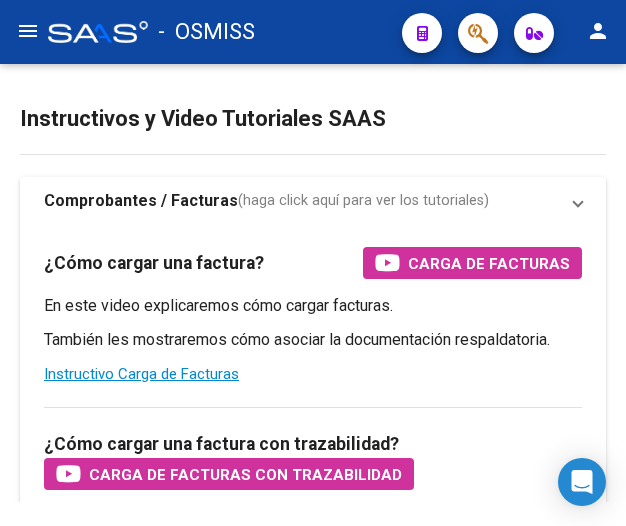 scroll, scrollTop: 0, scrollLeft: 0, axis: both 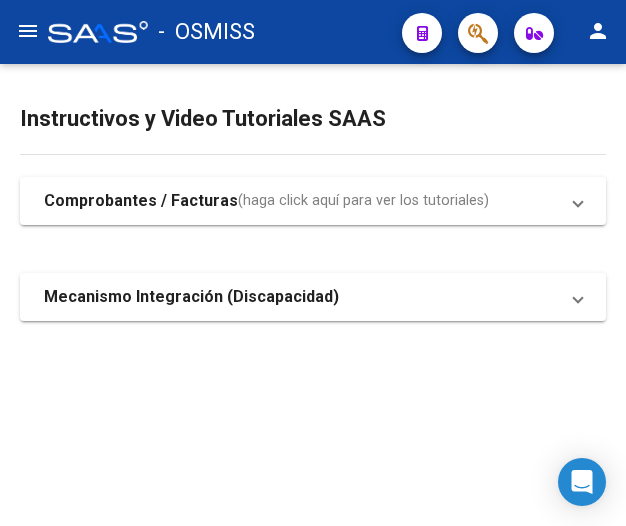 click 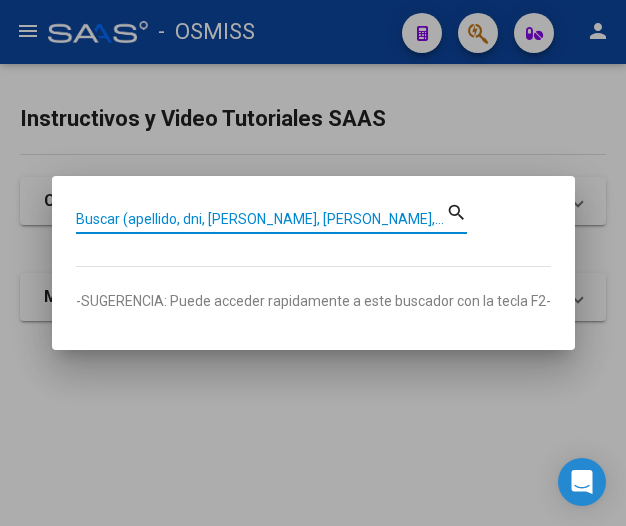 click on "Buscar (apellido, dni, [PERSON_NAME], [PERSON_NAME], cuit, obra social)" at bounding box center (261, 219) 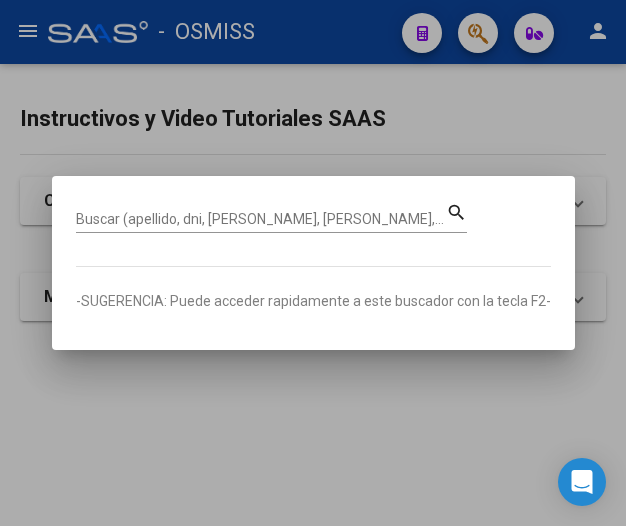 click at bounding box center [313, 263] 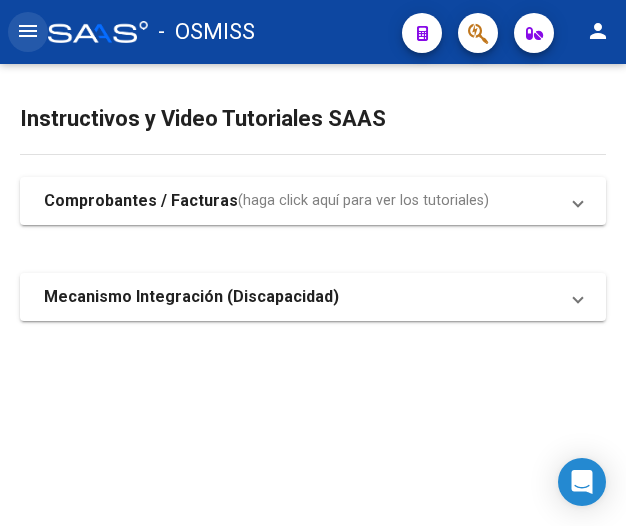 click on "menu" 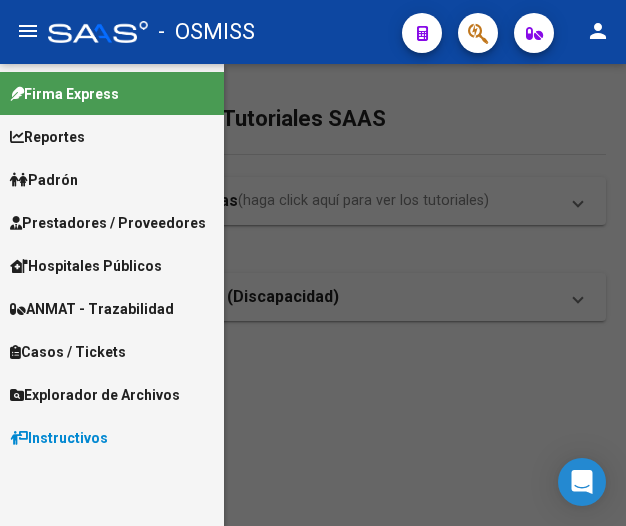click on "Prestadores / Proveedores" at bounding box center (108, 223) 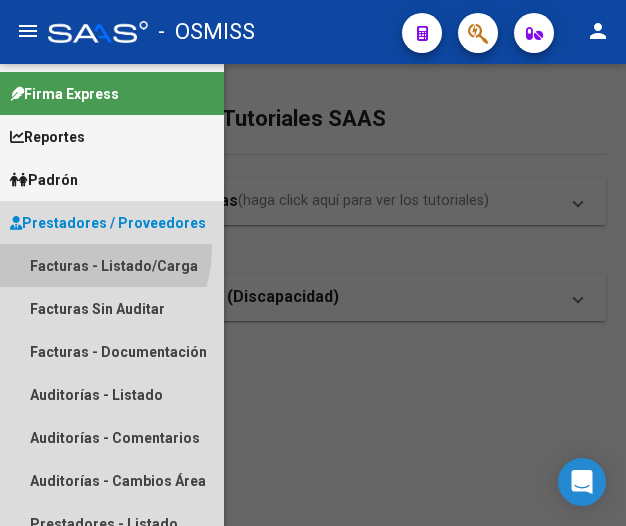 click on "Facturas - Listado/Carga" at bounding box center (112, 265) 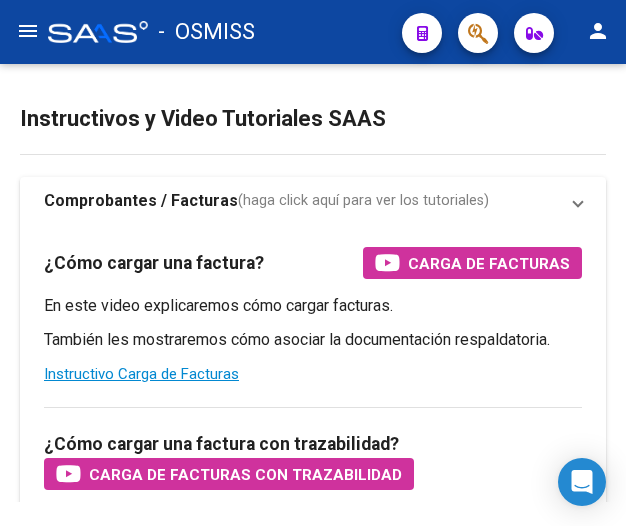 scroll, scrollTop: 0, scrollLeft: 0, axis: both 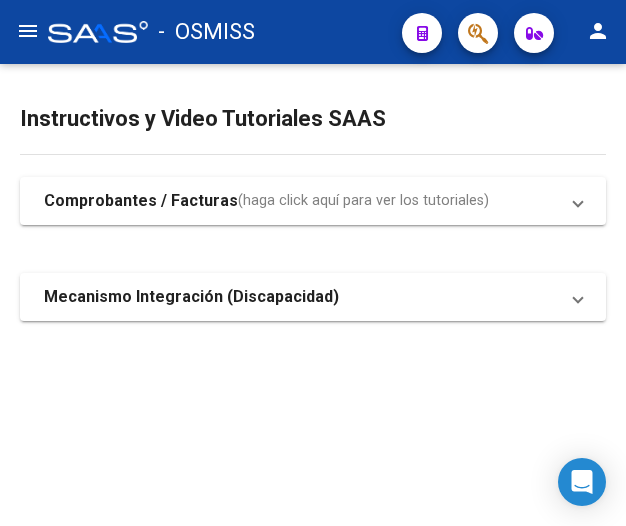 click on "menu" 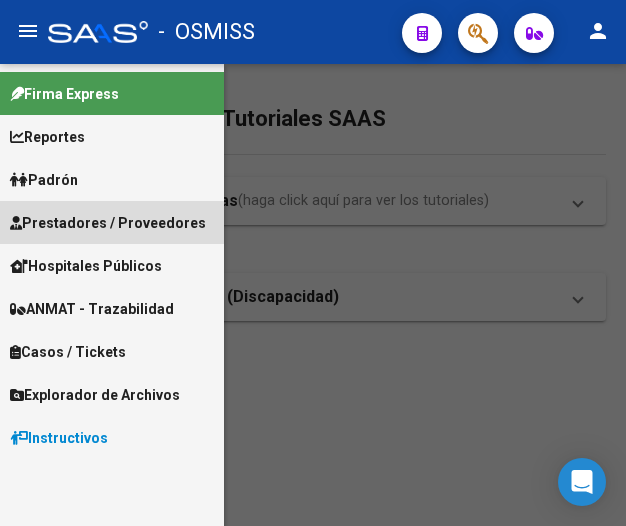 click on "Prestadores / Proveedores" at bounding box center (108, 223) 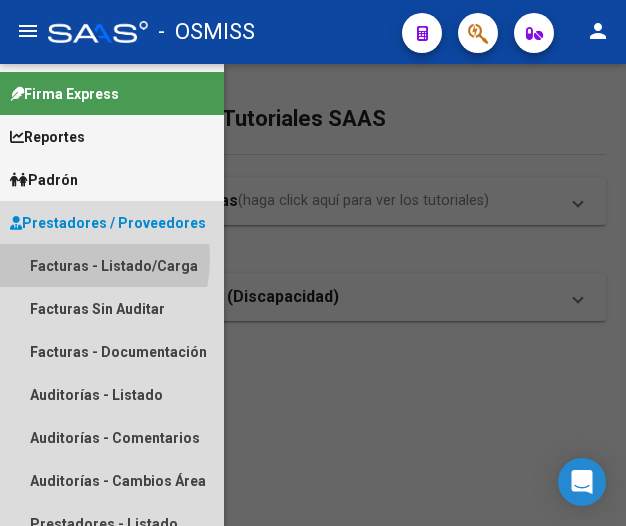 click on "Facturas - Listado/Carga" at bounding box center (112, 265) 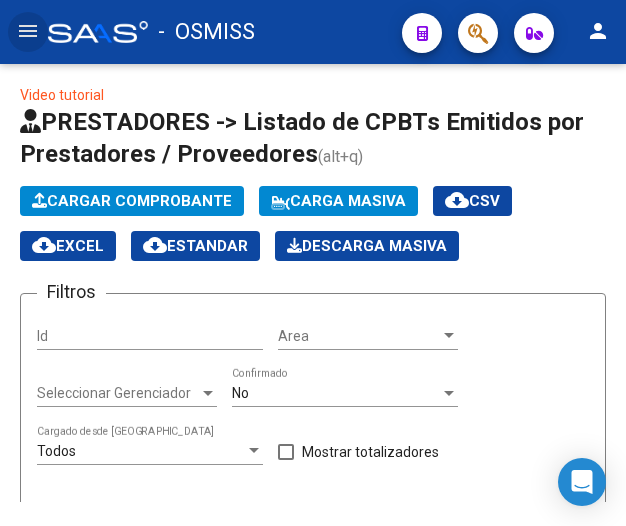 click on "Cargar Comprobante" 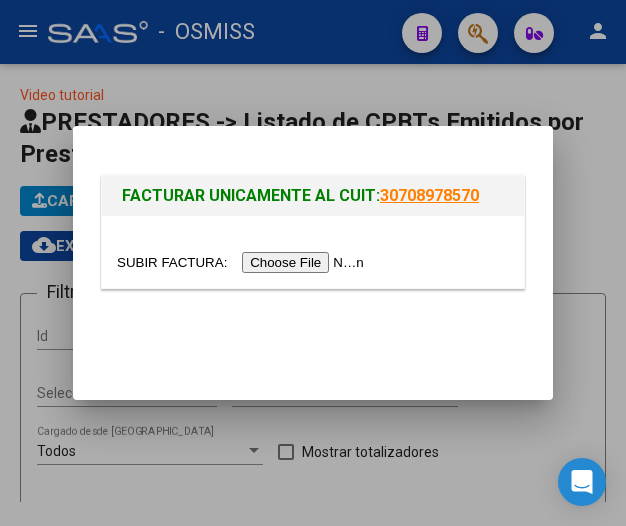 click at bounding box center (313, 263) 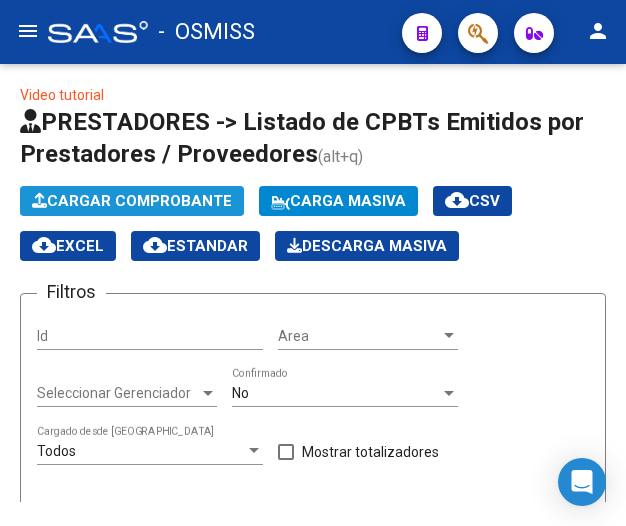 click on "Cargar Comprobante" 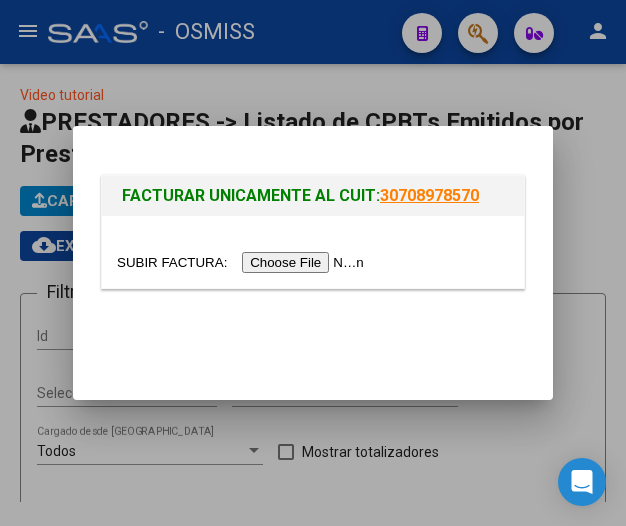 click at bounding box center (243, 262) 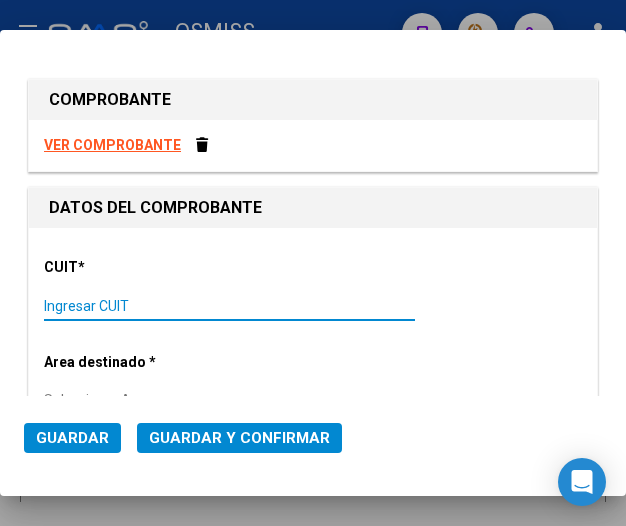 drag, startPoint x: 98, startPoint y: 300, endPoint x: 102, endPoint y: 286, distance: 14.56022 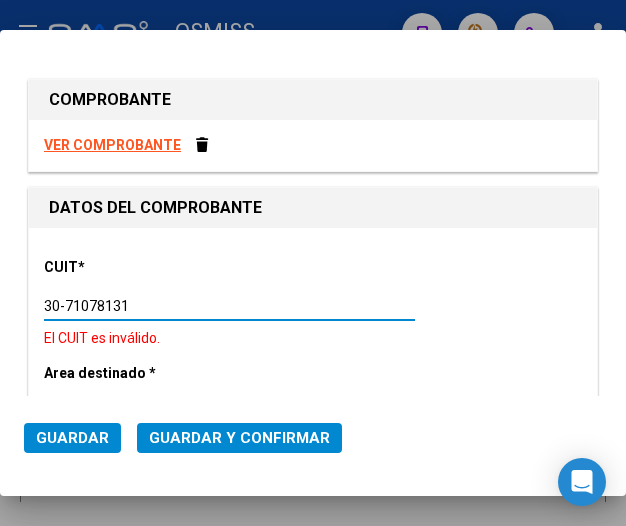 type on "30-71078131-8" 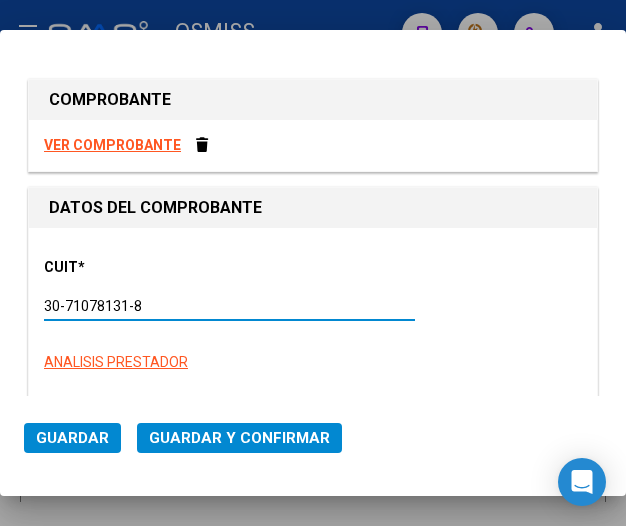 type on "6" 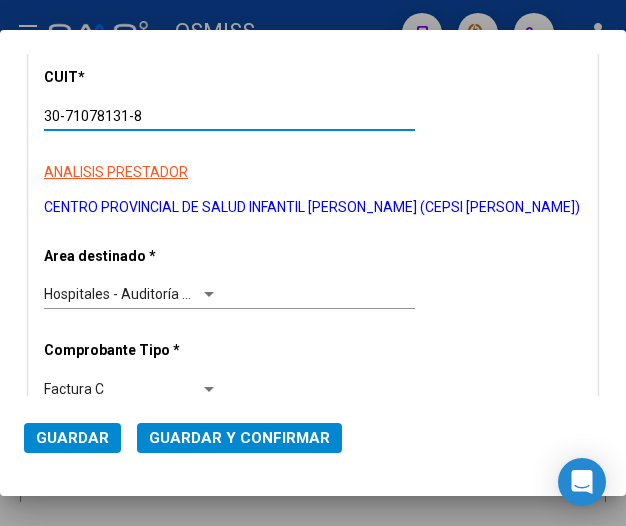 scroll, scrollTop: 200, scrollLeft: 0, axis: vertical 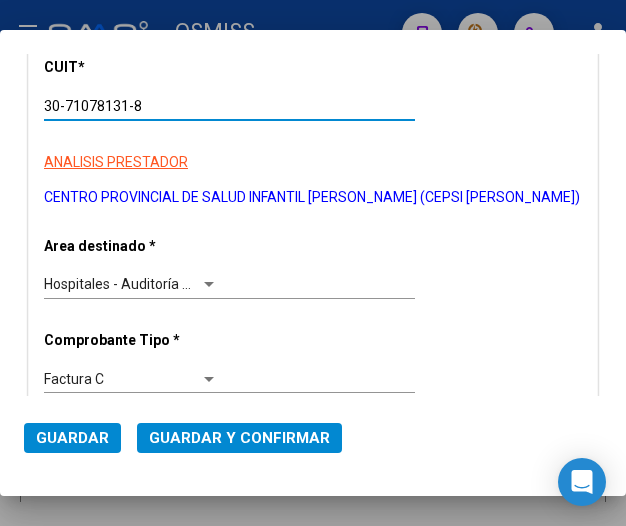 type on "30-71078131-8" 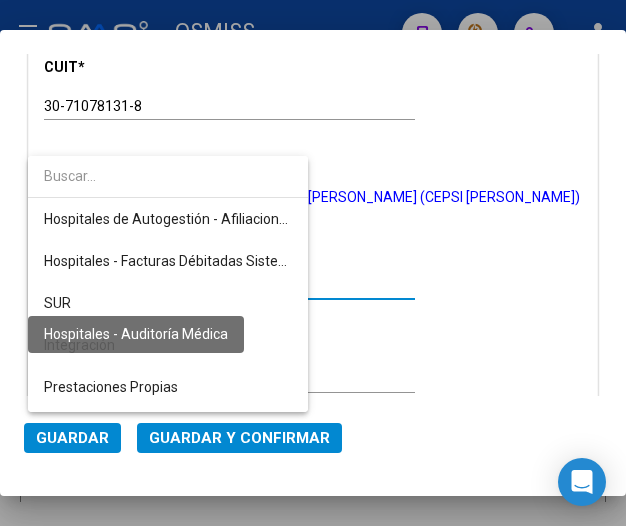 scroll, scrollTop: 271, scrollLeft: 0, axis: vertical 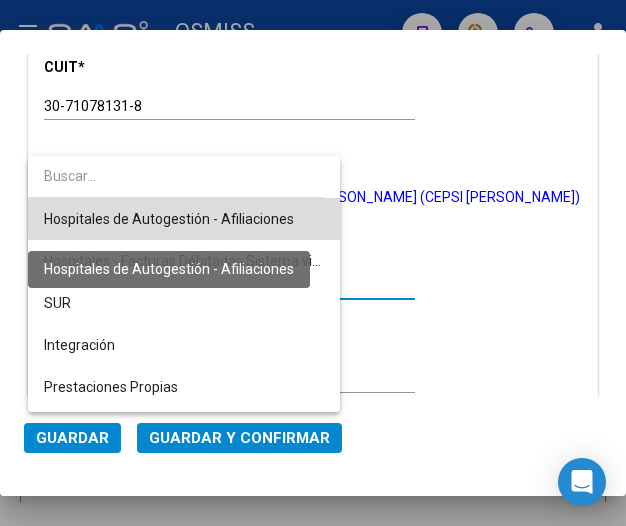 click on "Hospitales de Autogestión - Afiliaciones" at bounding box center [169, 219] 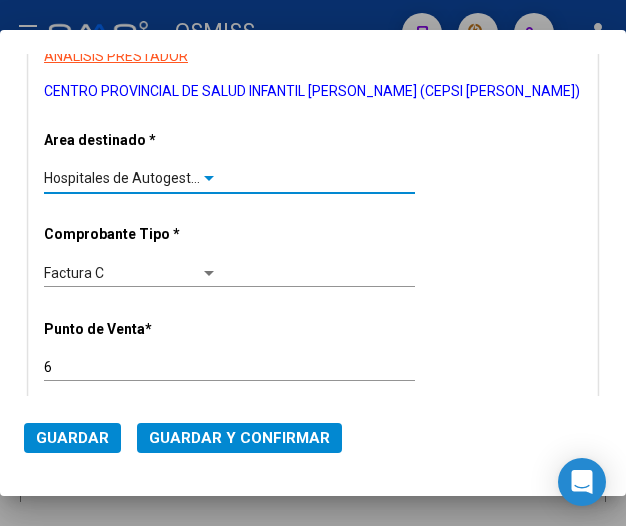 scroll, scrollTop: 400, scrollLeft: 0, axis: vertical 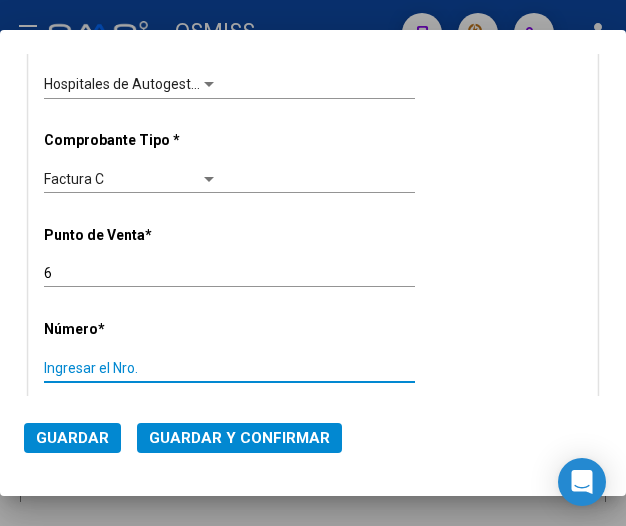 click on "Ingresar el Nro." at bounding box center (131, 368) 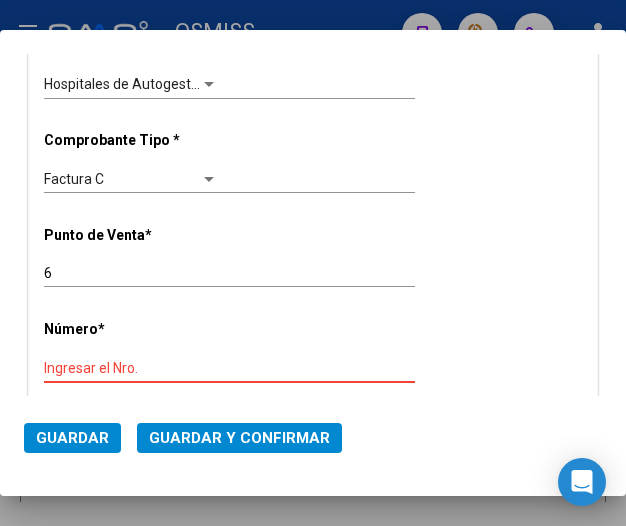 click on "Ingresar el Nro." at bounding box center [131, 368] 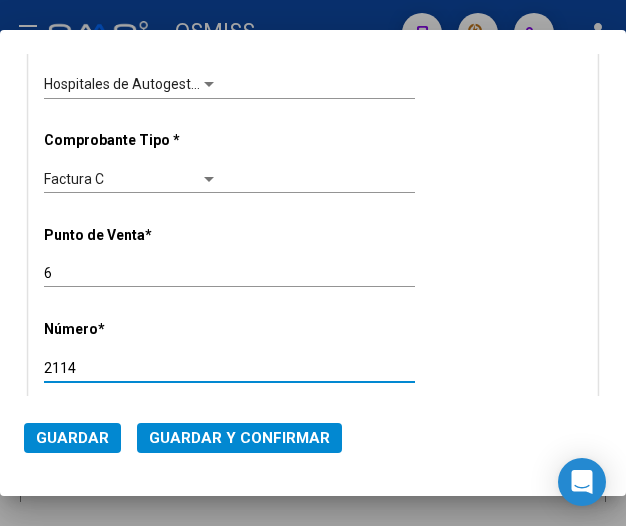 type on "2114" 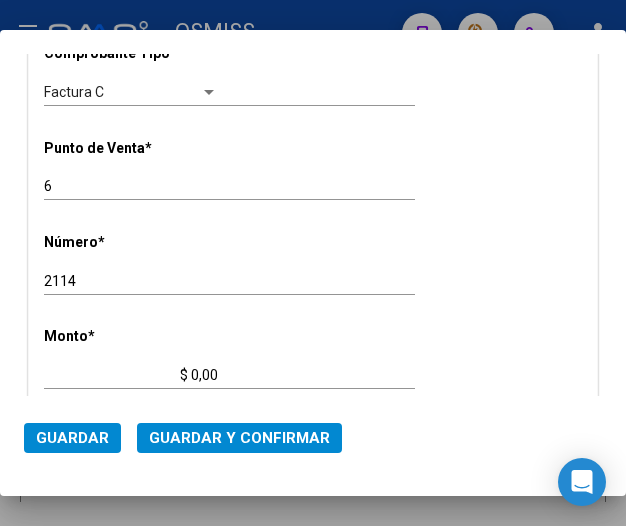 scroll, scrollTop: 500, scrollLeft: 0, axis: vertical 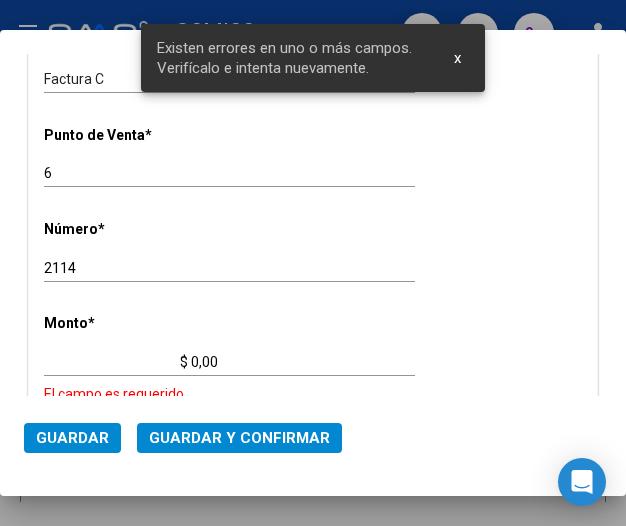 click on "$ 0,00" at bounding box center [131, 362] 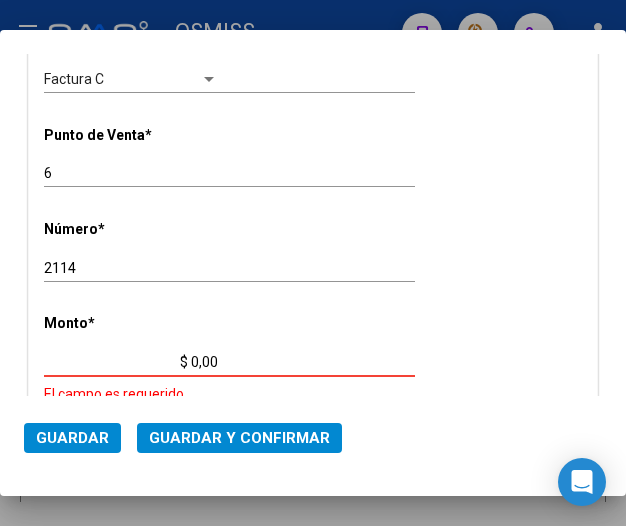 click on "$ 0,00" at bounding box center (131, 362) 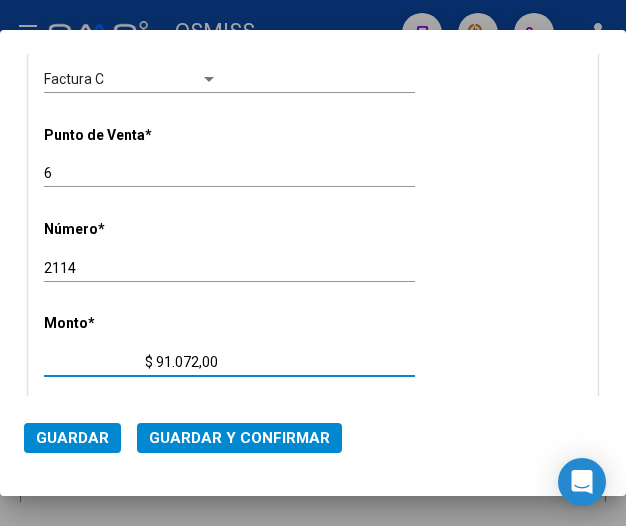 type on "$ 910.722,00" 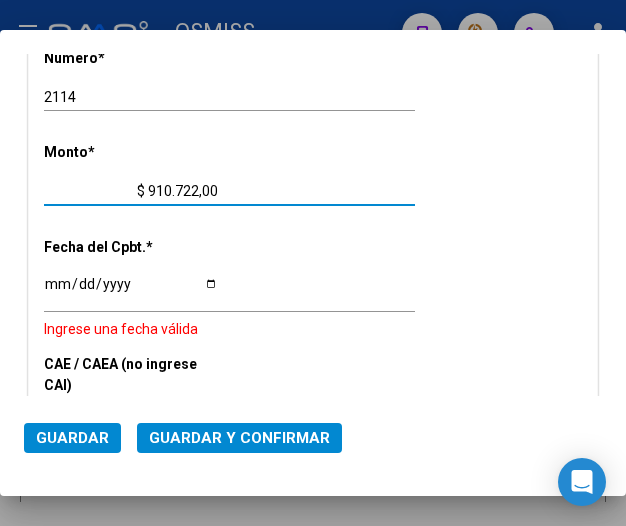 scroll, scrollTop: 700, scrollLeft: 0, axis: vertical 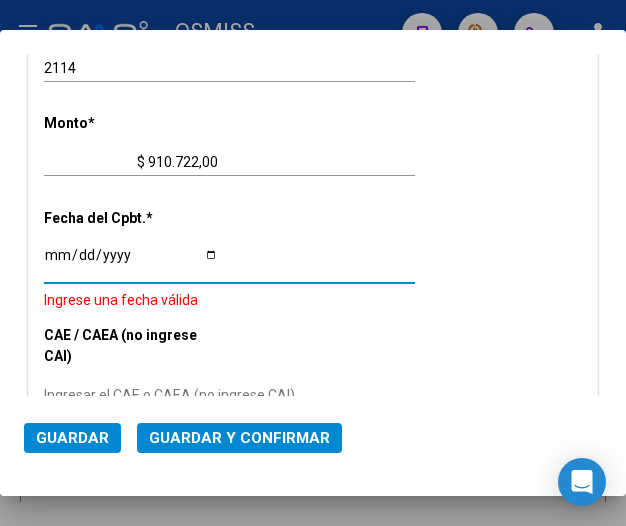 click on "Ingresar la fecha" at bounding box center (131, 262) 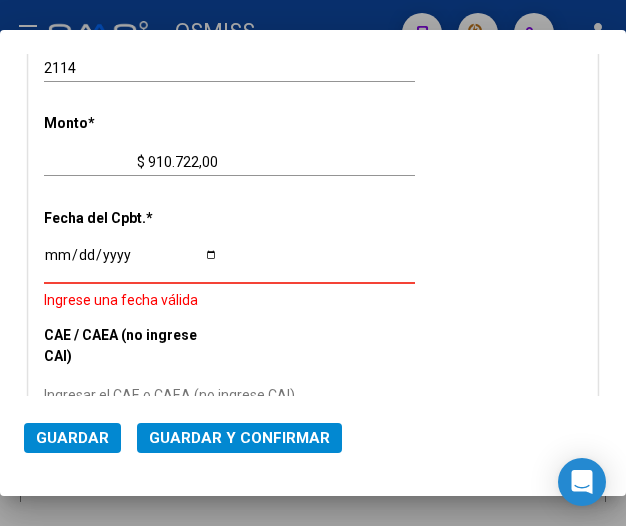 click on "Ingresar la fecha" at bounding box center [131, 262] 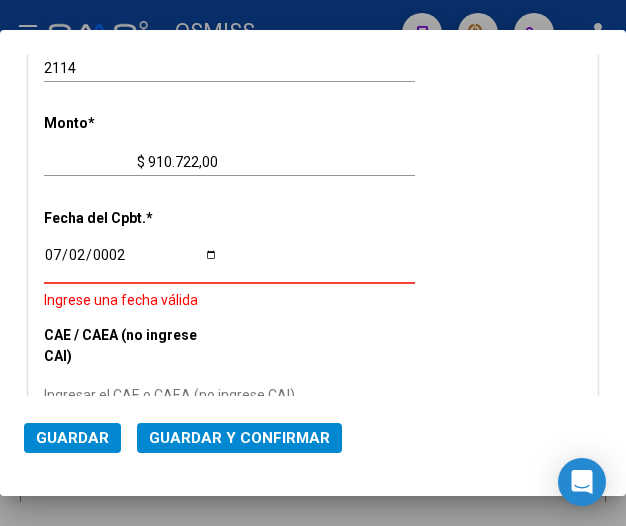 scroll, scrollTop: 893, scrollLeft: 0, axis: vertical 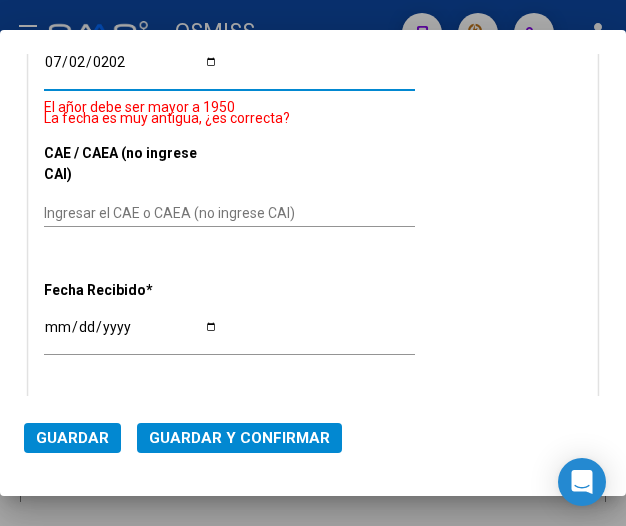 type on "2025-07-02" 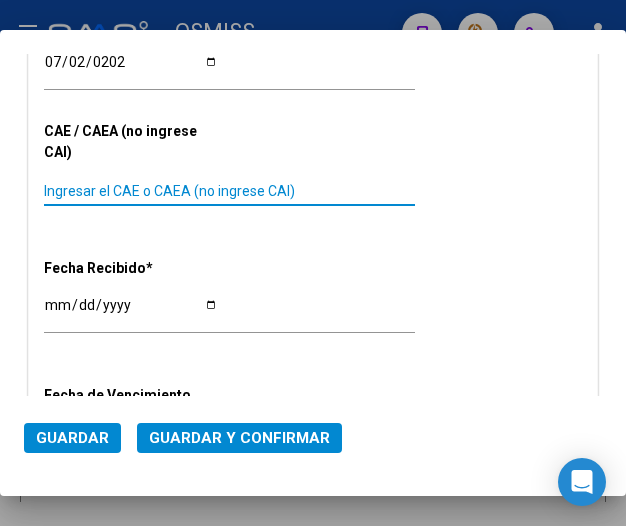 click on "Ingresar el CAE o CAEA (no ingrese CAI)" at bounding box center (131, 191) 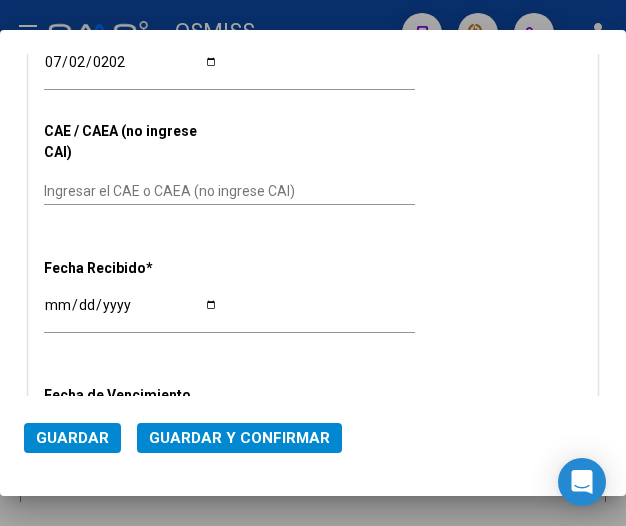 click on "Ingresar el CAE o CAEA (no ingrese CAI)" at bounding box center (131, 191) 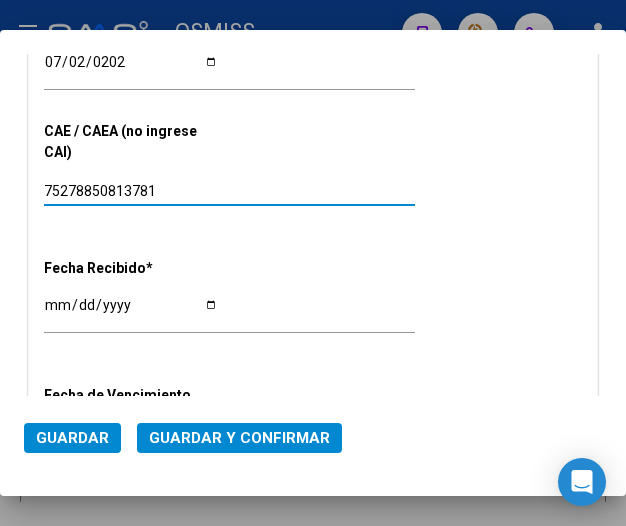 type on "75278850813781" 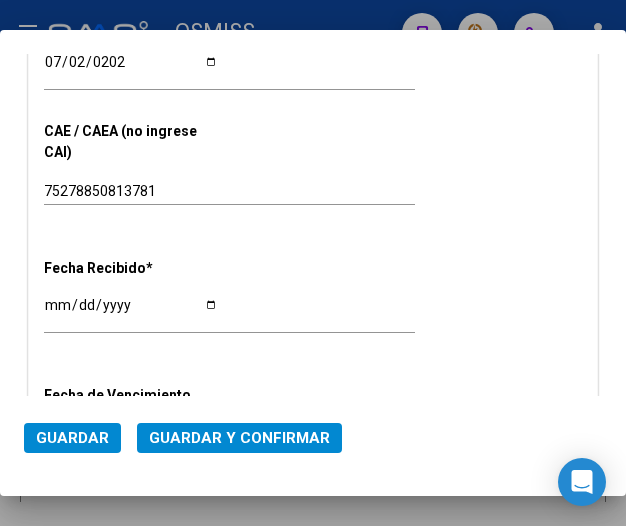 click on "75278850813781 Ingresar el CAE o CAEA (no ingrese CAI)" 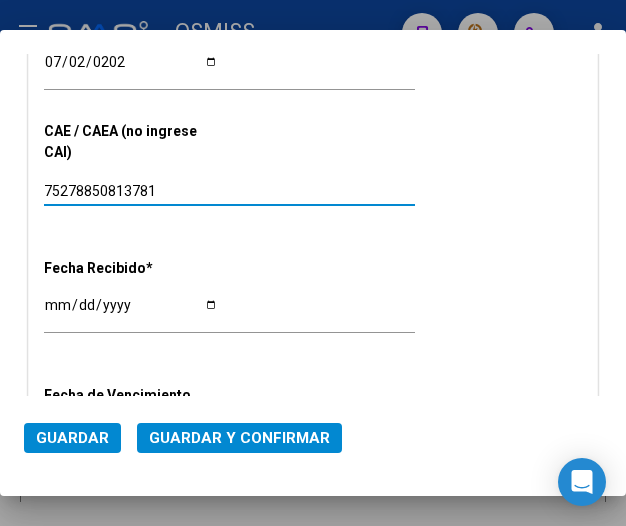 scroll, scrollTop: 793, scrollLeft: 0, axis: vertical 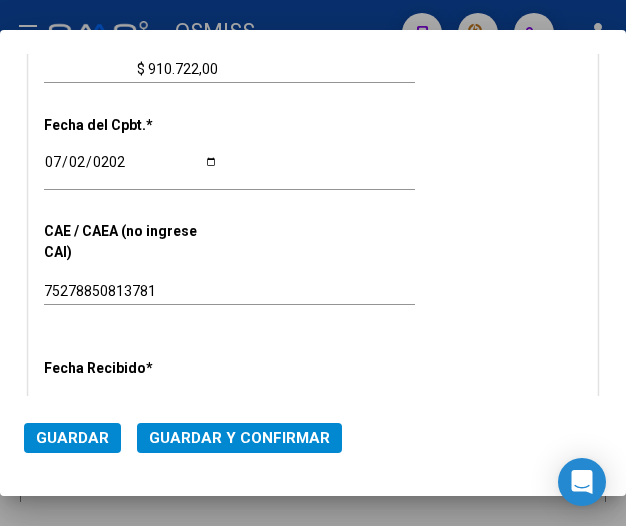click on "CUIT  *   30-71078131-8 Ingresar CUIT  ANALISIS PRESTADOR  CENTRO PROVINCIAL DE SALUD INFANTIL EVA PERON  (CEPSI EVA PERON)  ARCA Padrón  Area destinado * Hospitales de Autogestión - Afiliaciones Seleccionar Area  Comprobante Tipo * Factura C Seleccionar Tipo Punto de Venta  *   6 Ingresar el Nro.  Número  *   2114 Ingresar el Nro.  Monto  *   $ 910.722,00 Ingresar el monto  Fecha del Cpbt.  *   2025-07-02 Ingresar la fecha  CAE / CAEA (no ingrese CAI)    75278850813781 Ingresar el CAE o CAEA (no ingrese CAI)  Fecha Recibido  *   2025-07-07 Ingresar la fecha  Fecha de Vencimiento    Ingresar la fecha  Ref. Externa    Ingresar la ref.  N° Liquidación    Ingresar el N° Liquidación" at bounding box center [313, 108] 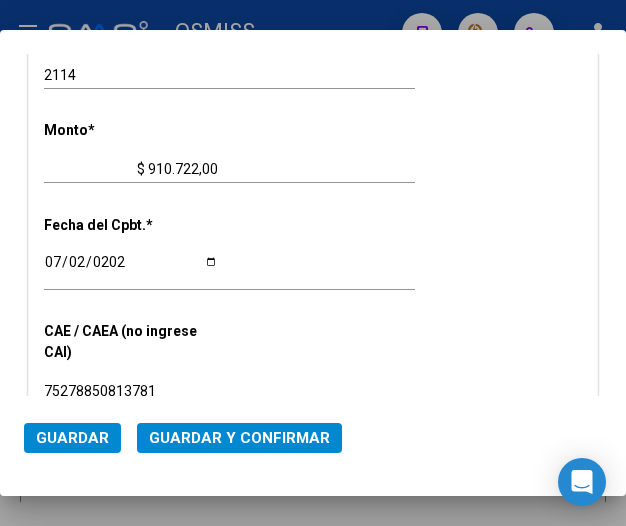 click on "CUIT  *   30-71078131-8 Ingresar CUIT  ANALISIS PRESTADOR  CENTRO PROVINCIAL DE SALUD INFANTIL EVA PERON  (CEPSI EVA PERON)  ARCA Padrón  Area destinado * Hospitales de Autogestión - Afiliaciones Seleccionar Area  Comprobante Tipo * Factura C Seleccionar Tipo Punto de Venta  *   6 Ingresar el Nro.  Número  *   2114 Ingresar el Nro.  Monto  *   $ 910.722,00 Ingresar el monto  Fecha del Cpbt.  *   2025-07-02 Ingresar la fecha  CAE / CAEA (no ingrese CAI)    75278850813781 Ingresar el CAE o CAEA (no ingrese CAI)  Fecha Recibido  *   2025-07-07 Ingresar la fecha  Fecha de Vencimiento    Ingresar la fecha  Ref. Externa    Ingresar la ref.  N° Liquidación    Ingresar el N° Liquidación" at bounding box center (313, 208) 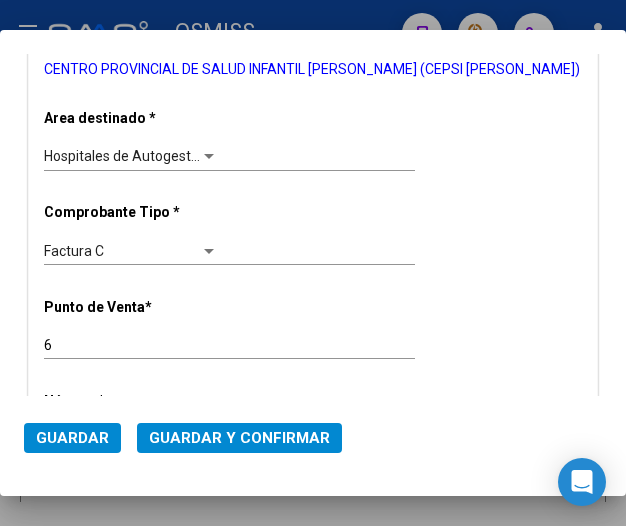scroll, scrollTop: 293, scrollLeft: 0, axis: vertical 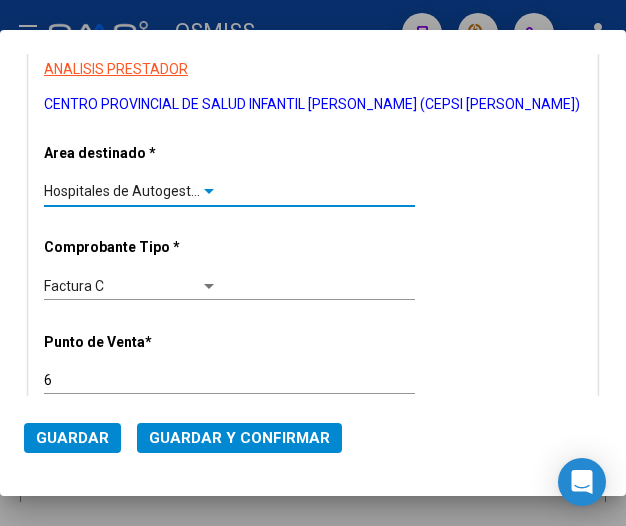 click at bounding box center (209, 191) 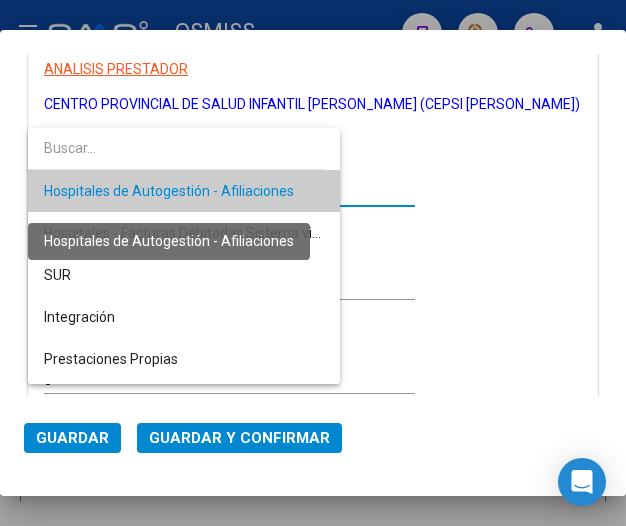 click on "Hospitales de Autogestión - Afiliaciones" at bounding box center [169, 191] 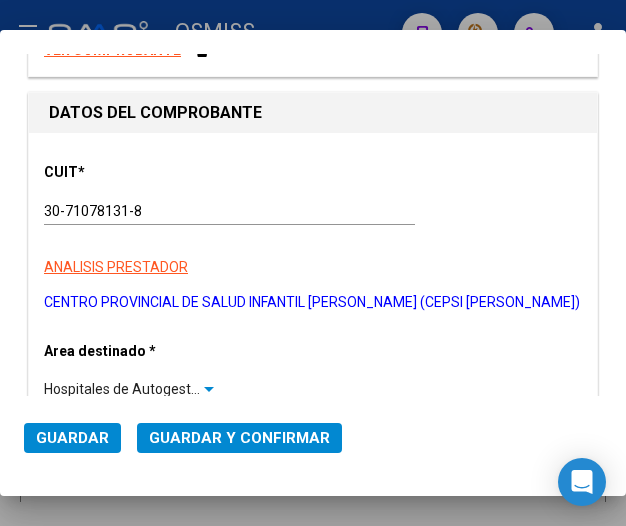 scroll, scrollTop: 93, scrollLeft: 0, axis: vertical 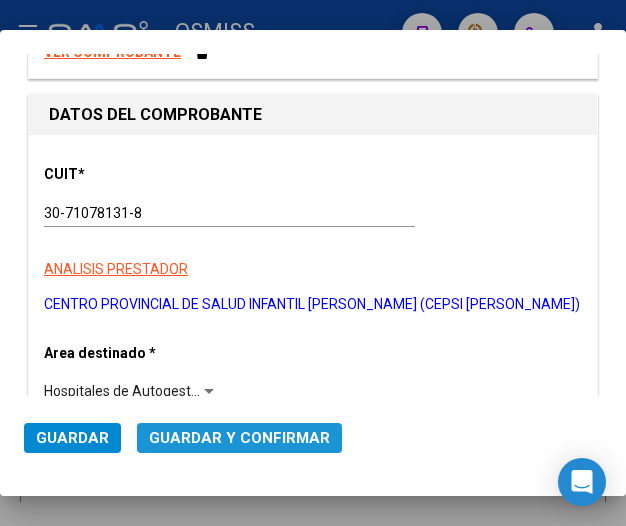 click on "Guardar y Confirmar" 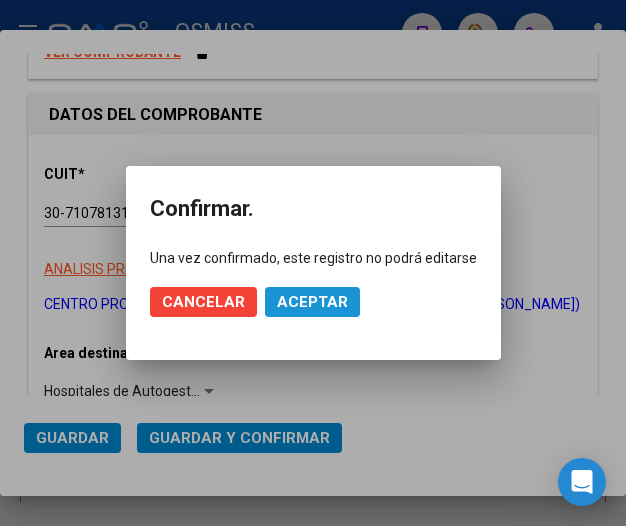 click on "Aceptar" 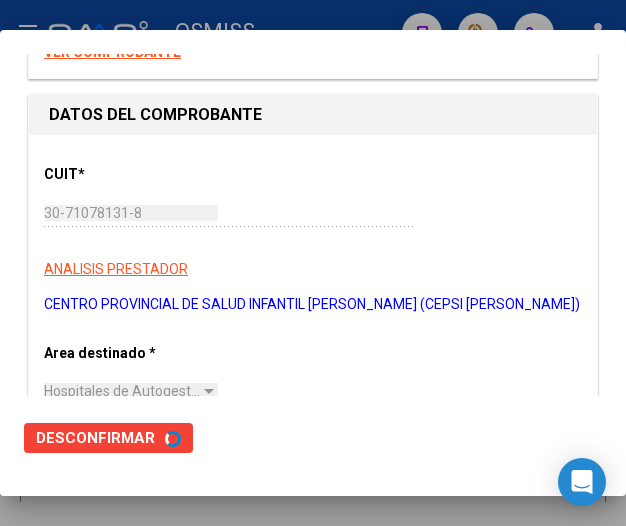scroll, scrollTop: 0, scrollLeft: 0, axis: both 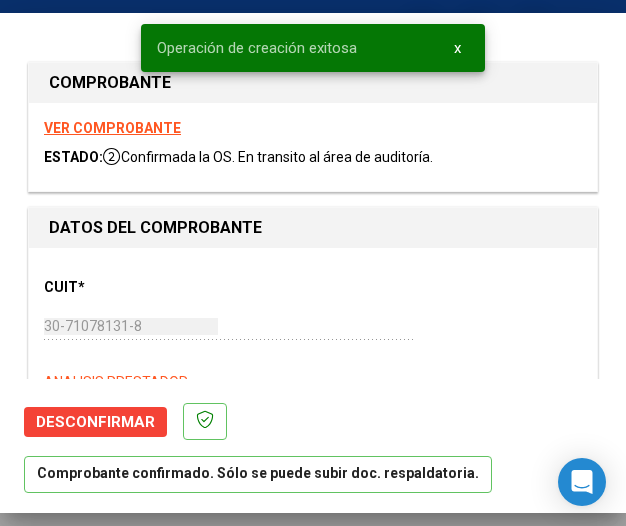 type on "2025-08-01" 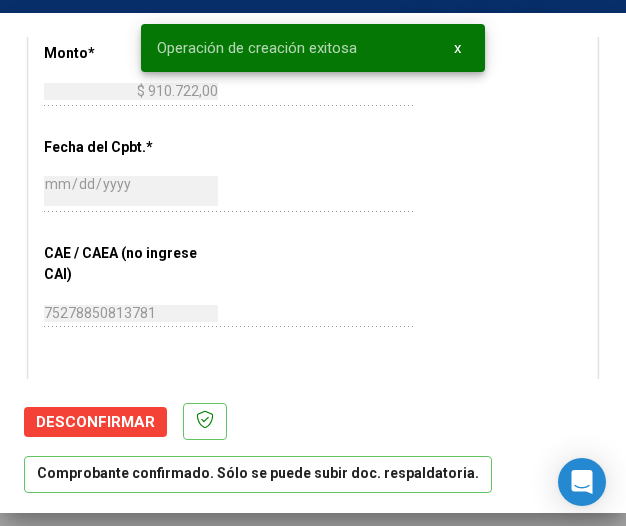 scroll, scrollTop: 800, scrollLeft: 0, axis: vertical 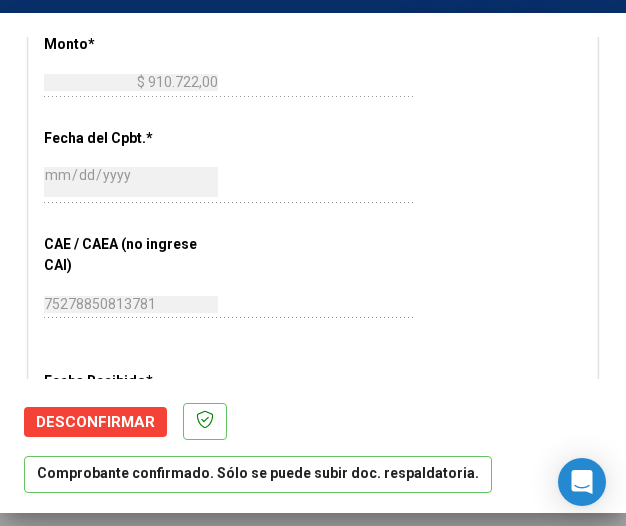 click on "75278850813781 Ingresar el CAE o CAEA (no ingrese CAI)" 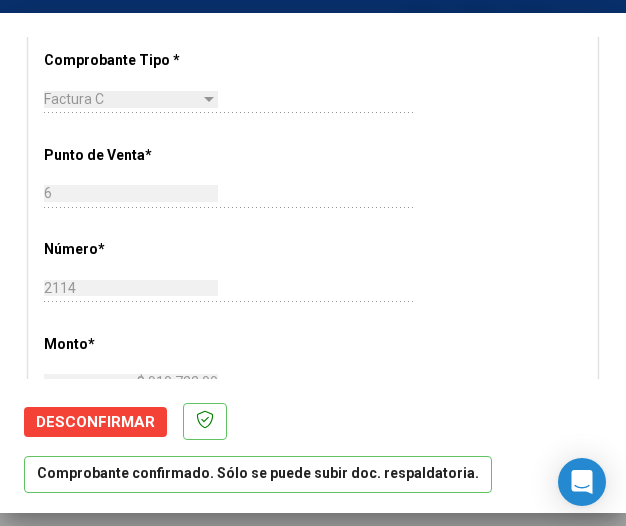 scroll, scrollTop: 300, scrollLeft: 0, axis: vertical 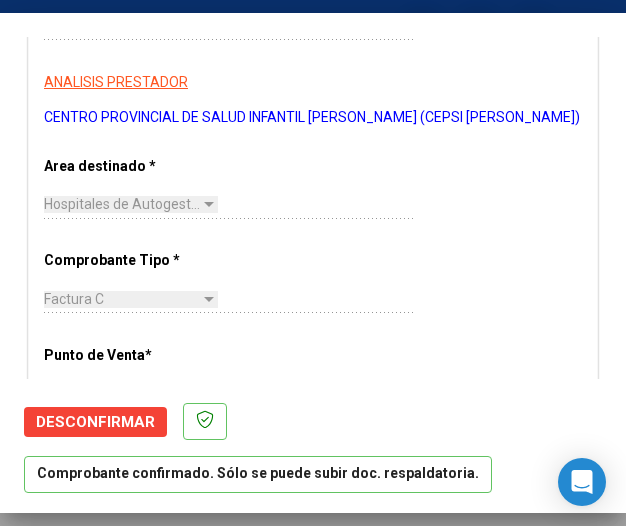 click on "Hospitales de Autogestión - Afiliaciones Seleccionar Area" at bounding box center [229, 205] 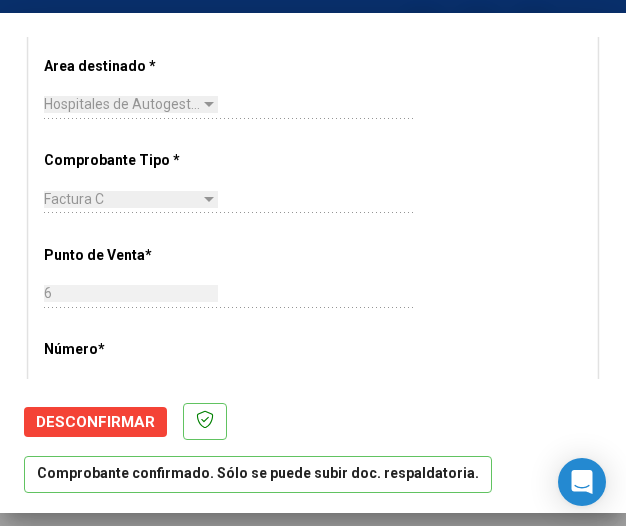 click on "CUIT  *   30-71078131-8 Ingresar CUIT  ANALISIS PRESTADOR  CENTRO PROVINCIAL DE SALUD INFANTIL EVA PERON  (CEPSI EVA PERON)  ARCA Padrón ARCA Padrón  Area destinado * Hospitales de Autogestión - Afiliaciones Seleccionar Area  Comprobante Tipo * Factura C Seleccionar Tipo Punto de Venta  *   6 Ingresar el Nro.  Número  *   2114 Ingresar el Nro.  Monto  *   $ 910.722,00 Ingresar el monto  Fecha del Cpbt.  *   2025-07-02 Ingresar la fecha  CAE / CAEA (no ingrese CAI)    75278850813781 Ingresar el CAE o CAEA (no ingrese CAI)  Fecha Recibido  *   2025-07-07 Ingresar la fecha  Fecha de Vencimiento    2025-08-01 Ingresar la fecha  Ref. Externa    Ingresar la ref.  N° Liquidación    Ingresar el N° Liquidación" at bounding box center [313, 521] 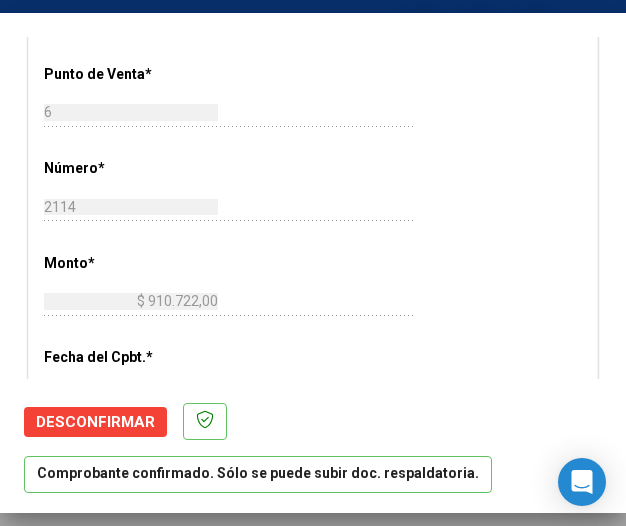scroll, scrollTop: 600, scrollLeft: 0, axis: vertical 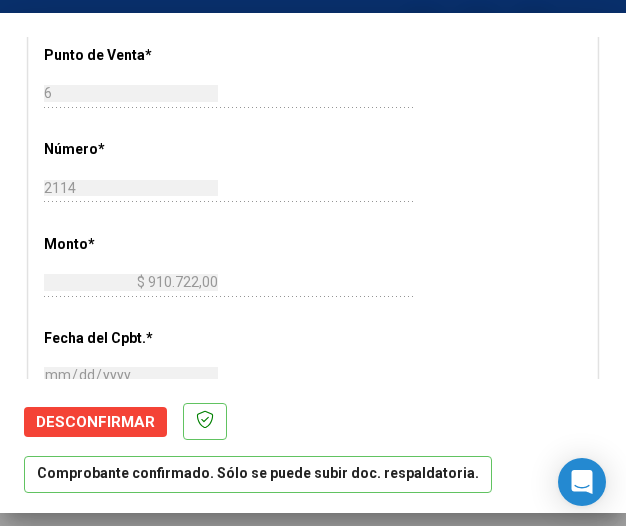 click on "CUIT  *   30-71078131-8 Ingresar CUIT  ANALISIS PRESTADOR  CENTRO PROVINCIAL DE SALUD INFANTIL EVA PERON  (CEPSI EVA PERON)  ARCA Padrón ARCA Padrón  Area destinado * Hospitales de Autogestión - Afiliaciones Seleccionar Area  Comprobante Tipo * Factura C Seleccionar Tipo Punto de Venta  *   6 Ingresar el Nro.  Número  *   2114 Ingresar el Nro.  Monto  *   $ 910.722,00 Ingresar el monto  Fecha del Cpbt.  *   2025-07-02 Ingresar la fecha  CAE / CAEA (no ingrese CAI)    75278850813781 Ingresar el CAE o CAEA (no ingrese CAI)  Fecha Recibido  *   2025-07-07 Ingresar la fecha  Fecha de Vencimiento    2025-08-01 Ingresar la fecha  Ref. Externa    Ingresar la ref.  N° Liquidación    Ingresar el N° Liquidación" at bounding box center [313, 321] 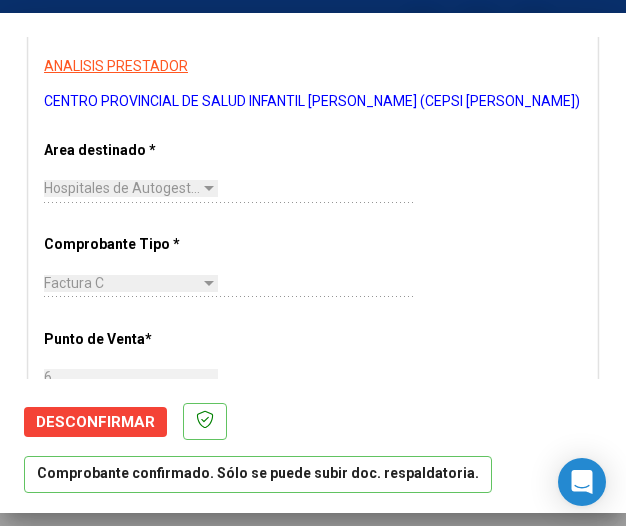 scroll, scrollTop: 300, scrollLeft: 0, axis: vertical 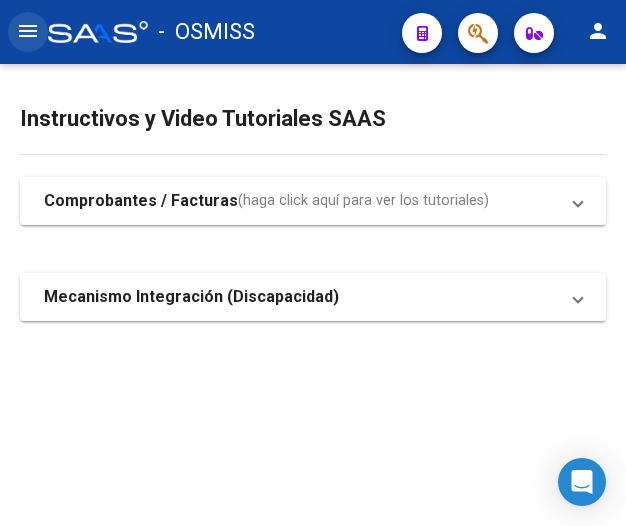 click on "menu" 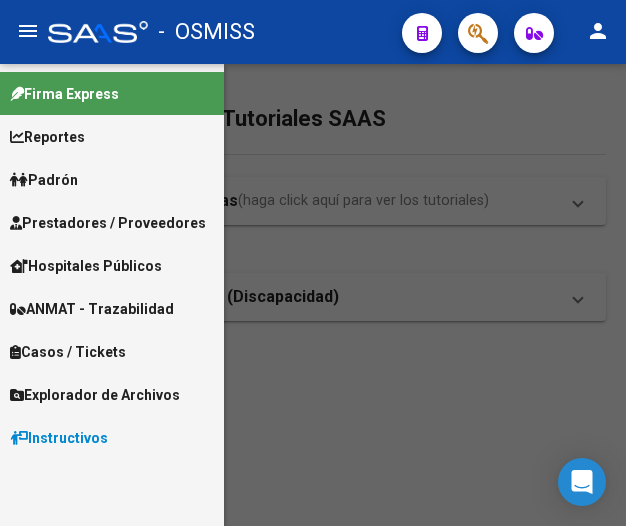 click on "Prestadores / Proveedores" at bounding box center [108, 223] 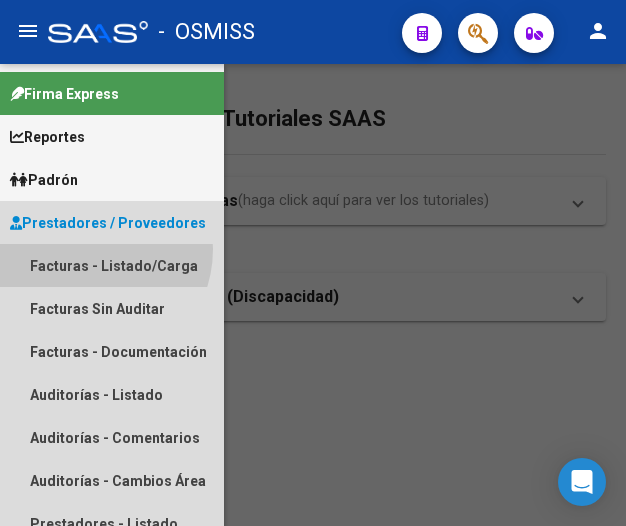 click on "Facturas - Listado/Carga" at bounding box center [112, 265] 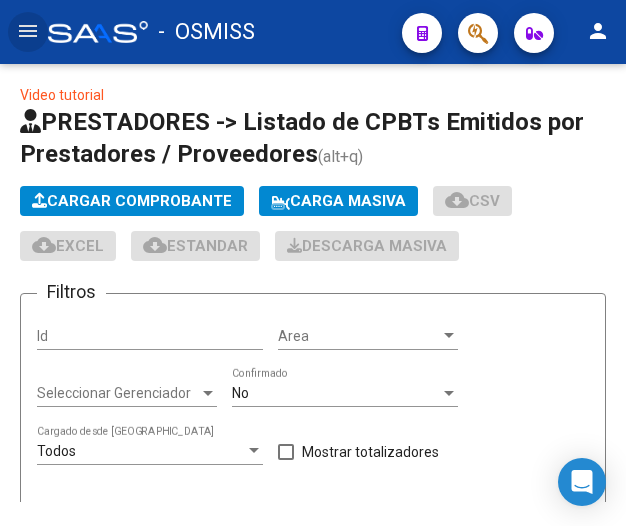 click on "Cargar Comprobante" 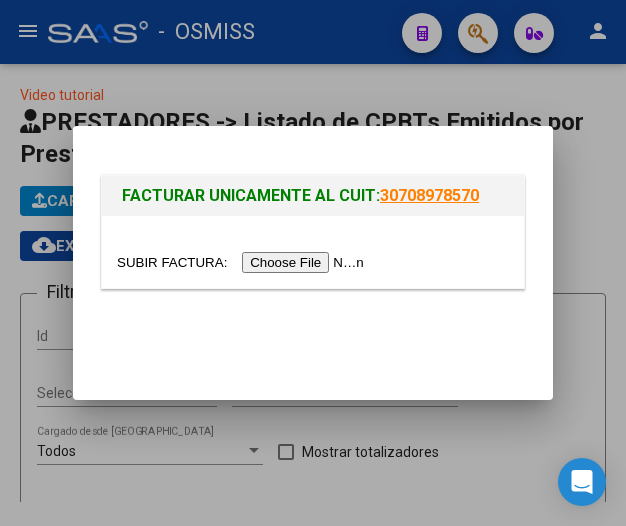 click at bounding box center (243, 262) 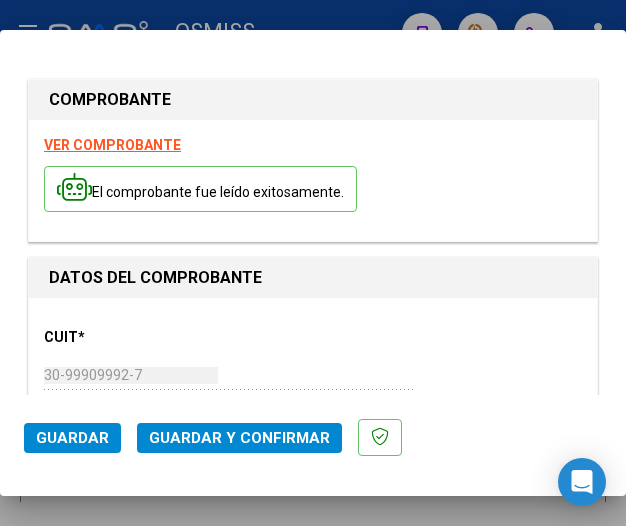 click on "CUIT  *   30-99909992-7 Ingresar CUIT  ANALISIS PRESTADOR  MUNICIPALIDAD DE CHARRAS  ARCA Padrón" at bounding box center [313, 395] 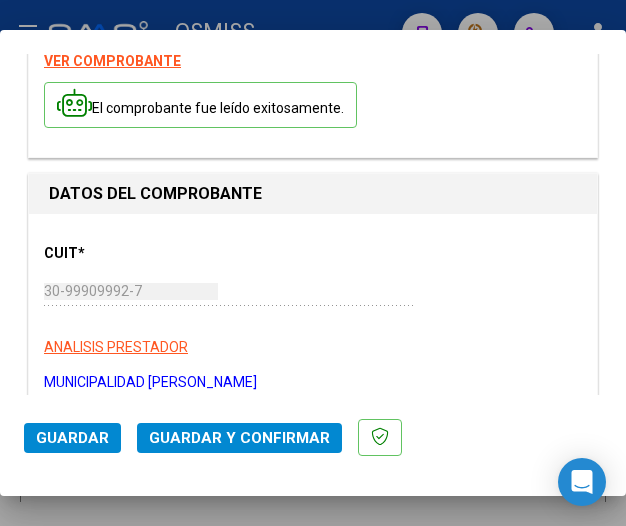 scroll, scrollTop: 200, scrollLeft: 0, axis: vertical 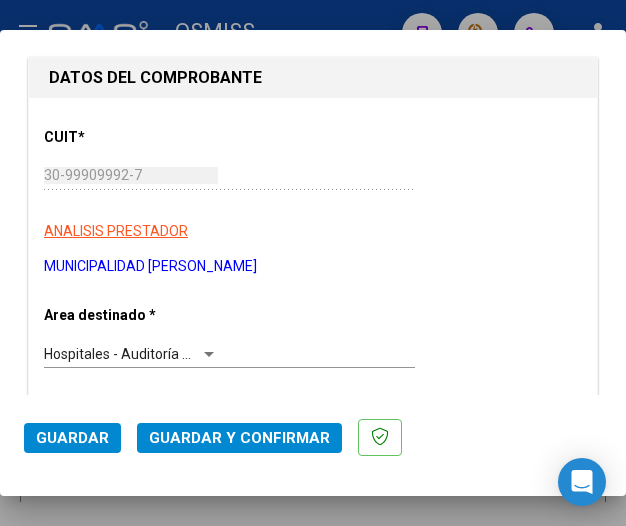 click at bounding box center [209, 354] 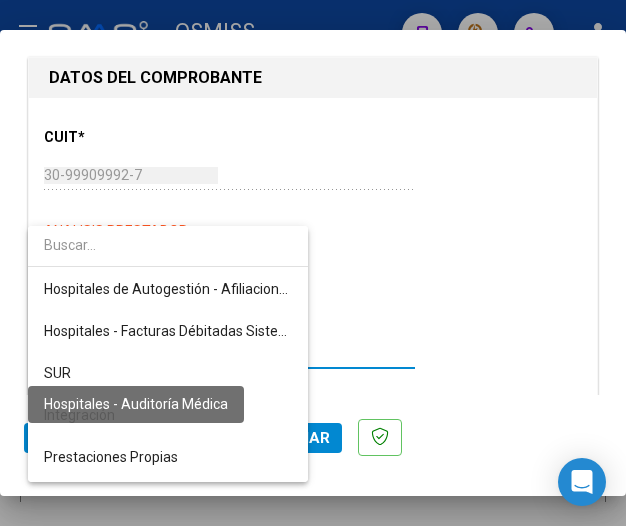 scroll, scrollTop: 271, scrollLeft: 0, axis: vertical 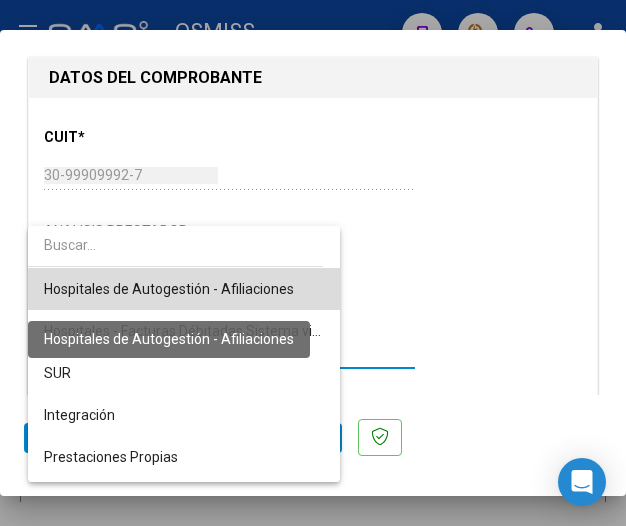 click on "Hospitales de Autogestión - Afiliaciones" at bounding box center (169, 289) 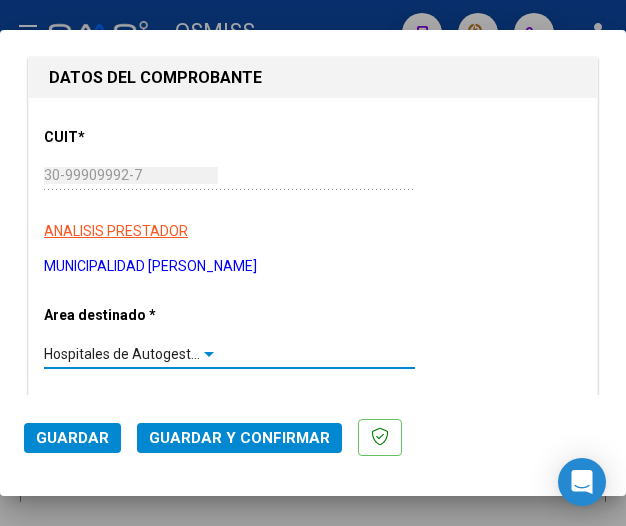 click at bounding box center [209, 354] 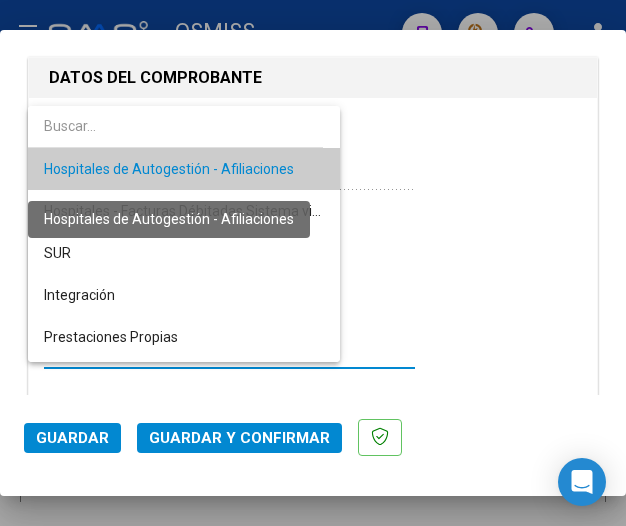 click on "Hospitales de Autogestión - Afiliaciones" at bounding box center [169, 169] 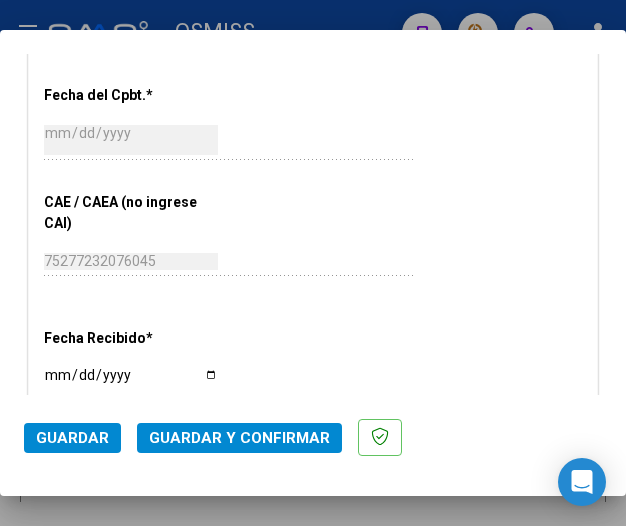 scroll, scrollTop: 900, scrollLeft: 0, axis: vertical 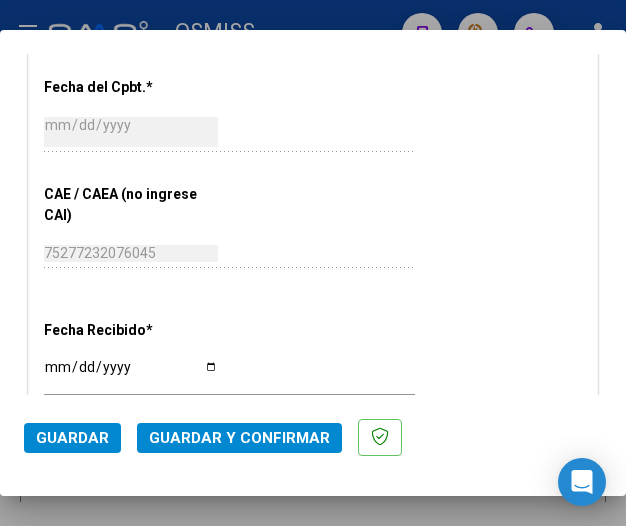 click on "75277232076045 Ingresar el CAE o CAEA (no ingrese CAI)" 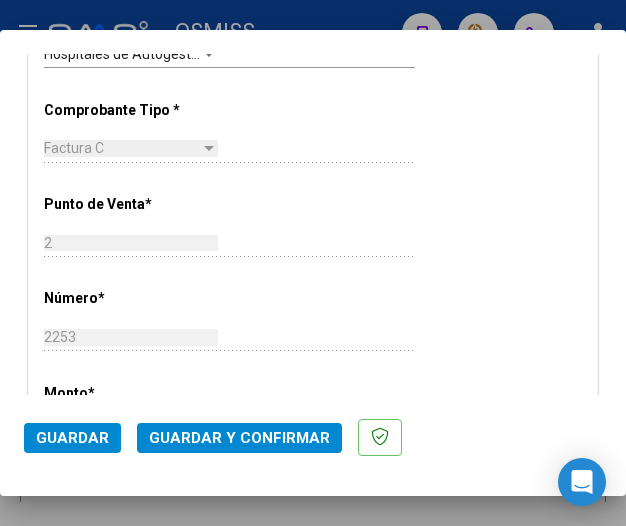 scroll, scrollTop: 400, scrollLeft: 0, axis: vertical 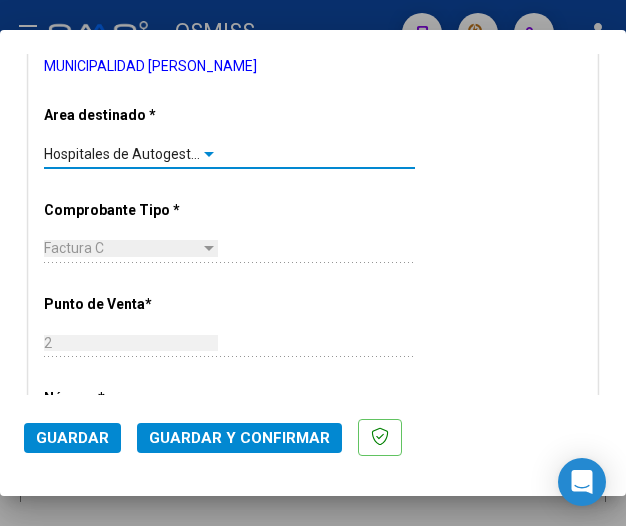 click at bounding box center (209, 154) 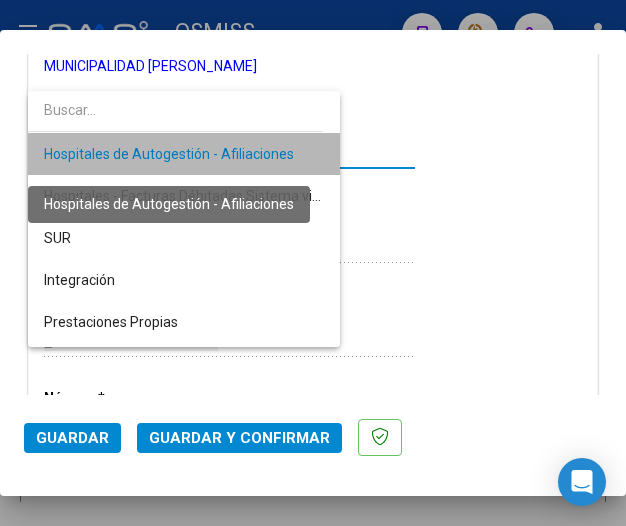 click on "Hospitales de Autogestión - Afiliaciones" at bounding box center [169, 154] 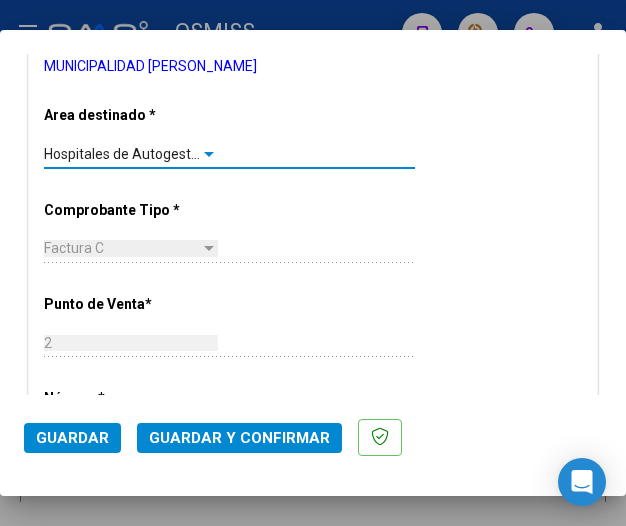 click on "Guardar y Confirmar" 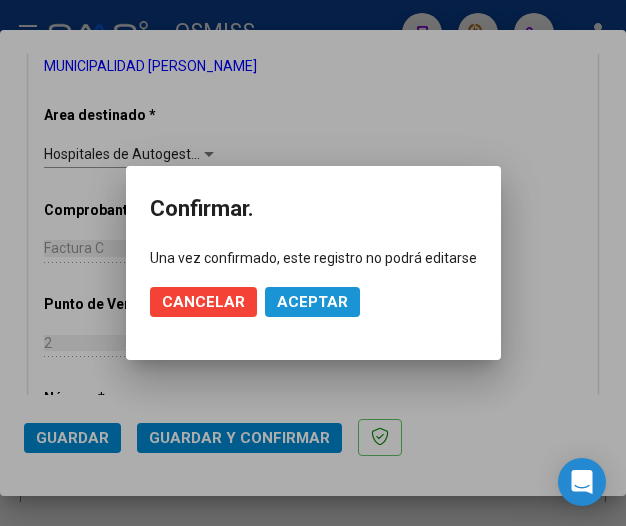 click on "Aceptar" 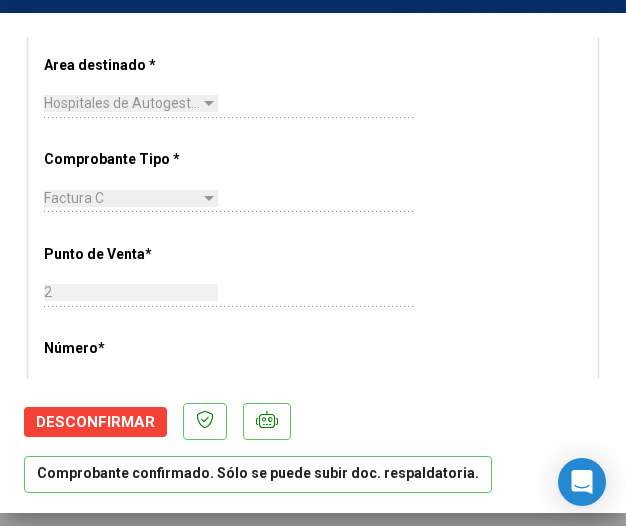 scroll, scrollTop: 500, scrollLeft: 0, axis: vertical 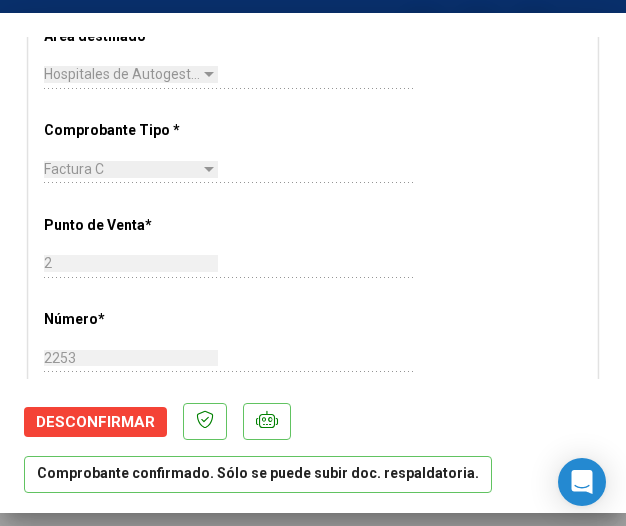 click on "Factura C Seleccionar Tipo" at bounding box center (229, 169) 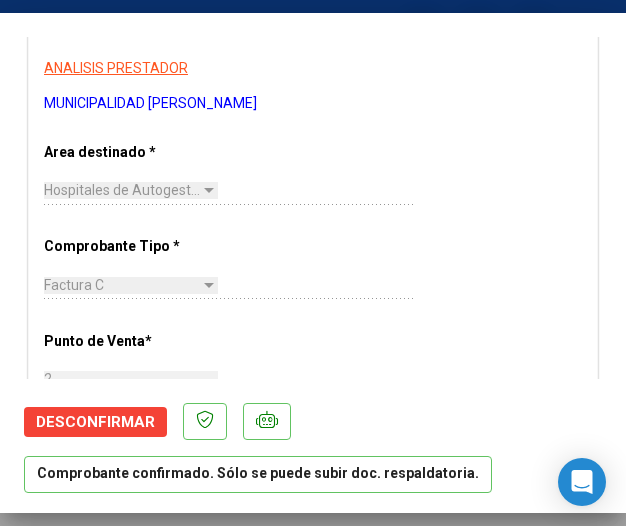 scroll, scrollTop: 200, scrollLeft: 0, axis: vertical 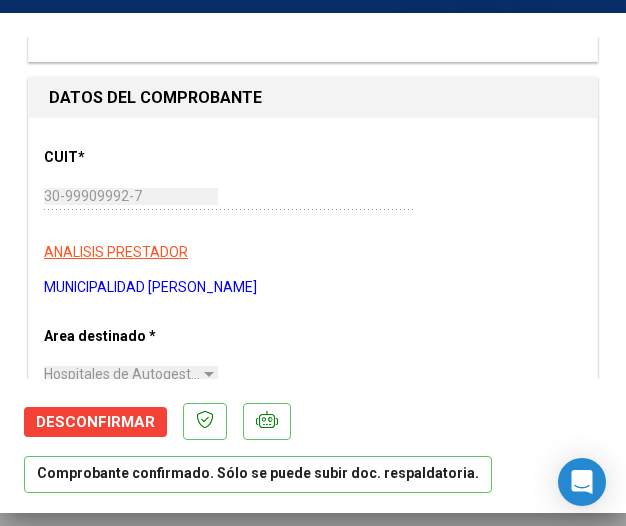 click on "30-99909992-7 Ingresar CUIT" at bounding box center (229, 196) 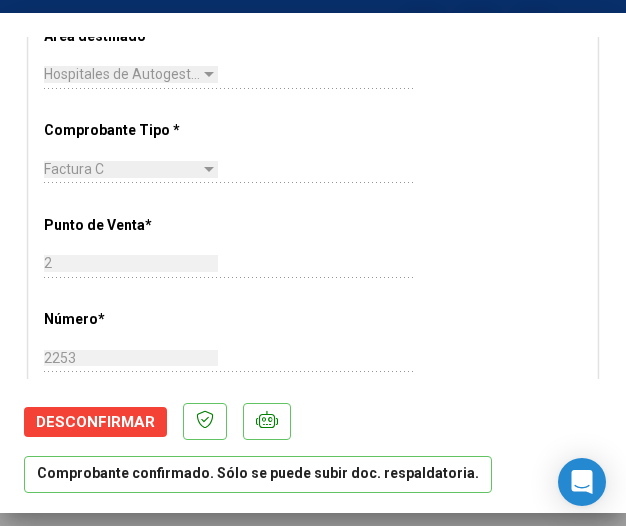 scroll, scrollTop: 600, scrollLeft: 0, axis: vertical 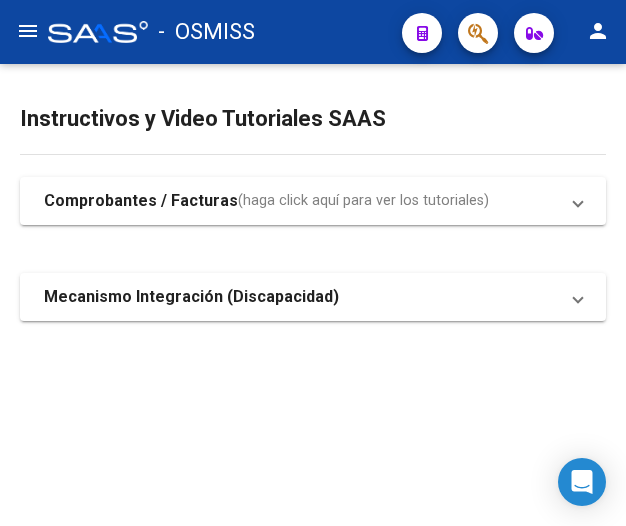 click on "menu" 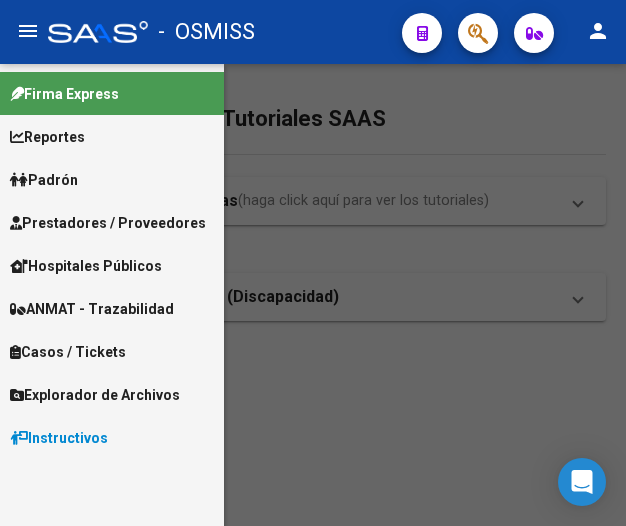 click on "Prestadores / Proveedores" at bounding box center [108, 223] 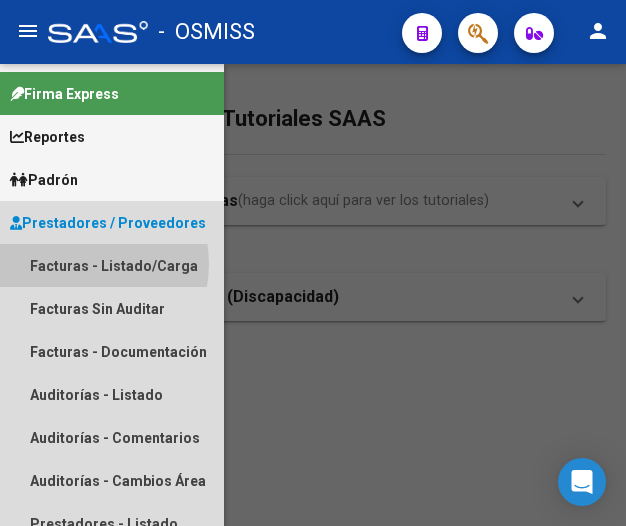 click on "Facturas - Listado/Carga" at bounding box center (112, 265) 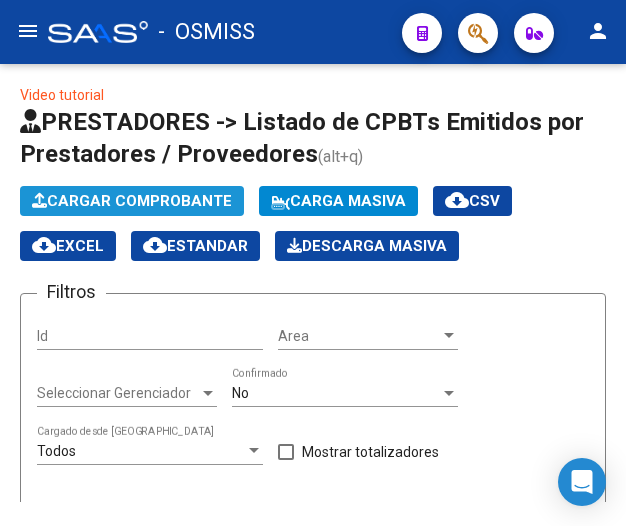 click on "Cargar Comprobante" 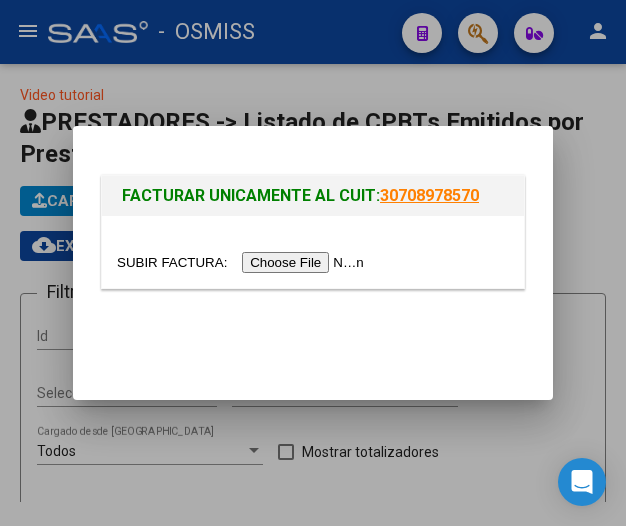 click at bounding box center (243, 262) 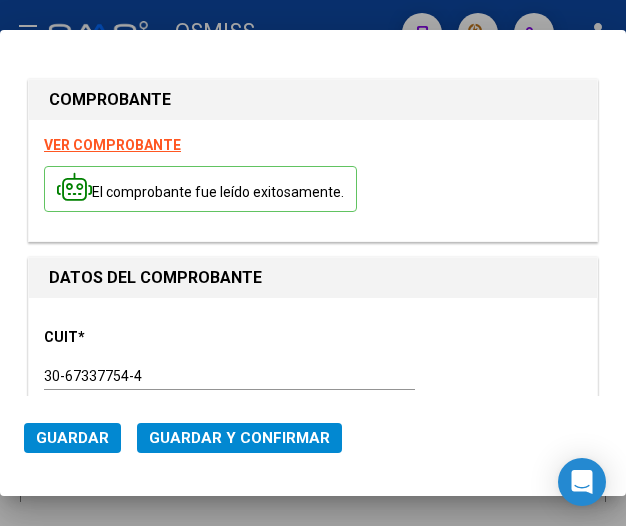 type on "2025-08-04" 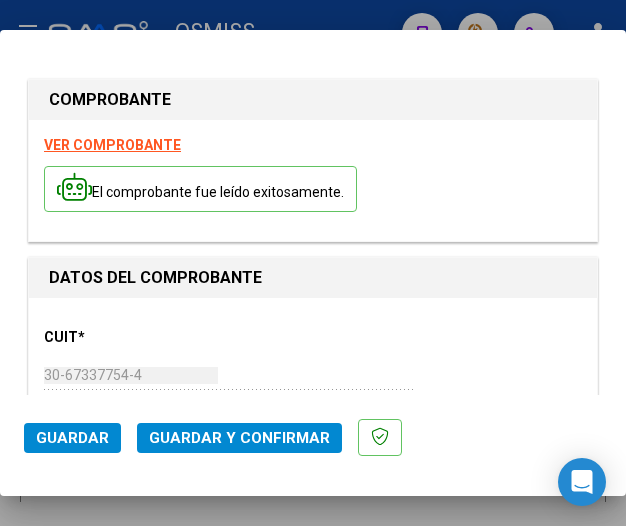 click on "CUIT  *   30-67337754-4 Ingresar CUIT  ANALISIS PRESTADOR  ESTADO PROVINCIA DE SAN LUIS  ARCA Padrón" at bounding box center (313, 395) 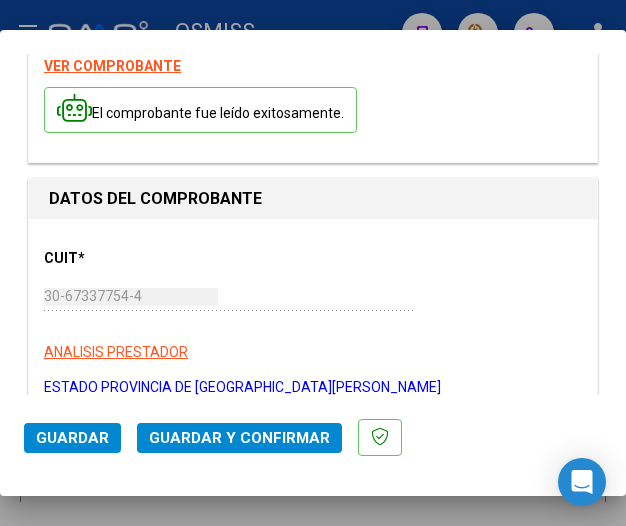scroll, scrollTop: 200, scrollLeft: 0, axis: vertical 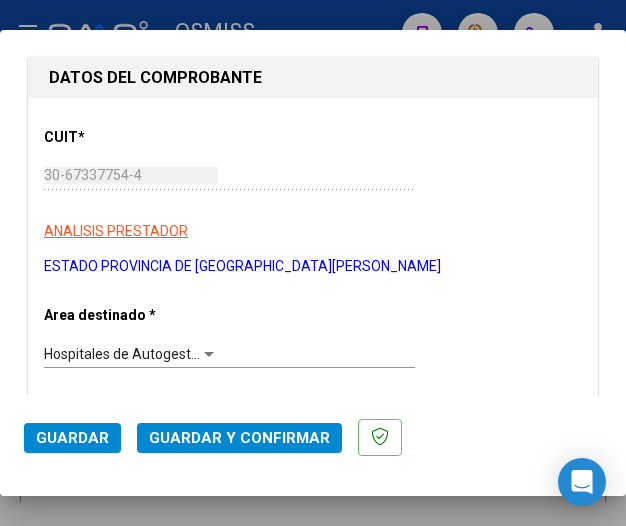 click at bounding box center [209, 354] 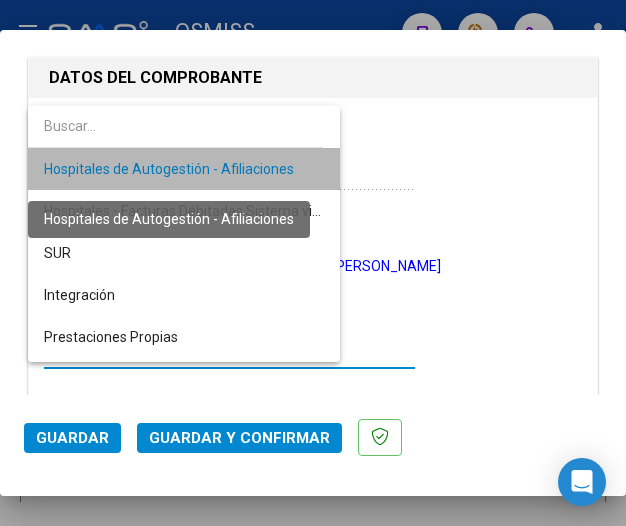 click on "Hospitales de Autogestión - Afiliaciones" at bounding box center [169, 169] 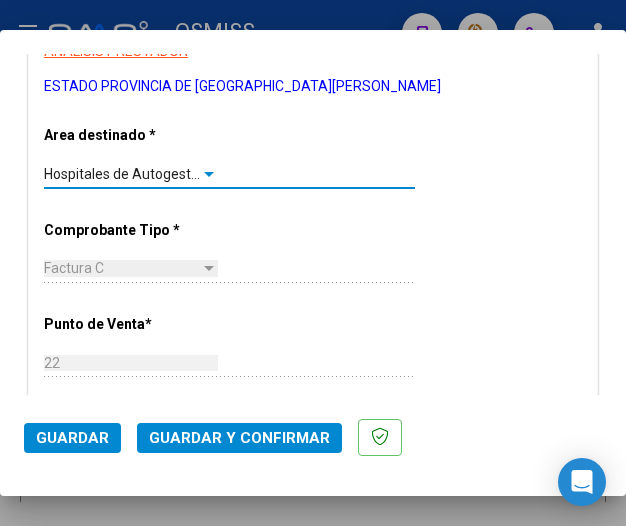 scroll, scrollTop: 400, scrollLeft: 0, axis: vertical 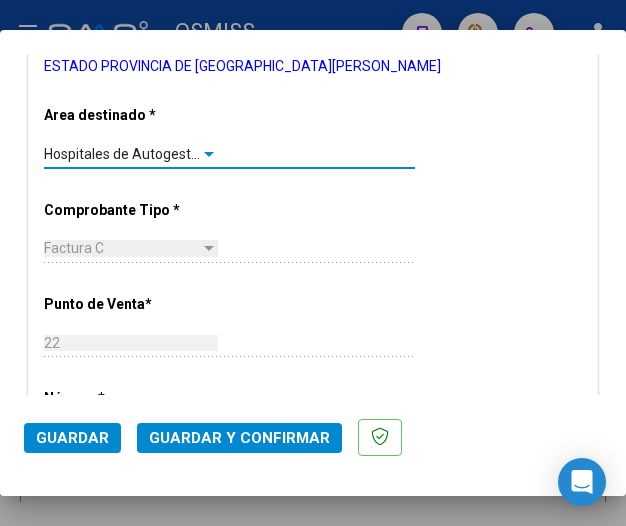 click at bounding box center [209, 154] 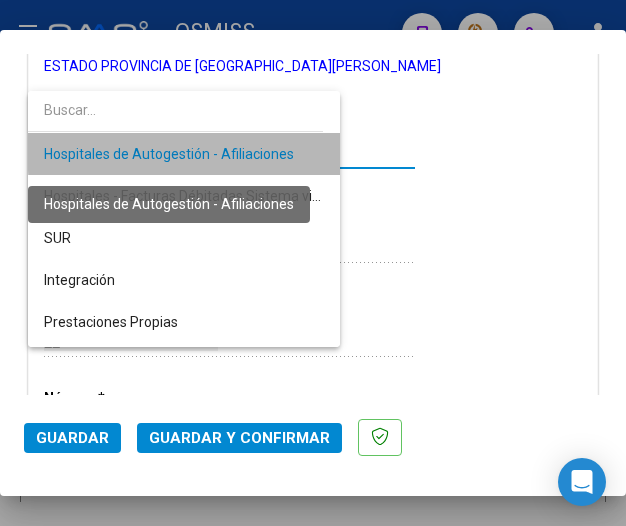 click on "Hospitales de Autogestión - Afiliaciones" at bounding box center [169, 154] 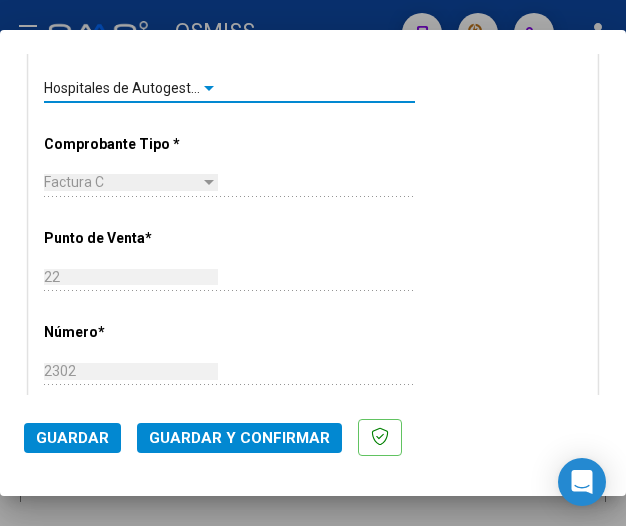 scroll, scrollTop: 600, scrollLeft: 0, axis: vertical 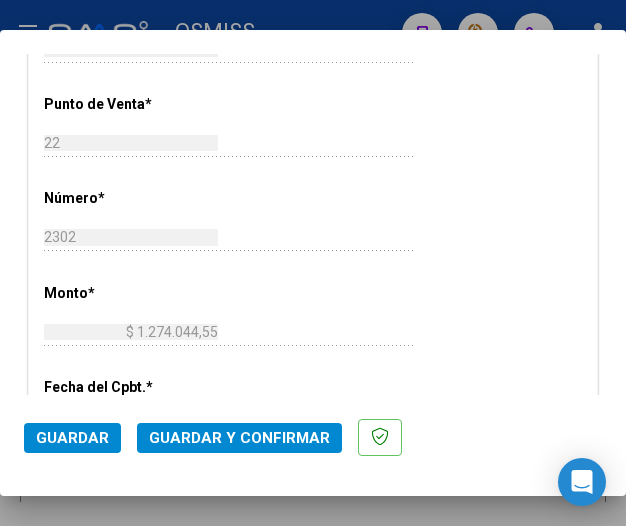 click on "CUIT  *   30-67337754-4 Ingresar CUIT  ANALISIS PRESTADOR  ESTADO PROVINCIA DE SAN LUIS  ARCA Padrón  Area destinado * Hospitales de Autogestión - Afiliaciones Seleccionar Area  Comprobante Tipo * Factura C Seleccionar Tipo Punto de Venta  *   22 Ingresar el Nro.  Número  *   2302 Ingresar el Nro.  Monto  *   $ 1.274.044,55 Ingresar el monto  Fecha del Cpbt.  *   2025-07-05 Ingresar la fecha  CAE / CAEA (no ingrese CAI)    75274308482161 Ingresar el CAE o CAEA (no ingrese CAI)  Fecha Recibido  *   2025-07-07 Ingresar la fecha  Fecha de Vencimiento    2025-08-04 Ingresar la fecha  Ref. Externa    Ingresar la ref.  N° Liquidación    Ingresar el N° Liquidación" at bounding box center [313, 371] 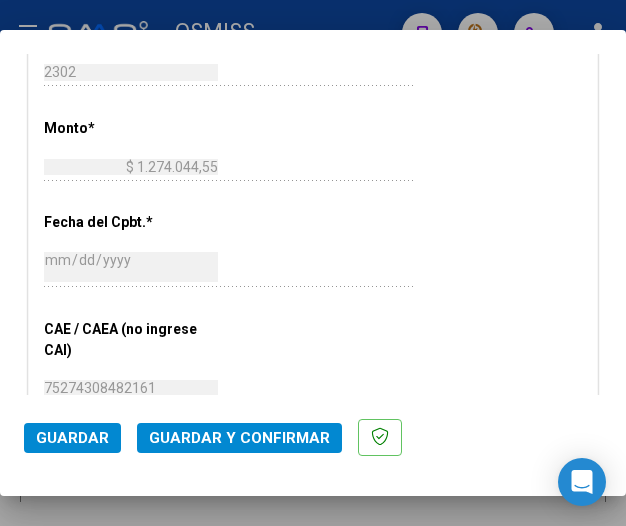 scroll, scrollTop: 800, scrollLeft: 0, axis: vertical 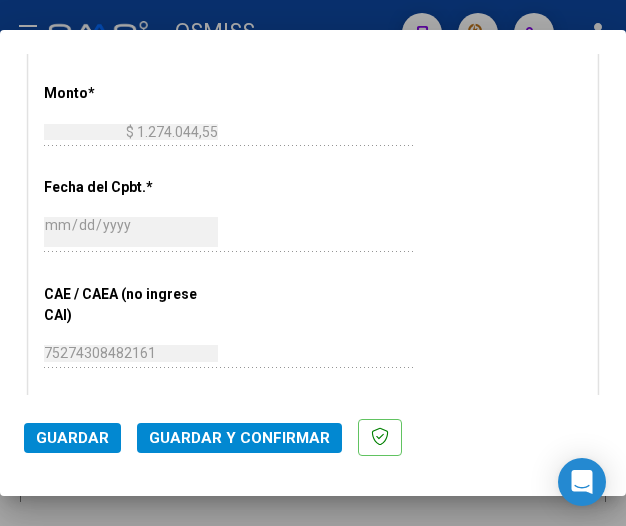 click on "[DATE] Ingresar la fecha" 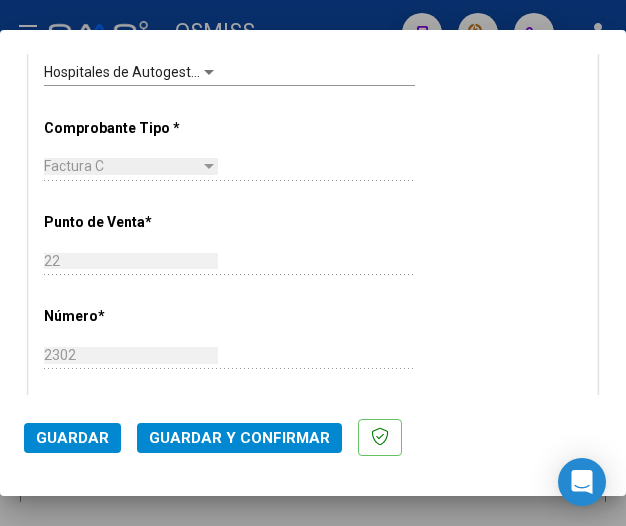 scroll, scrollTop: 400, scrollLeft: 0, axis: vertical 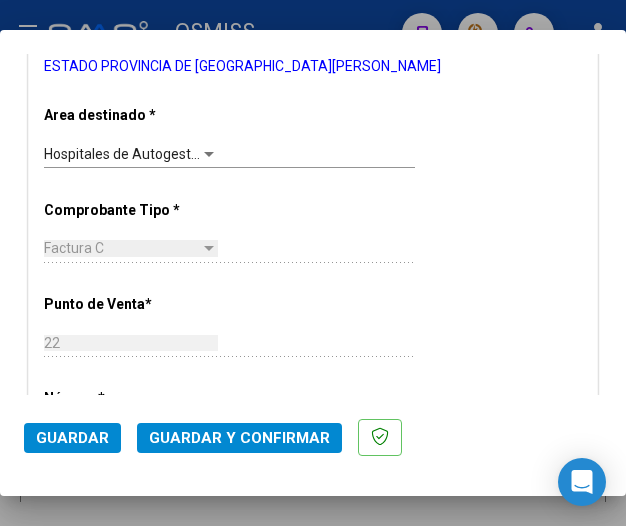 click at bounding box center (209, 154) 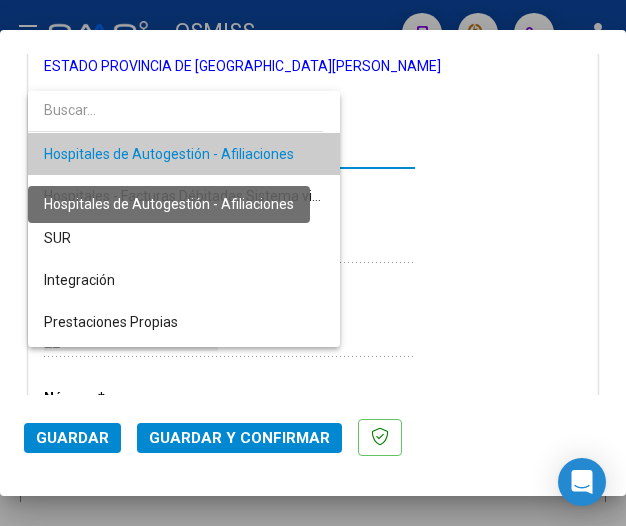 click on "Hospitales de Autogestión - Afiliaciones" at bounding box center (169, 154) 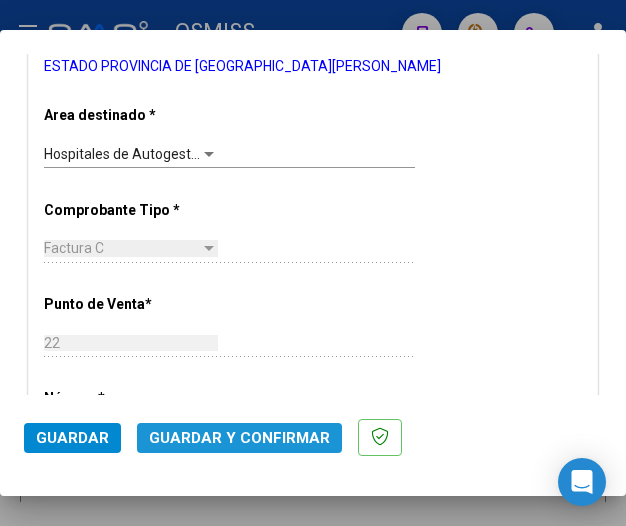 click on "Guardar y Confirmar" 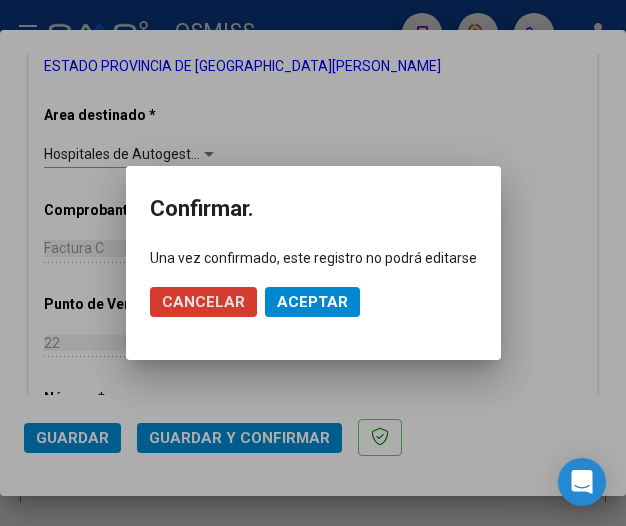 click on "Aceptar" 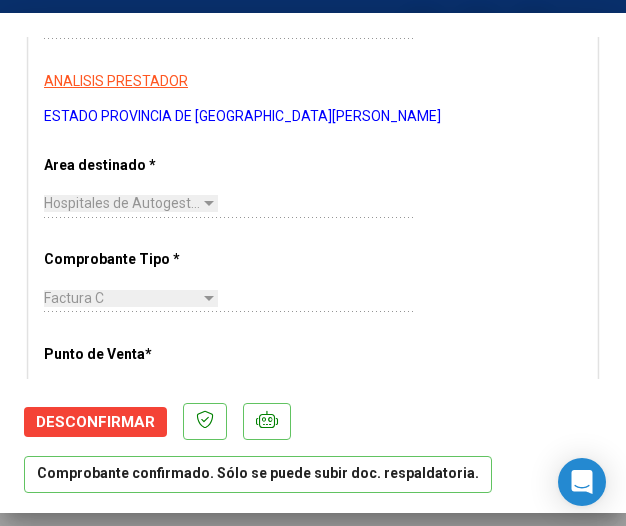 scroll, scrollTop: 500, scrollLeft: 0, axis: vertical 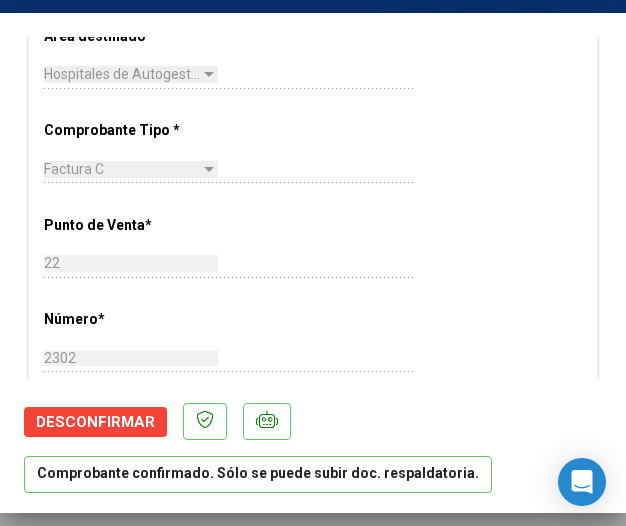 click on "CUIT  *   30-67337754-4 Ingresar CUIT  ANALISIS PRESTADOR  ESTADO PROVINCIA DE SAN LUIS  ARCA Padrón ARCA Padrón  Area destinado * Hospitales de Autogestión - Afiliaciones Seleccionar Area  Comprobante Tipo * Factura C Seleccionar Tipo Punto de Venta  *   22 Ingresar el Nro.  Número  *   2302 Ingresar el Nro.  Monto  *   $ 1.274.044,55 Ingresar el monto  Fecha del Cpbt.  *   2025-07-05 Ingresar la fecha  CAE / CAEA (no ingrese CAI)    75274308482161 Ingresar el CAE o CAEA (no ingrese CAI)  Fecha Recibido  *   2025-07-07 Ingresar la fecha  Fecha de Vencimiento    2025-08-04 Ingresar la fecha  Ref. Externa    Ingresar la ref.  N° Liquidación    Ingresar el N° Liquidación" at bounding box center [313, 491] 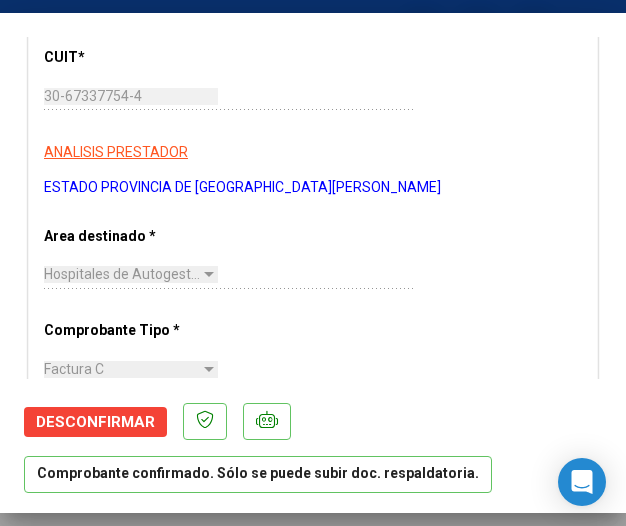 click on "CUIT  *   30-67337754-4 Ingresar CUIT  ANALISIS PRESTADOR  ESTADO PROVINCIA DE SAN LUIS  ARCA Padrón ARCA Padrón  Area destinado * Hospitales de Autogestión - Afiliaciones Seleccionar Area  Comprobante Tipo * Factura C Seleccionar Tipo Punto de Venta  *   22 Ingresar el Nro.  Número  *   2302 Ingresar el Nro.  Monto  *   $ 1.274.044,55 Ingresar el monto  Fecha del Cpbt.  *   2025-07-05 Ingresar la fecha  CAE / CAEA (no ingrese CAI)    75274308482161 Ingresar el CAE o CAEA (no ingrese CAI)  Fecha Recibido  *   2025-07-07 Ingresar la fecha  Fecha de Vencimiento    2025-08-04 Ingresar la fecha  Ref. Externa    Ingresar la ref.  N° Liquidación    Ingresar el N° Liquidación" at bounding box center (313, 691) 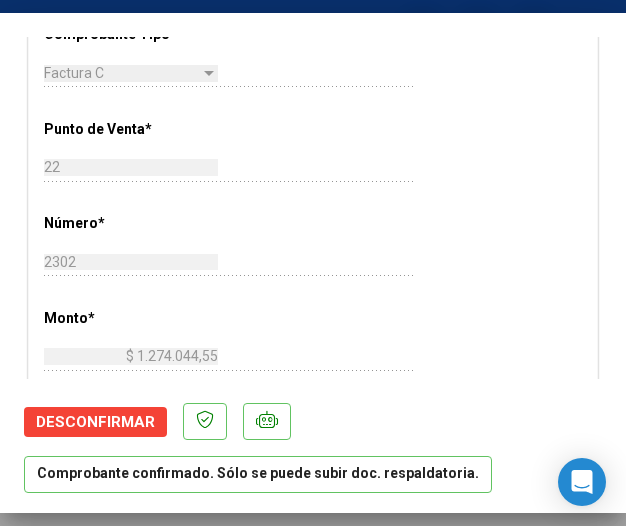 scroll, scrollTop: 600, scrollLeft: 0, axis: vertical 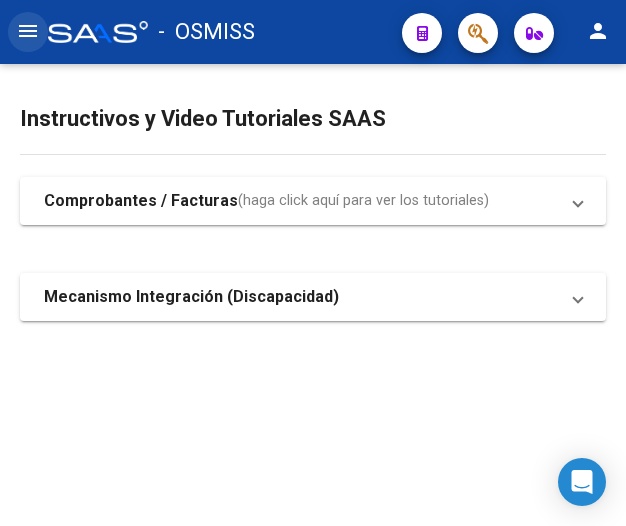 click on "menu" 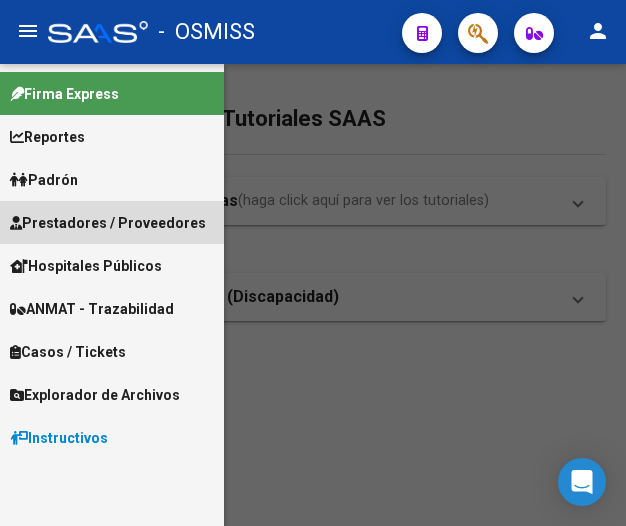 click on "Prestadores / Proveedores" at bounding box center (108, 223) 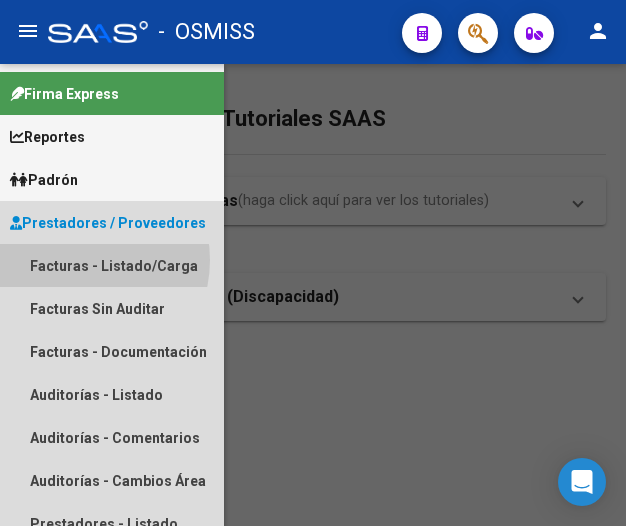 click on "Facturas - Listado/Carga" at bounding box center [112, 265] 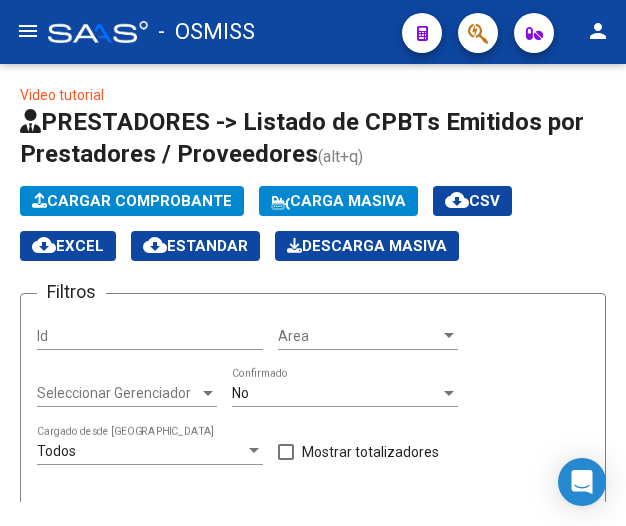 click on "Video tutorial   PRESTADORES -> Listado de CPBTs Emitidos por Prestadores / Proveedores (alt+q)   Cargar Comprobante
Carga Masiva  cloud_download  CSV  cloud_download  EXCEL  cloud_download  Estandar   Descarga Masiva
Filtros Id Area Area Seleccionar Gerenciador Seleccionar Gerenciador No  Confirmado Todos  Cargado desde Masivo   Mostrar totalizadores   FILTROS DEL COMPROBANTE  Comprobante Tipo Comprobante Tipo Start date – Fec. Comprobante Desde / Hasta Días Emisión Desde(cant. días) Días Emisión Hasta(cant. días) CUIT / Razón Social Pto. Venta Nro. Comprobante Código SSS CAE Válido CAE Válido Todos  Cargado Módulo Hosp. Todos  Tiene facturacion Apócrifa Hospital Refes  FILTROS DE INTEGRACION  Período De Prestación Campos del Archivo de Rendición Devuelto x SSS (dr_envio) Todos  Rendido x SSS (dr_envio) Tipo de Registro Tipo de Registro Período Presentación Período [PERSON_NAME] del Legajo Asociado (preaprobación) Afiliado Legajo (cuil/nombre) Todos   MAS FILTROS  Todos  2" 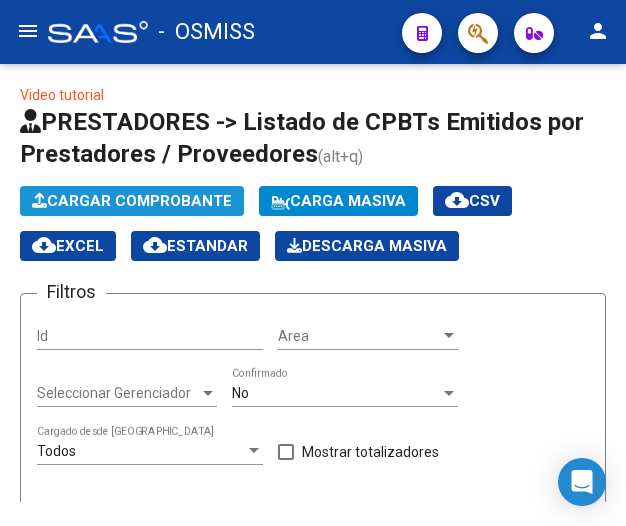 click on "Cargar Comprobante" 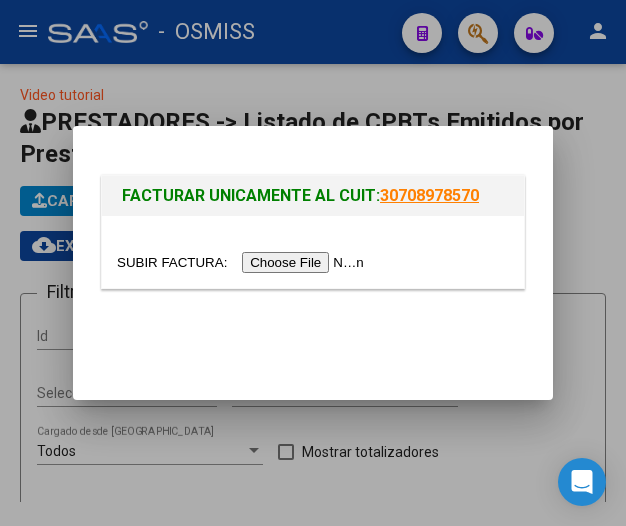 click at bounding box center (243, 262) 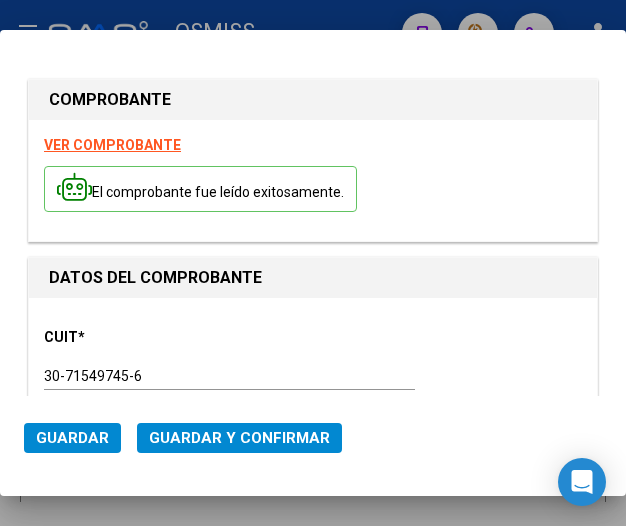 type on "[DATE]" 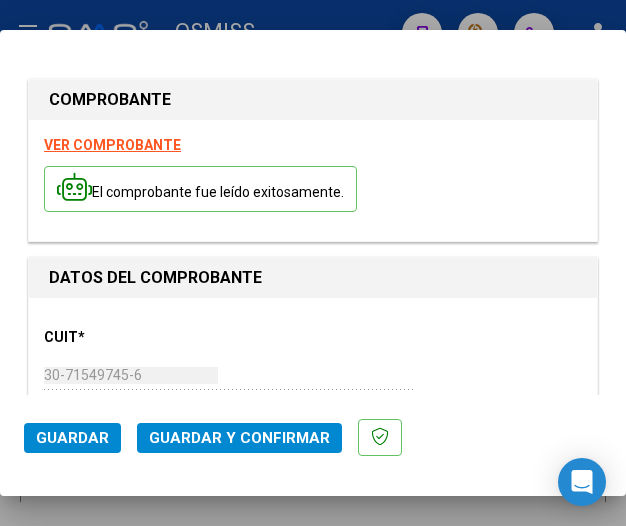 click on "CUIT  *   30-71549745-6 Ingresar CUIT  ANALISIS PRESTADOR  FACTURACION Y COBRANZA DE LOS EFECTORES PUBLICOS S.E.  ARCA Padrón" at bounding box center [313, 395] 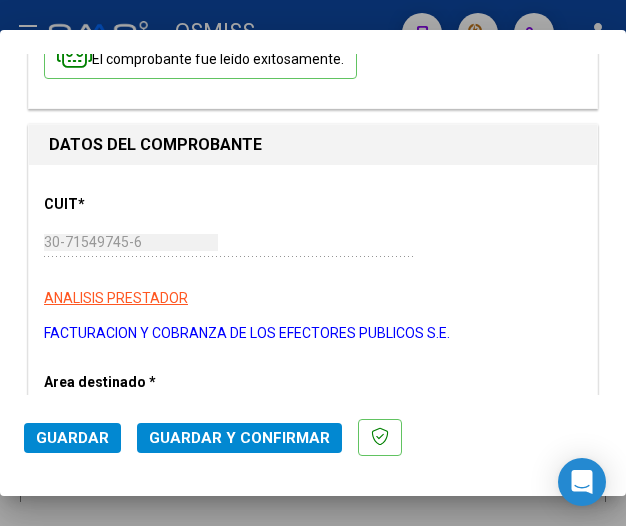 scroll, scrollTop: 200, scrollLeft: 0, axis: vertical 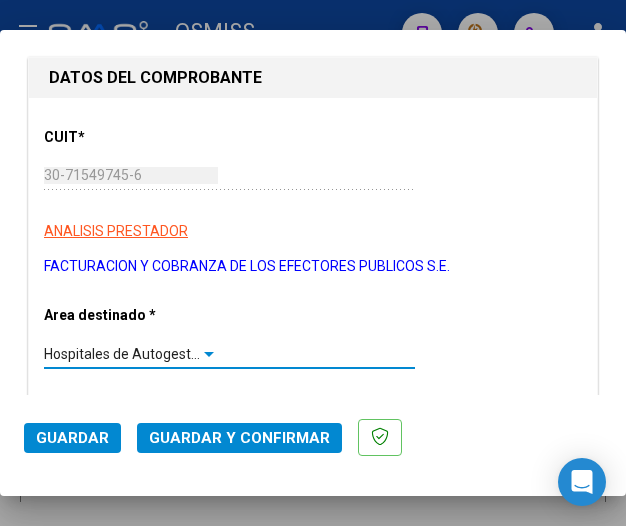 click at bounding box center (209, 354) 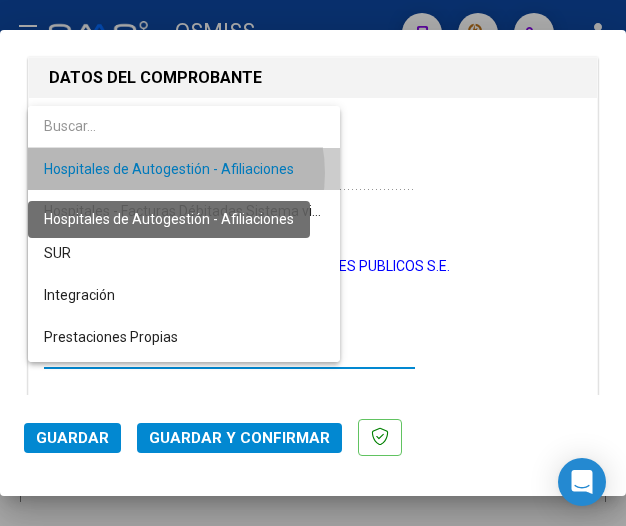 click on "Hospitales de Autogestión - Afiliaciones" at bounding box center [169, 169] 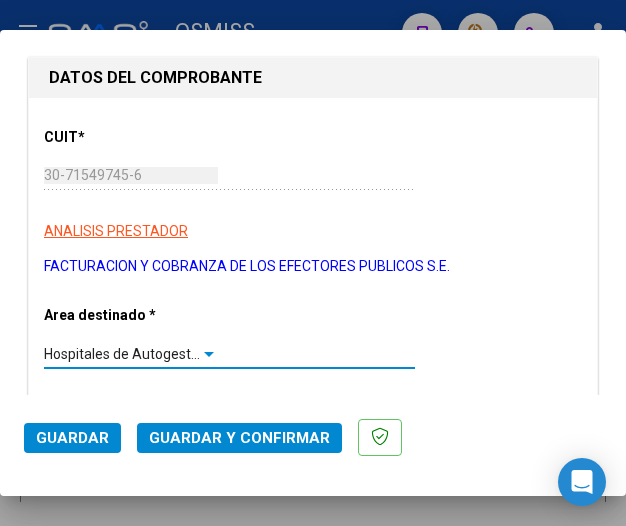scroll, scrollTop: 300, scrollLeft: 0, axis: vertical 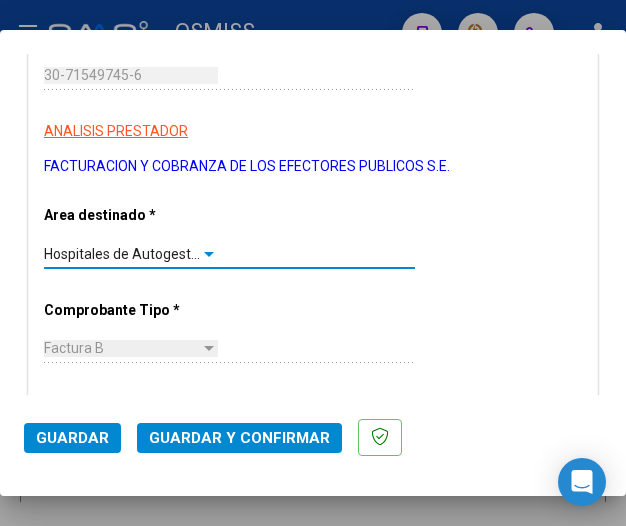 click at bounding box center (209, 254) 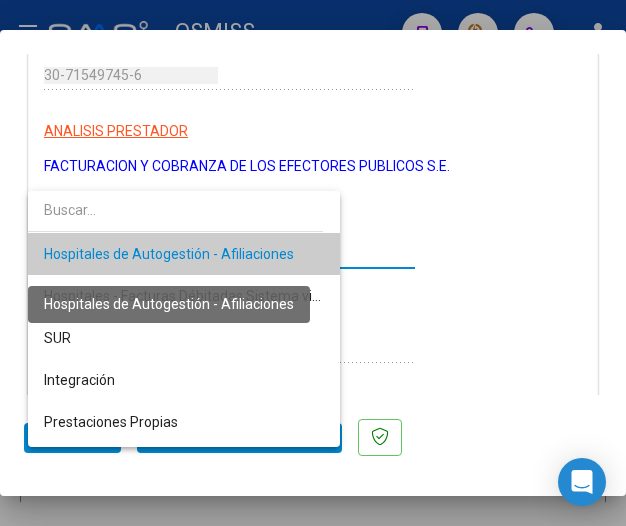 click on "Hospitales de Autogestión - Afiliaciones" at bounding box center (169, 254) 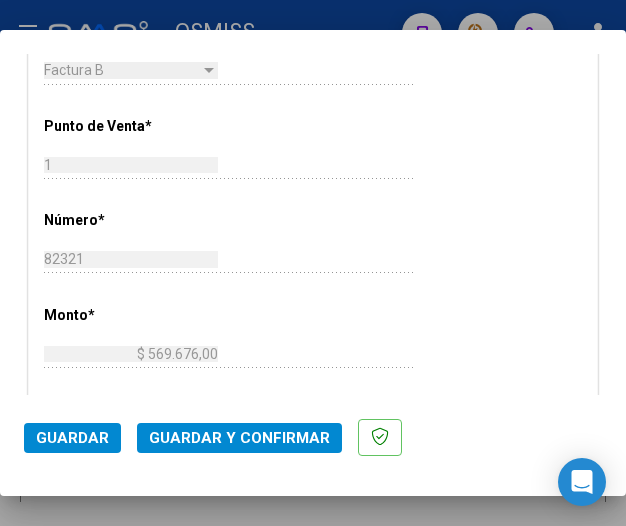 scroll, scrollTop: 600, scrollLeft: 0, axis: vertical 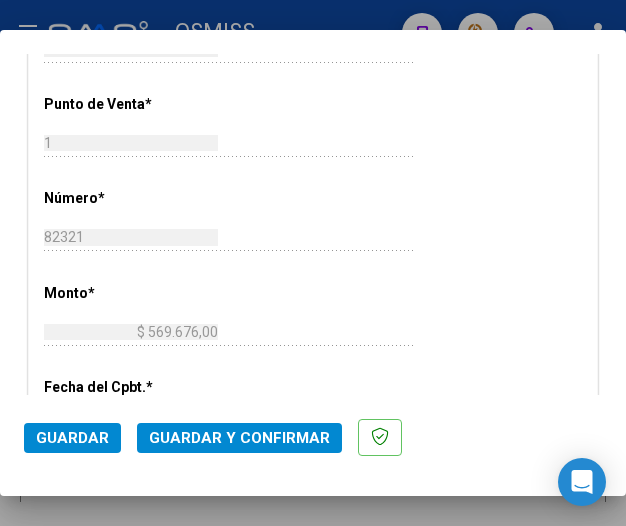 click on "CUIT  *   30-71549745-6 Ingresar CUIT  ANALISIS PRESTADOR  FACTURACION Y COBRANZA DE LOS EFECTORES PUBLICOS S.E.  ARCA Padrón  Area destinado * Hospitales de Autogestión - Afiliaciones Seleccionar Area  Comprobante Tipo * Factura B Seleccionar Tipo Punto de Venta  *   1 Ingresar el Nro.  Número  *   82321 Ingresar el Nro.  Monto  *   $ 569.676,00 Ingresar el monto  Fecha del Cpbt.  *   2025-07-04 Ingresar la fecha  CAE / CAEA (no ingrese CAI)    75276150973091 Ingresar el CAE o CAEA (no ingrese CAI)  Fecha Recibido  *   2025-07-07 Ingresar la fecha  Fecha de Vencimiento    2025-10-02 Ingresar la fecha  Ref. Externa    Ingresar la ref.  N° Liquidación    Ingresar el N° Liquidación" at bounding box center [313, 371] 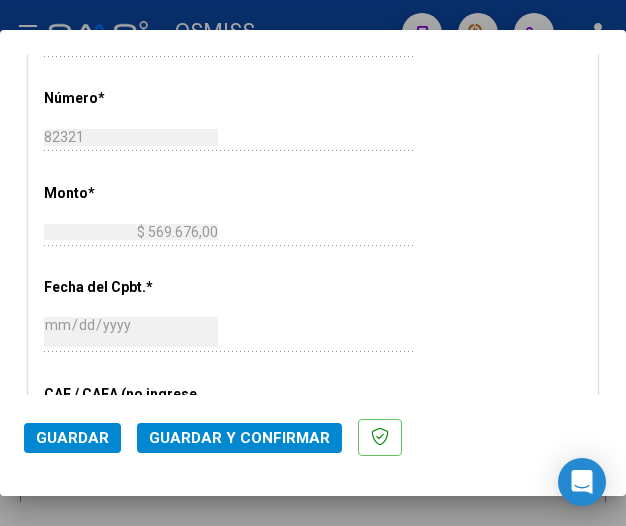 scroll, scrollTop: 800, scrollLeft: 0, axis: vertical 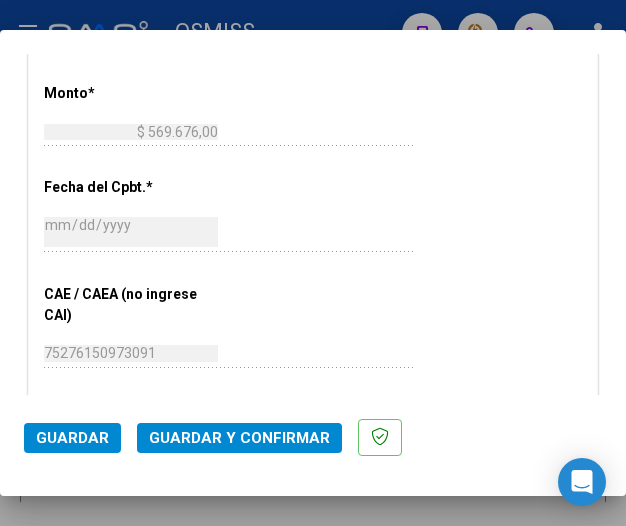 click on "2025-07-04 Ingresar la fecha" 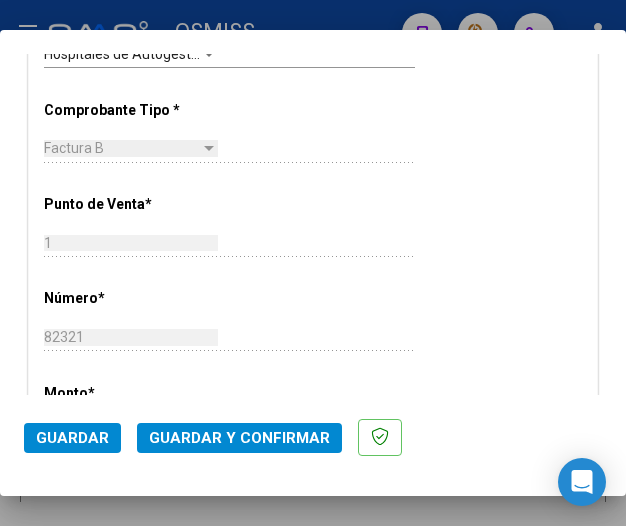 scroll, scrollTop: 400, scrollLeft: 0, axis: vertical 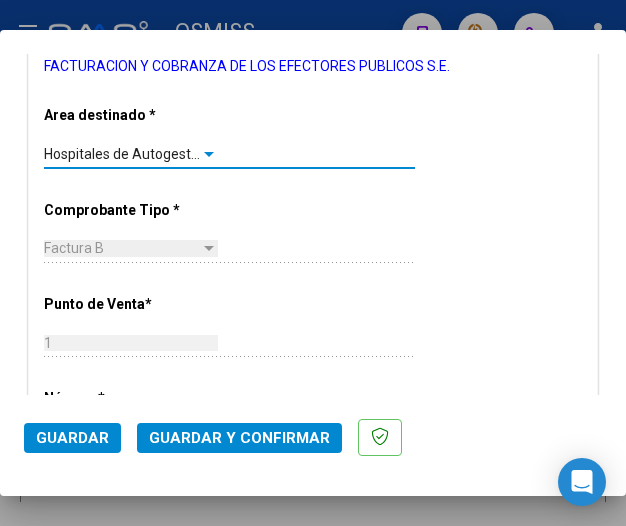 click at bounding box center (209, 154) 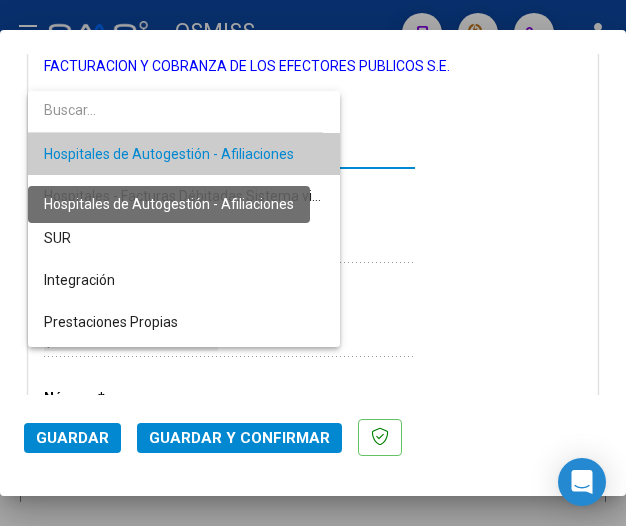 click on "Hospitales de Autogestión - Afiliaciones" at bounding box center (169, 154) 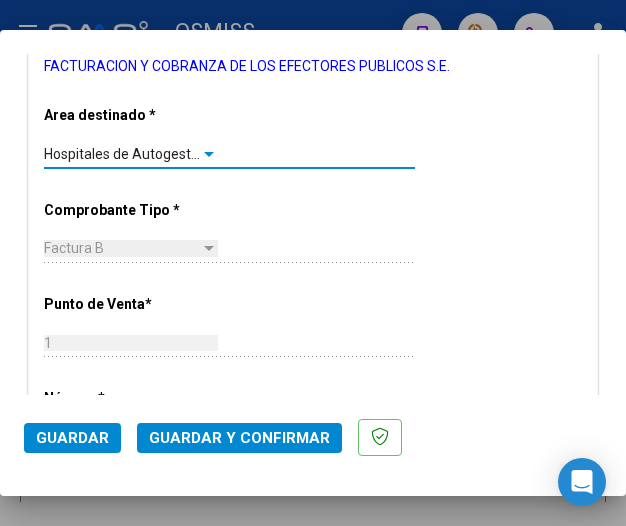click on "Guardar y Confirmar" 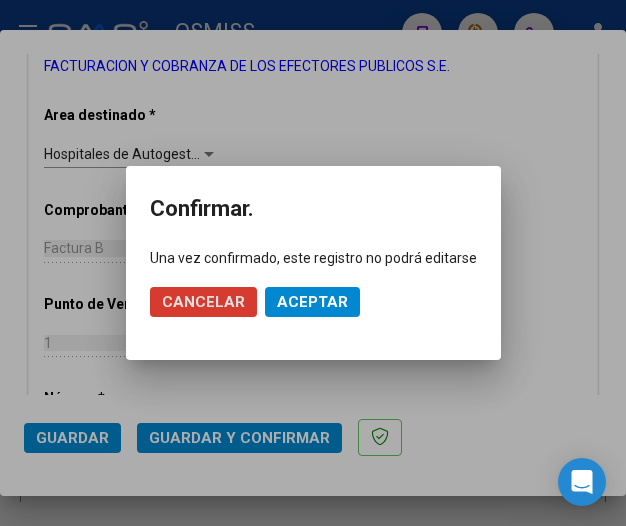 click on "Aceptar" 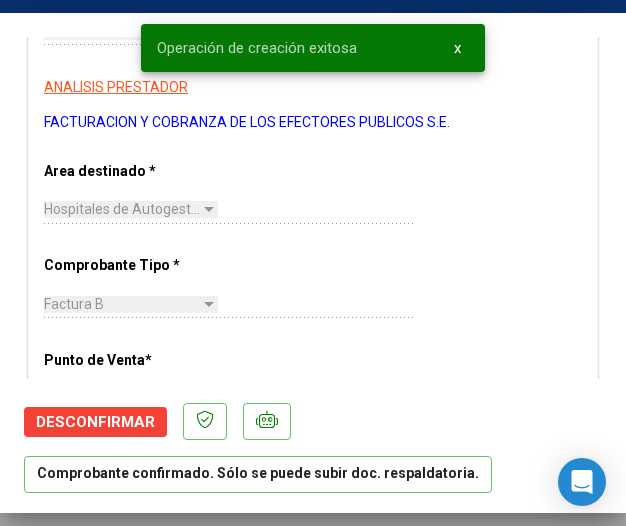 scroll, scrollTop: 400, scrollLeft: 0, axis: vertical 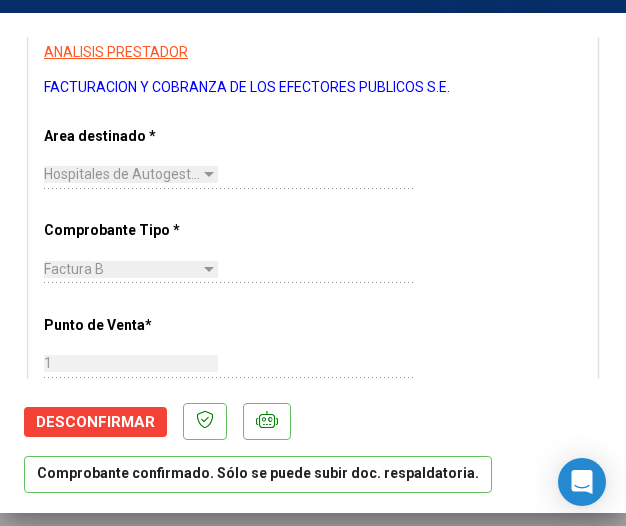 click on "Hospitales de Autogestión - Afiliaciones Seleccionar Area" at bounding box center (229, 183) 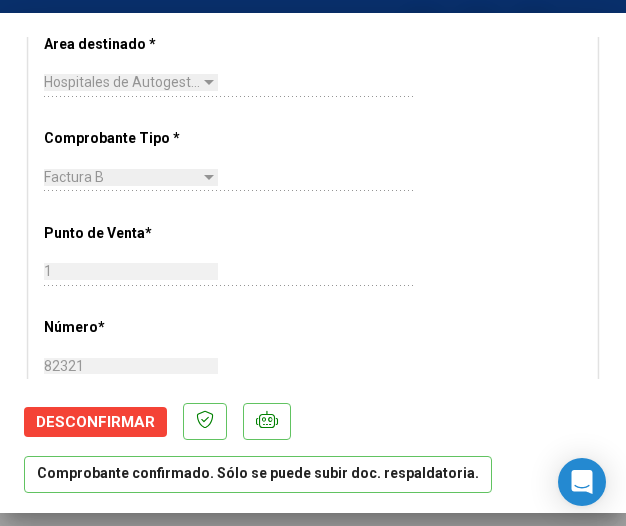 scroll, scrollTop: 600, scrollLeft: 0, axis: vertical 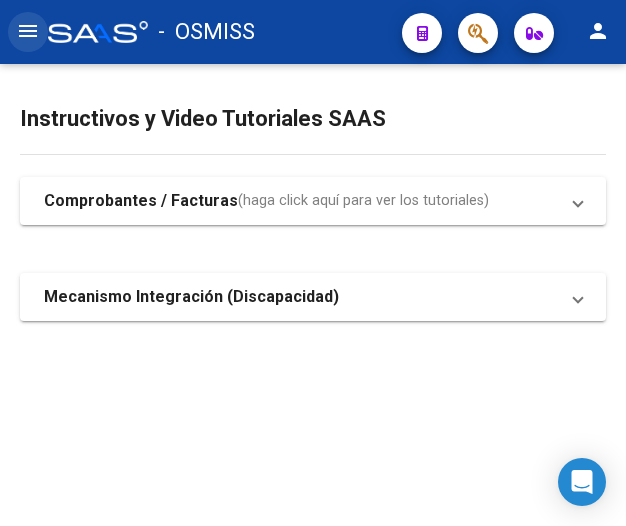 click on "menu" 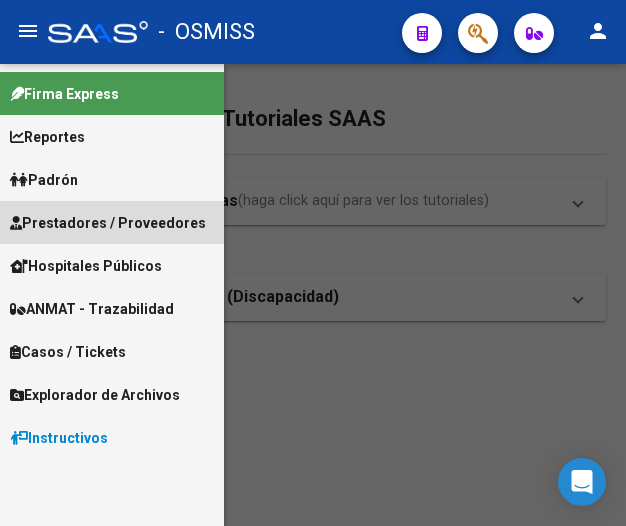 click on "Prestadores / Proveedores" at bounding box center (108, 223) 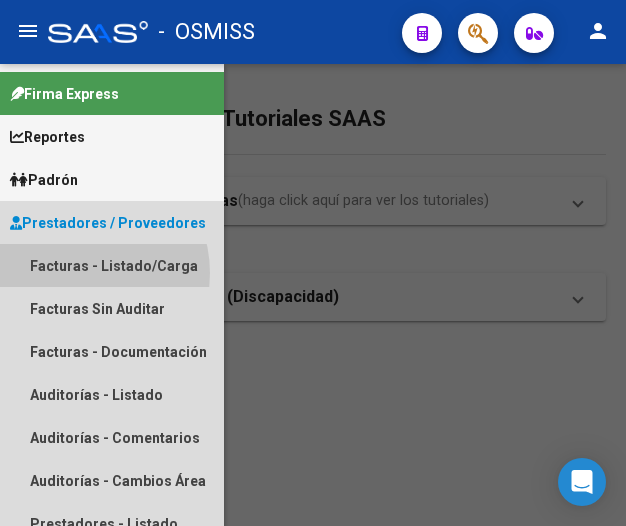 click on "Facturas - Listado/Carga" at bounding box center (112, 265) 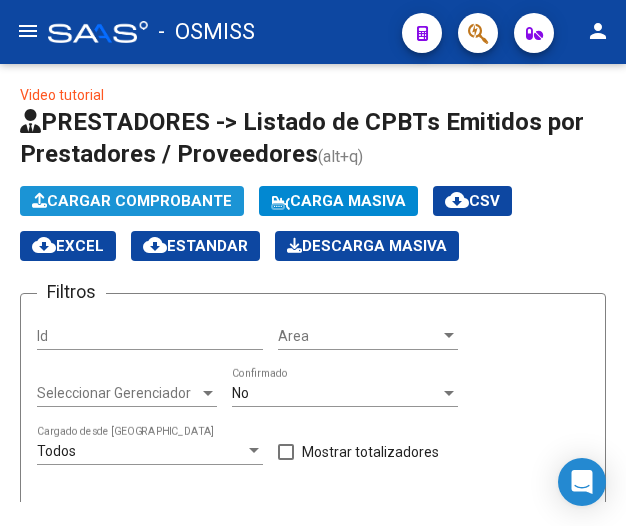 click on "Cargar Comprobante" 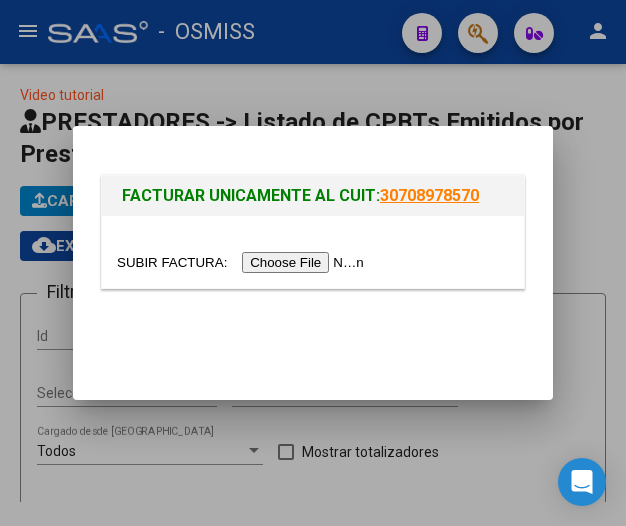 click at bounding box center (243, 262) 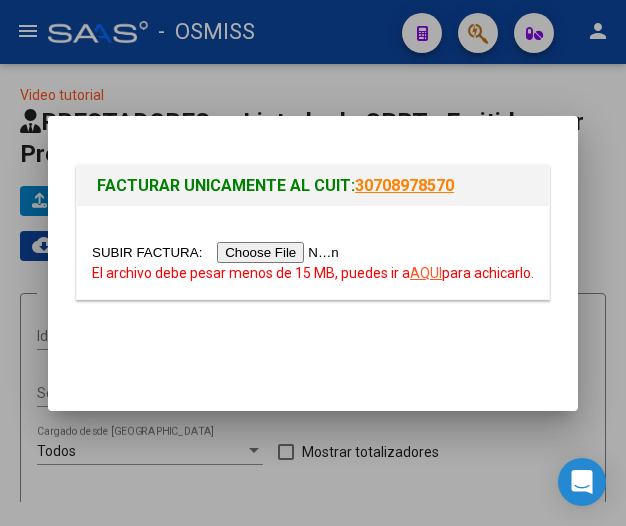 click on "AQUI" at bounding box center [426, 273] 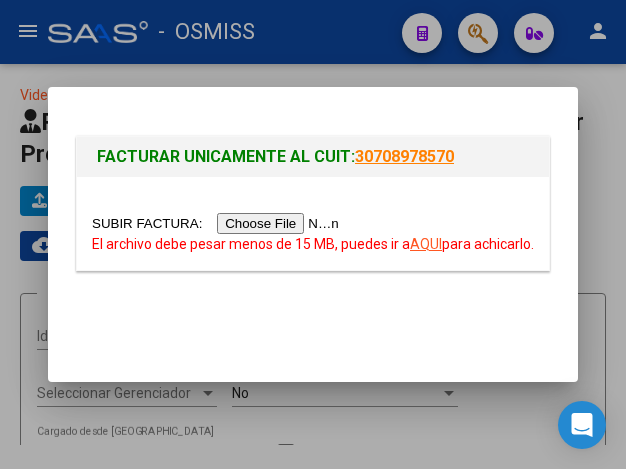 click at bounding box center (218, 223) 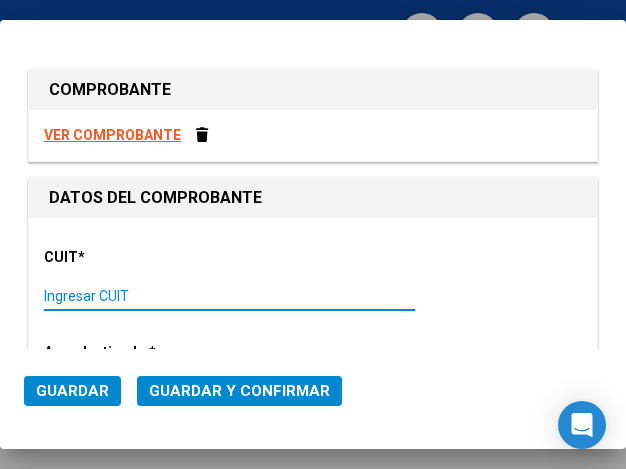 click on "Ingresar CUIT" at bounding box center (131, 296) 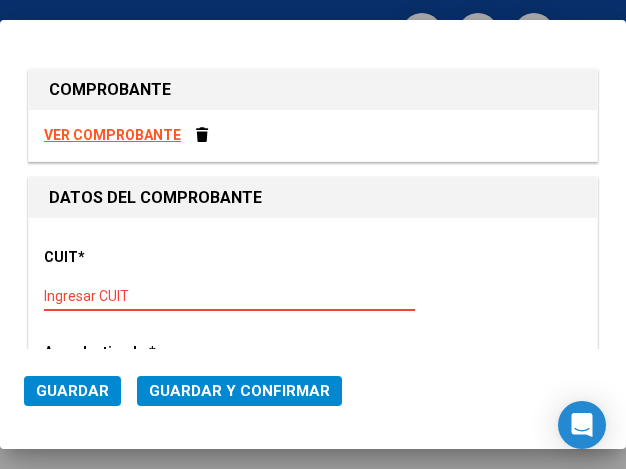 click on "Ingresar CUIT" at bounding box center (131, 296) 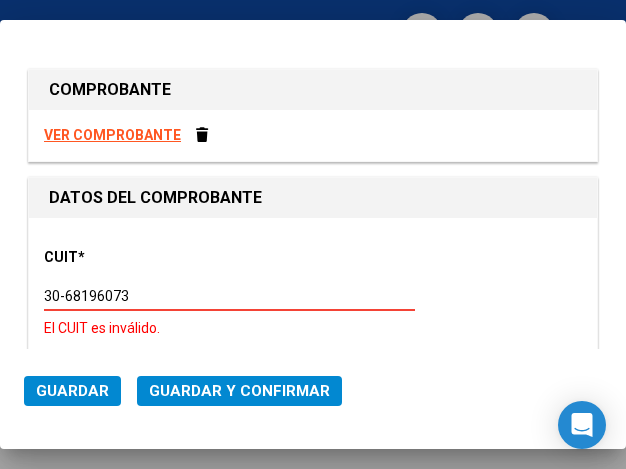 type on "30-68196073-9" 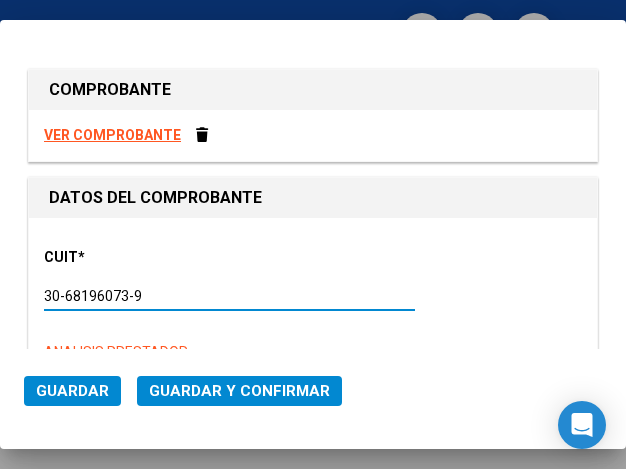 type on "1" 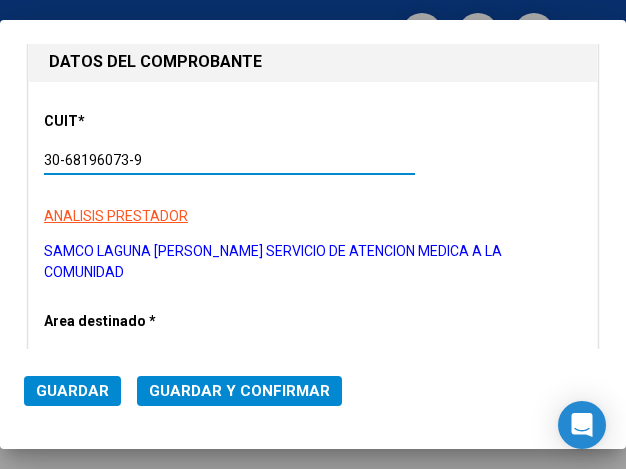 scroll, scrollTop: 200, scrollLeft: 0, axis: vertical 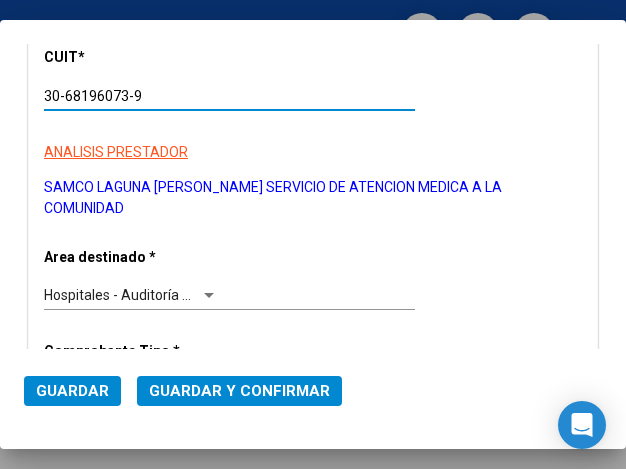 type on "30-68196073-9" 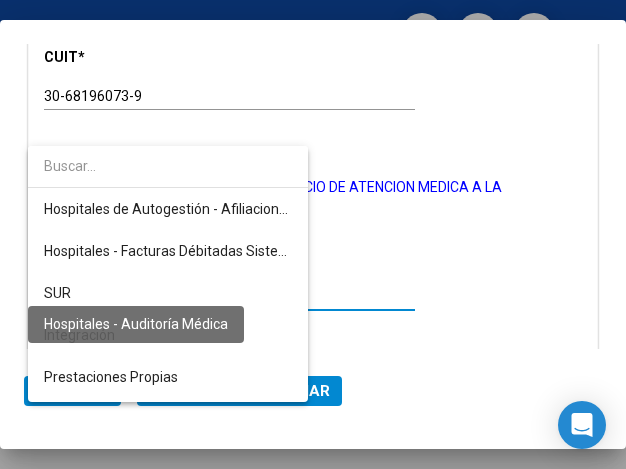 scroll, scrollTop: 271, scrollLeft: 0, axis: vertical 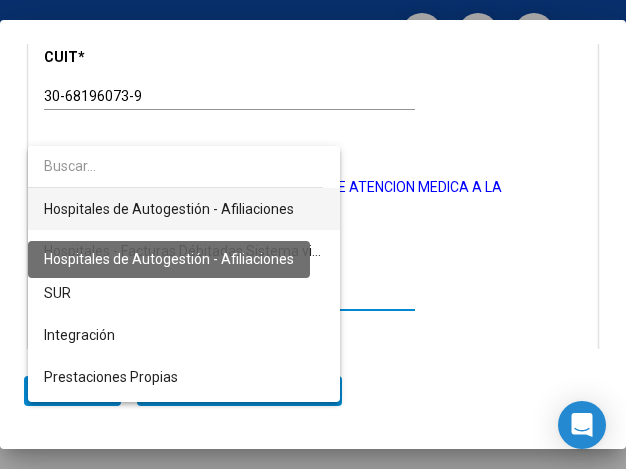 click on "Hospitales de Autogestión - Afiliaciones" at bounding box center (169, 209) 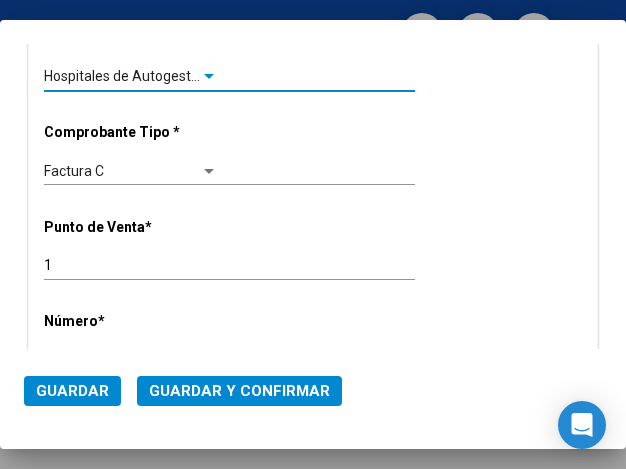 scroll, scrollTop: 500, scrollLeft: 0, axis: vertical 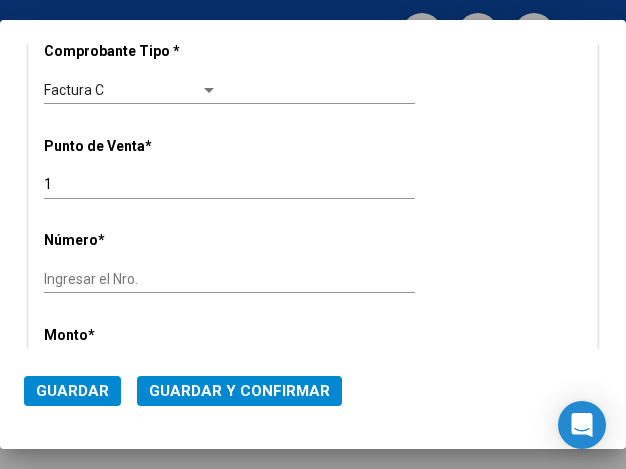 click on "Ingresar el Nro." at bounding box center (131, 279) 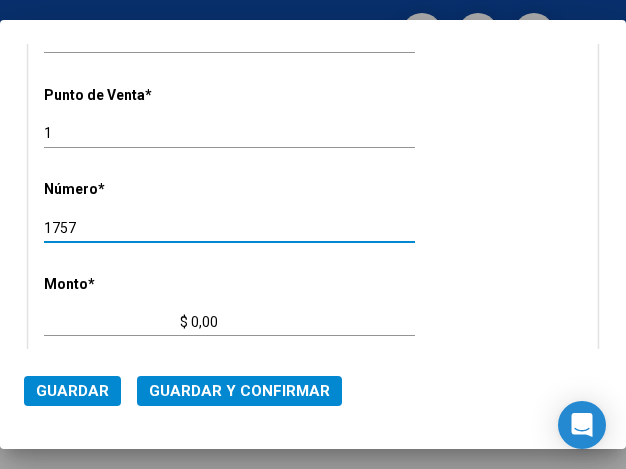 scroll, scrollTop: 600, scrollLeft: 0, axis: vertical 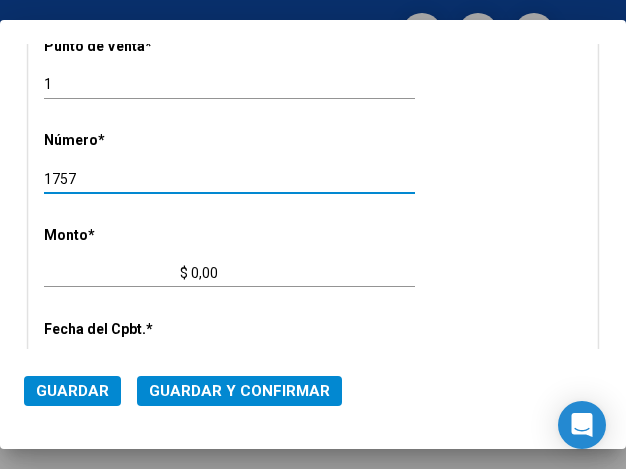 type on "1757" 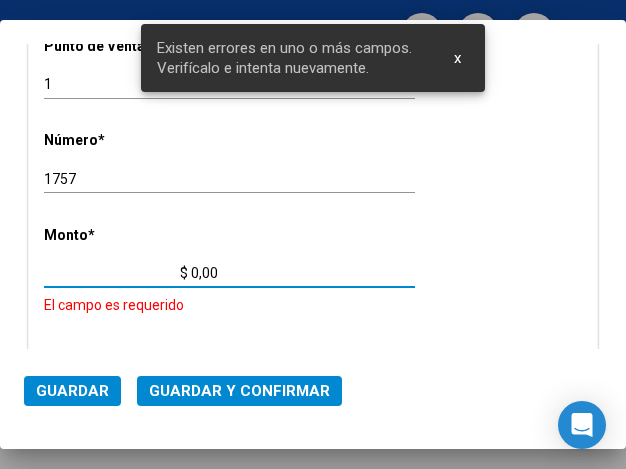 scroll, scrollTop: 647, scrollLeft: 0, axis: vertical 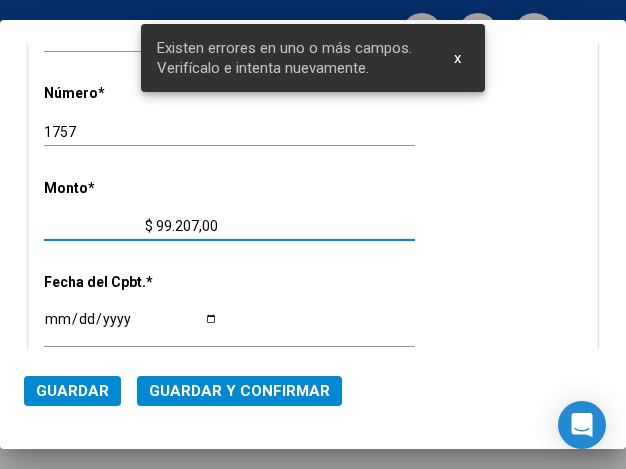 type on "$ 992.076,00" 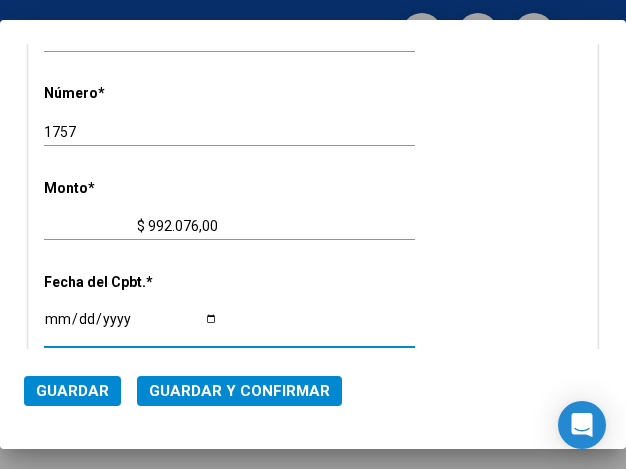 click on "Ingresar la fecha" at bounding box center (131, 326) 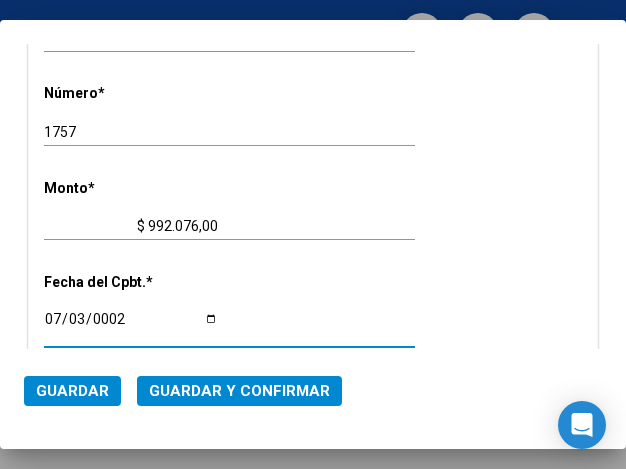 scroll, scrollTop: 841, scrollLeft: 0, axis: vertical 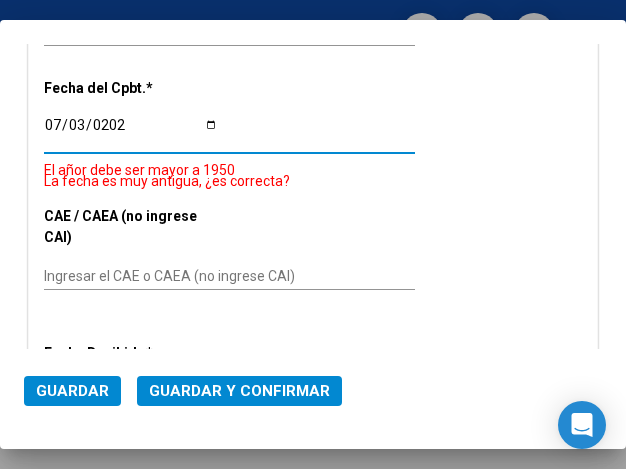 type on "2025-07-03" 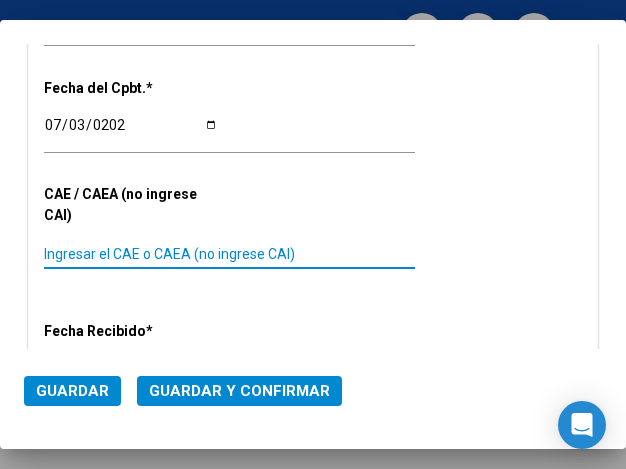 click on "Ingresar el CAE o CAEA (no ingrese CAI)" at bounding box center (131, 254) 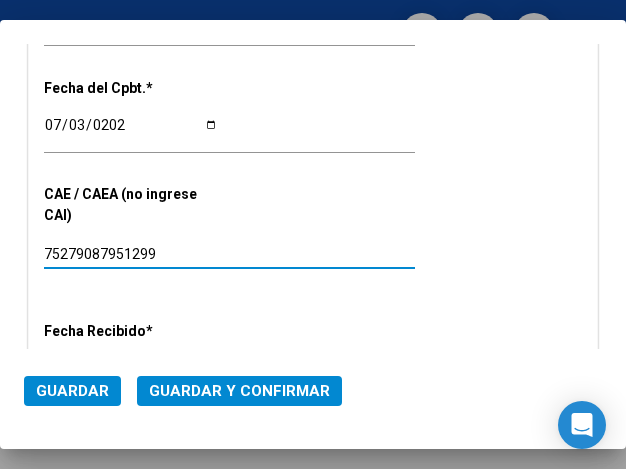 type on "75279087951299" 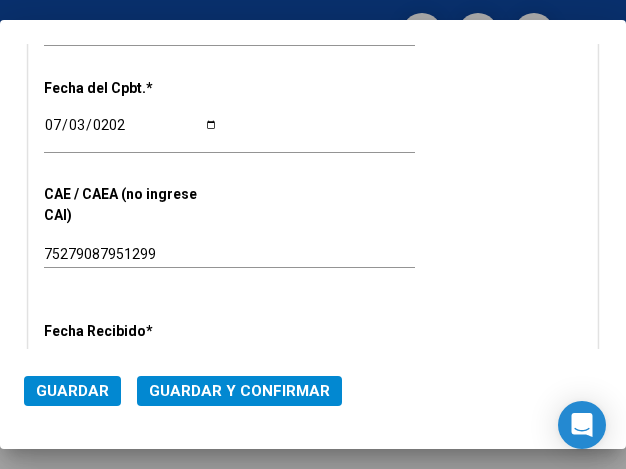 click on "CUIT  *   30-68196073-9 Ingresar CUIT  ANALISIS PRESTADOR  SAMCO LAGUNA PAIVA SERVICIO DE ATENCION MEDICA A LA COMUNIDAD  ARCA Padrón  Area destinado * Hospitales de Autogestión - Afiliaciones Seleccionar Area  Comprobante Tipo * Factura C Seleccionar Tipo Punto de Venta  *   1 Ingresar el Nro.  Número  *   1757 Ingresar el Nro.  Monto  *   $ 992.076,00 Ingresar el monto  Fecha del Cpbt.  *   2025-07-03 Ingresar la fecha  CAE / CAEA (no ingrese CAI)    75279087951299 Ingresar el CAE o CAEA (no ingrese CAI)  Fecha Recibido  *   2025-07-07 Ingresar la fecha  Fecha de Vencimiento    Ingresar la fecha  Ref. Externa    Ingresar la ref.  N° Liquidación    Ingresar el N° Liquidación" at bounding box center (313, 60) 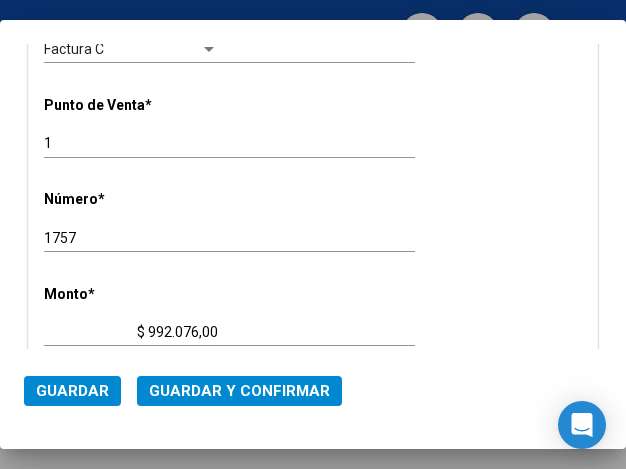 scroll, scrollTop: 641, scrollLeft: 0, axis: vertical 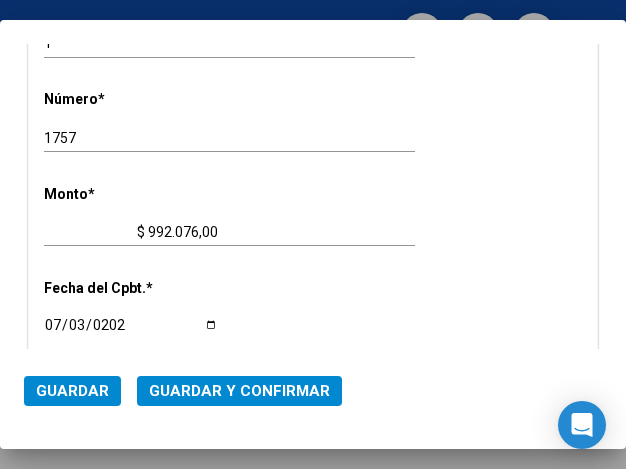 click on "CUIT  *   30-68196073-9 Ingresar CUIT  ANALISIS PRESTADOR  SAMCO LAGUNA PAIVA SERVICIO DE ATENCION MEDICA A LA COMUNIDAD  ARCA Padrón  Area destinado * Hospitales de Autogestión - Afiliaciones Seleccionar Area  Comprobante Tipo * Factura C Seleccionar Tipo Punto de Venta  *   1 Ingresar el Nro.  Número  *   1757 Ingresar el Nro.  Monto  *   $ 992.076,00 Ingresar el monto  Fecha del Cpbt.  *   2025-07-03 Ingresar la fecha  CAE / CAEA (no ingrese CAI)    75279087951299 Ingresar el CAE o CAEA (no ingrese CAI)  Fecha Recibido  *   2025-07-07 Ingresar la fecha  Fecha de Vencimiento    Ingresar la fecha  Ref. Externa    Ingresar la ref.  N° Liquidación    Ingresar el N° Liquidación" at bounding box center [313, 260] 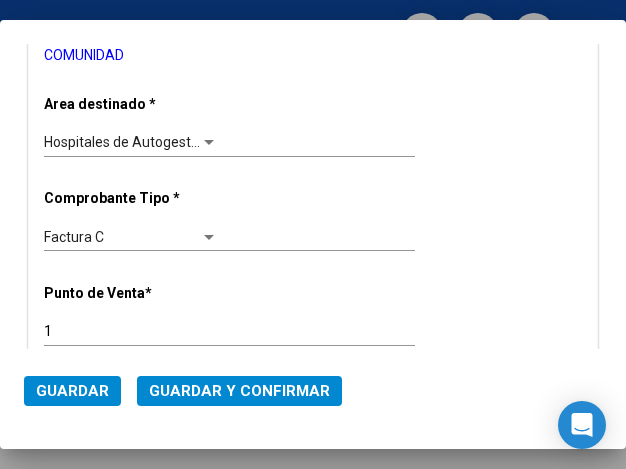 scroll, scrollTop: 341, scrollLeft: 0, axis: vertical 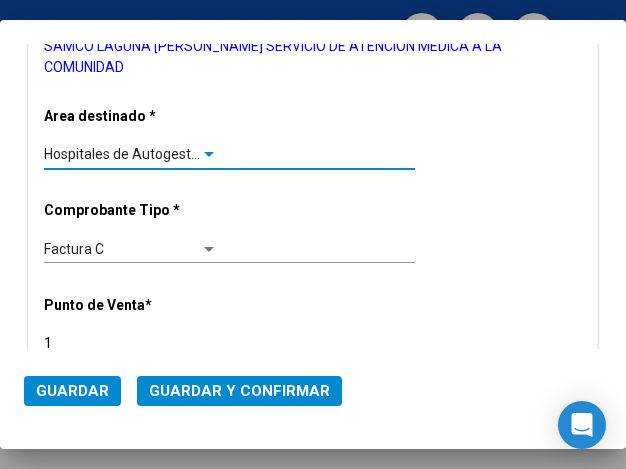 click at bounding box center [209, 155] 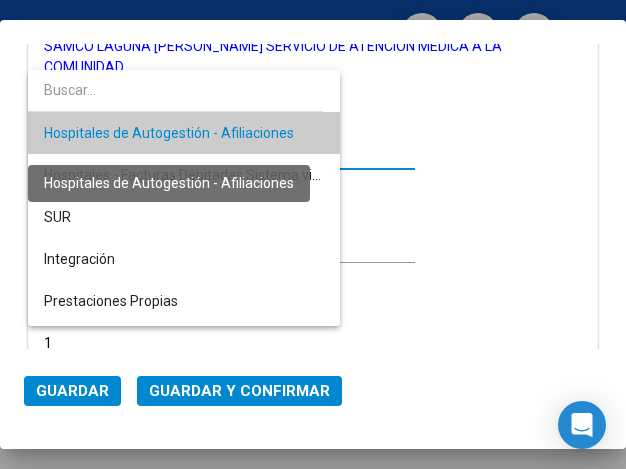 click on "Hospitales de Autogestión - Afiliaciones" at bounding box center [169, 133] 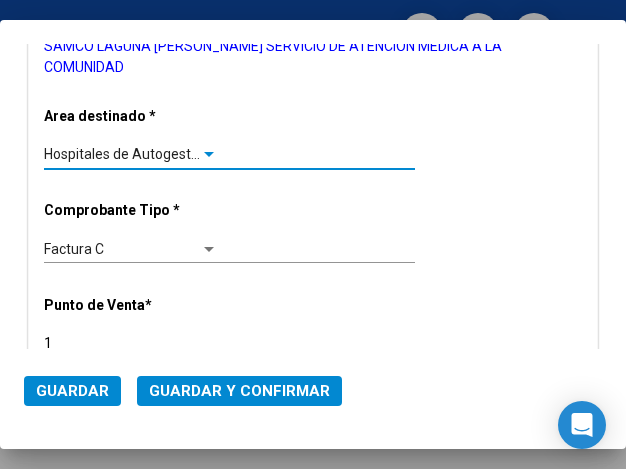 scroll, scrollTop: 241, scrollLeft: 0, axis: vertical 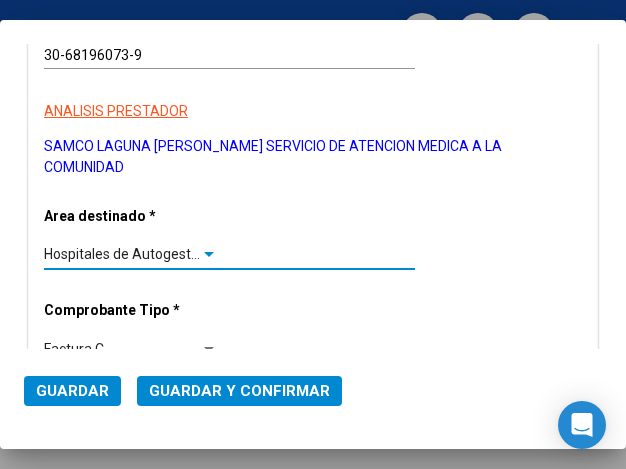 click on "Guardar y Confirmar" 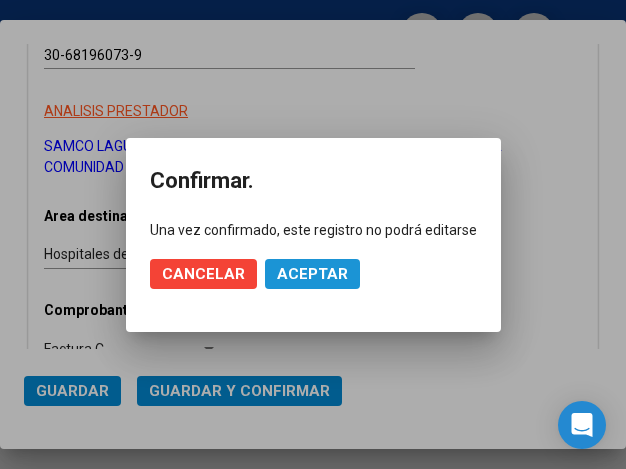 click on "Aceptar" 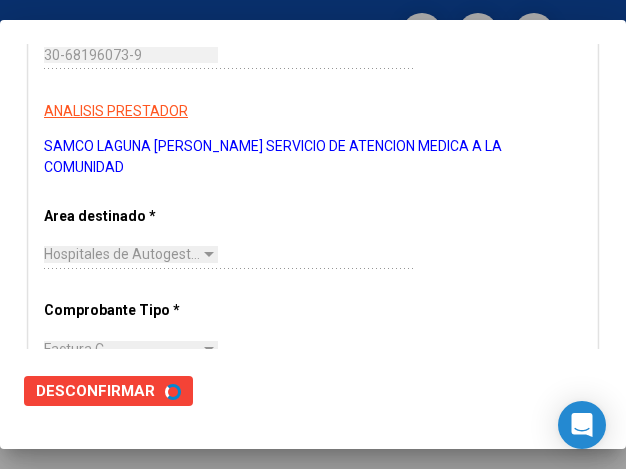 scroll, scrollTop: 0, scrollLeft: 0, axis: both 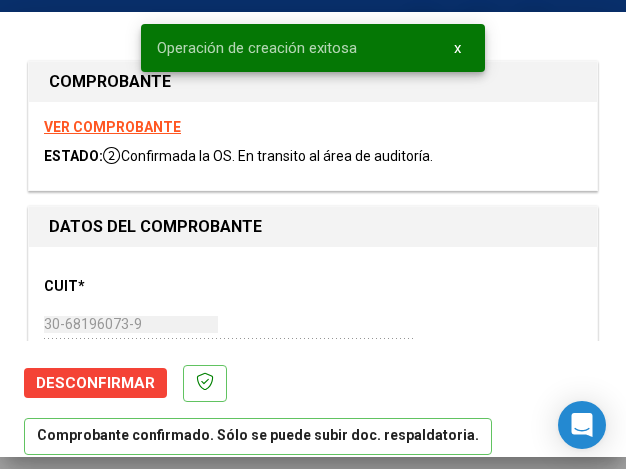 type on "2025-08-02" 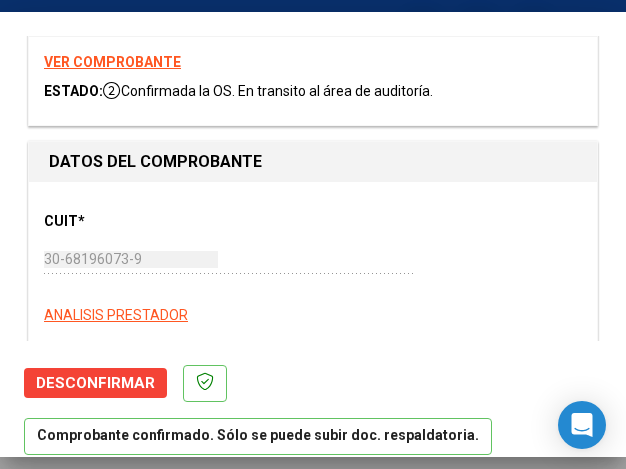 scroll, scrollTop: 100, scrollLeft: 0, axis: vertical 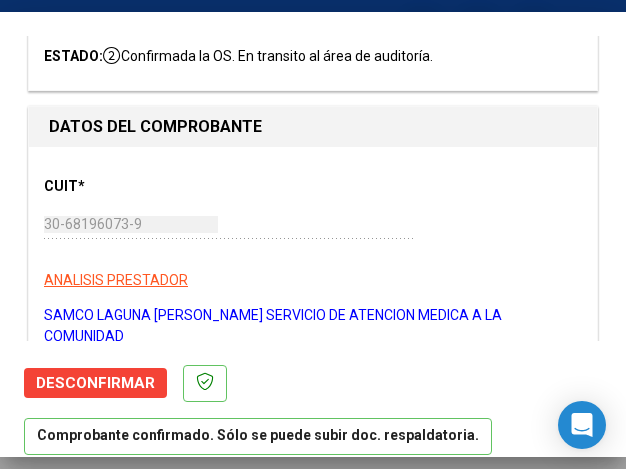 click on "CUIT  *   30-68196073-9 Ingresar CUIT  ANALISIS PRESTADOR  SAMCO LAGUNA PAIVA SERVICIO DE ATENCION MEDICA A LA COMUNIDAD  ARCA Padrón ARCA Padrón" at bounding box center [313, 254] 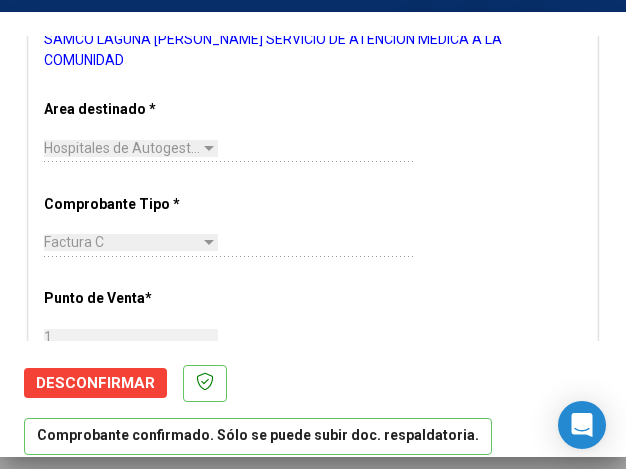 scroll, scrollTop: 500, scrollLeft: 0, axis: vertical 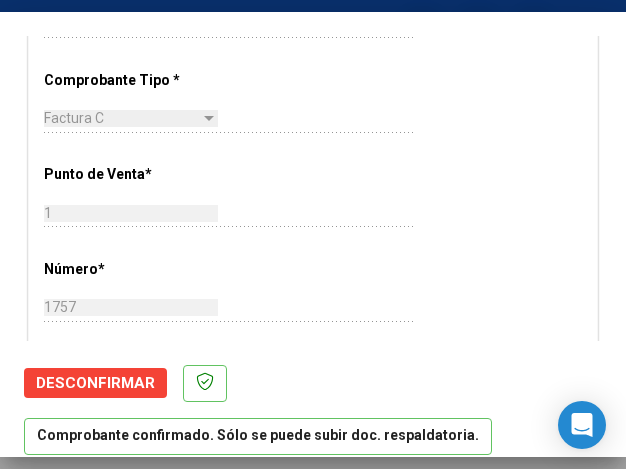 click on "CUIT  *   30-68196073-9 Ingresar CUIT  ANALISIS PRESTADOR  SAMCO LAGUNA PAIVA SERVICIO DE ATENCION MEDICA A LA COMUNIDAD  ARCA Padrón ARCA Padrón  Area destinado * Hospitales de Autogestión - Afiliaciones Seleccionar Area  Comprobante Tipo * Factura C Seleccionar Tipo Punto de Venta  *   1 Ingresar el Nro.  Número  *   1757 Ingresar el Nro.  Monto  *   $ 992.076,00 Ingresar el monto  Fecha del Cpbt.  *   2025-07-03 Ingresar la fecha  CAE / CAEA (no ingrese CAI)    75279087951299 Ingresar el CAE o CAEA (no ingrese CAI)  Fecha Recibido  *   2025-07-07 Ingresar la fecha  Fecha de Vencimiento    2025-08-02 Ingresar la fecha  Ref. Externa    Ingresar la ref.  N° Liquidación    Ingresar el N° Liquidación" at bounding box center [313, 430] 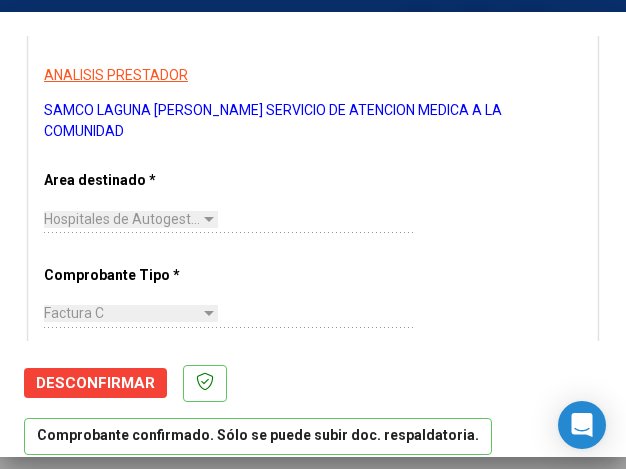 scroll, scrollTop: 300, scrollLeft: 0, axis: vertical 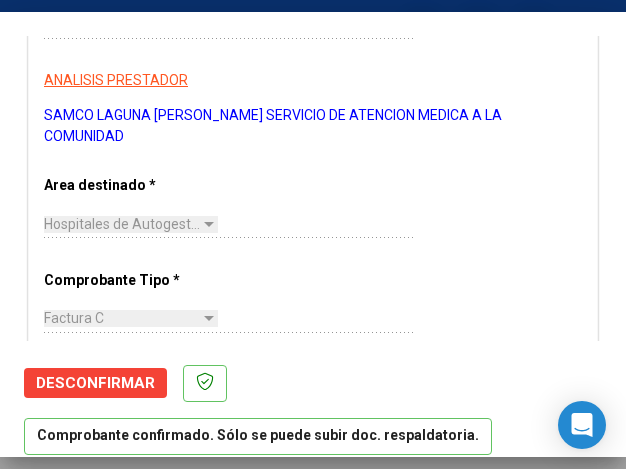 click on "CUIT  *   30-68196073-9 Ingresar CUIT  ANALISIS PRESTADOR  SAMCO LAGUNA PAIVA SERVICIO DE ATENCION MEDICA A LA COMUNIDAD  ARCA Padrón ARCA Padrón  Area destinado * Hospitales de Autogestión - Afiliaciones Seleccionar Area  Comprobante Tipo * Factura C Seleccionar Tipo Punto de Venta  *   1 Ingresar el Nro.  Número  *   1757 Ingresar el Nro.  Monto  *   $ 992.076,00 Ingresar el monto  Fecha del Cpbt.  *   2025-07-03 Ingresar la fecha  CAE / CAEA (no ingrese CAI)    75279087951299 Ingresar el CAE o CAEA (no ingrese CAI)  Fecha Recibido  *   2025-07-07 Ingresar la fecha  Fecha de Vencimiento    2025-08-02 Ingresar la fecha  Ref. Externa    Ingresar la ref.  N° Liquidación    Ingresar el N° Liquidación" at bounding box center (313, 630) 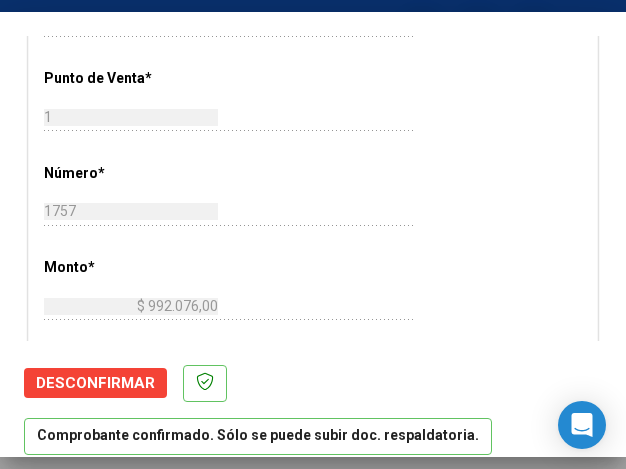 scroll, scrollTop: 600, scrollLeft: 0, axis: vertical 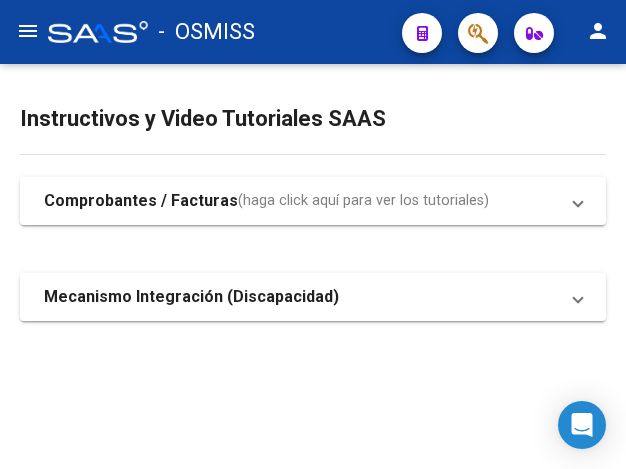 click on "menu" 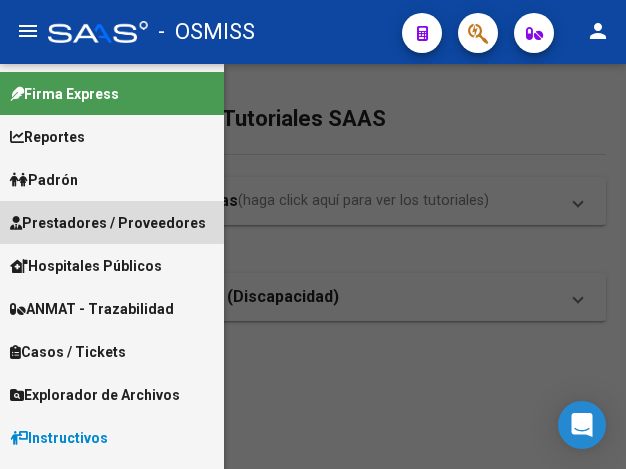 click on "Prestadores / Proveedores" at bounding box center [108, 223] 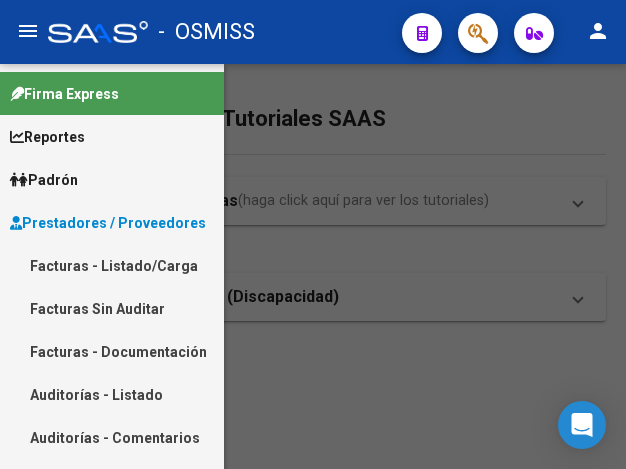 click on "Facturas - Listado/Carga" at bounding box center (112, 265) 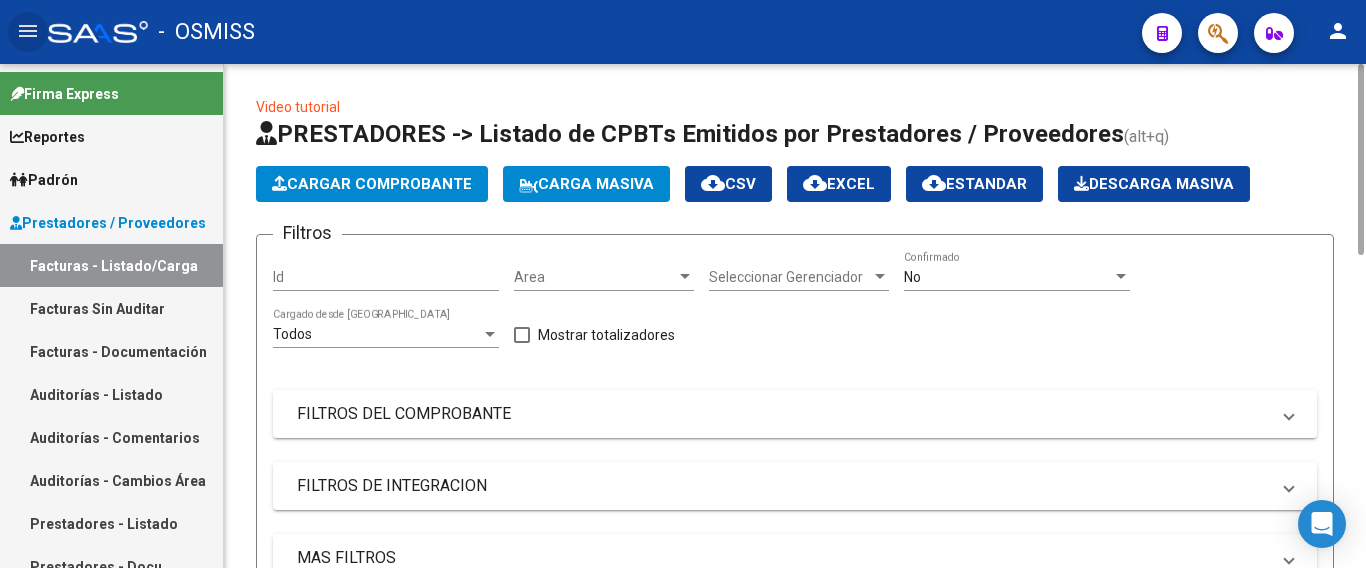 click at bounding box center [685, 276] 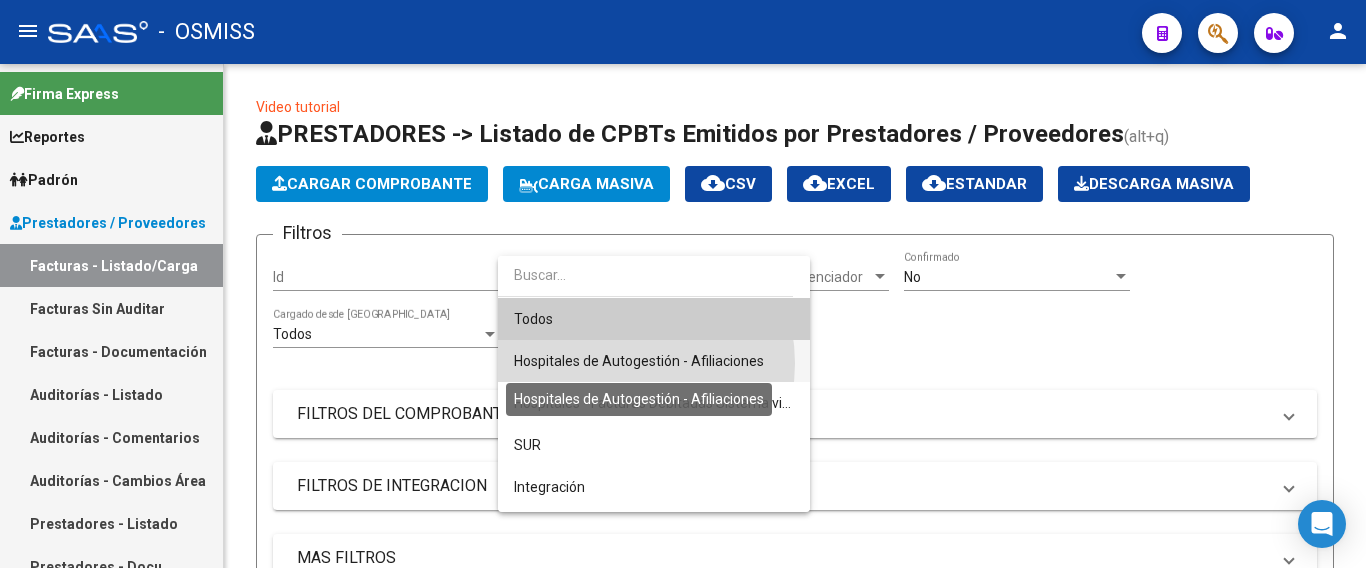 click on "Hospitales de Autogestión - Afiliaciones" at bounding box center [639, 361] 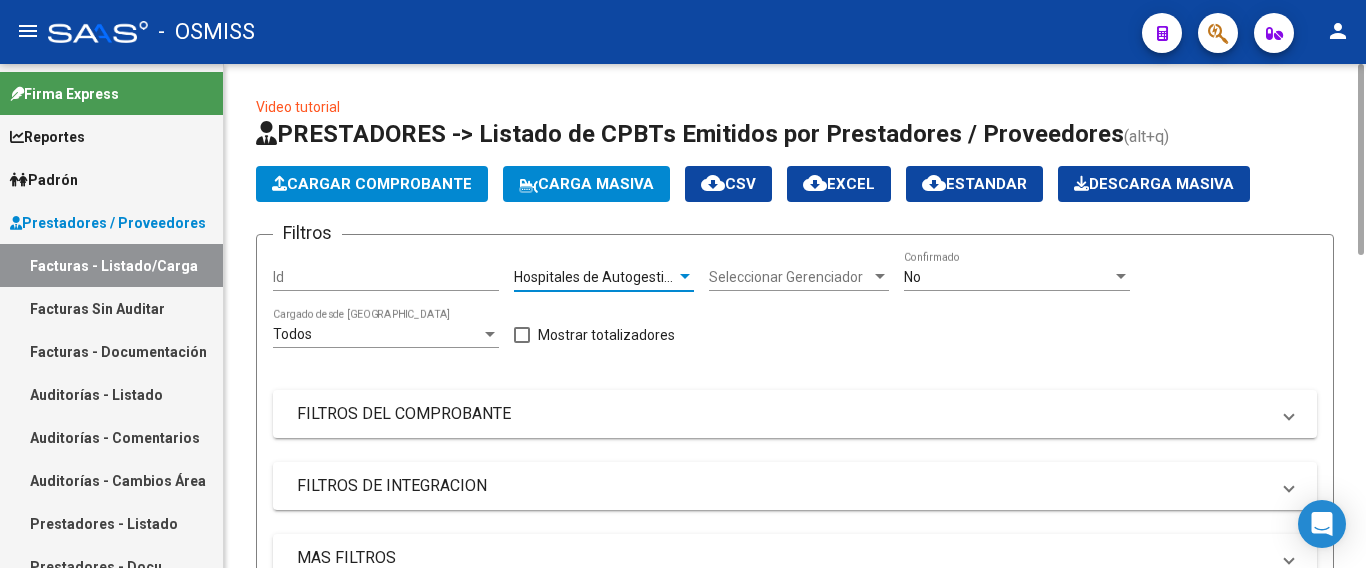 click at bounding box center (1121, 277) 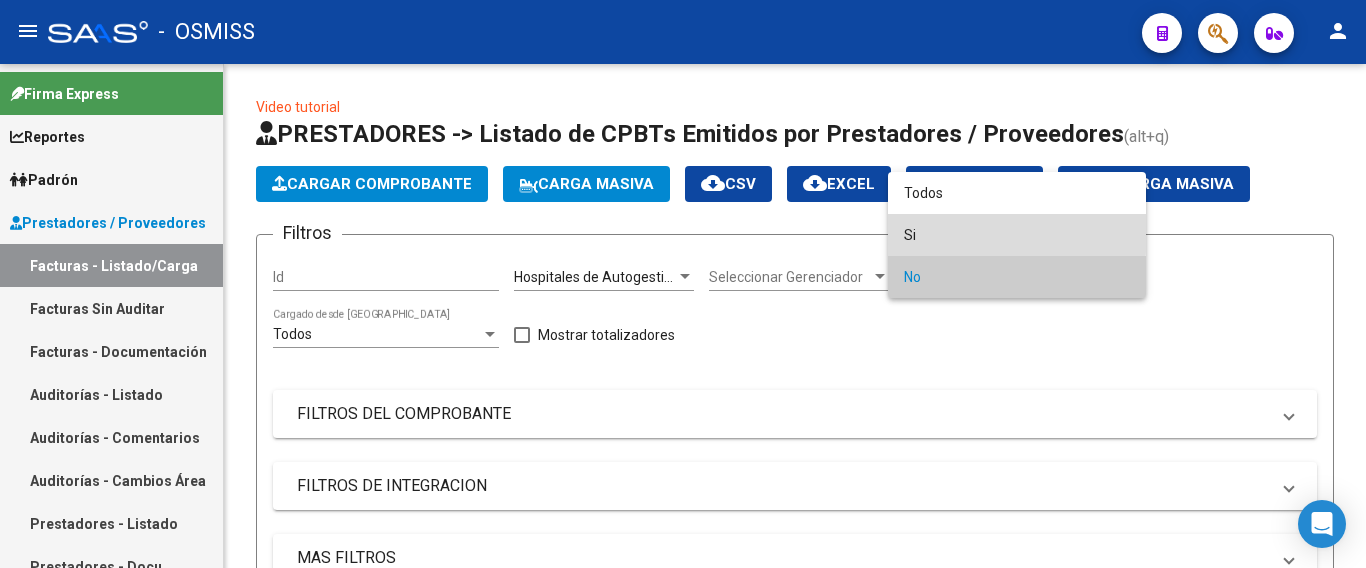 click on "Si" at bounding box center [1017, 235] 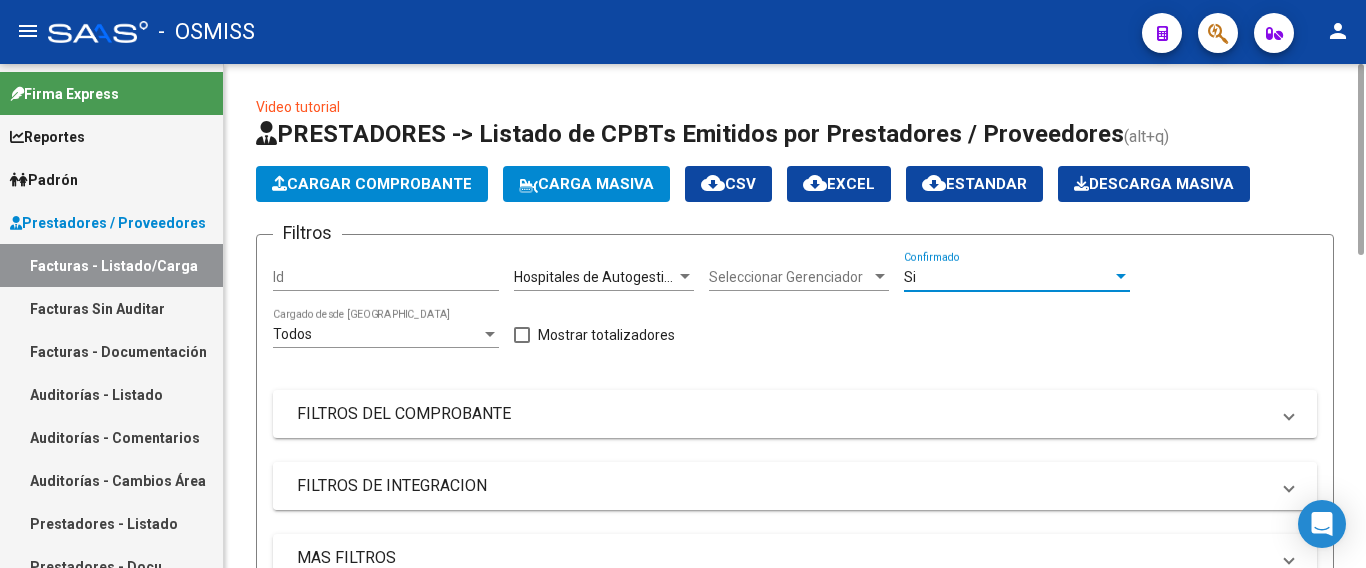 scroll, scrollTop: 200, scrollLeft: 0, axis: vertical 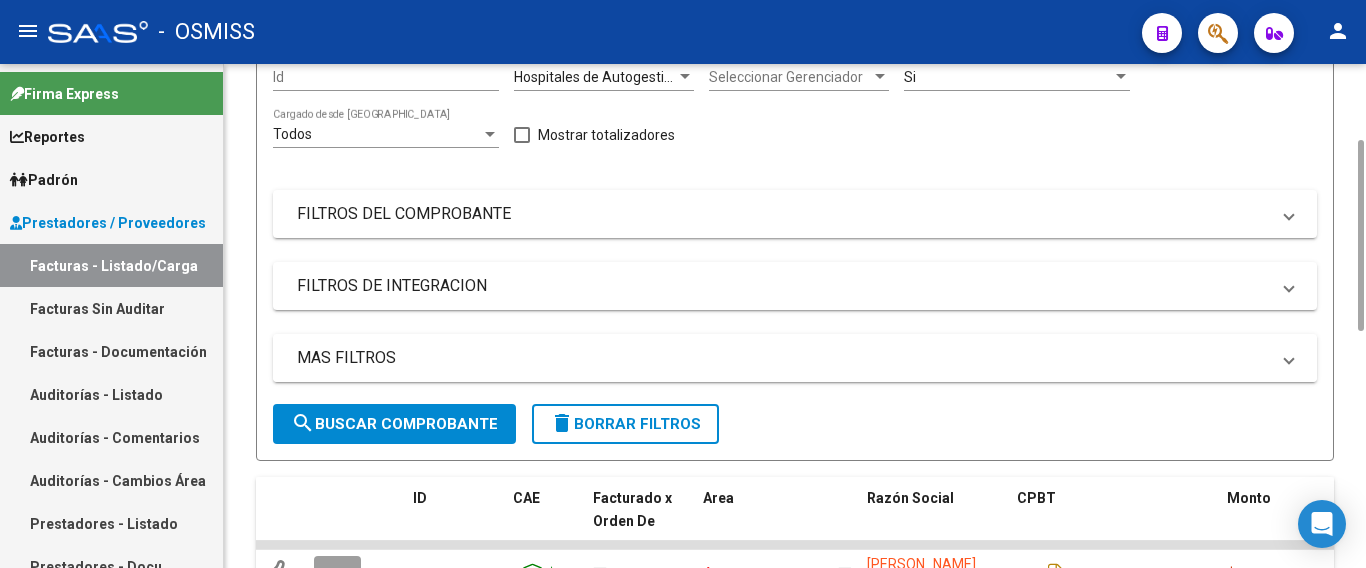 click on "MAS FILTROS" at bounding box center [783, 358] 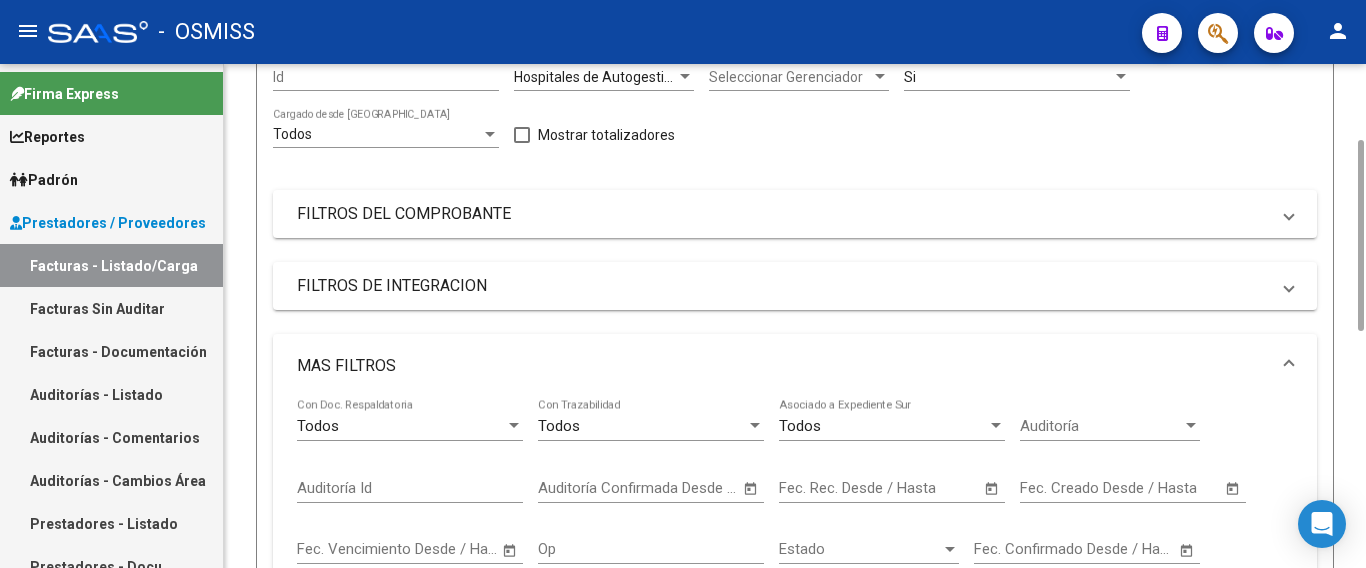 click 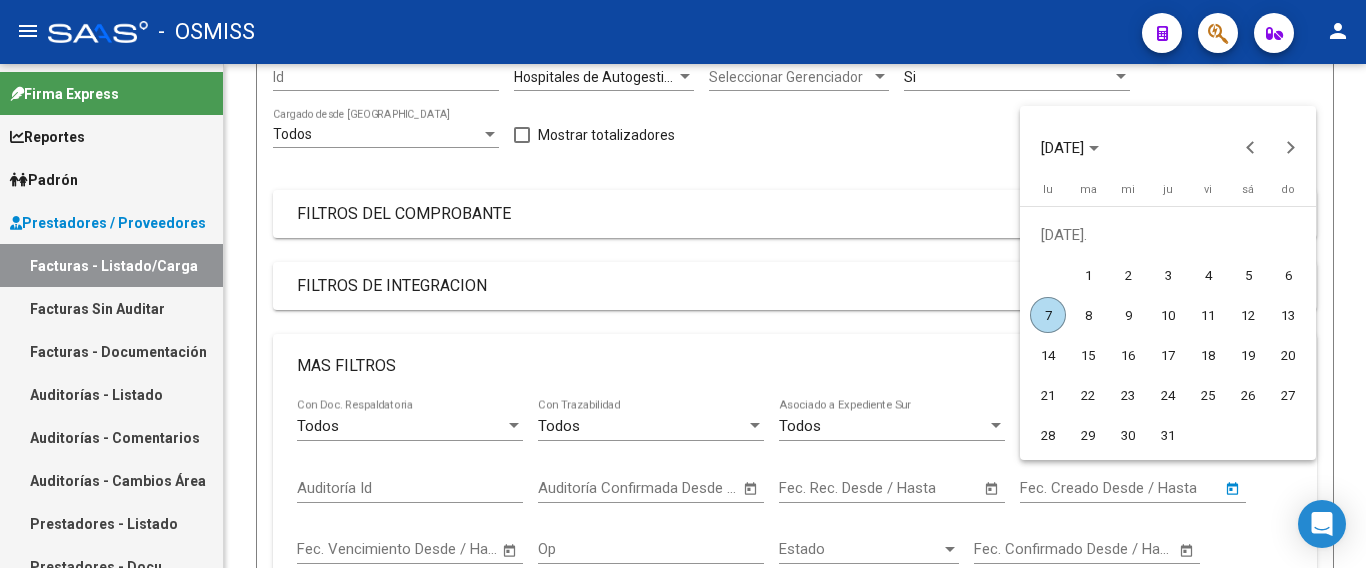 click on "7" at bounding box center (1048, 315) 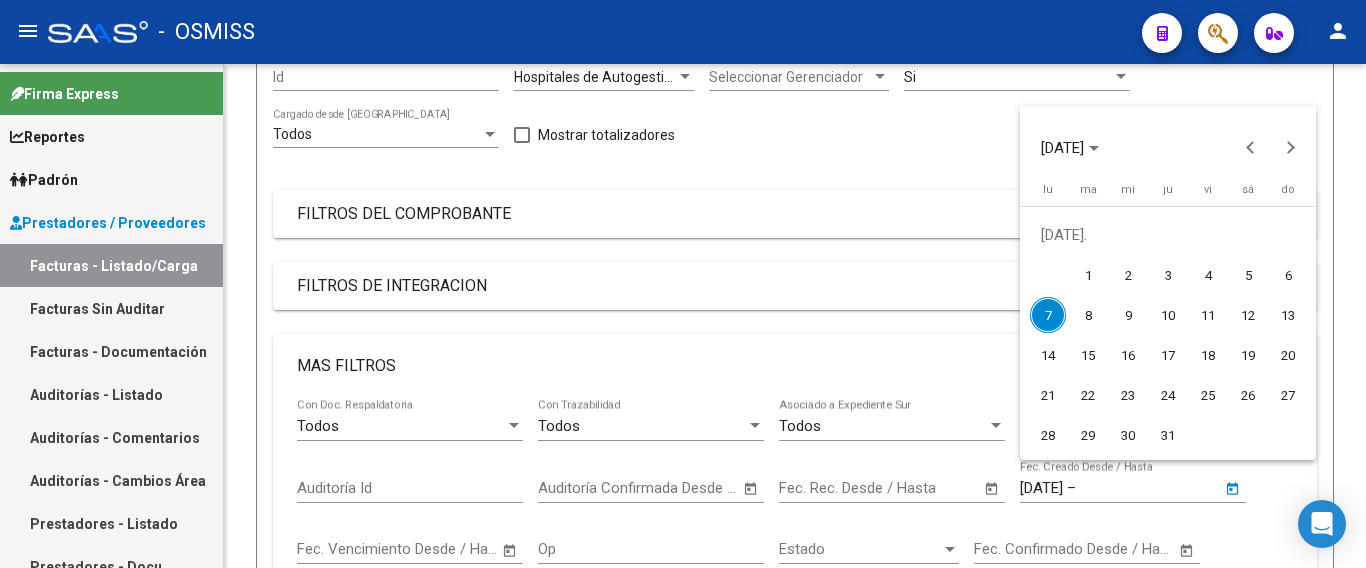 click on "7" at bounding box center (1048, 315) 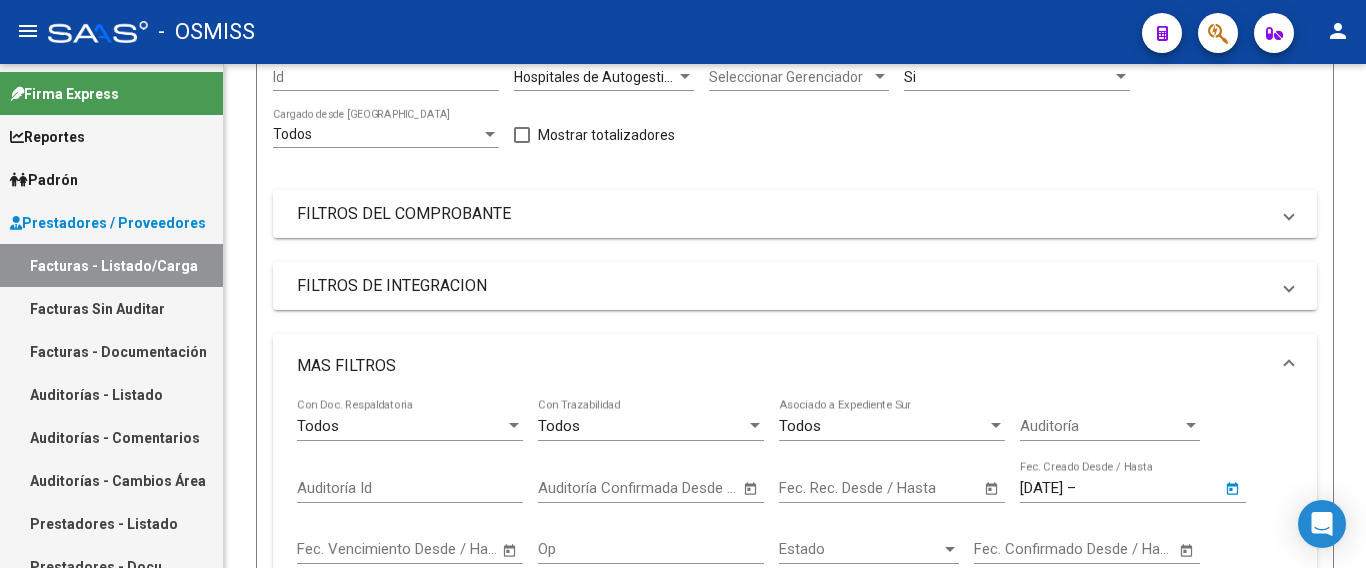 type on "7/7/2025" 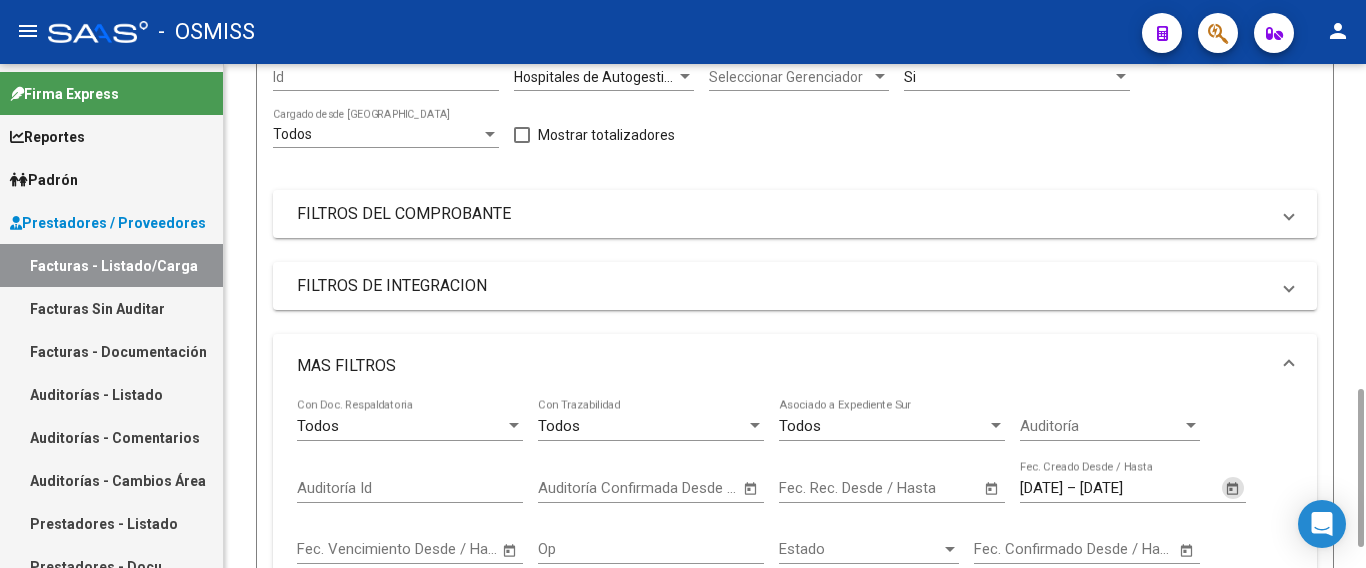 scroll, scrollTop: 600, scrollLeft: 0, axis: vertical 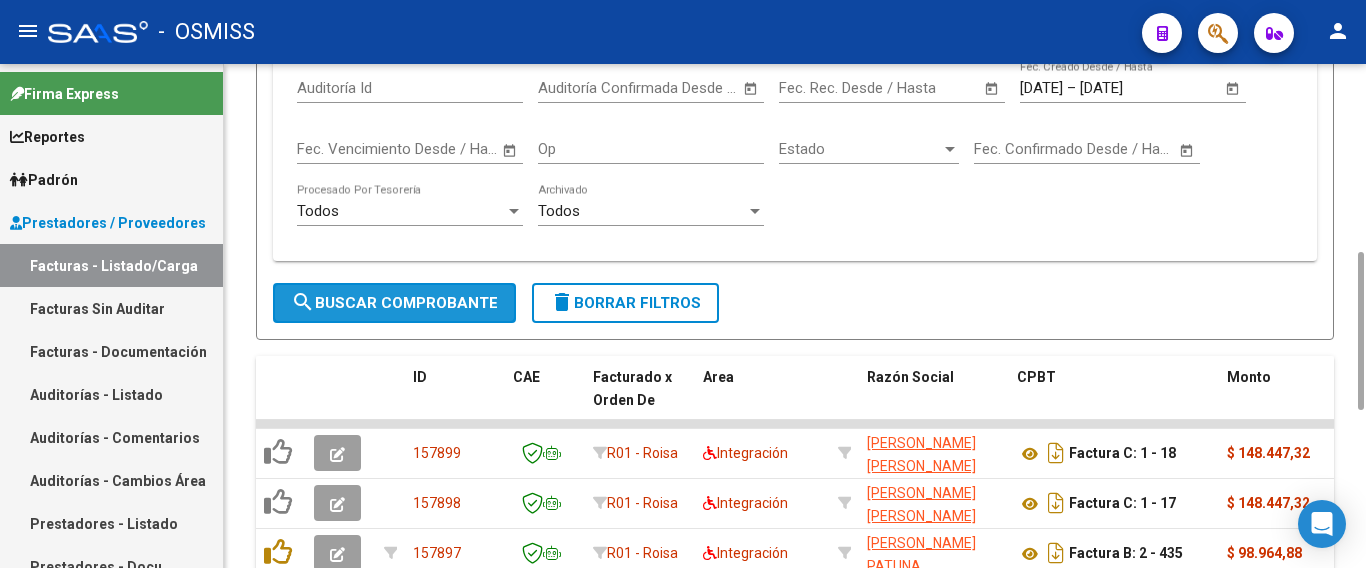 click on "search  Buscar Comprobante" 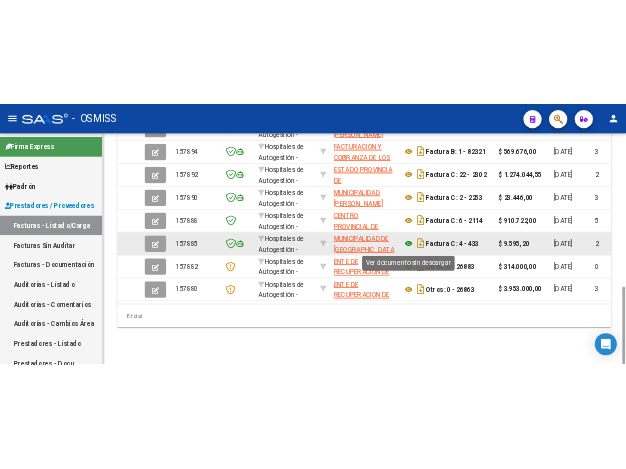 scroll, scrollTop: 199, scrollLeft: 0, axis: vertical 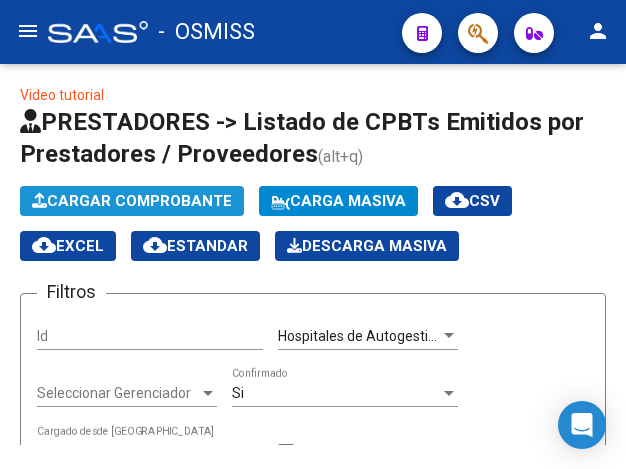 click on "Cargar Comprobante" 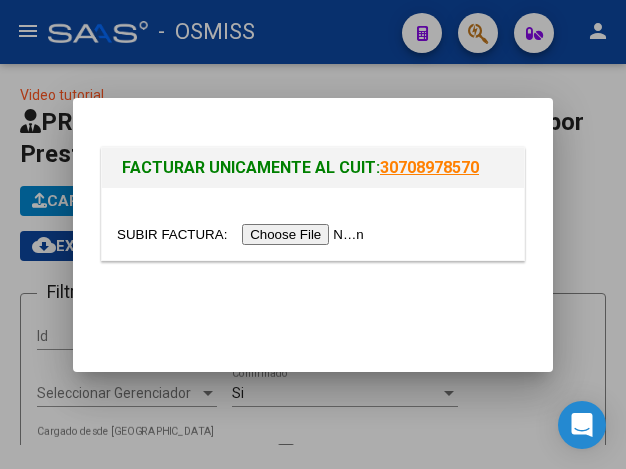click at bounding box center [243, 234] 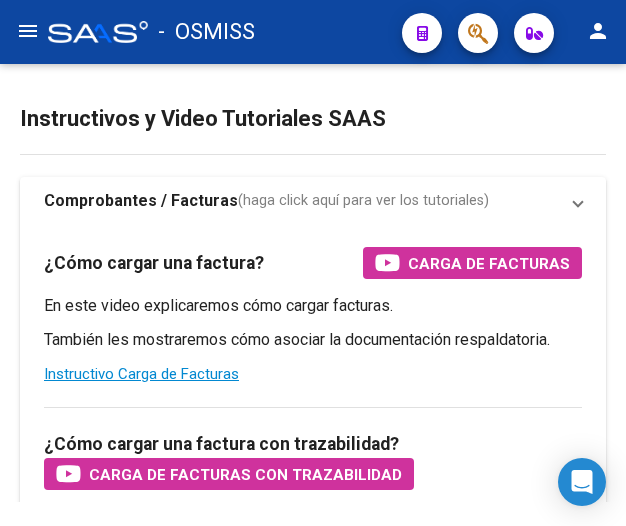 scroll, scrollTop: 0, scrollLeft: 0, axis: both 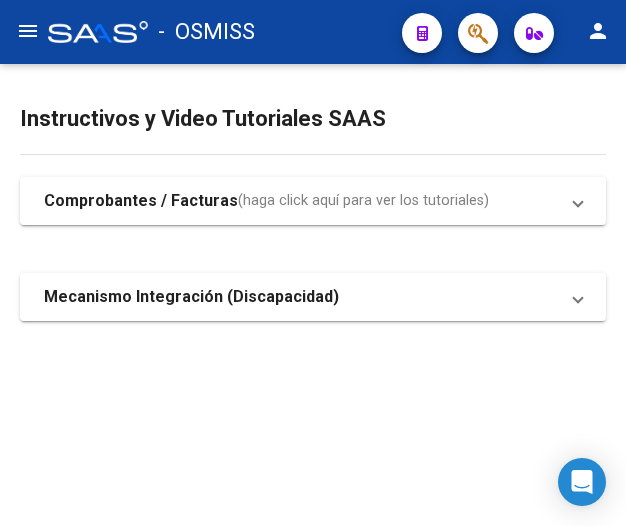 click on "menu" 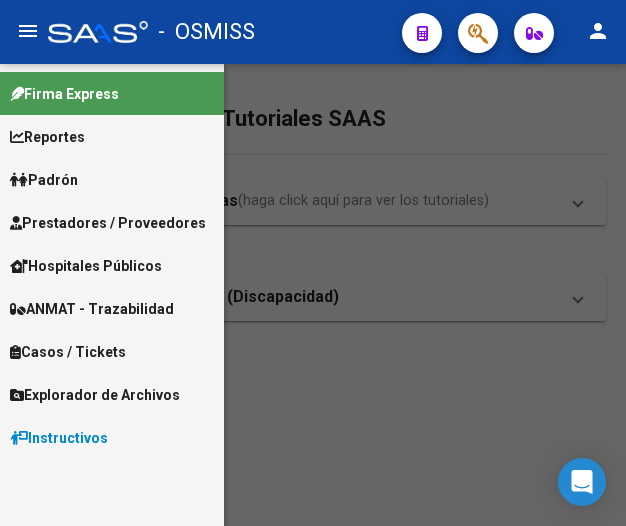 click on "Prestadores / Proveedores" at bounding box center [108, 223] 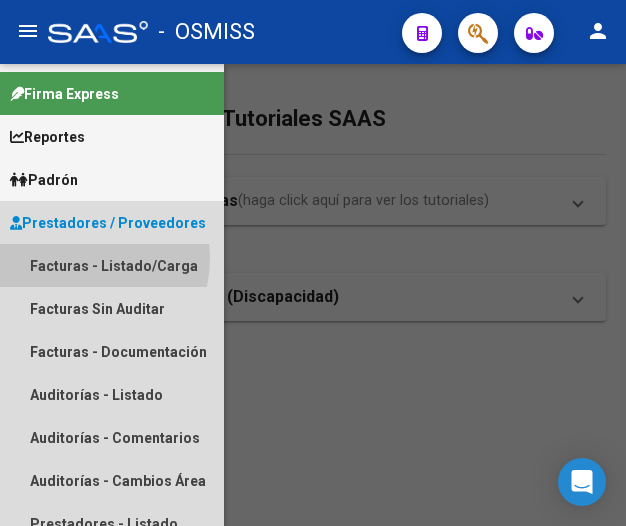 click on "Facturas - Listado/Carga" at bounding box center [112, 265] 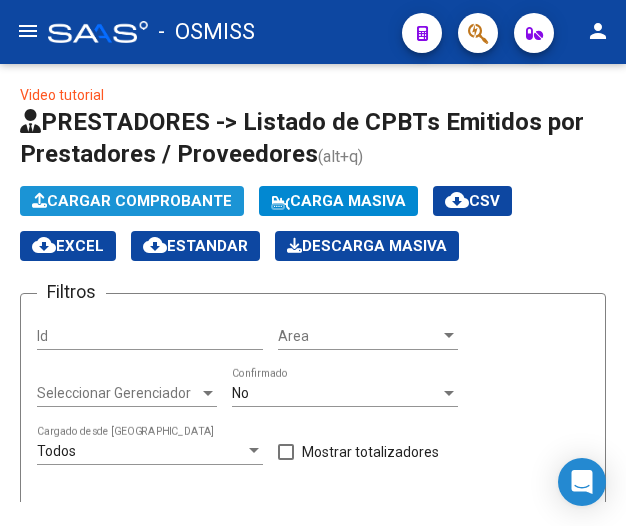 click on "Cargar Comprobante" 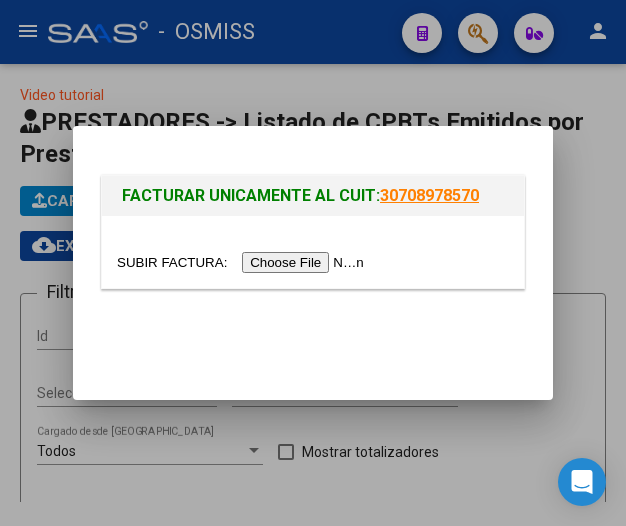 click at bounding box center (243, 262) 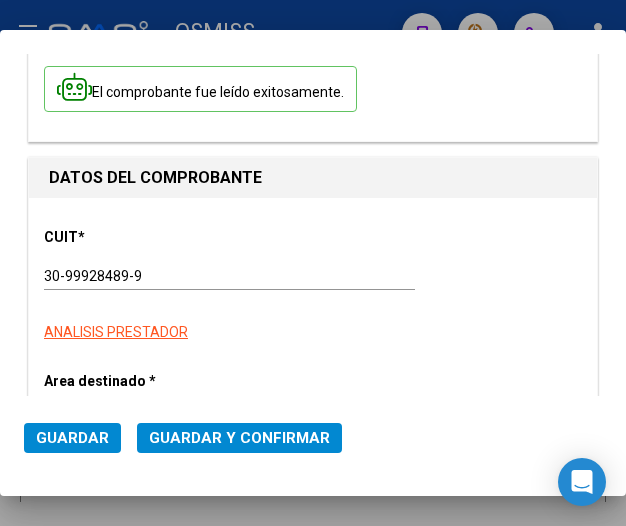scroll, scrollTop: 200, scrollLeft: 0, axis: vertical 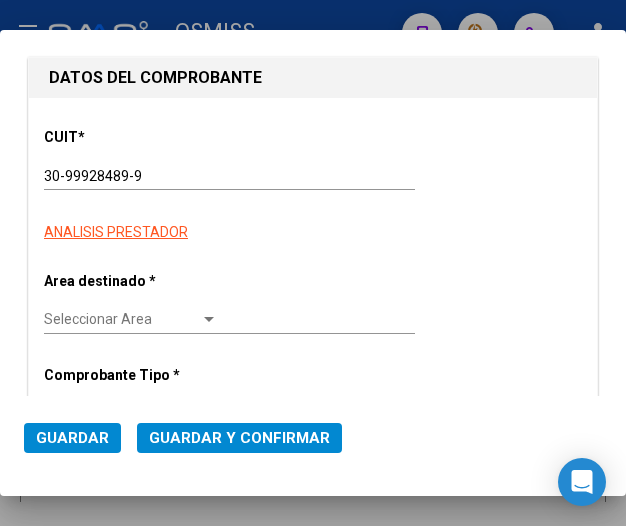 click at bounding box center (209, 319) 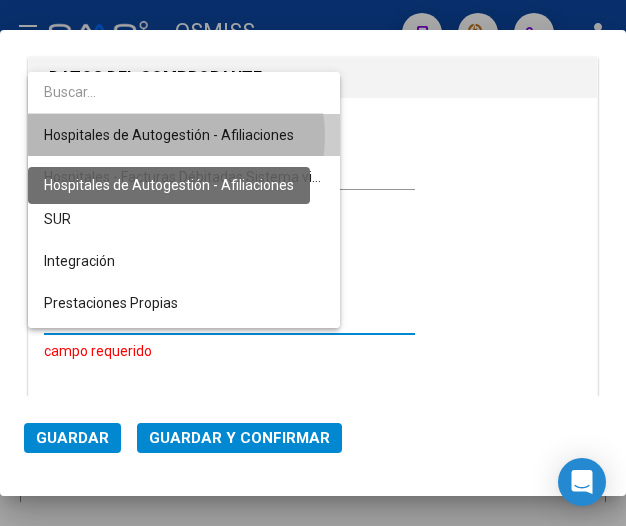 click on "Hospitales de Autogestión - Afiliaciones" at bounding box center [169, 135] 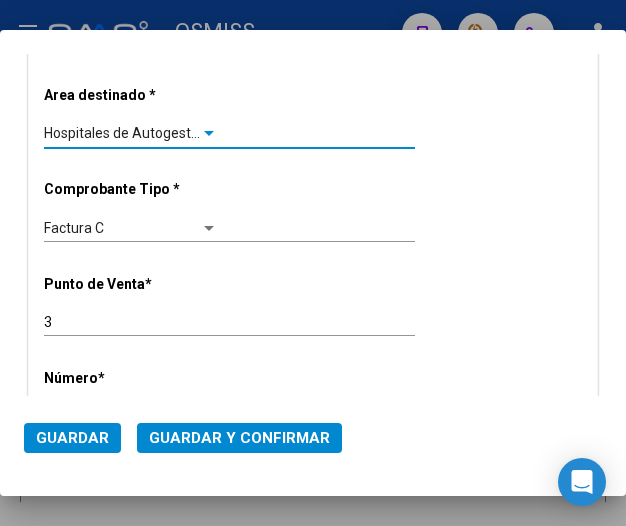 scroll, scrollTop: 400, scrollLeft: 0, axis: vertical 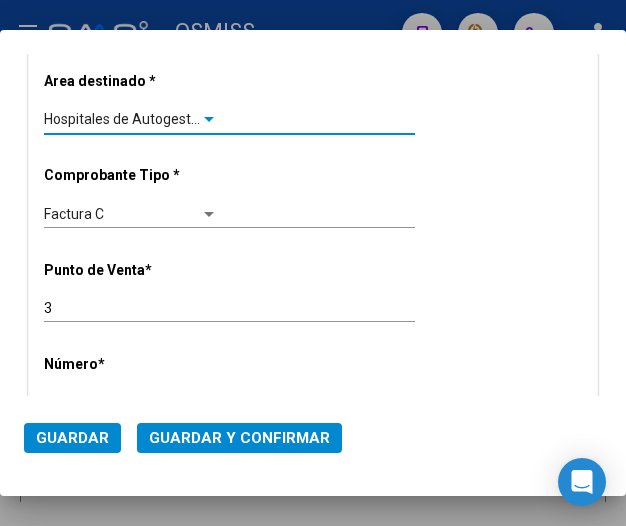 click at bounding box center (209, 120) 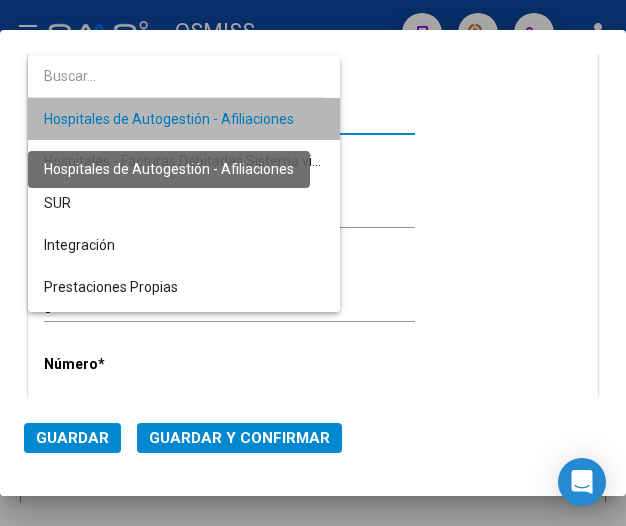 click on "Hospitales de Autogestión - Afiliaciones" at bounding box center [169, 119] 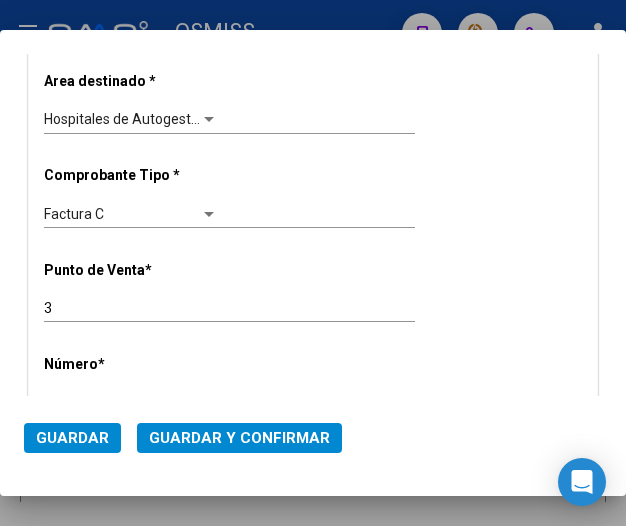 click on "CUIT  *   30-99928489-9 Ingresar CUIT  ANALISIS PRESTADOR  Area destinado * Hospitales de Autogestión - Afiliaciones Seleccionar Area  Comprobante Tipo * Factura C Seleccionar Tipo Punto de Venta  *   3 Ingresar el Nro.  Número  *   Ingresar el Nro.  Monto  *   Ingresar el monto  [GEOGRAPHIC_DATA].  *   Ingresar la fecha  CAE / CAEA (no ingrese CAI)    75269686672795 Ingresar el CAE o CAEA (no ingrese CAI)  Fecha Recibido  *   [DATE] Ingresar la fecha  Fecha de Vencimiento    Ingresar la fecha  Ref. Externa    Ingresar la ref.  N° Liquidación    Ingresar el N° Liquidación" at bounding box center [313, 553] 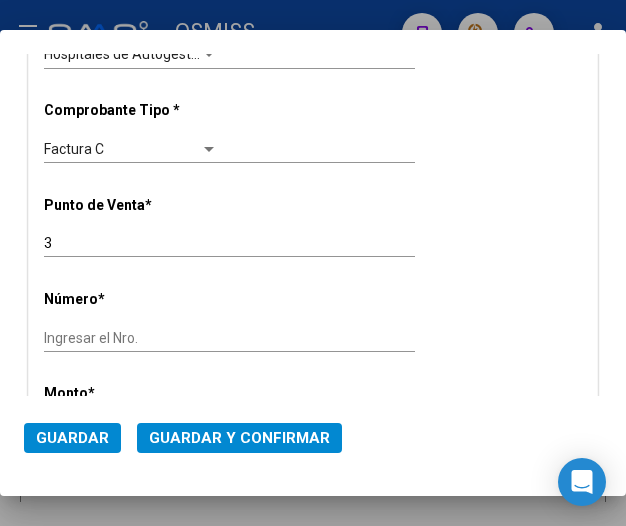 scroll, scrollTop: 500, scrollLeft: 0, axis: vertical 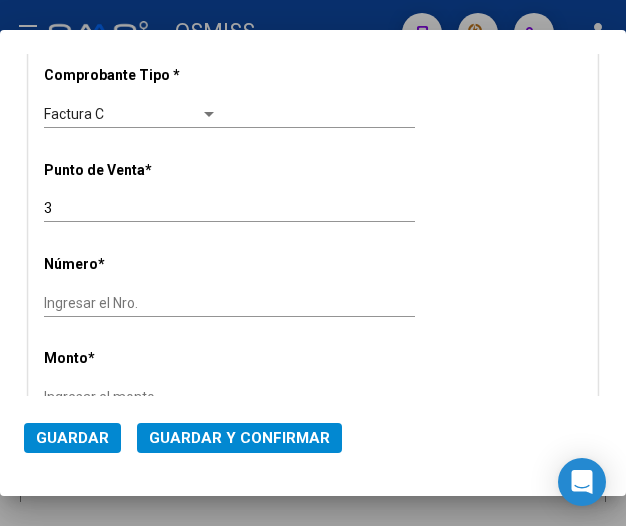 click on "Ingresar el Nro." at bounding box center [131, 303] 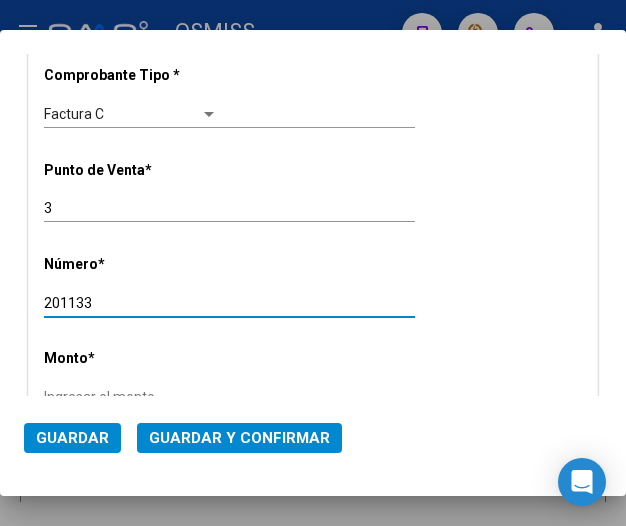 type on "201133" 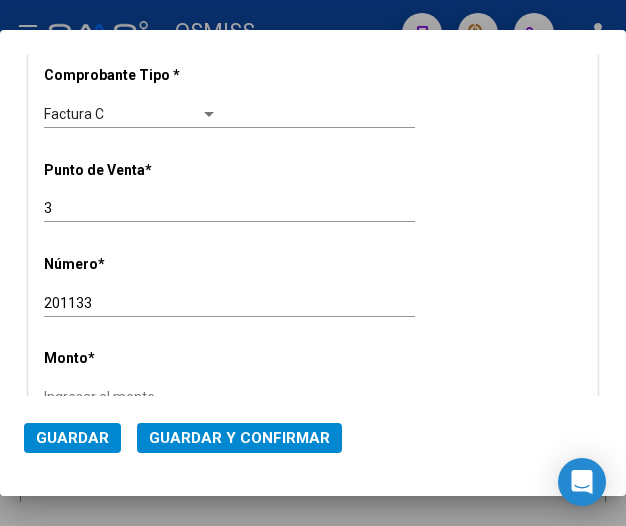 scroll, scrollTop: 600, scrollLeft: 0, axis: vertical 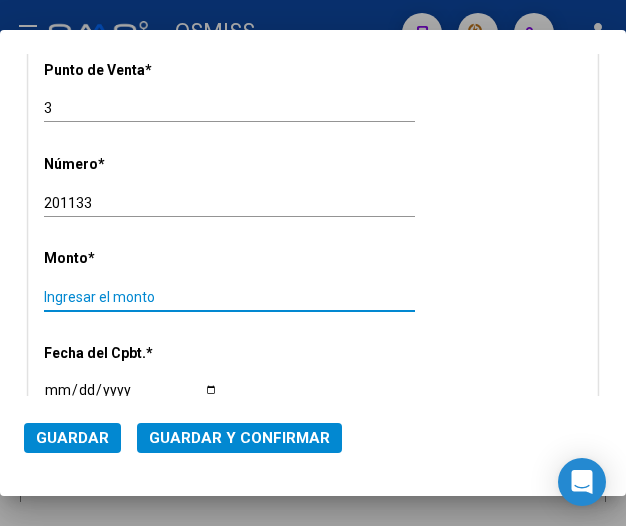 click on "Ingresar el monto" at bounding box center (131, 297) 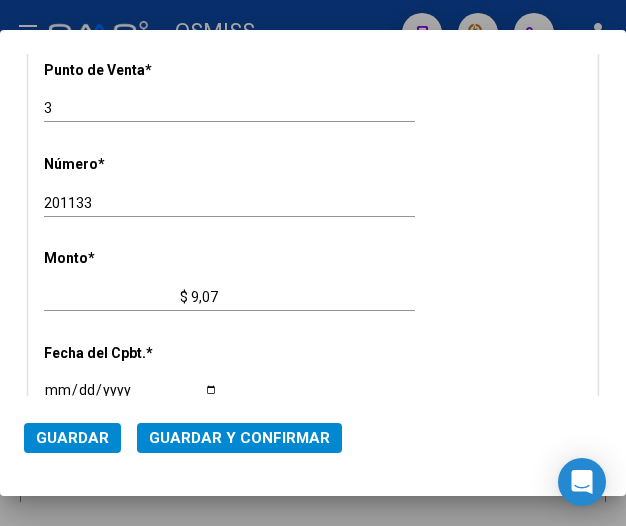click on "$ 9,07" at bounding box center [131, 297] 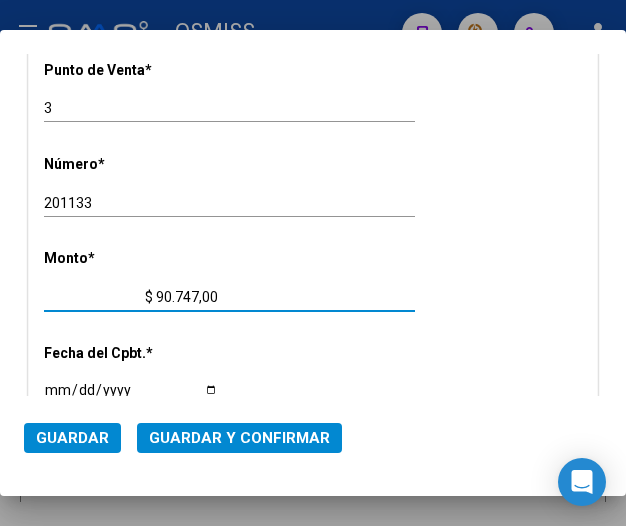 type on "$ 907.470,00" 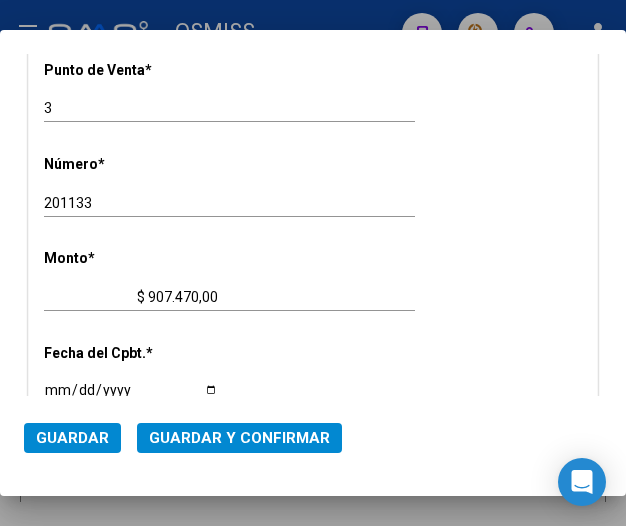 click on "CUIT  *   30-99928489-9 Ingresar CUIT  ANALISIS PRESTADOR  Area destinado * Hospitales de Autogestión - Afiliaciones Seleccionar Area  Comprobante Tipo * Factura C Seleccionar Tipo Punto de Venta  *   3 Ingresar el Nro.  Número  *   201133 Ingresar el Nro.  Monto  *   $ 907.470,00 Ingresar el monto  Fecha del Cpbt.  *   Ingresar la fecha  CAE / CAEA (no ingrese CAI)    75269686672795 Ingresar el CAE o CAEA (no ingrese CAI)  Fecha Recibido  *   2025-07-07 Ingresar la fecha  Fecha de Vencimiento    Ingresar la fecha  Ref. Externa    Ingresar la ref.  N° Liquidación    Ingresar el N° Liquidación" at bounding box center [313, 353] 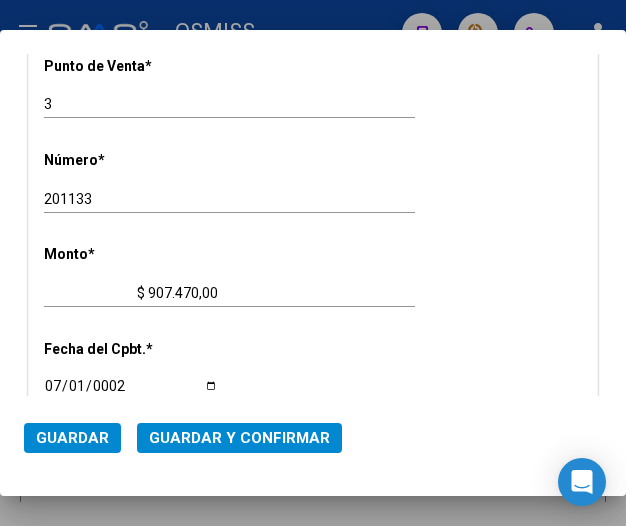 scroll, scrollTop: 762, scrollLeft: 0, axis: vertical 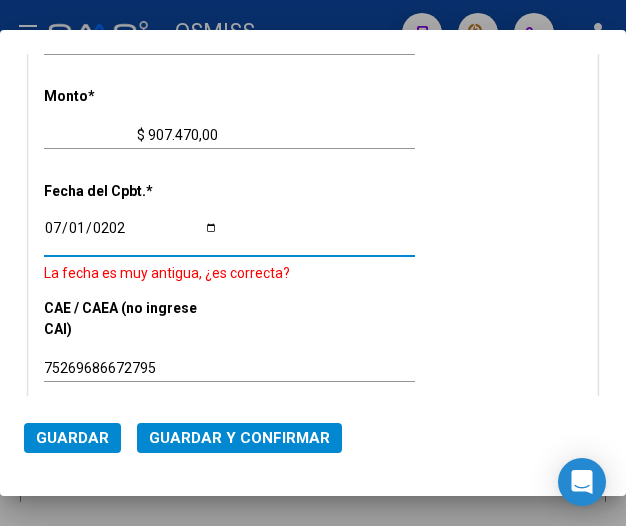 type on "[DATE]" 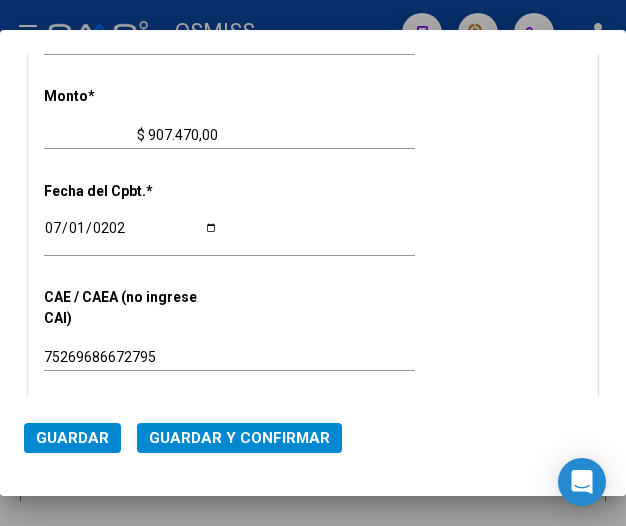 click on "2025-07-01 Ingresar la fecha" 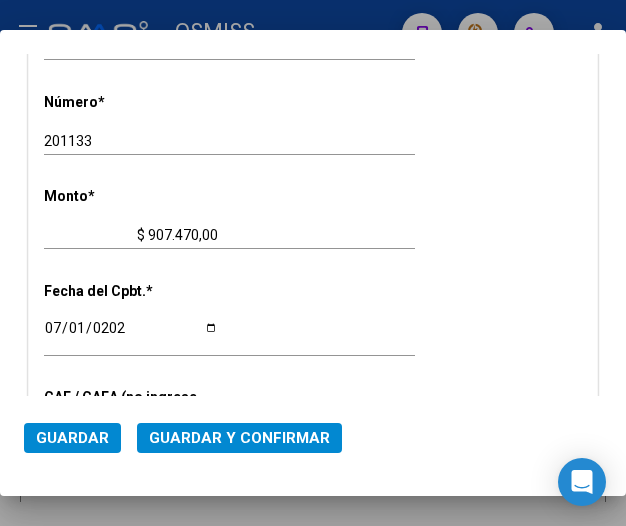 click on "CUIT  *   30-99928489-9 Ingresar CUIT  ANALISIS PRESTADOR  Area destinado * Hospitales de Autogestión - Afiliaciones Seleccionar Area  Comprobante Tipo * Factura C Seleccionar Tipo Punto de Venta  *   3 Ingresar el Nro.  Número  *   201133 Ingresar el Nro.  Monto  *   $ 907.470,00 Ingresar el monto  Fecha del Cpbt.  *   2025-07-01 Ingresar la fecha  CAE / CAEA (no ingrese CAI)    75269686672795 Ingresar el CAE o CAEA (no ingrese CAI)  Fecha Recibido  *   2025-07-07 Ingresar la fecha  Fecha de Vencimiento    Ingresar la fecha  Ref. Externa    Ingresar la ref.  N° Liquidación    Ingresar el N° Liquidación" at bounding box center [313, 291] 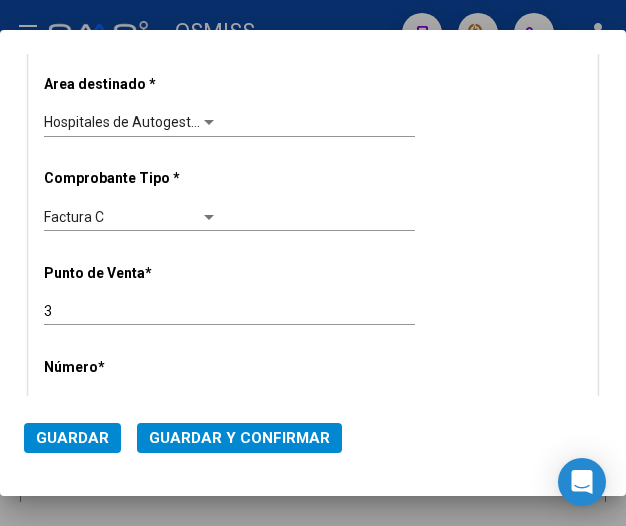 scroll, scrollTop: 362, scrollLeft: 0, axis: vertical 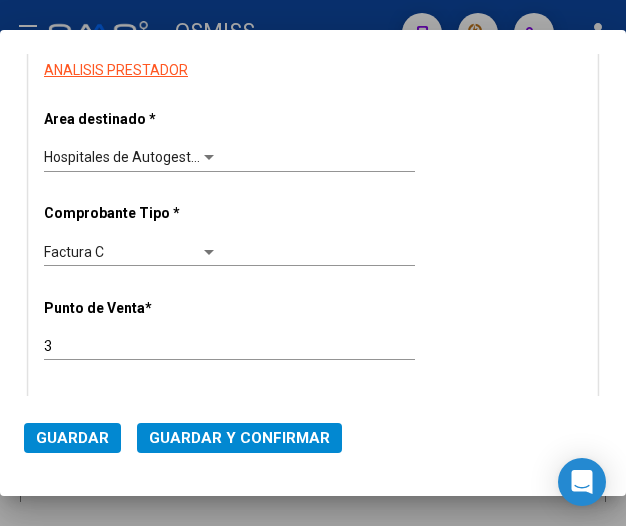 click at bounding box center (209, 158) 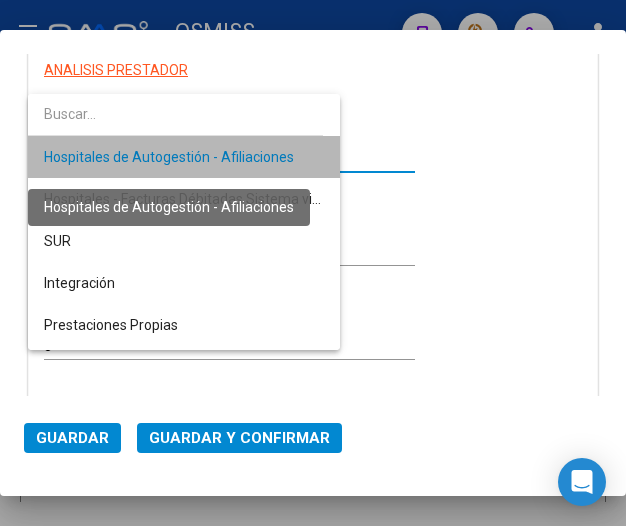 click on "Hospitales de Autogestión - Afiliaciones" at bounding box center (169, 157) 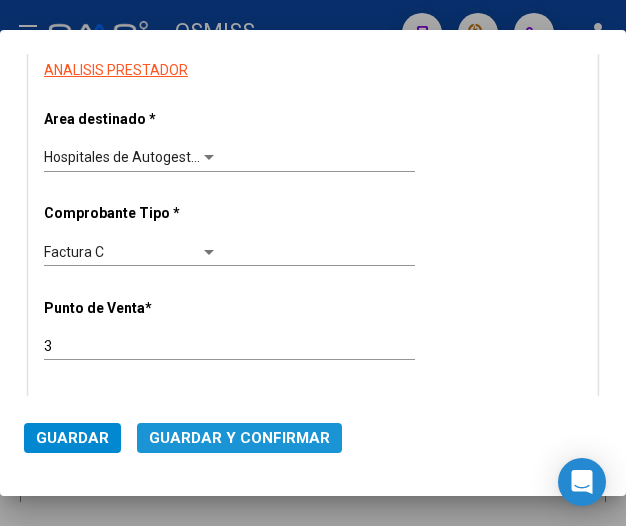 click on "Guardar y Confirmar" 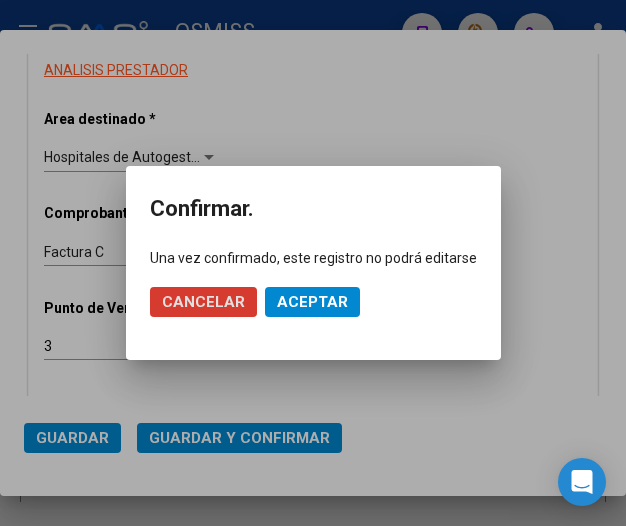 click on "Aceptar" 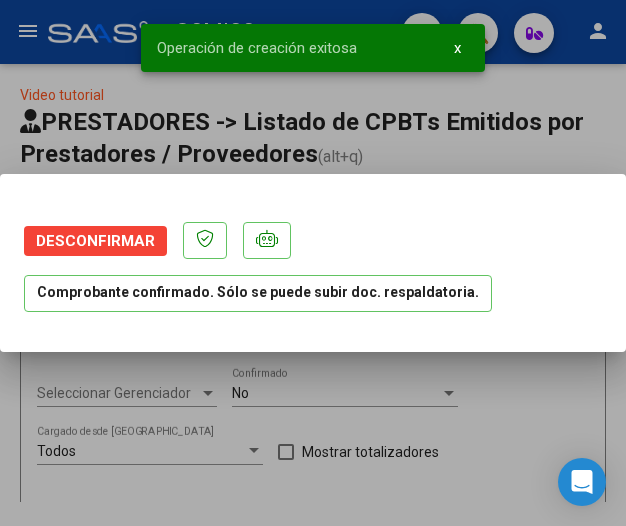 scroll, scrollTop: 0, scrollLeft: 0, axis: both 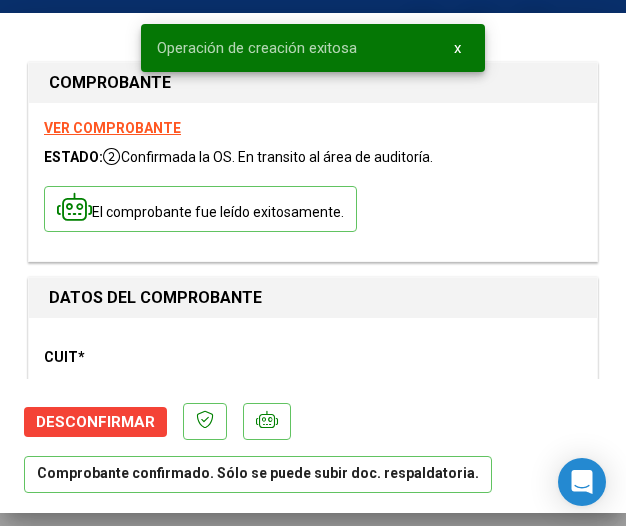 type on "[DATE]" 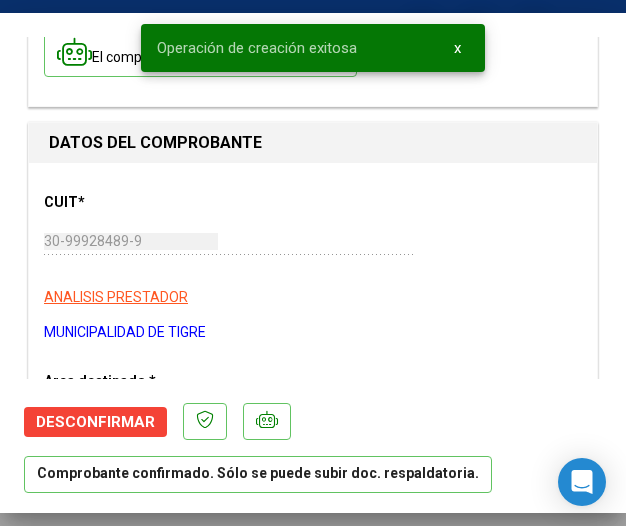 scroll, scrollTop: 200, scrollLeft: 0, axis: vertical 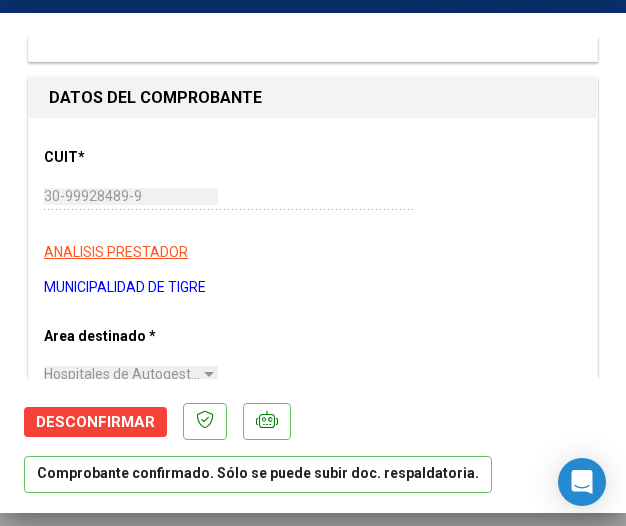 click on "ANALISIS PRESTADOR" at bounding box center (313, 252) 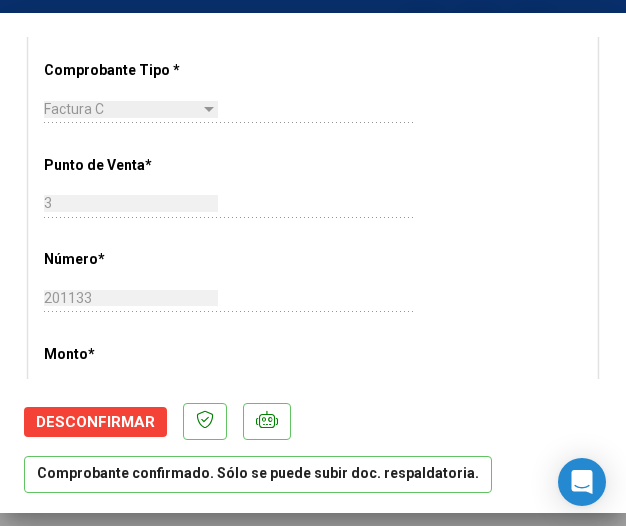 scroll, scrollTop: 600, scrollLeft: 0, axis: vertical 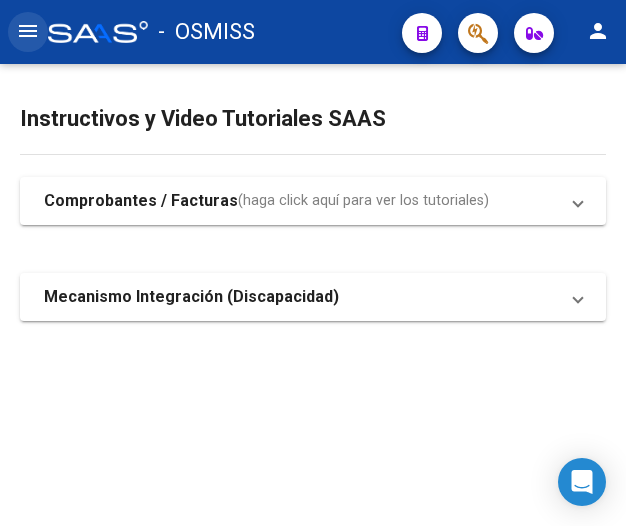 click on "menu" 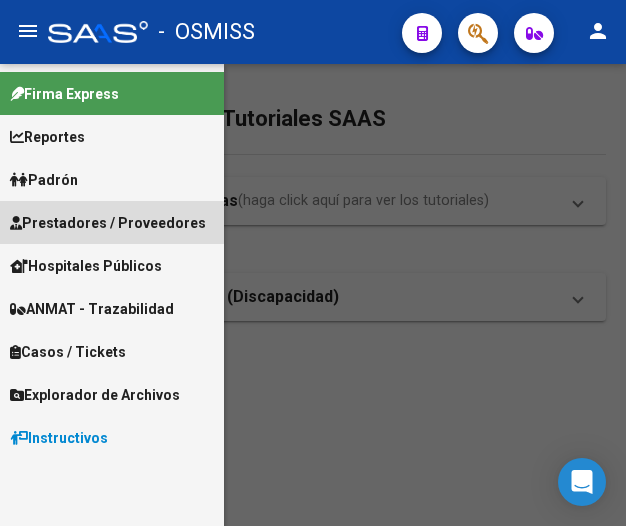 click on "Prestadores / Proveedores" at bounding box center (108, 223) 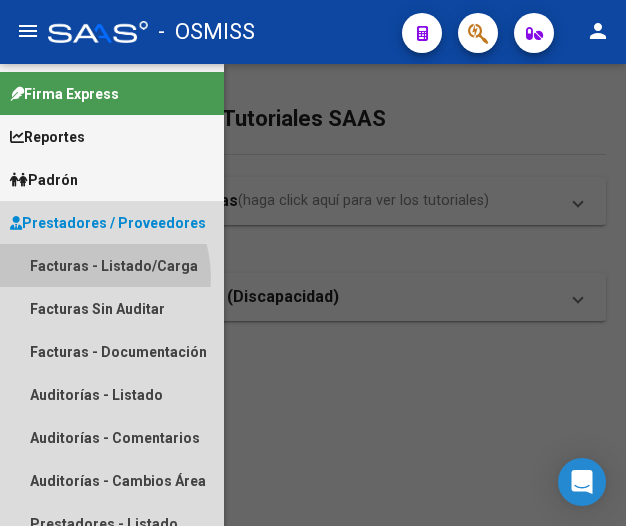 click on "Facturas - Listado/Carga" at bounding box center (112, 265) 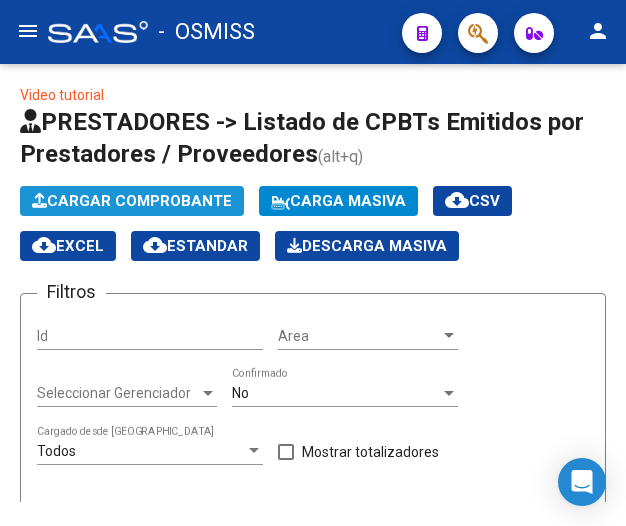 click on "Cargar Comprobante" 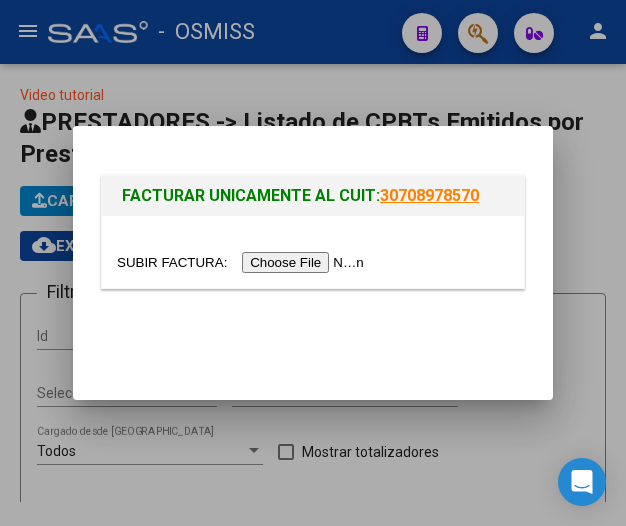 click at bounding box center [243, 262] 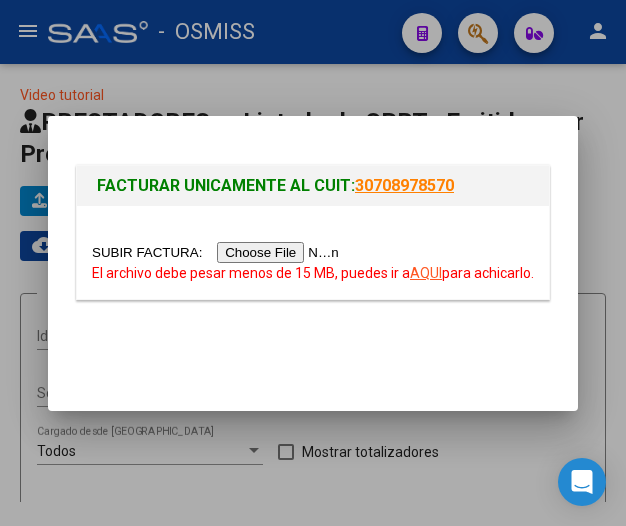 click on "AQUI" at bounding box center [426, 273] 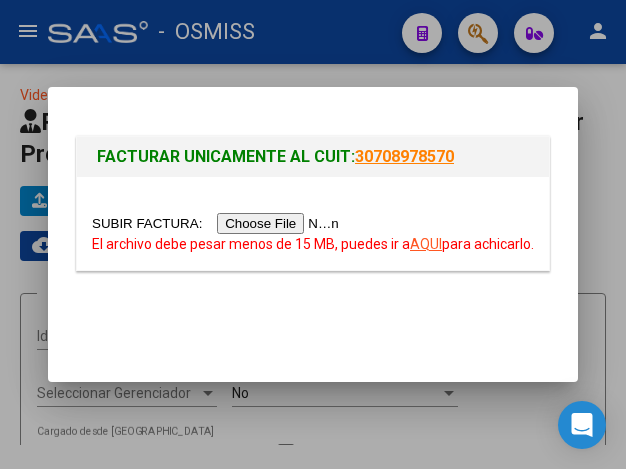 click at bounding box center [218, 223] 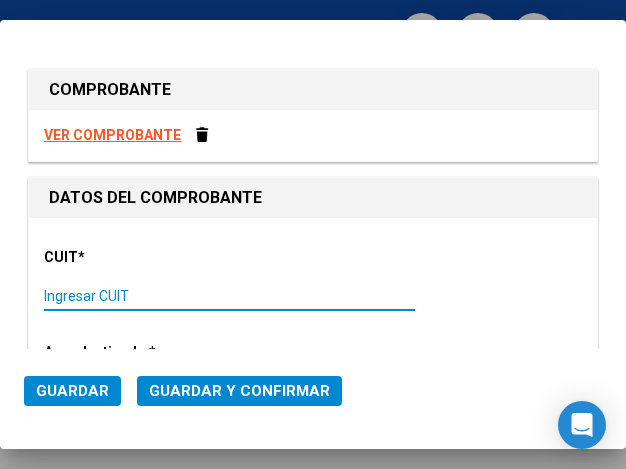 click on "Ingresar CUIT" at bounding box center [131, 296] 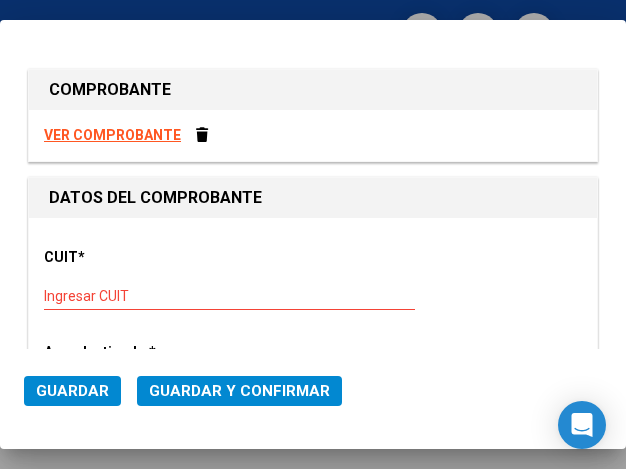 click on "Ingresar CUIT" at bounding box center (131, 296) 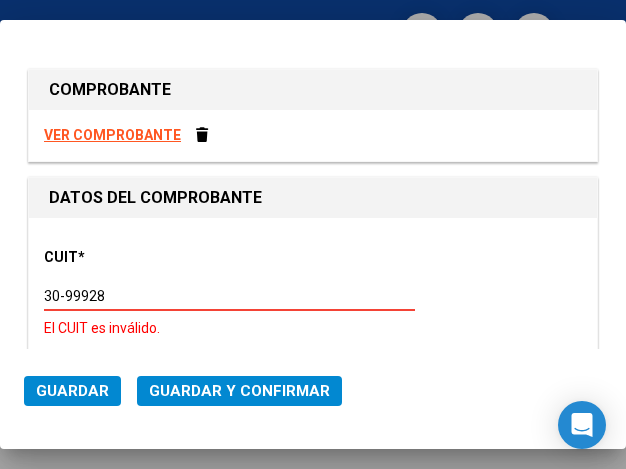 click on "30-99928" at bounding box center (131, 296) 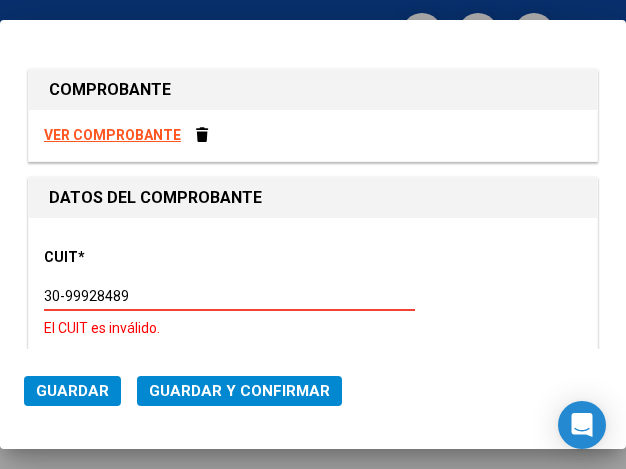 type on "30-99928489-9" 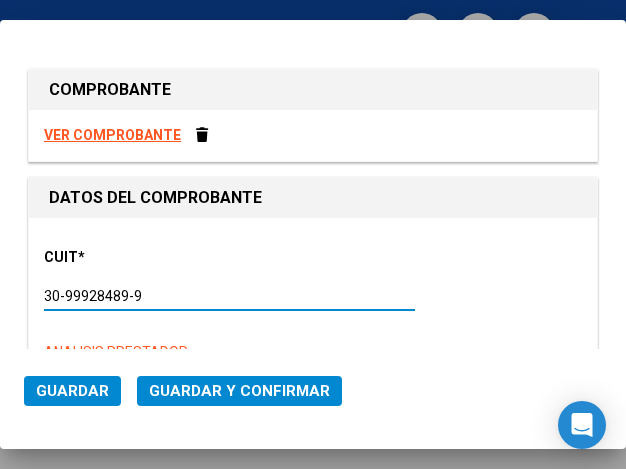 type on "3" 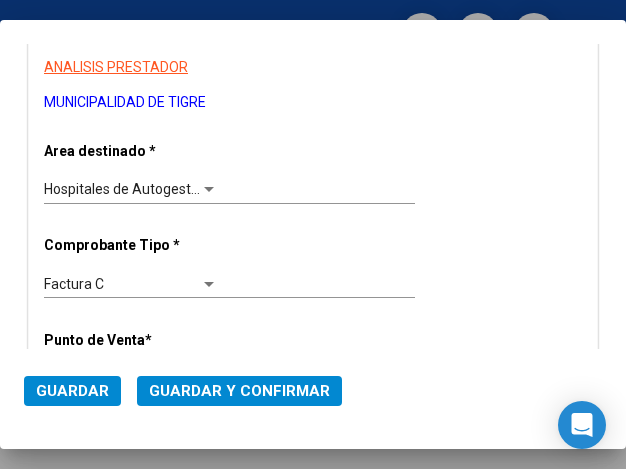 scroll, scrollTop: 300, scrollLeft: 0, axis: vertical 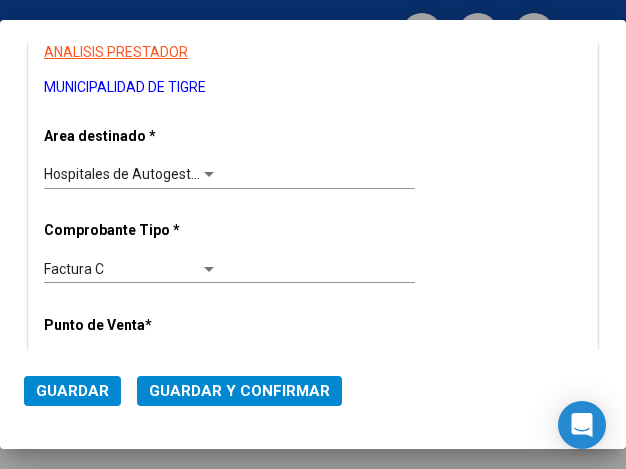 type on "30-99928489-9" 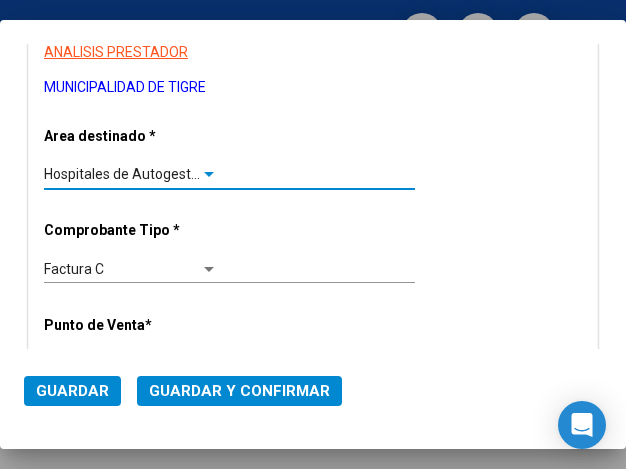 click at bounding box center [209, 175] 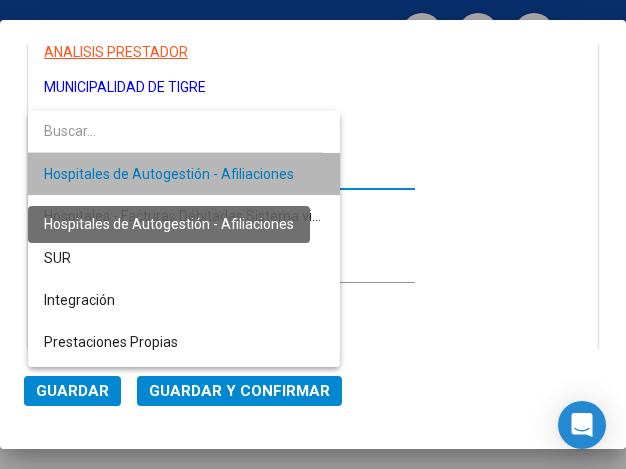 click on "Hospitales de Autogestión - Afiliaciones" at bounding box center [169, 174] 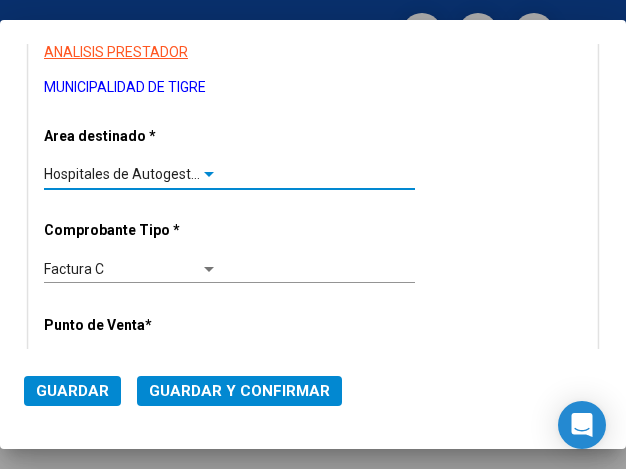 click at bounding box center (209, 175) 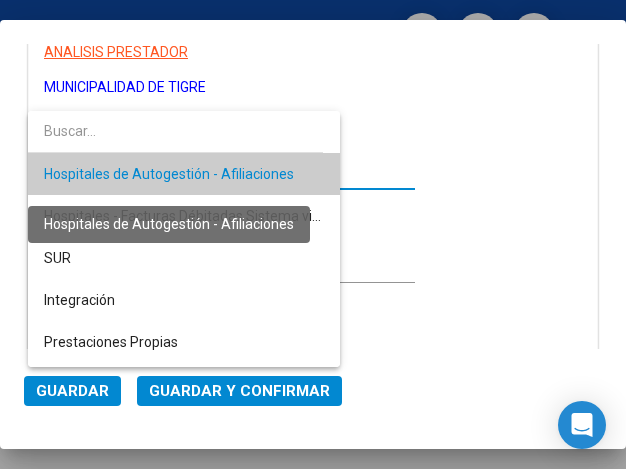 click on "Hospitales de Autogestión - Afiliaciones" at bounding box center [169, 174] 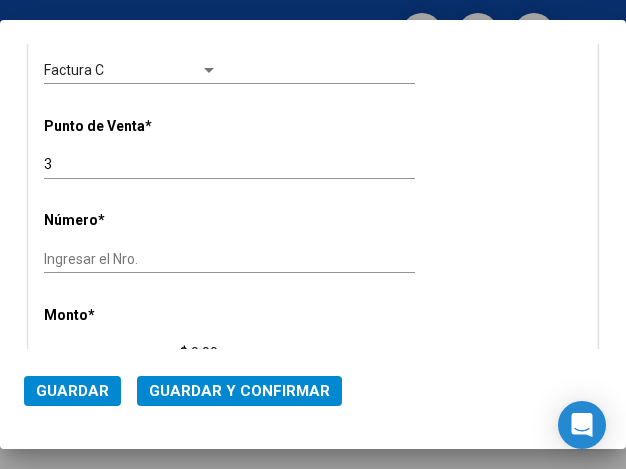 scroll, scrollTop: 500, scrollLeft: 0, axis: vertical 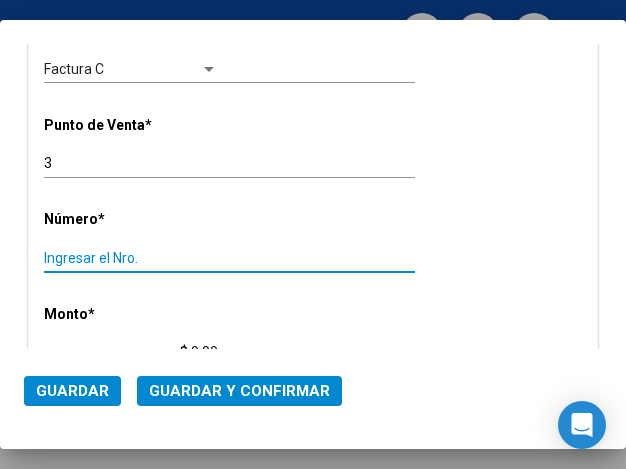 click on "Ingresar el Nro." at bounding box center (131, 258) 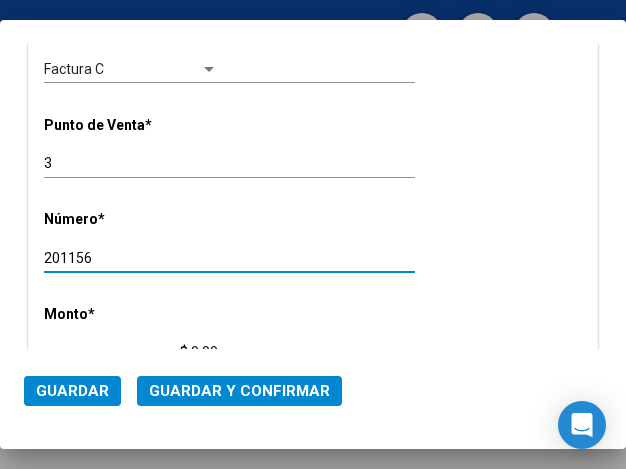 type on "201156" 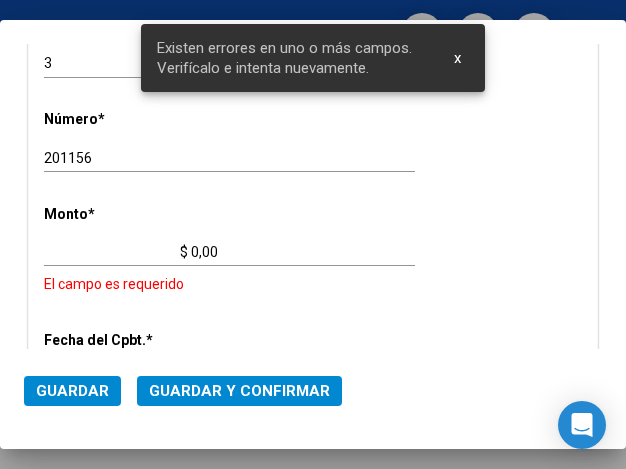 scroll, scrollTop: 639, scrollLeft: 0, axis: vertical 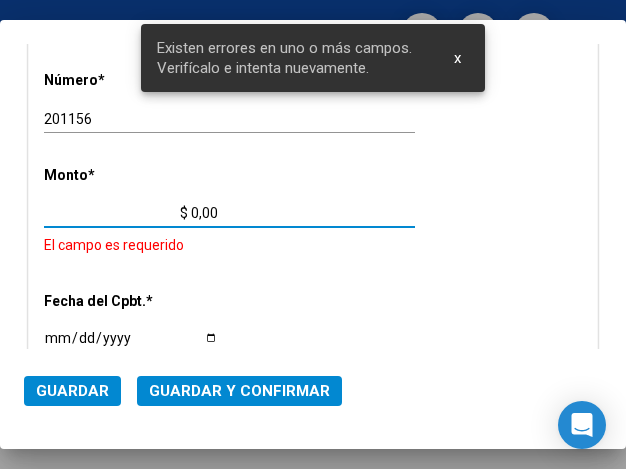 click on "$ 0,00" at bounding box center [131, 213] 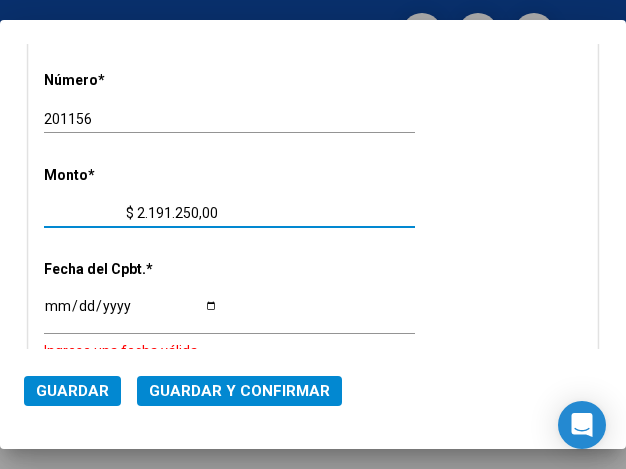 click on "$ 2.191.250,00" at bounding box center (131, 213) 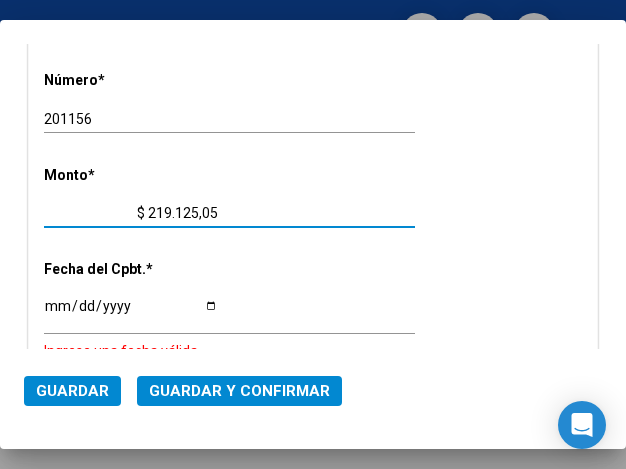 type on "$ 2.191.250,57" 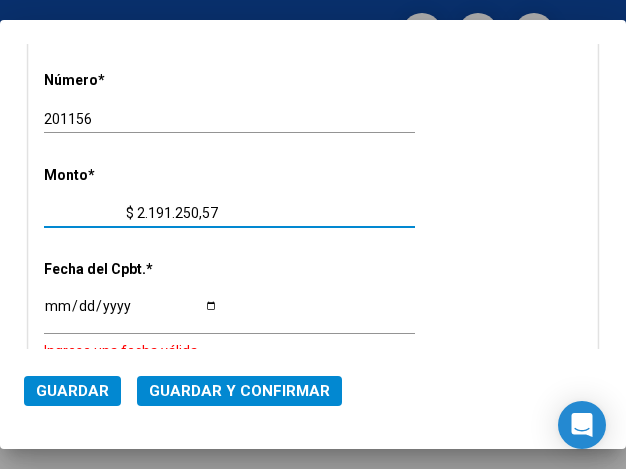 click on "Ingresar la fecha" 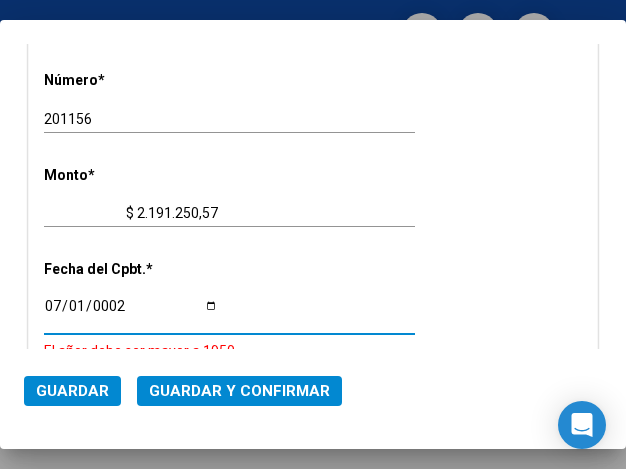 scroll, scrollTop: 832, scrollLeft: 0, axis: vertical 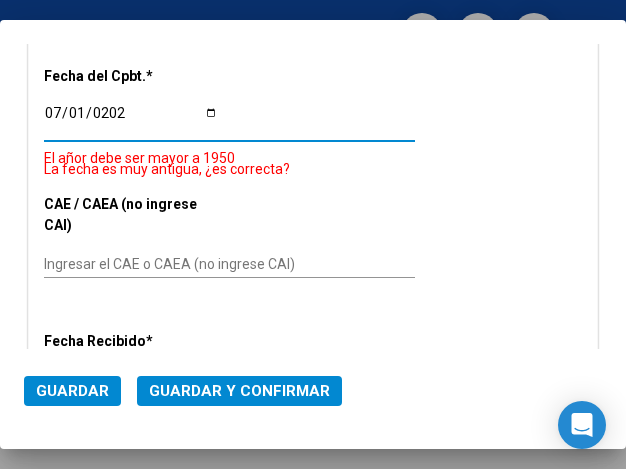 type on "[DATE]" 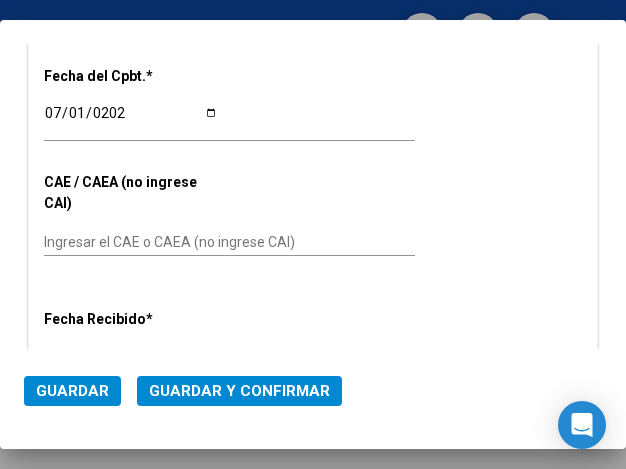 click on "CUIT  *   30-99928489-9 Ingresar CUIT  ANALISIS PRESTADOR  MUNICIPALIDAD DE TIGRE  ARCA Padrón  Area destinado * Hospitales de Autogestión - Afiliaciones Seleccionar Area  Comprobante Tipo * Factura C Seleccionar Tipo Punto de Venta  *   3 Ingresar el Nro.  Número  *   201156 Ingresar el Nro.  Monto  *   $ 2.191.250,57 Ingresar el monto  [GEOGRAPHIC_DATA].  *   [DATE] Ingresar la fecha  CAE / CAEA (no ingrese CAI)    Ingresar el CAE o CAEA (no ingrese CAI)  Fecha Recibido  *   [DATE] Ingresar la fecha  Fecha de Vencimiento    Ingresar la fecha  Ref. Externa    Ingresar la ref.  N° Liquidación    Ingresar el N° Liquidación" at bounding box center [313, 59] 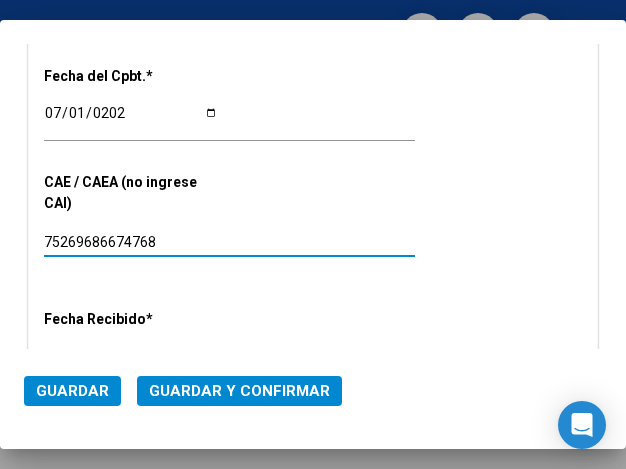 type on "75269686674768" 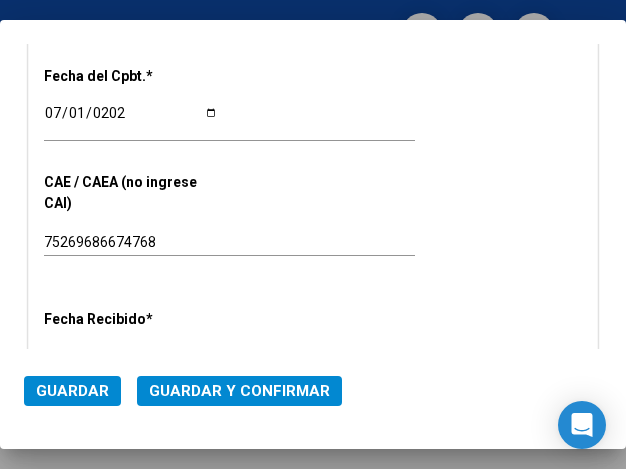click on "CUIT  *   30-99928489-9 Ingresar CUIT  ANALISIS PRESTADOR  MUNICIPALIDAD DE TIGRE  ARCA Padrón  Area destinado * Hospitales de Autogestión - Afiliaciones Seleccionar Area  Comprobante Tipo * Factura C Seleccionar Tipo Punto de Venta  *   3 Ingresar el Nro.  Número  *   201156 Ingresar el Nro.  Monto  *   $ 2.191.250,57 Ingresar el monto  [GEOGRAPHIC_DATA].  *   [DATE] Ingresar la fecha  CAE / CAEA (no ingrese CAI)    75269686674768 Ingresar el CAE o CAEA (no ingrese CAI)  Fecha Recibido  *   [DATE] Ingresar la fecha  Fecha de Vencimiento    Ingresar la fecha  Ref. Externa    Ingresar la ref.  N° Liquidación    Ingresar el N° Liquidación" at bounding box center [313, 59] 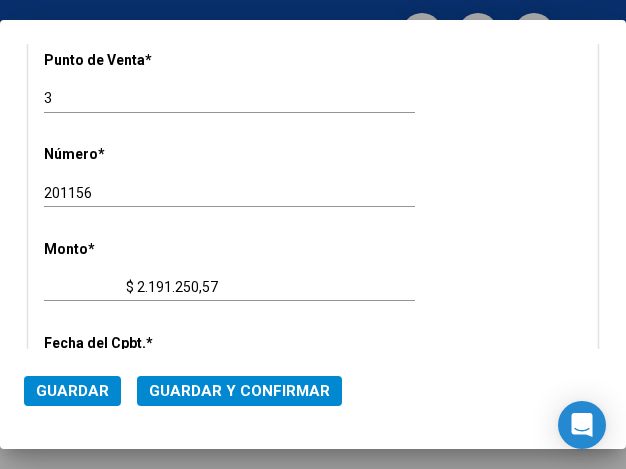 scroll, scrollTop: 532, scrollLeft: 0, axis: vertical 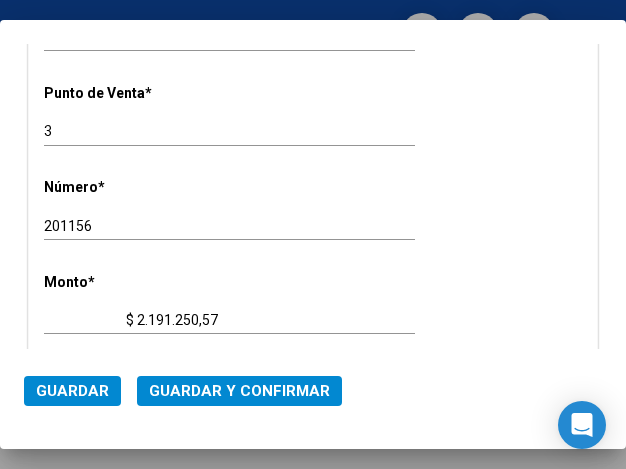 click on "CUIT  *   30-99928489-9 Ingresar CUIT  ANALISIS PRESTADOR  MUNICIPALIDAD DE TIGRE  ARCA Padrón  Area destinado * Hospitales de Autogestión - Afiliaciones Seleccionar Area  Comprobante Tipo * Factura C Seleccionar Tipo Punto de Venta  *   3 Ingresar el Nro.  Número  *   201156 Ingresar el Nro.  Monto  *   $ 2.191.250,57 Ingresar el monto  [GEOGRAPHIC_DATA].  *   [DATE] Ingresar la fecha  CAE / CAEA (no ingrese CAI)    75269686674768 Ingresar el CAE o CAEA (no ingrese CAI)  Fecha Recibido  *   [DATE] Ingresar la fecha  Fecha de Vencimiento    Ingresar la fecha  Ref. Externa    Ingresar la ref.  N° Liquidación    Ingresar el N° Liquidación" at bounding box center (313, 359) 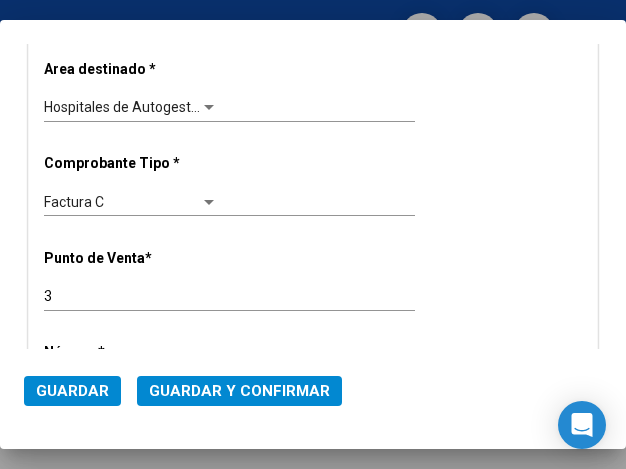 scroll, scrollTop: 332, scrollLeft: 0, axis: vertical 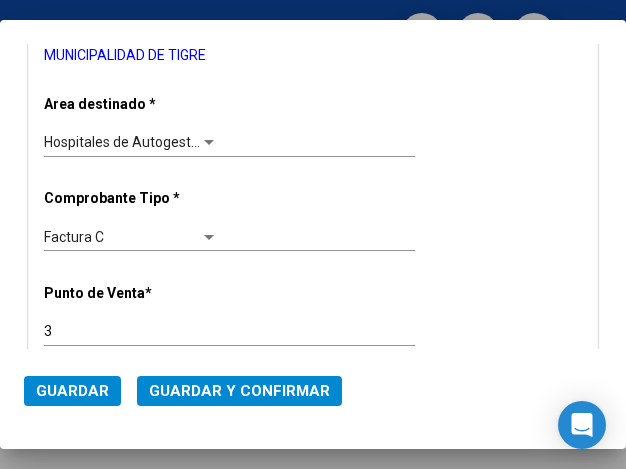 click at bounding box center (209, 143) 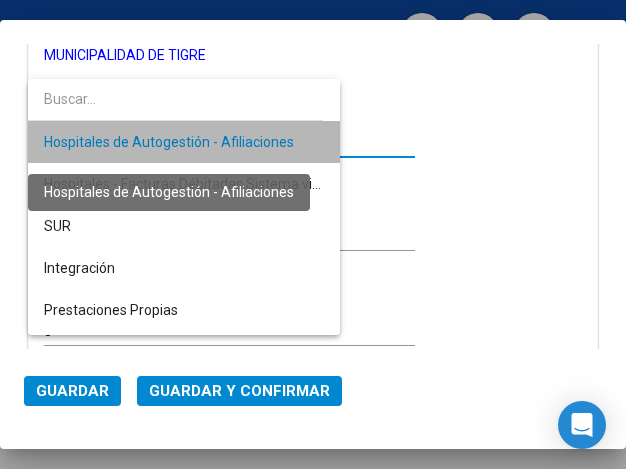 click on "Hospitales de Autogestión - Afiliaciones" at bounding box center [169, 142] 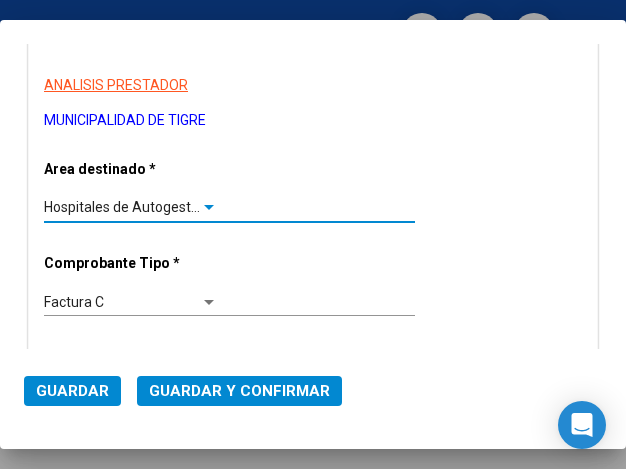 scroll, scrollTop: 232, scrollLeft: 0, axis: vertical 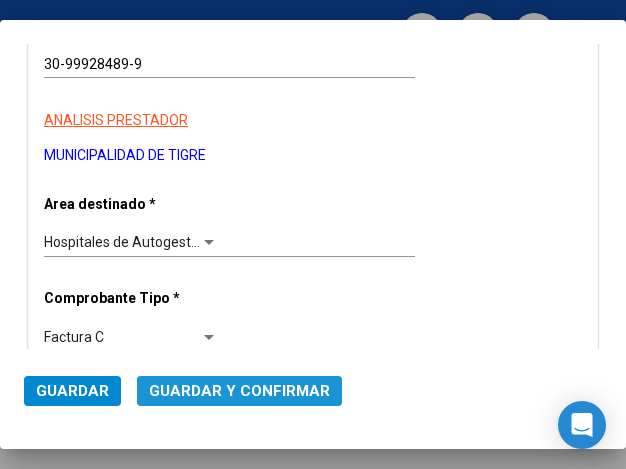click on "Guardar y Confirmar" 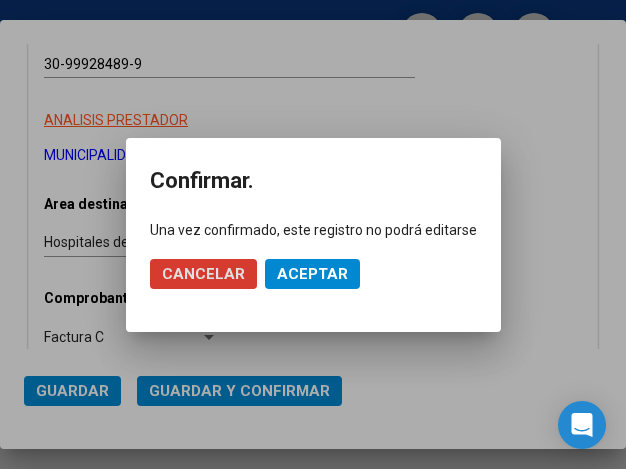 click on "Aceptar" 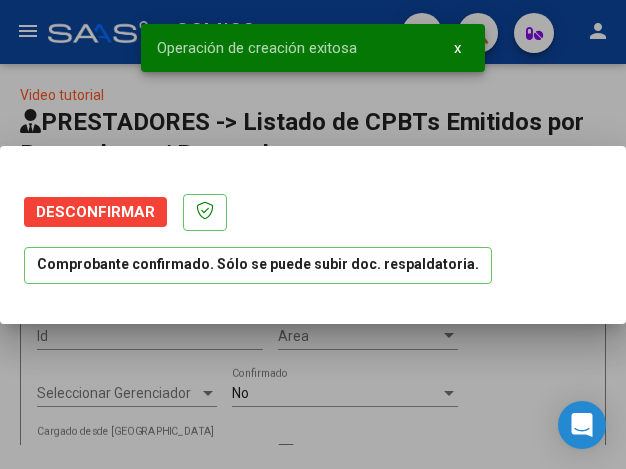scroll, scrollTop: 0, scrollLeft: 0, axis: both 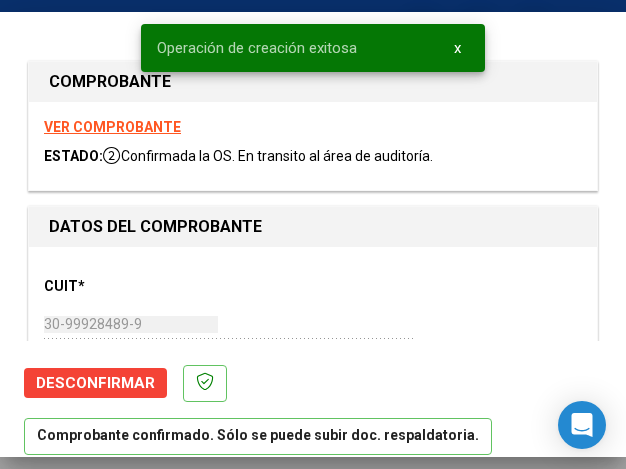 type on "[DATE]" 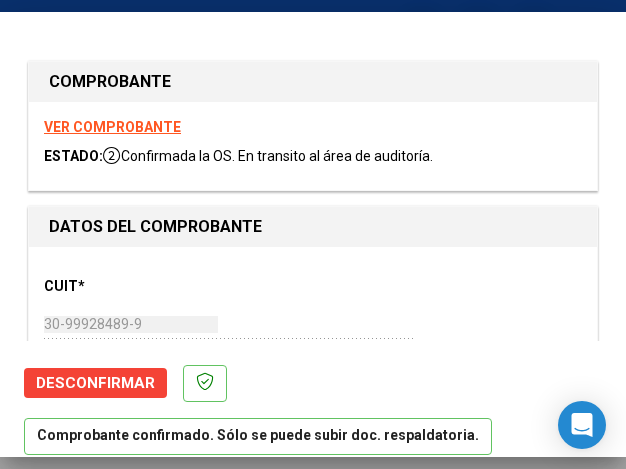 click on "CUIT  *   30-99928489-9 Ingresar CUIT  ANALISIS PRESTADOR  MUNICIPALIDAD DE TIGRE  ARCA Padrón ARCA Padrón" at bounding box center [313, 344] 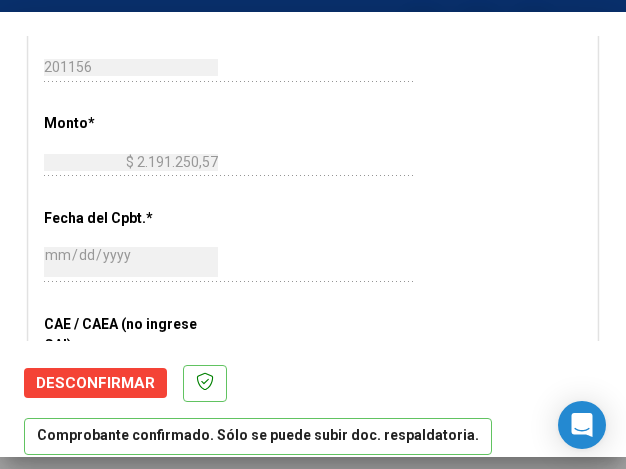 scroll, scrollTop: 800, scrollLeft: 0, axis: vertical 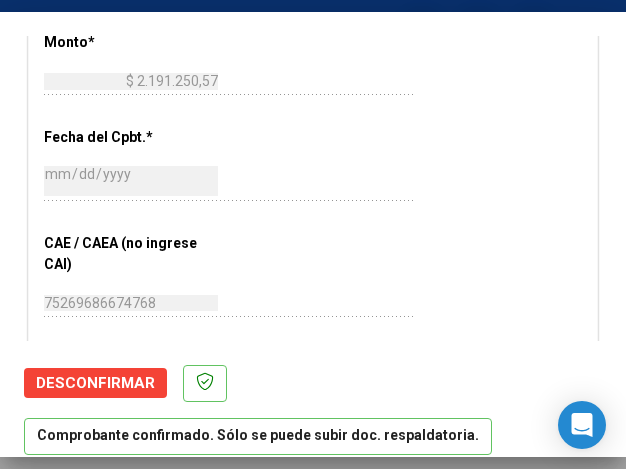 click on "CUIT  *   30-99928489-9 Ingresar CUIT  ANALISIS PRESTADOR  MUNICIPALIDAD DE TIGRE  ARCA Padrón ARCA Padrón  Area destinado * Hospitales de Autogestión - Afiliaciones Seleccionar Area  Comprobante Tipo * Factura C Seleccionar Tipo Punto de Venta  *   3 Ingresar el Nro.  Número  *   201156 Ingresar el Nro.  Monto  *   $ 2.191.250,57 Ingresar el monto  Fecha del Cpbt.  *   2025-07-01 Ingresar la fecha  CAE / CAEA (no ingrese CAI)    75269686674768 Ingresar el CAE o CAEA (no ingrese CAI)  Fecha Recibido  *   2025-07-07 Ingresar la fecha  Fecha de Vencimiento    2025-08-30 Ingresar la fecha  Ref. Externa    Ingresar la ref.  N° Liquidación    Ingresar el N° Liquidación" at bounding box center [313, 120] 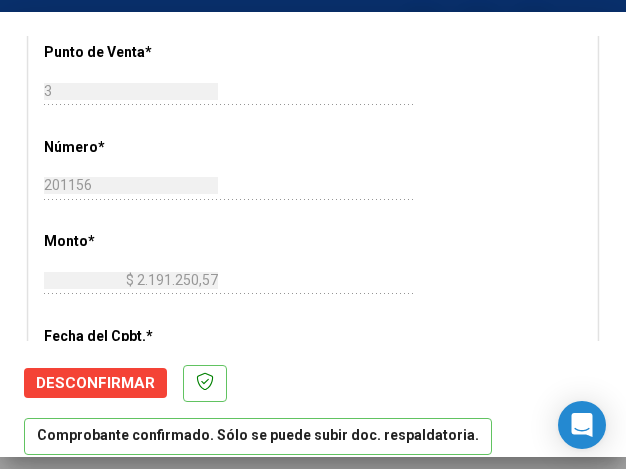 scroll, scrollTop: 600, scrollLeft: 0, axis: vertical 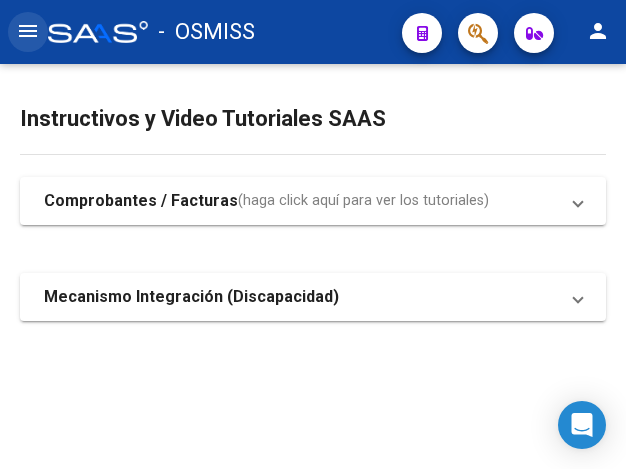 click on "menu" 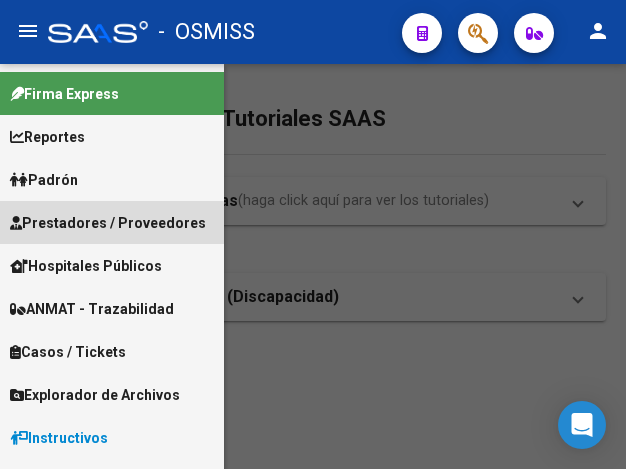 click on "Prestadores / Proveedores" at bounding box center [108, 223] 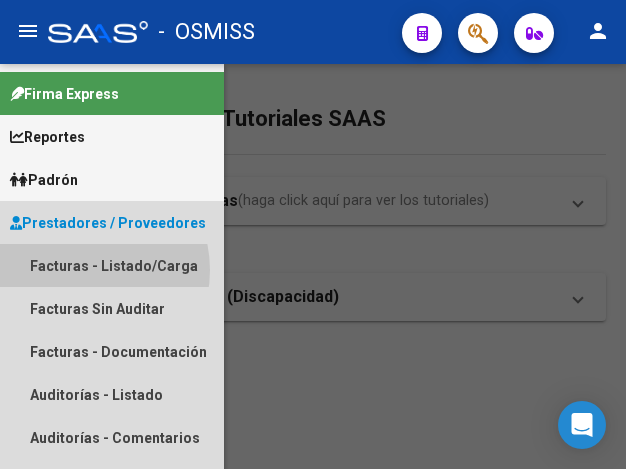 click on "Facturas - Listado/Carga" at bounding box center (112, 265) 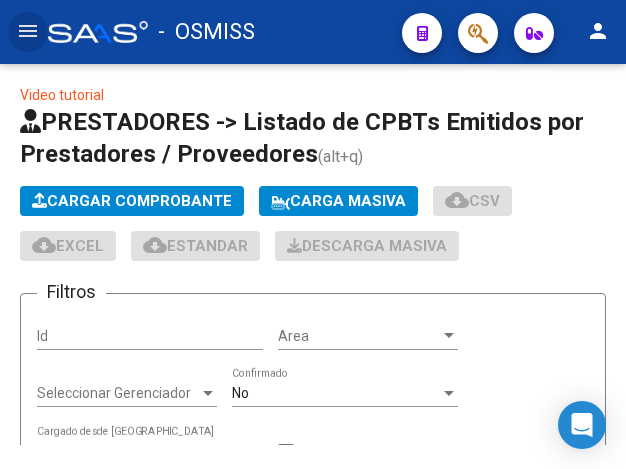 click on "Cargar Comprobante" 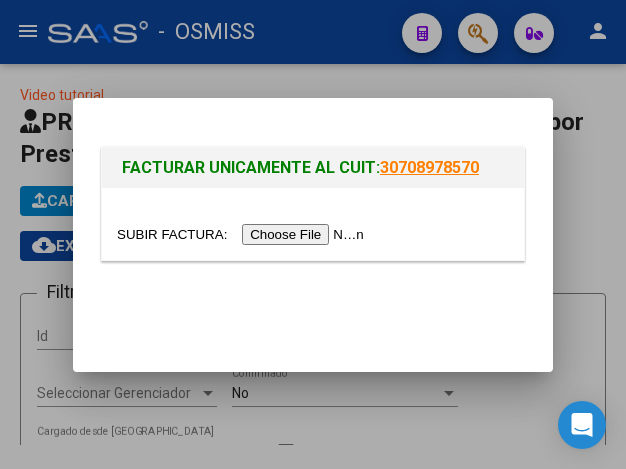 click at bounding box center (243, 234) 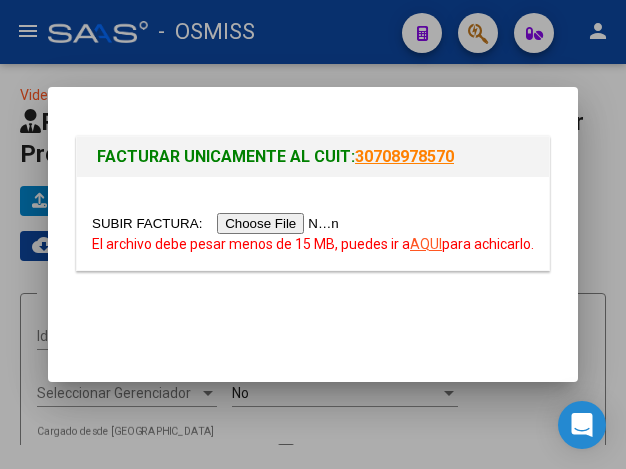 click on "AQUI" at bounding box center [426, 244] 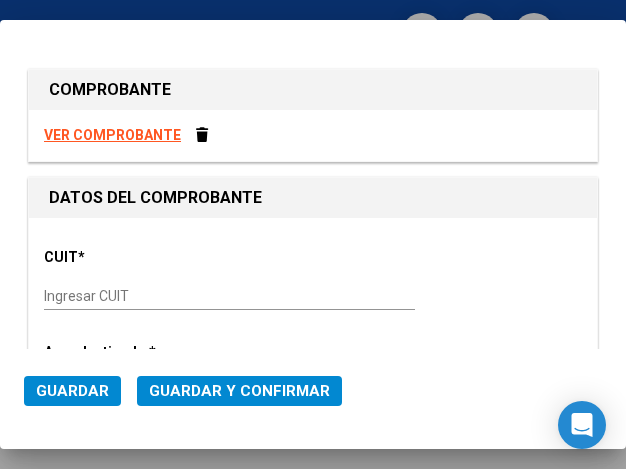 click on "Ingresar CUIT" at bounding box center [131, 296] 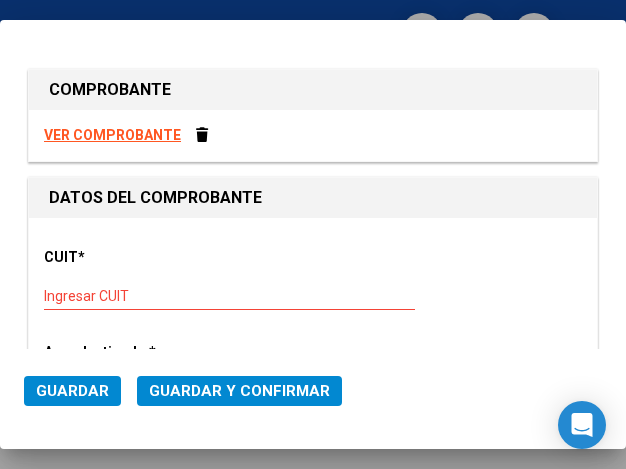 click on "Ingresar CUIT" at bounding box center (229, 296) 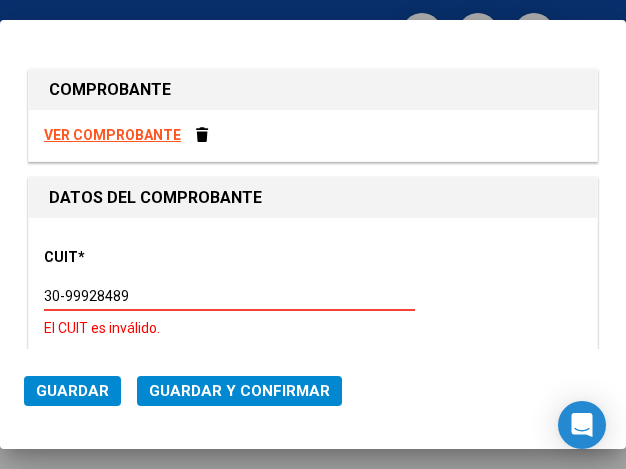 type on "30-99928489-9" 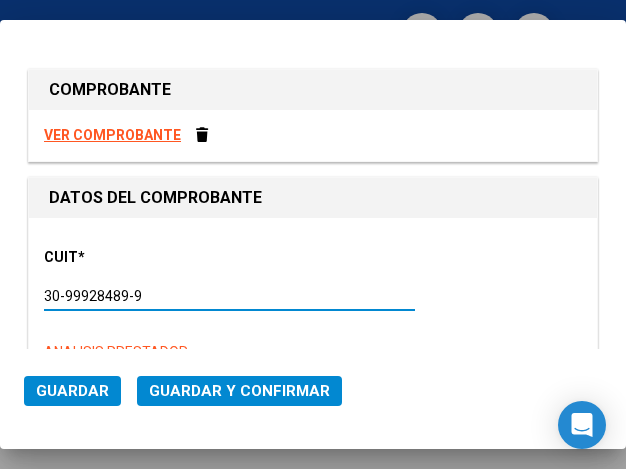 type on "3" 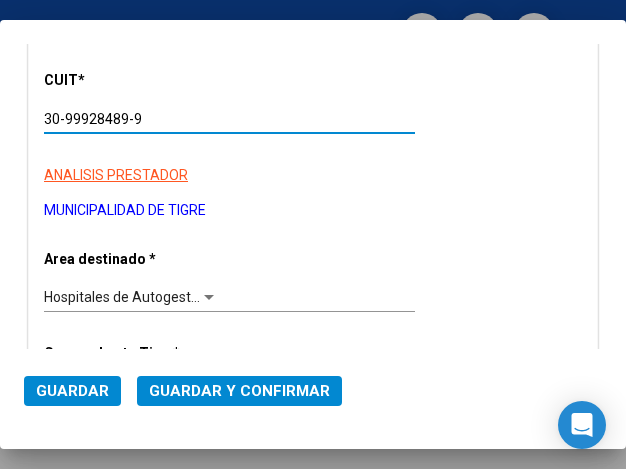 scroll, scrollTop: 200, scrollLeft: 0, axis: vertical 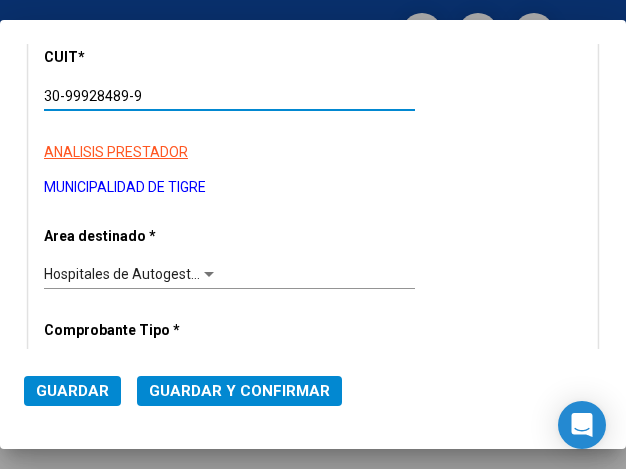 type on "30-99928489-9" 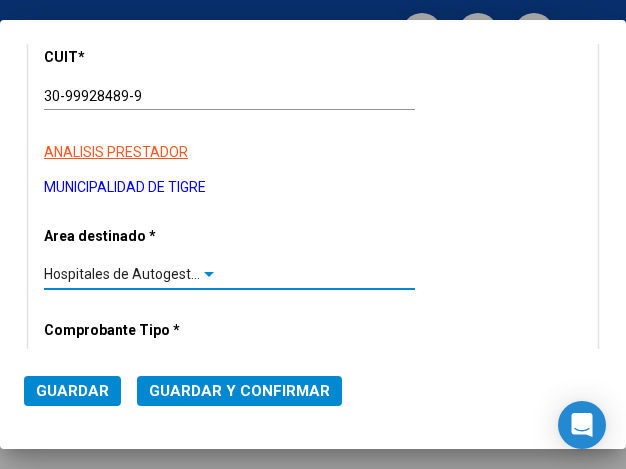 click at bounding box center [209, 274] 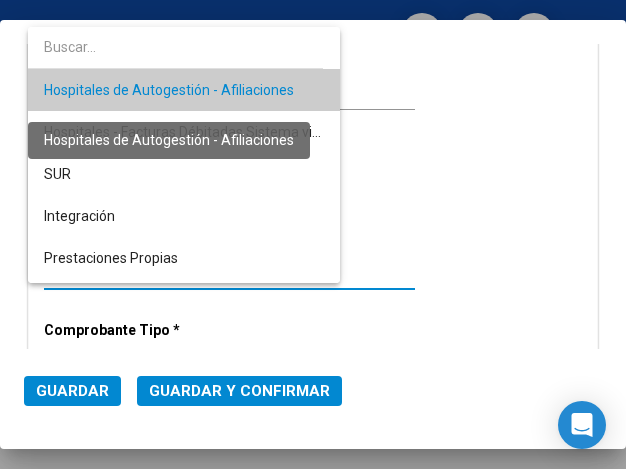 click on "Hospitales de Autogestión - Afiliaciones" at bounding box center [169, 90] 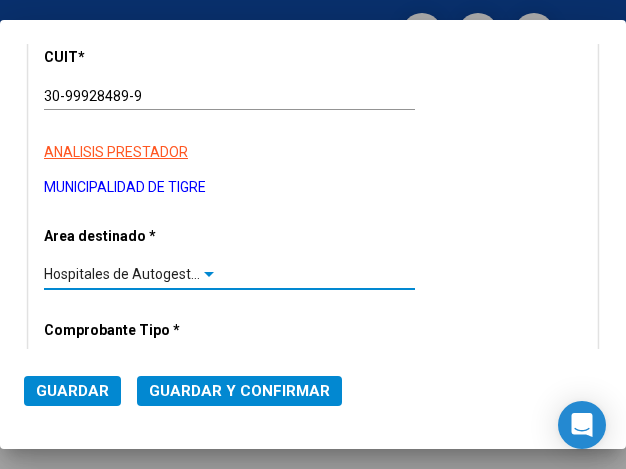 click at bounding box center (209, 275) 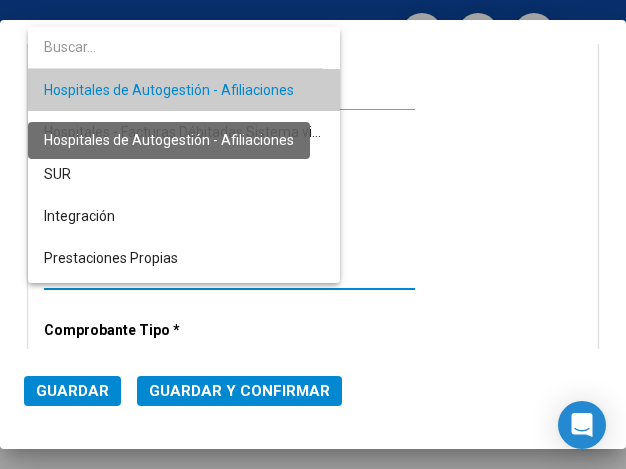 click on "Hospitales de Autogestión - Afiliaciones" at bounding box center [169, 90] 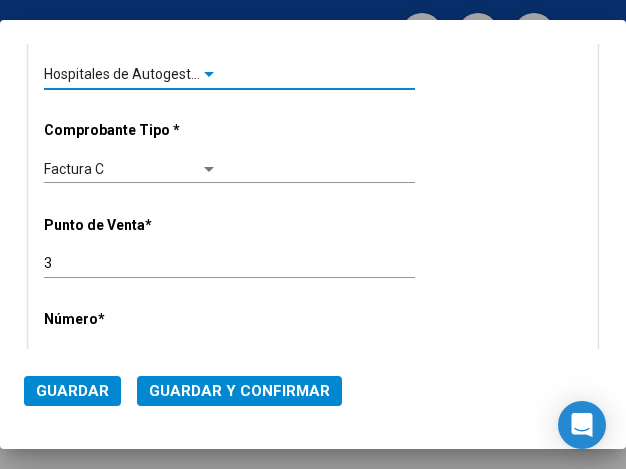 scroll, scrollTop: 500, scrollLeft: 0, axis: vertical 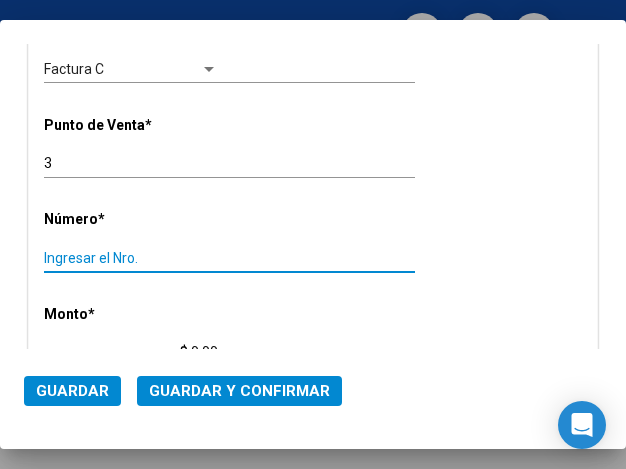 click on "Ingresar el Nro." at bounding box center (131, 258) 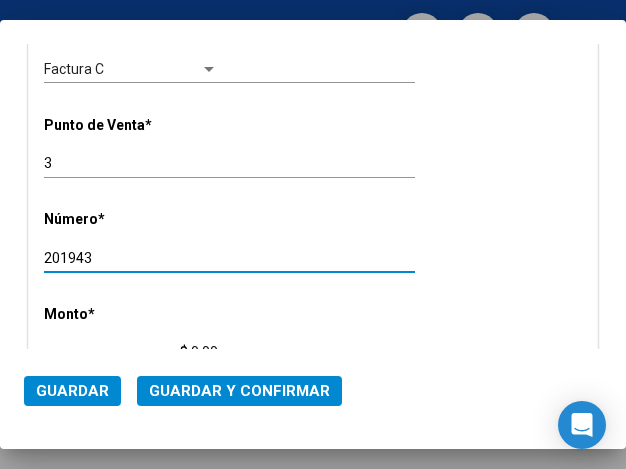 type on "201943" 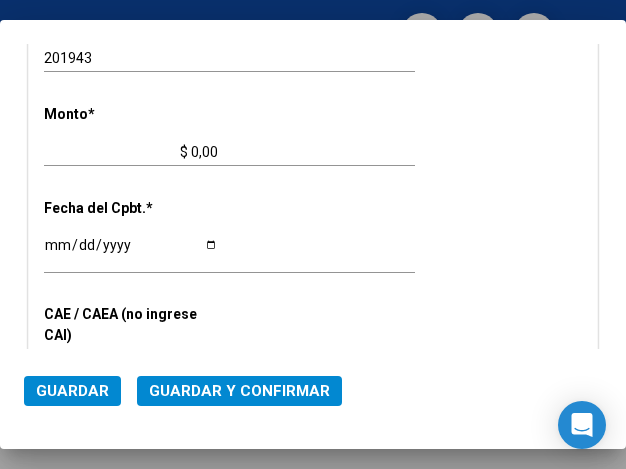 scroll, scrollTop: 647, scrollLeft: 0, axis: vertical 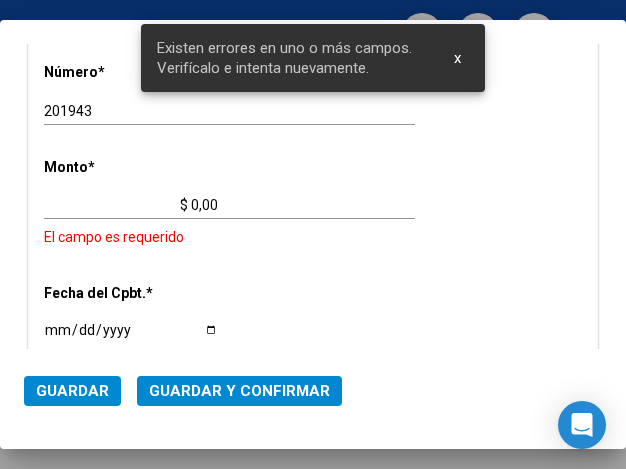 click on "$ 0,00" at bounding box center [131, 205] 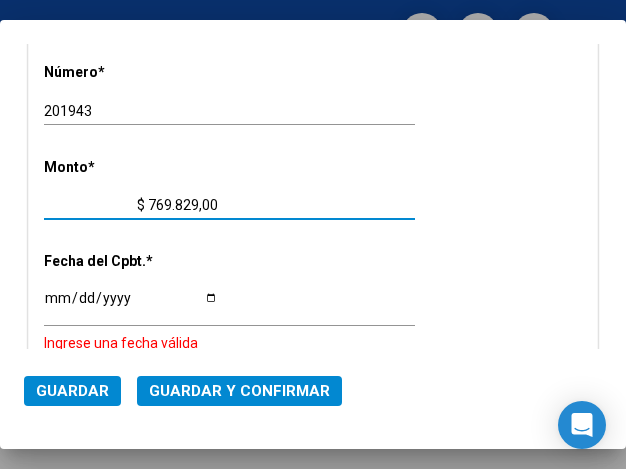 click on "$ 769.829,00" at bounding box center (131, 205) 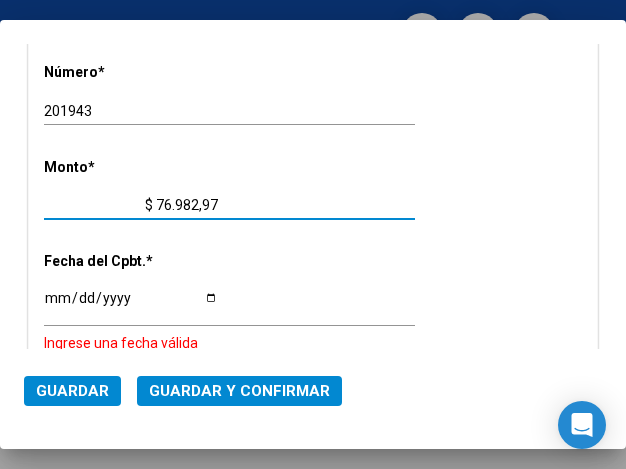 type on "$ 769.829,77" 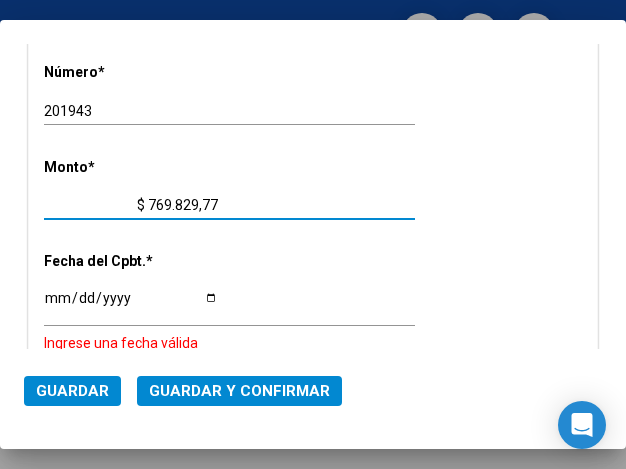 click on "Ingresar la fecha" at bounding box center [131, 305] 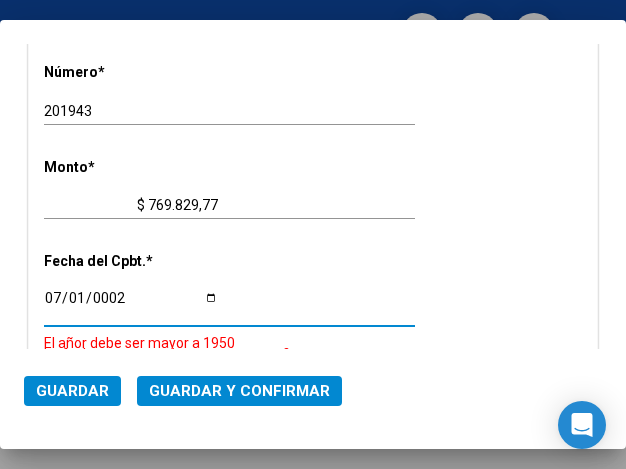 scroll, scrollTop: 841, scrollLeft: 0, axis: vertical 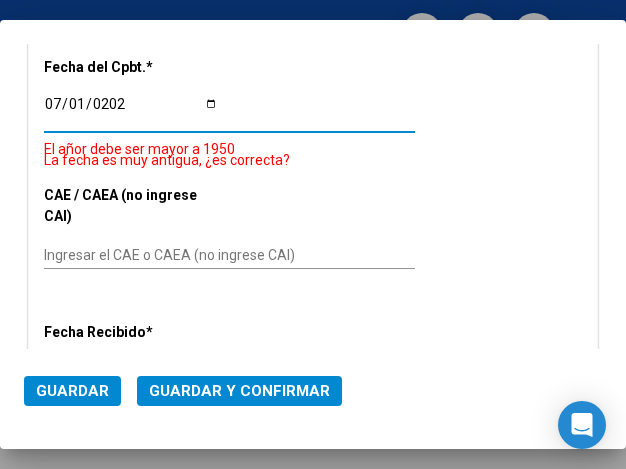 type on "[DATE]" 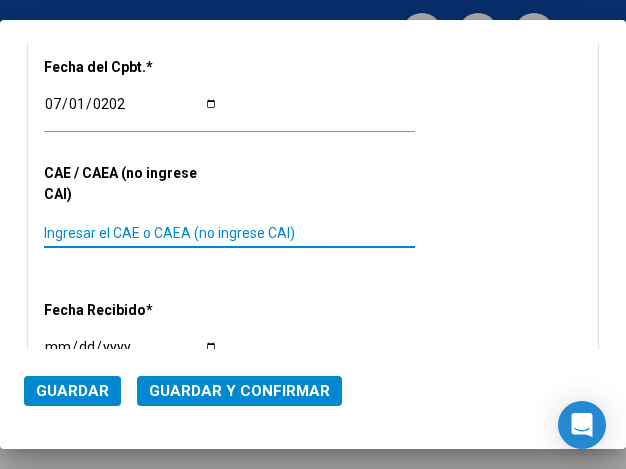 click on "Ingresar el CAE o CAEA (no ingrese CAI)" at bounding box center (131, 233) 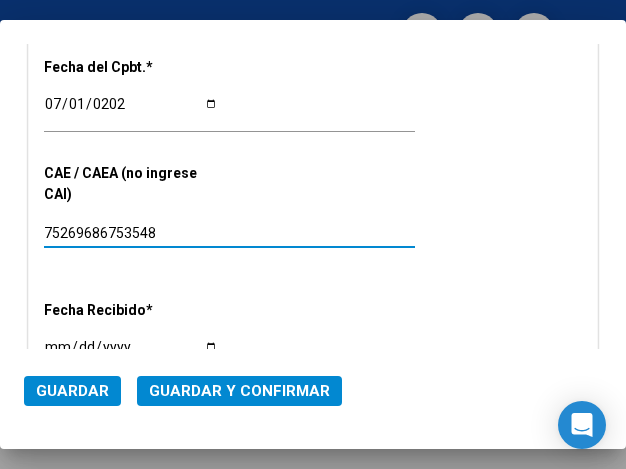 type on "75269686753548" 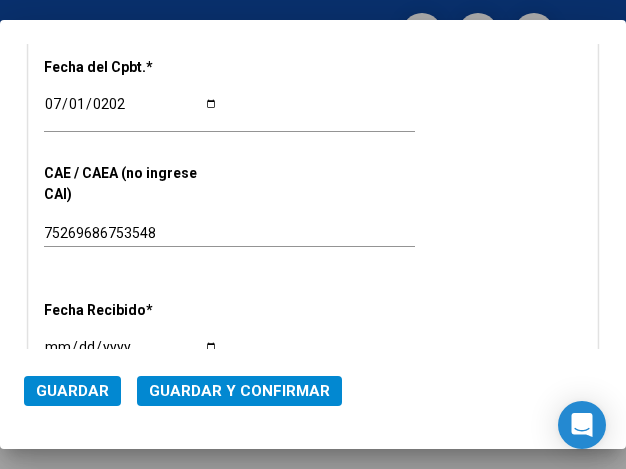 click on "CUIT  *   30-99928489-9 Ingresar CUIT  ANALISIS PRESTADOR  MUNICIPALIDAD DE TIGRE  ARCA Padrón  Area destinado * Hospitales de Autogestión - Afiliaciones Seleccionar Area  Comprobante Tipo * Factura C Seleccionar Tipo Punto de Venta  *   3 Ingresar el Nro.  Número  *   201943 Ingresar el Nro.  Monto  *   $ 769.829,77 Ingresar el monto  Fecha del Cpbt.  *   2025-07-01 Ingresar la fecha  CAE / CAEA (no ingrese CAI)    75269686753548 Ingresar el CAE o CAEA (no ingrese CAI)  Fecha Recibido  *   2025-07-07 Ingresar la fecha  Fecha de Vencimiento    Ingresar la fecha  Ref. Externa    Ingresar la ref.  N° Liquidación    Ingresar el N° Liquidación" at bounding box center [313, 50] 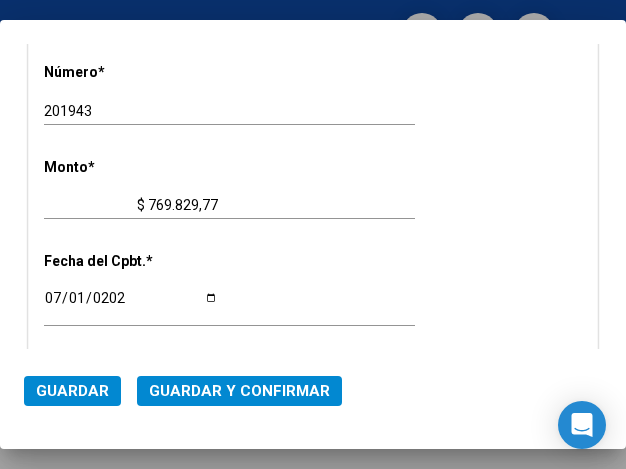 scroll, scrollTop: 641, scrollLeft: 0, axis: vertical 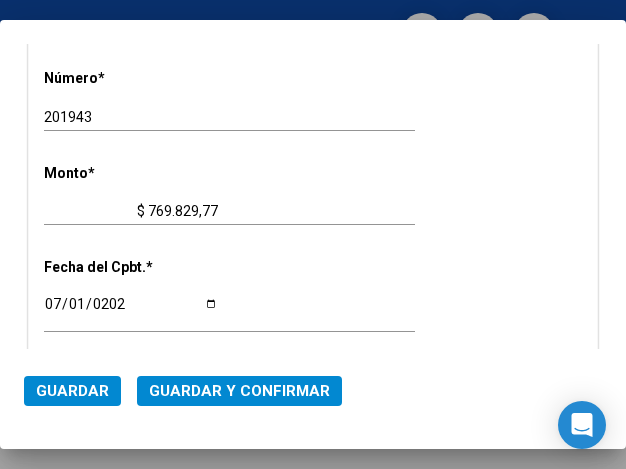 click on "CUIT  *   30-99928489-9 Ingresar CUIT  ANALISIS PRESTADOR  MUNICIPALIDAD DE TIGRE  ARCA Padrón  Area destinado * Hospitales de Autogestión - Afiliaciones Seleccionar Area  Comprobante Tipo * Factura C Seleccionar Tipo Punto de Venta  *   3 Ingresar el Nro.  Número  *   201943 Ingresar el Nro.  Monto  *   $ 769.829,77 Ingresar el monto  Fecha del Cpbt.  *   2025-07-01 Ingresar la fecha  CAE / CAEA (no ingrese CAI)    75269686753548 Ingresar el CAE o CAEA (no ingrese CAI)  Fecha Recibido  *   2025-07-07 Ingresar la fecha  Fecha de Vencimiento    Ingresar la fecha  Ref. Externa    Ingresar la ref.  N° Liquidación    Ingresar el N° Liquidación" at bounding box center [313, 250] 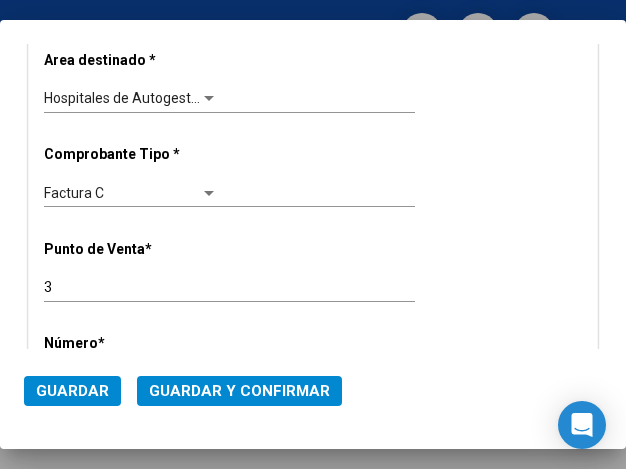 scroll, scrollTop: 341, scrollLeft: 0, axis: vertical 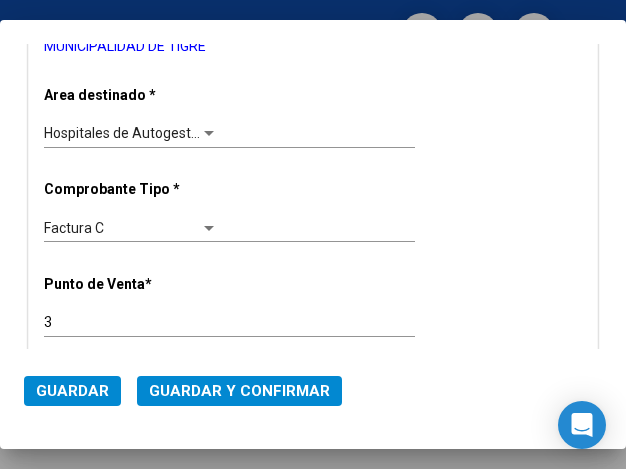 click at bounding box center [209, 134] 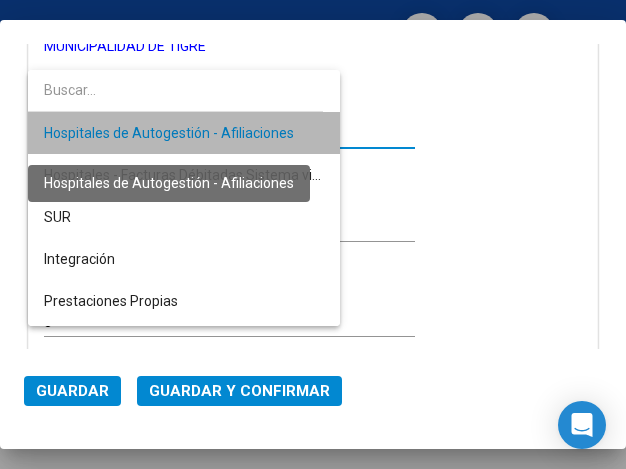 click on "Hospitales de Autogestión - Afiliaciones" at bounding box center [169, 133] 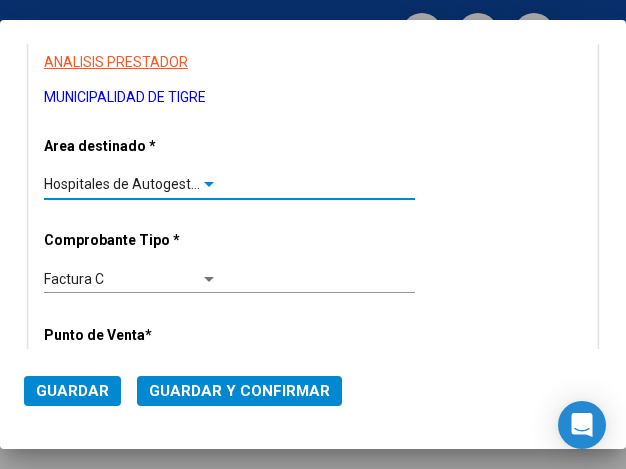 scroll, scrollTop: 241, scrollLeft: 0, axis: vertical 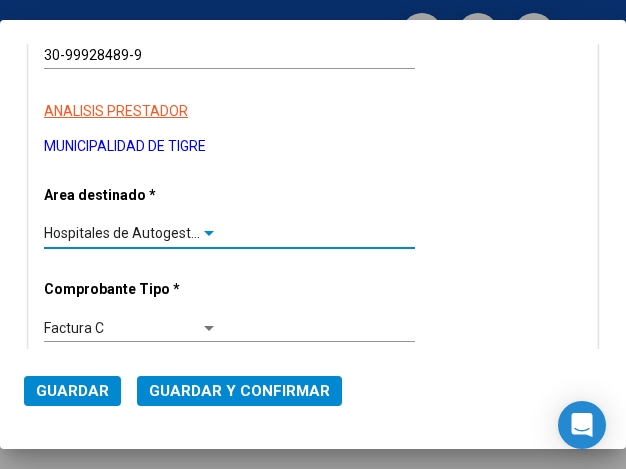 click on "Guardar y Confirmar" 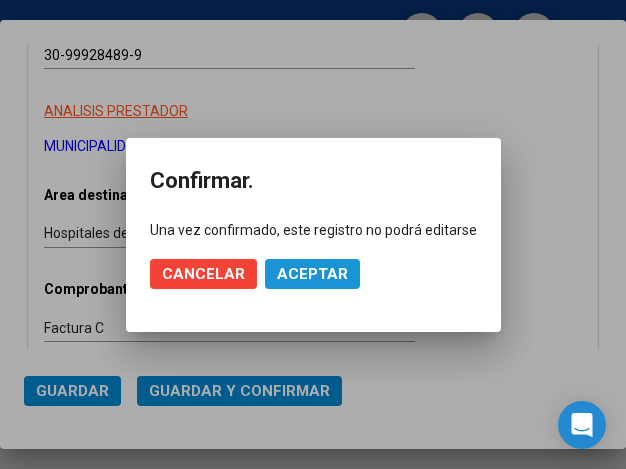 click on "Aceptar" 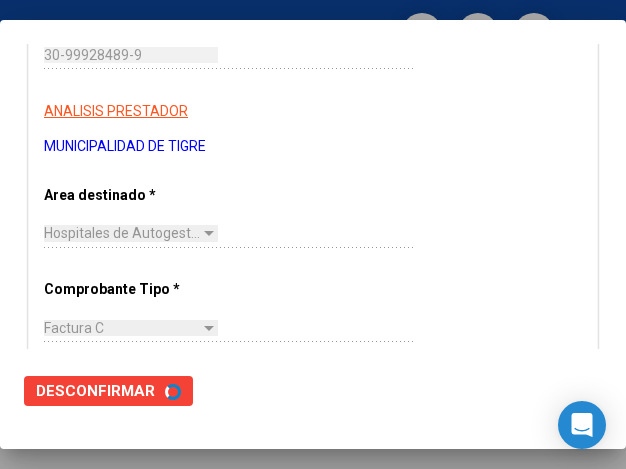 scroll, scrollTop: 0, scrollLeft: 0, axis: both 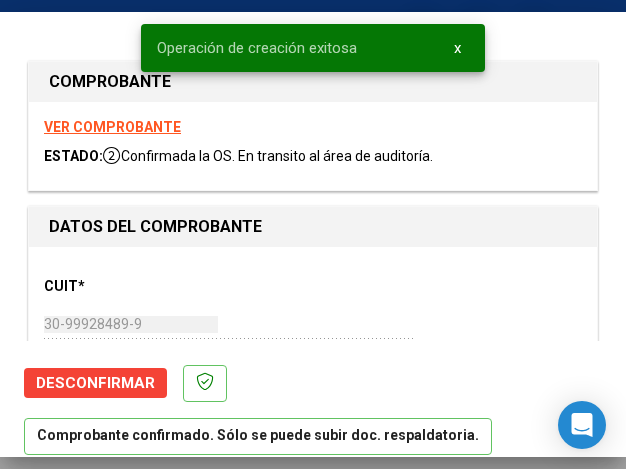 type on "[DATE]" 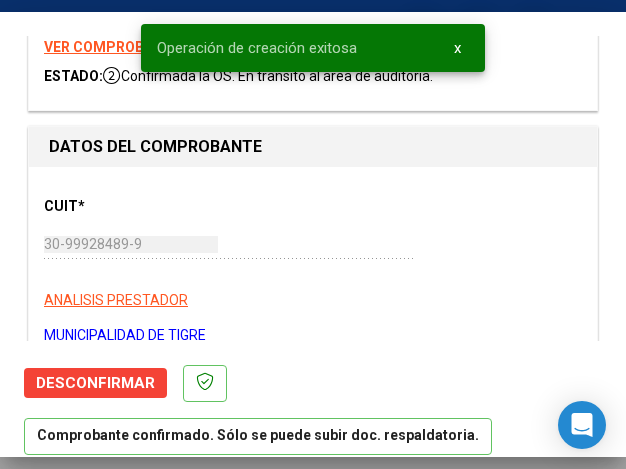 scroll, scrollTop: 200, scrollLeft: 0, axis: vertical 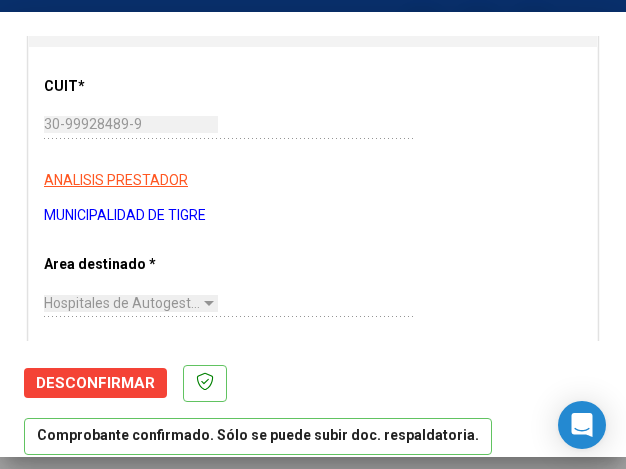 click on "CUIT  *   30-99928489-9 Ingresar CUIT  ANALISIS PRESTADOR  MUNICIPALIDAD DE TIGRE  ARCA Padrón ARCA Padrón  Area destinado * Hospitales de Autogestión - Afiliaciones Seleccionar Area  Comprobante Tipo * Factura C Seleccionar Tipo Punto de Venta  *   3 Ingresar el Nro.  Número  *   201943 Ingresar el Nro.  Monto  *   $ 769.829,77 Ingresar el monto  Fecha del Cpbt.  *   2025-07-01 Ingresar la fecha  CAE / CAEA (no ingrese CAI)    75269686753548 Ingresar el CAE o CAEA (no ingrese CAI)  Fecha Recibido  *   2025-07-07 Ingresar la fecha  Fecha de Vencimiento    2025-08-30 Ingresar la fecha  Ref. Externa    Ingresar la ref.  N° Liquidación    Ingresar el N° Liquidación" at bounding box center [313, 720] 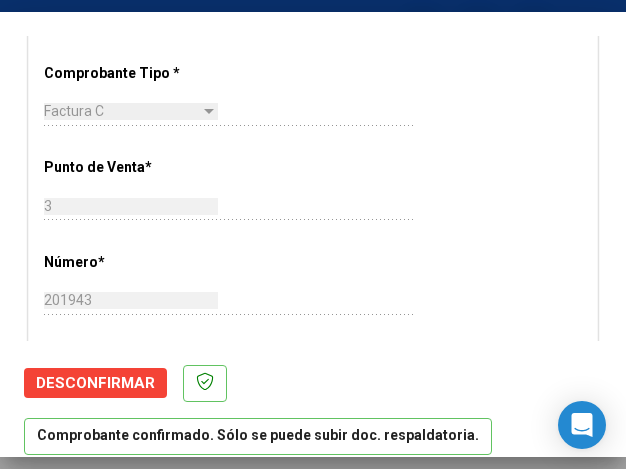 scroll, scrollTop: 500, scrollLeft: 0, axis: vertical 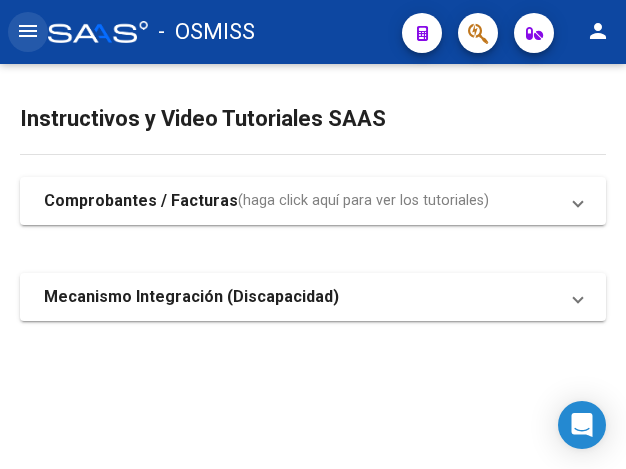 click on "menu" 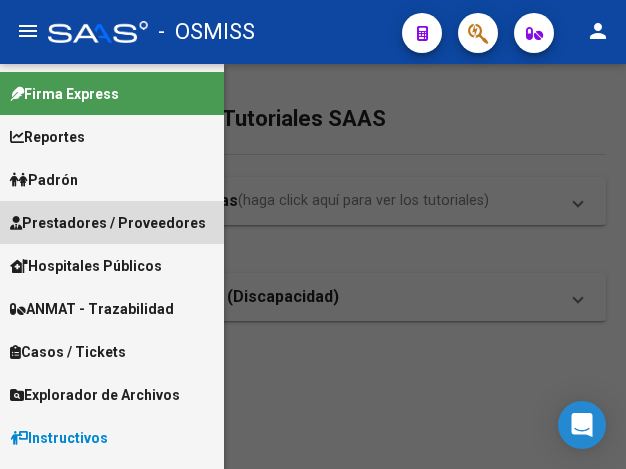 click on "Prestadores / Proveedores" at bounding box center (108, 223) 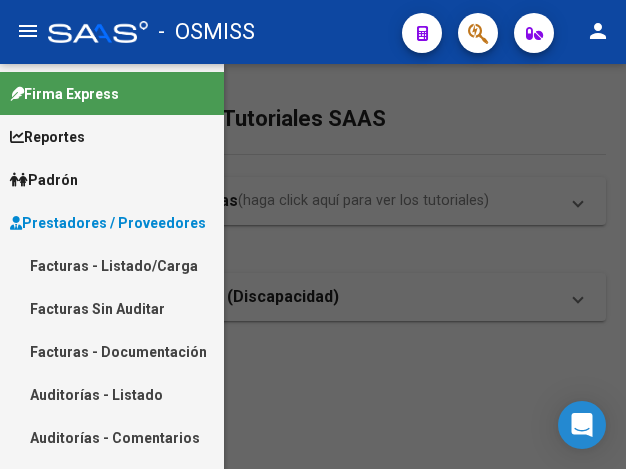 click on "Facturas - Listado/Carga" at bounding box center (112, 265) 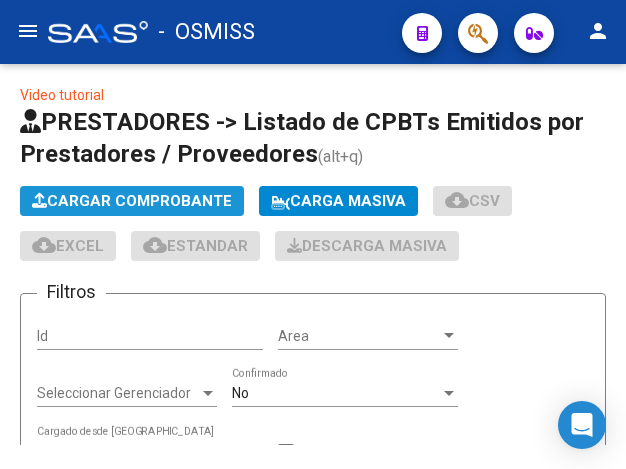 click on "Cargar Comprobante" 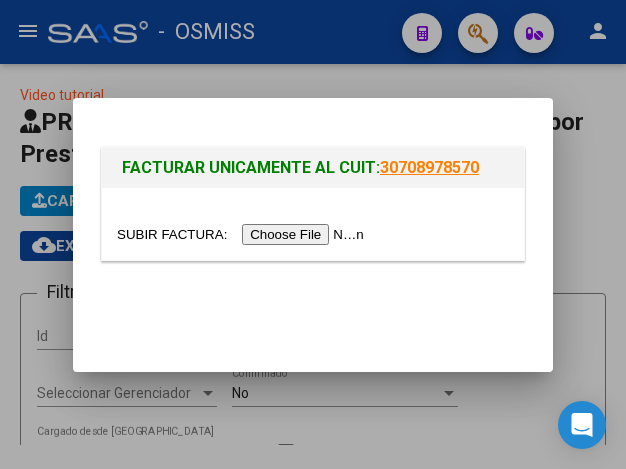 click at bounding box center (243, 234) 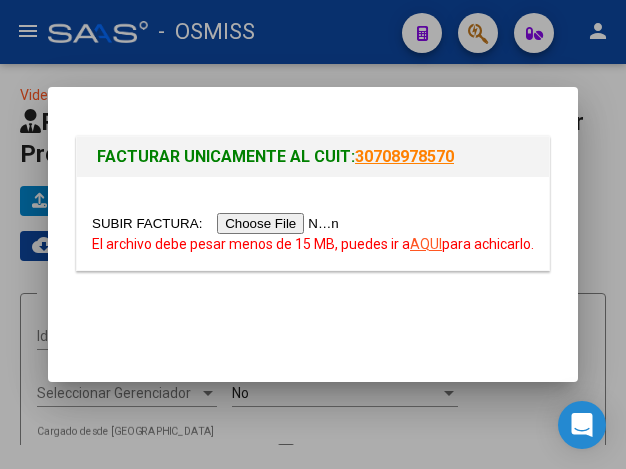 click on "AQUI" at bounding box center [426, 244] 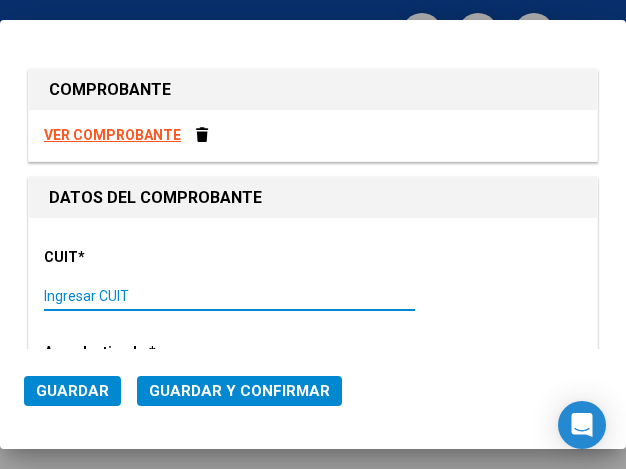 click on "Ingresar CUIT" at bounding box center [131, 296] 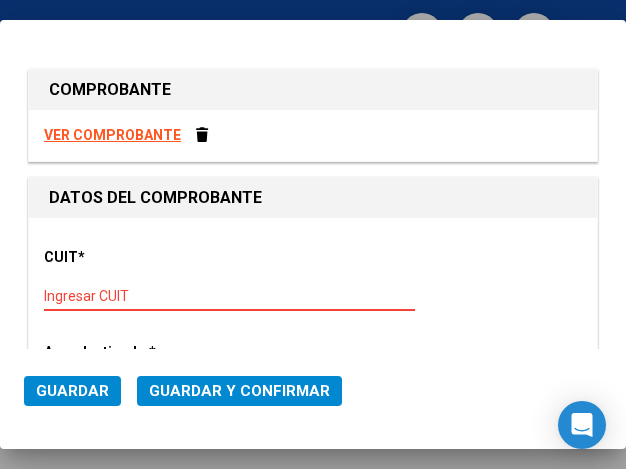 click on "Ingresar CUIT" at bounding box center [131, 296] 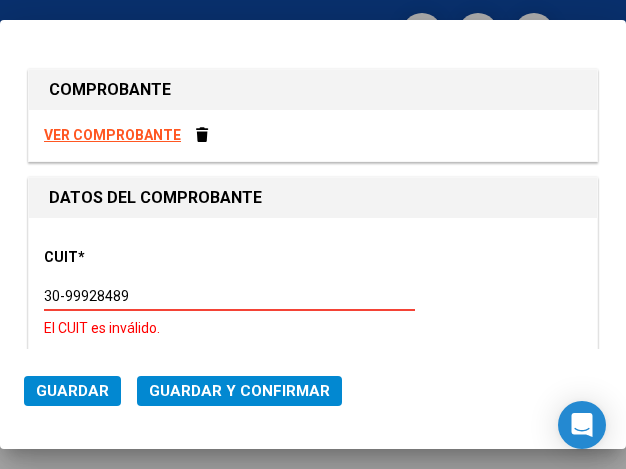 type on "30-99928489-9" 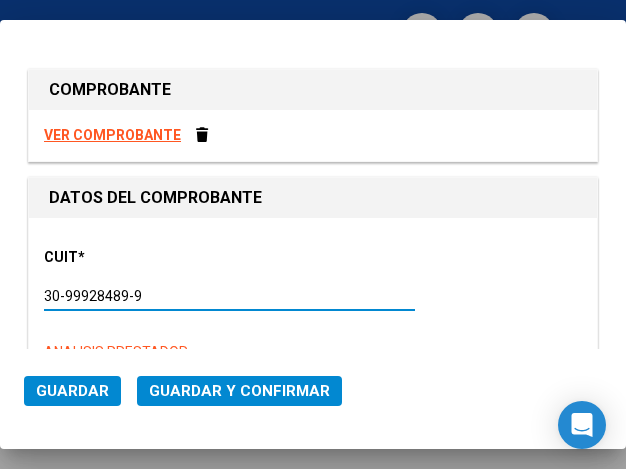 type on "3" 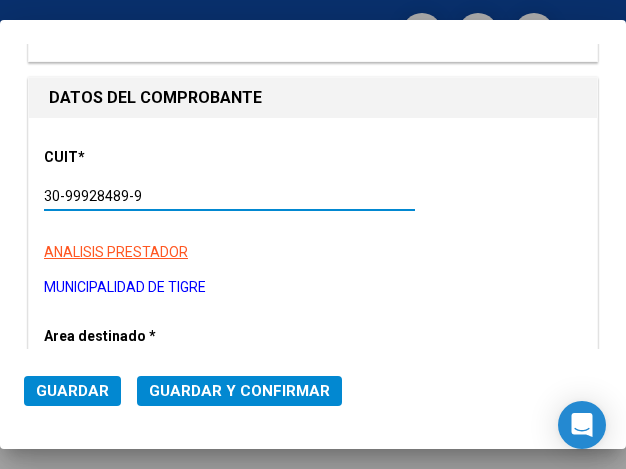scroll, scrollTop: 200, scrollLeft: 0, axis: vertical 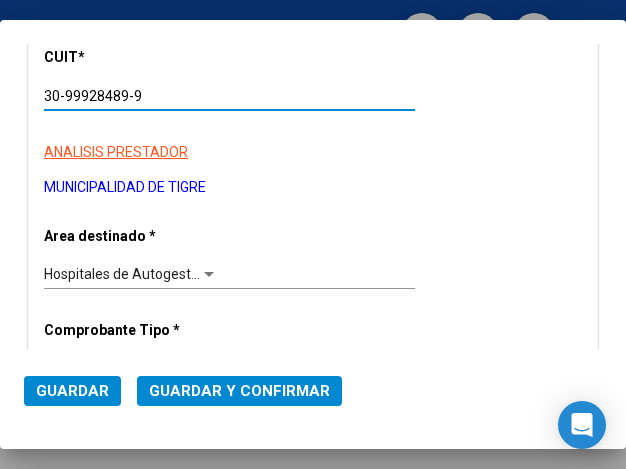 type on "30-99928489-9" 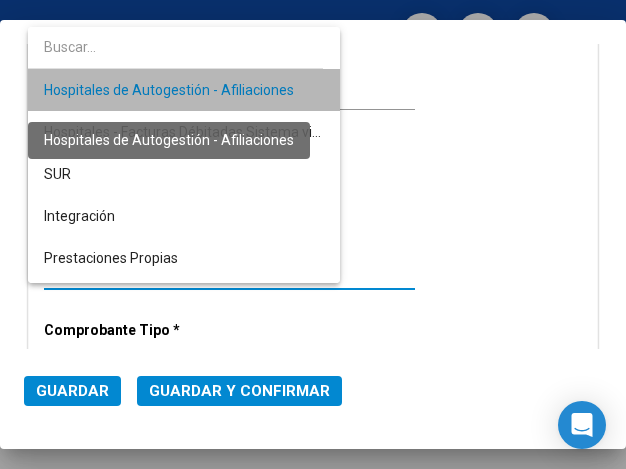 click on "Hospitales de Autogestión - Afiliaciones" at bounding box center (169, 90) 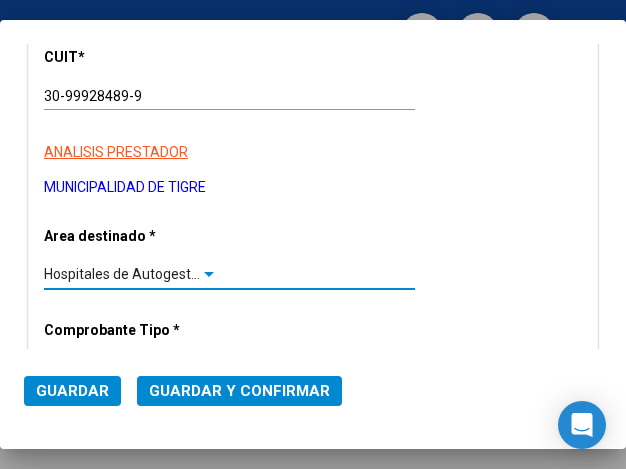 click at bounding box center [209, 275] 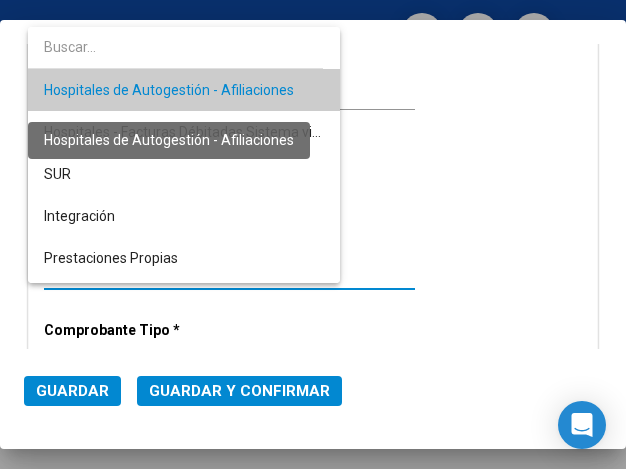 click on "Hospitales de Autogestión - Afiliaciones" at bounding box center [169, 90] 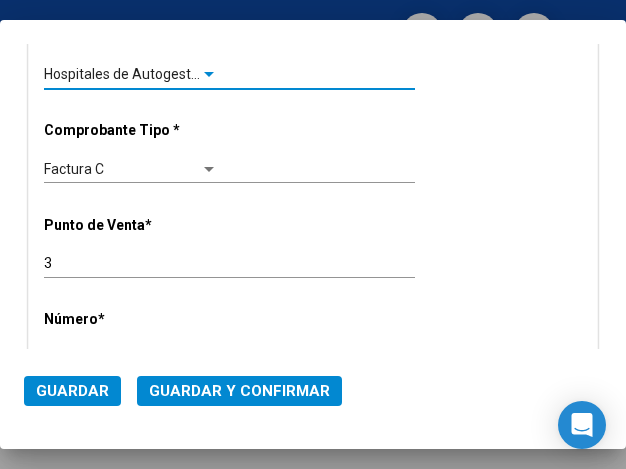 scroll, scrollTop: 500, scrollLeft: 0, axis: vertical 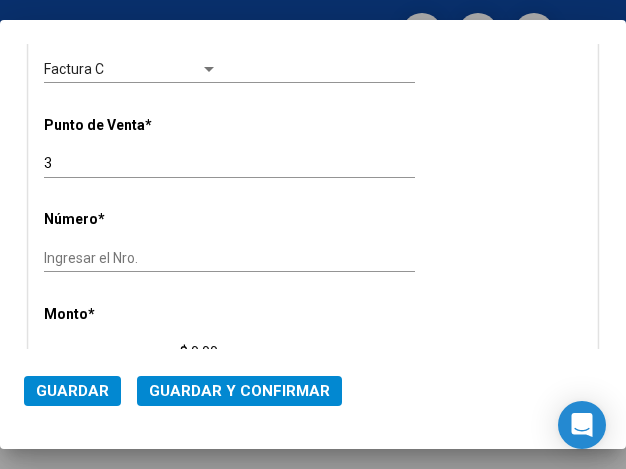 click on "Ingresar el Nro." at bounding box center (131, 258) 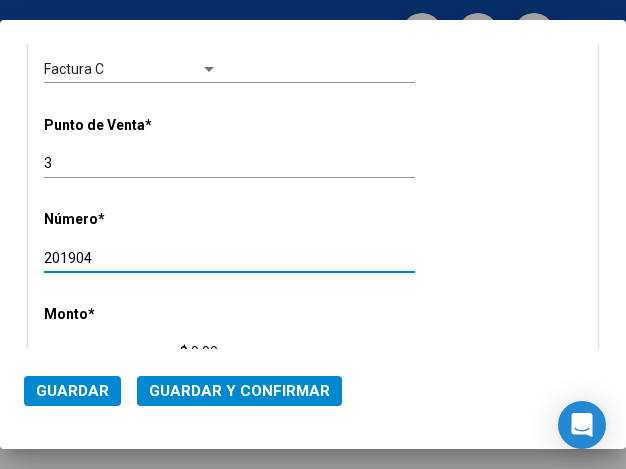 type on "201904" 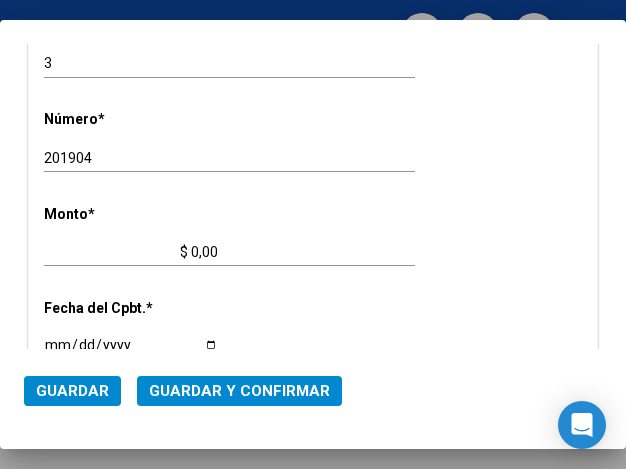 scroll, scrollTop: 639, scrollLeft: 0, axis: vertical 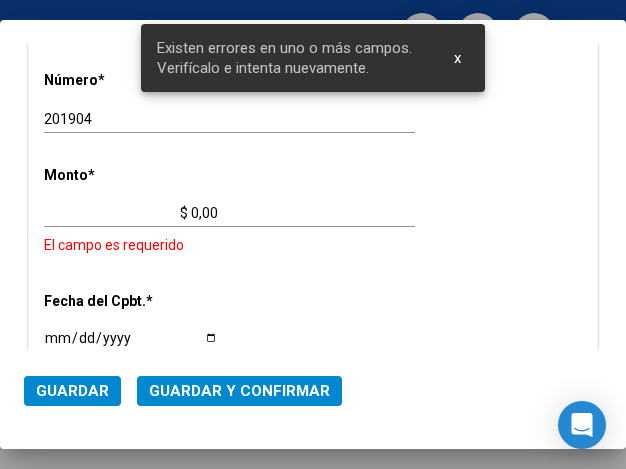 click on "$ 0,00" at bounding box center (131, 213) 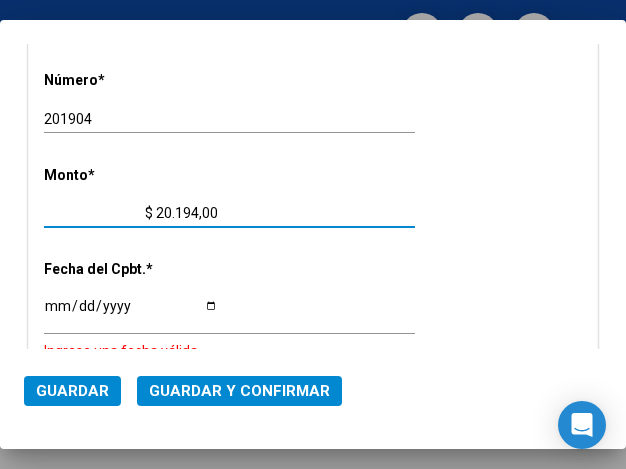 type on "$ 201.943,00" 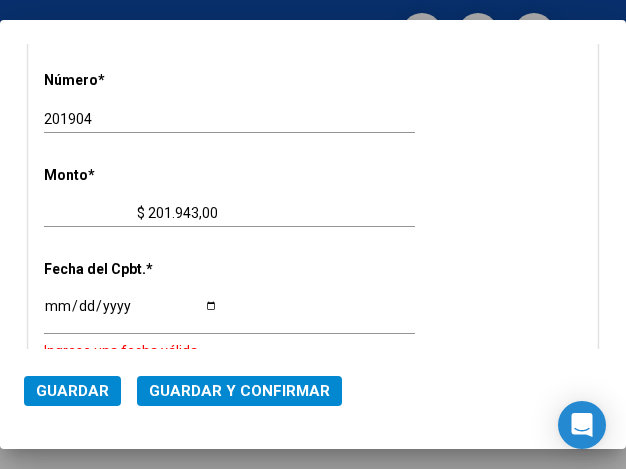 click on "Ingresar la fecha" 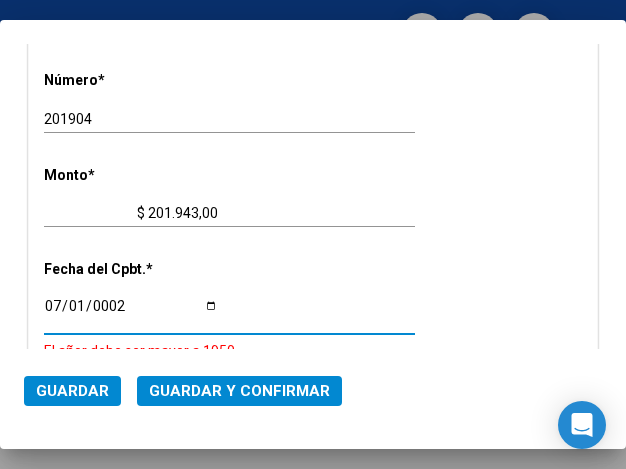 scroll, scrollTop: 832, scrollLeft: 0, axis: vertical 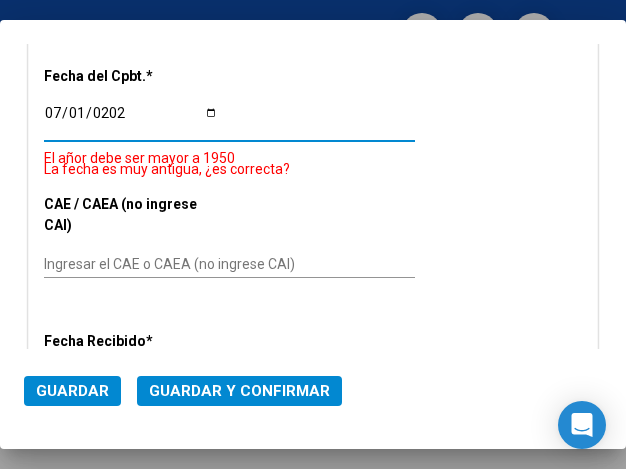 type on "[DATE]" 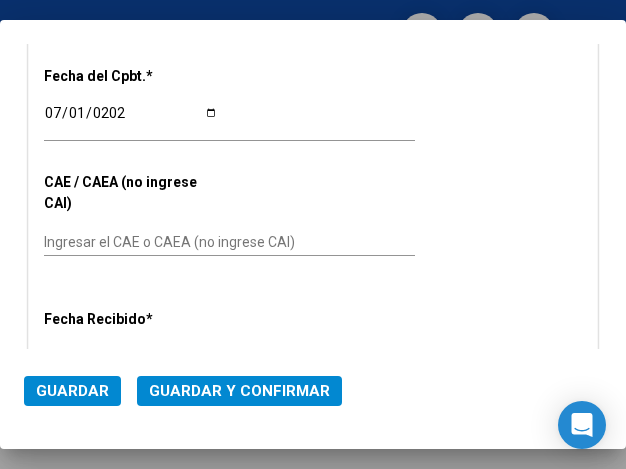 click on "CUIT  *   30-99928489-9 Ingresar CUIT  ANALISIS PRESTADOR  MUNICIPALIDAD DE TIGRE  ARCA Padrón  Area destinado * Hospitales de Autogestión - Afiliaciones Seleccionar Area  Comprobante Tipo * Factura C Seleccionar Tipo Punto de Venta  *   3 Ingresar el Nro.  Número  *   201904 Ingresar el Nro.  Monto  *   $ 201.943,00 Ingresar el monto  Fecha del Cpbt.  *   2025-07-01 Ingresar la fecha  CAE / CAEA (no ingrese CAI)    Ingresar el CAE o CAEA (no ingrese CAI)  Fecha Recibido  *   2025-07-07 Ingresar la fecha  Fecha de Vencimiento    Ingresar la fecha  Ref. Externa    Ingresar la ref.  N° Liquidación    Ingresar el N° Liquidación" at bounding box center [313, 59] 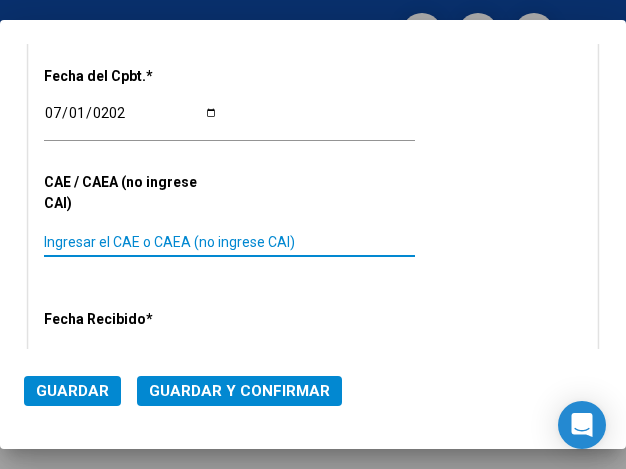 click on "Ingresar el CAE o CAEA (no ingrese CAI)" at bounding box center (131, 242) 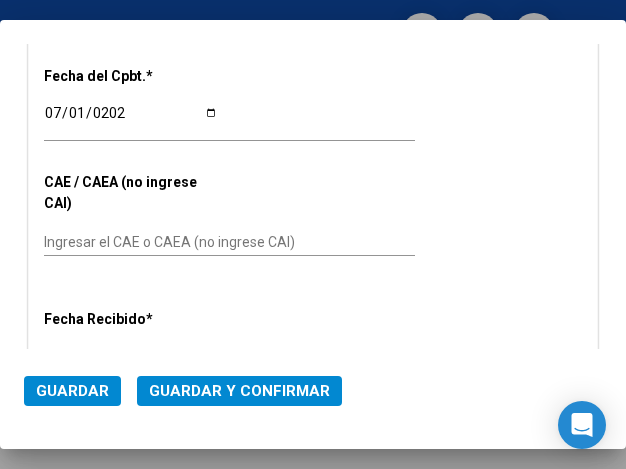 click on "Ingresar el CAE o CAEA (no ingrese CAI)" at bounding box center (131, 242) 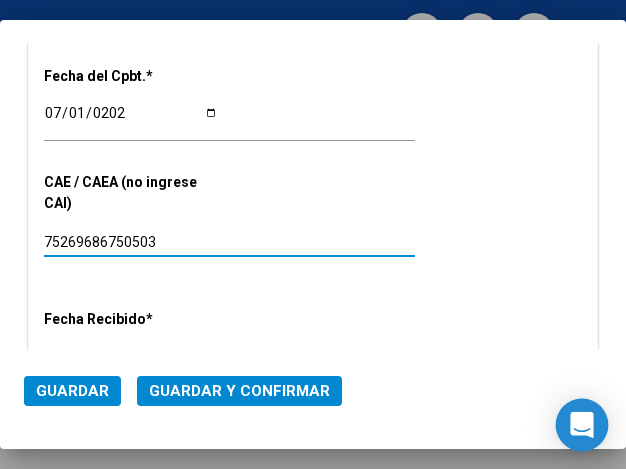 type on "75269686750503" 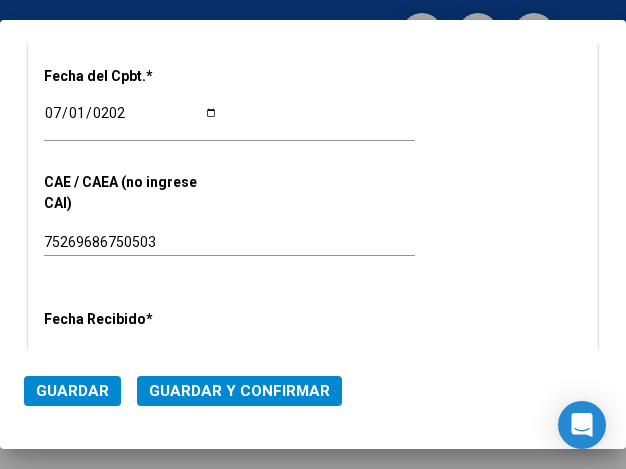 click on "CUIT  *   30-99928489-9 Ingresar CUIT  ANALISIS PRESTADOR  MUNICIPALIDAD DE TIGRE  ARCA Padrón  Area destinado * Hospitales de Autogestión - Afiliaciones Seleccionar Area  Comprobante Tipo * Factura C Seleccionar Tipo Punto de Venta  *   3 Ingresar el Nro.  Número  *   201904 Ingresar el Nro.  Monto  *   $ 201.943,00 Ingresar el monto  Fecha del Cpbt.  *   2025-07-01 Ingresar la fecha  CAE / CAEA (no ingrese CAI)    75269686750503 Ingresar el CAE o CAEA (no ingrese CAI)  Fecha Recibido  *   2025-07-07 Ingresar la fecha  Fecha de Vencimiento    Ingresar la fecha  Ref. Externa    Ingresar la ref.  N° Liquidación    Ingresar el N° Liquidación" at bounding box center [313, 59] 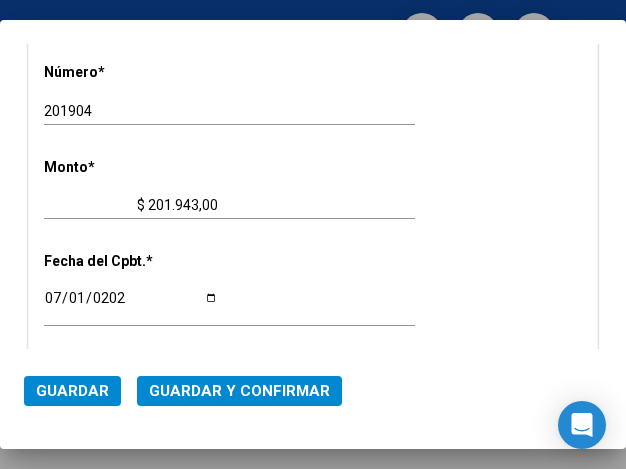 scroll, scrollTop: 632, scrollLeft: 0, axis: vertical 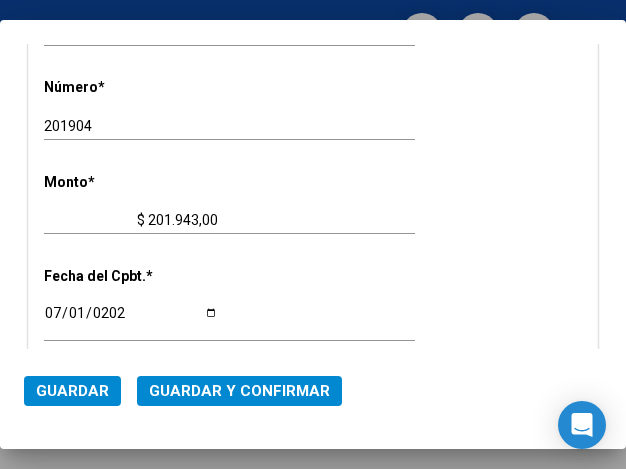 click on "CUIT  *   30-99928489-9 Ingresar CUIT  ANALISIS PRESTADOR  MUNICIPALIDAD DE TIGRE  ARCA Padrón  Area destinado * Hospitales de Autogestión - Afiliaciones Seleccionar Area  Comprobante Tipo * Factura C Seleccionar Tipo Punto de Venta  *   3 Ingresar el Nro.  Número  *   201904 Ingresar el Nro.  Monto  *   $ 201.943,00 Ingresar el monto  Fecha del Cpbt.  *   2025-07-01 Ingresar la fecha  CAE / CAEA (no ingrese CAI)    75269686750503 Ingresar el CAE o CAEA (no ingrese CAI)  Fecha Recibido  *   2025-07-07 Ingresar la fecha  Fecha de Vencimiento    Ingresar la fecha  Ref. Externa    Ingresar la ref.  N° Liquidación    Ingresar el N° Liquidación" at bounding box center [313, 259] 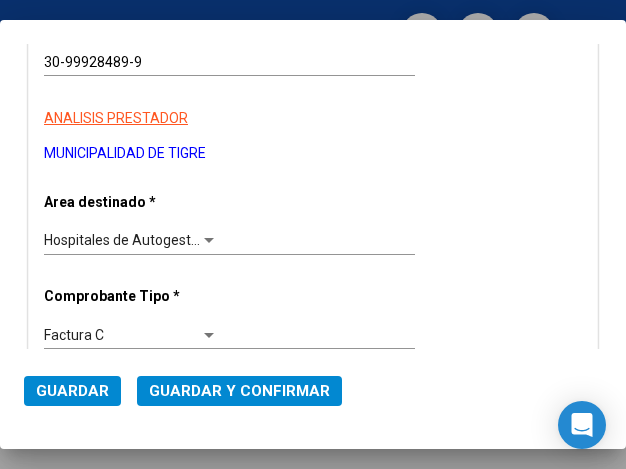 scroll, scrollTop: 232, scrollLeft: 0, axis: vertical 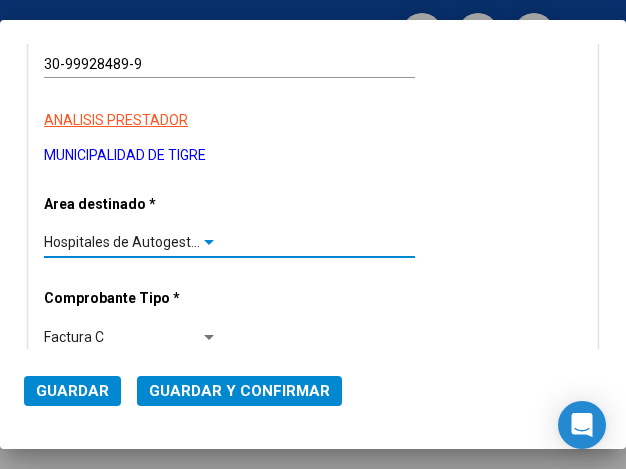 click at bounding box center (209, 243) 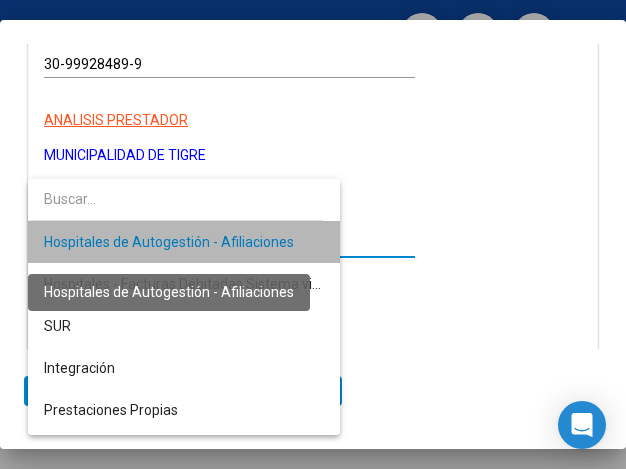 click on "Hospitales de Autogestión - Afiliaciones" at bounding box center (169, 242) 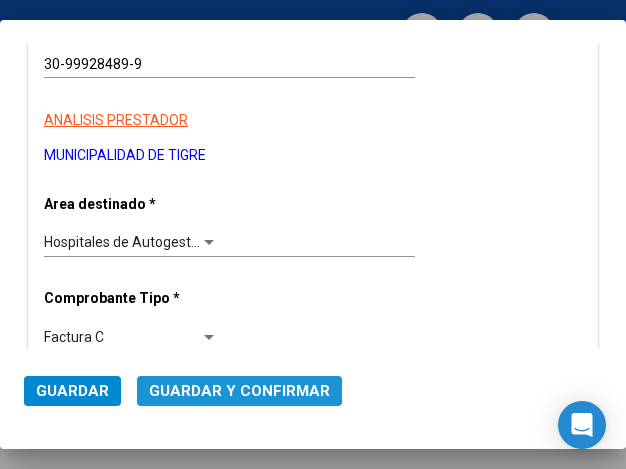 click on "Guardar y Confirmar" 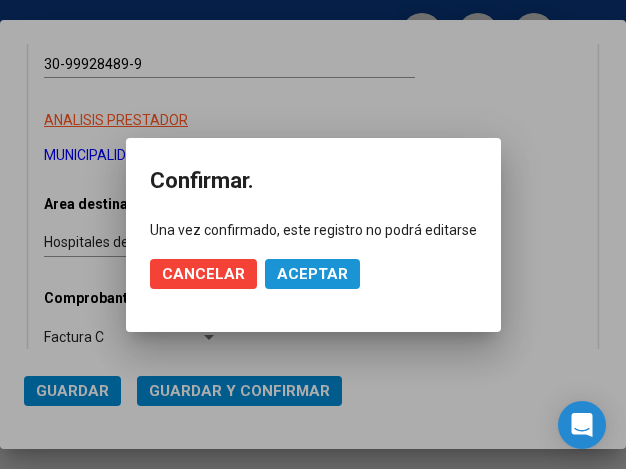 click on "Aceptar" 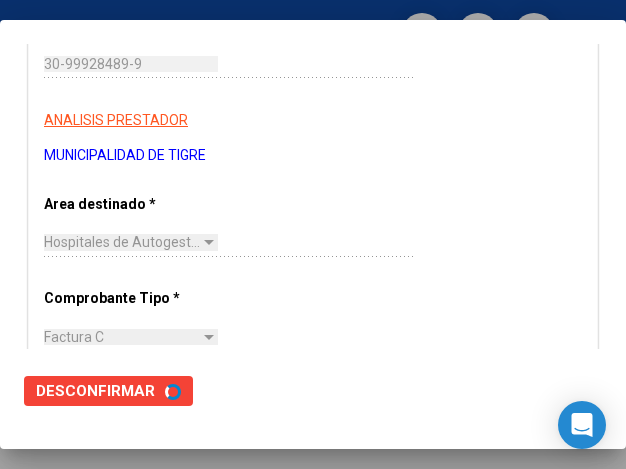 scroll, scrollTop: 0, scrollLeft: 0, axis: both 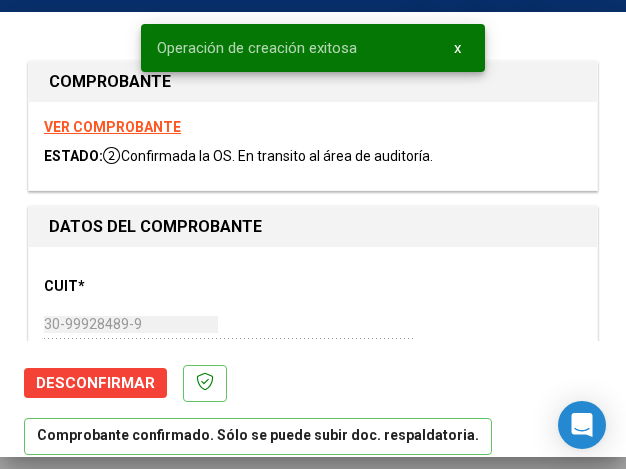 type on "[DATE]" 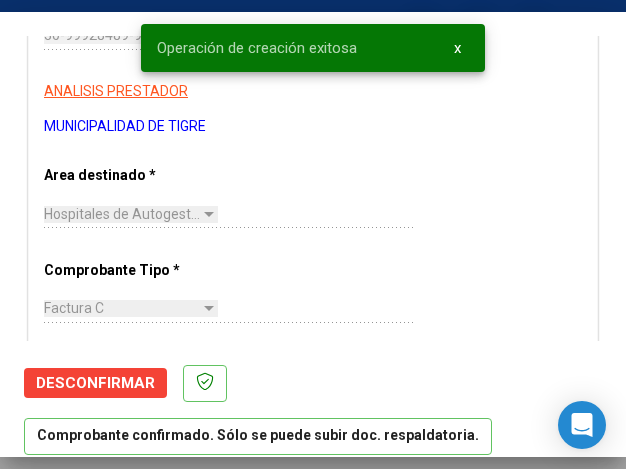 scroll, scrollTop: 300, scrollLeft: 0, axis: vertical 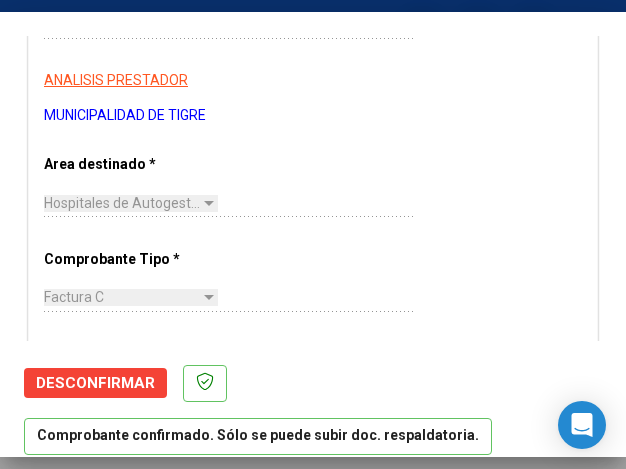 click on "CUIT  *   30-99928489-9 Ingresar CUIT  ANALISIS PRESTADOR  MUNICIPALIDAD DE TIGRE  ARCA Padrón ARCA Padrón  Area destinado * Hospitales de Autogestión - Afiliaciones Seleccionar Area  Comprobante Tipo * Factura C Seleccionar Tipo Punto de Venta  *   3 Ingresar el Nro.  Número  *   201904 Ingresar el Nro.  Monto  *   $ 201.943,00 Ingresar el monto  Fecha del Cpbt.  *   2025-07-01 Ingresar la fecha  CAE / CAEA (no ingrese CAI)    75269686750503 Ingresar el CAE o CAEA (no ingrese CAI)  Fecha Recibido  *   2025-07-07 Ingresar la fecha  Fecha de Vencimiento    2025-08-30 Ingresar la fecha  Ref. Externa    Ingresar la ref.  N° Liquidación    Ingresar el N° Liquidación" at bounding box center (313, 620) 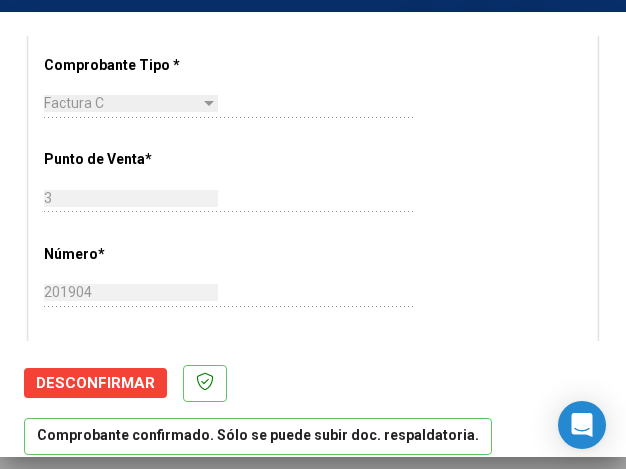 scroll, scrollTop: 500, scrollLeft: 0, axis: vertical 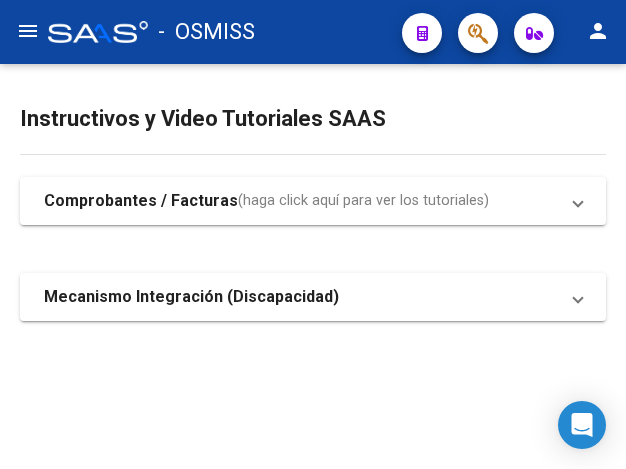 click on "menu" 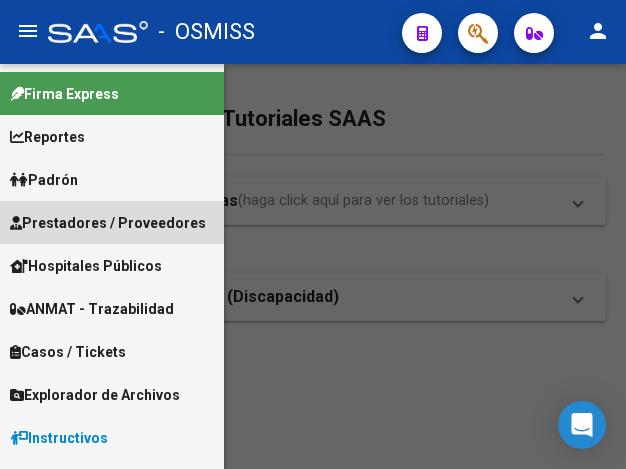 click on "Prestadores / Proveedores" at bounding box center [108, 223] 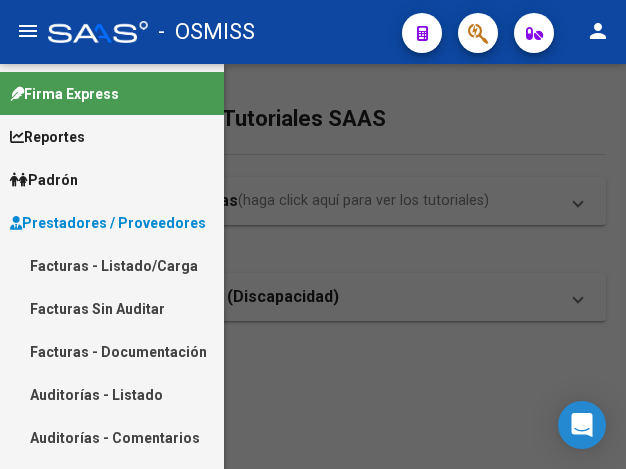 click on "Facturas - Listado/Carga" at bounding box center [112, 265] 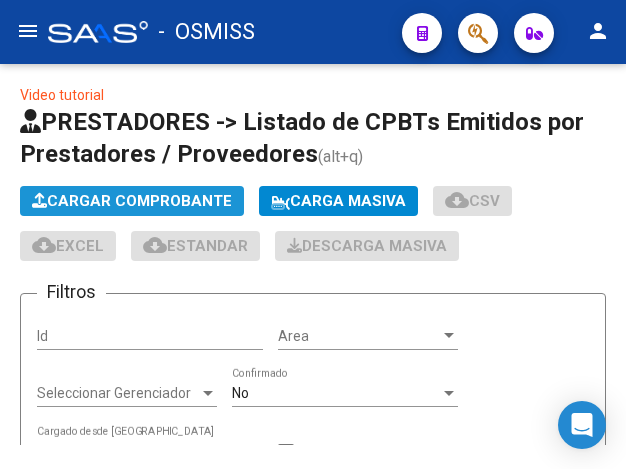 click on "Cargar Comprobante" 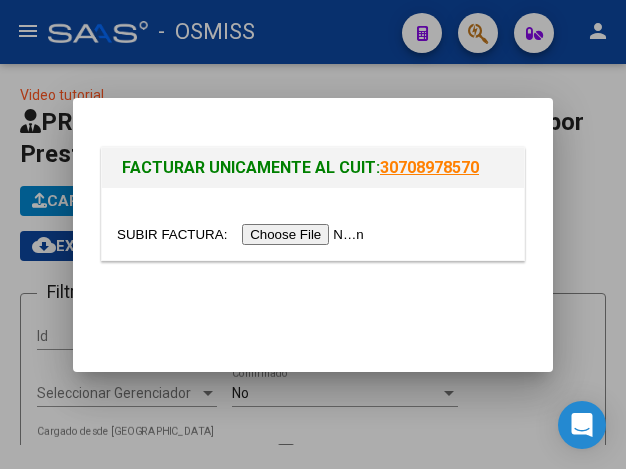 click at bounding box center [243, 234] 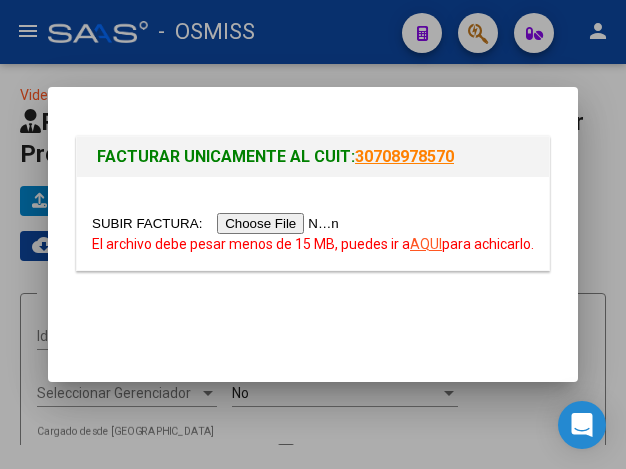 click on "AQUI" at bounding box center (426, 244) 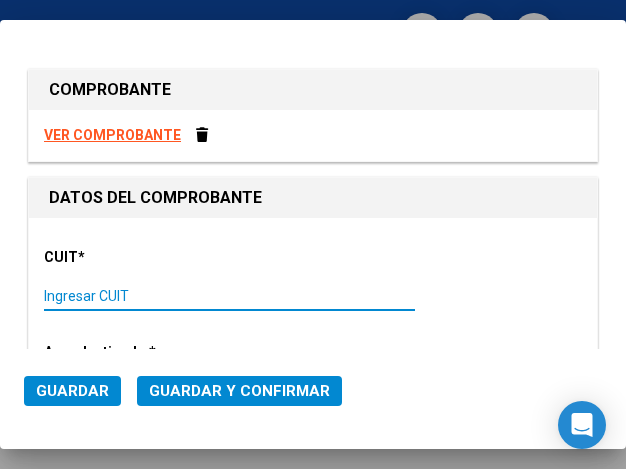 click on "Ingresar CUIT" at bounding box center [131, 296] 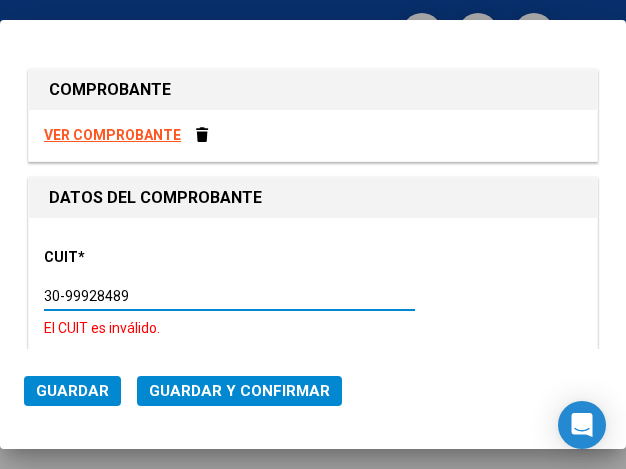 type on "30-99928489-9" 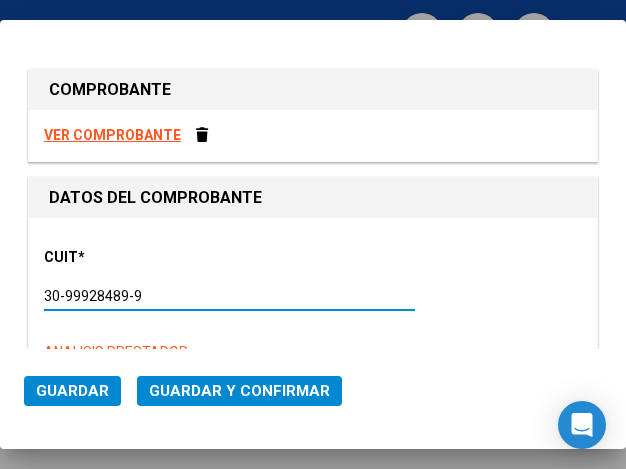 type on "3" 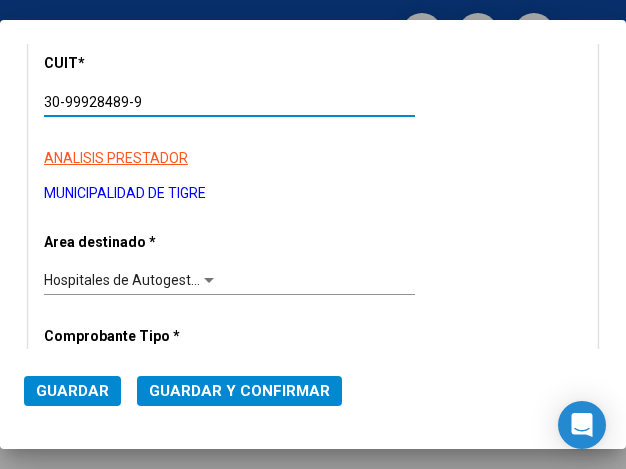 scroll, scrollTop: 200, scrollLeft: 0, axis: vertical 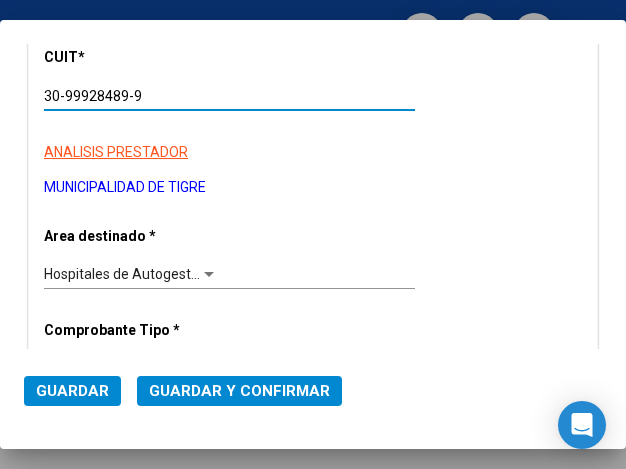 type on "30-99928489-9" 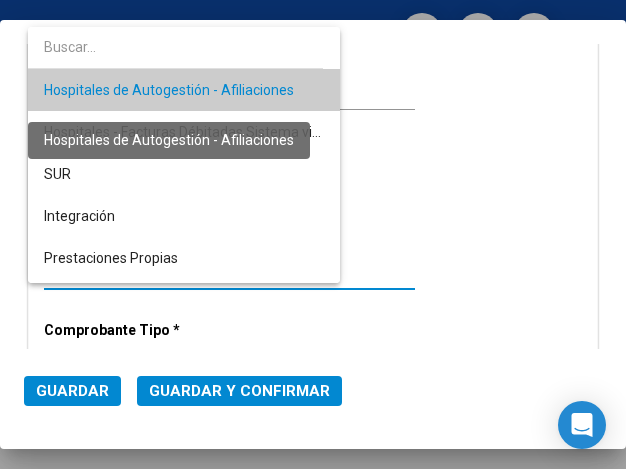 click on "Hospitales de Autogestión - Afiliaciones" at bounding box center (169, 90) 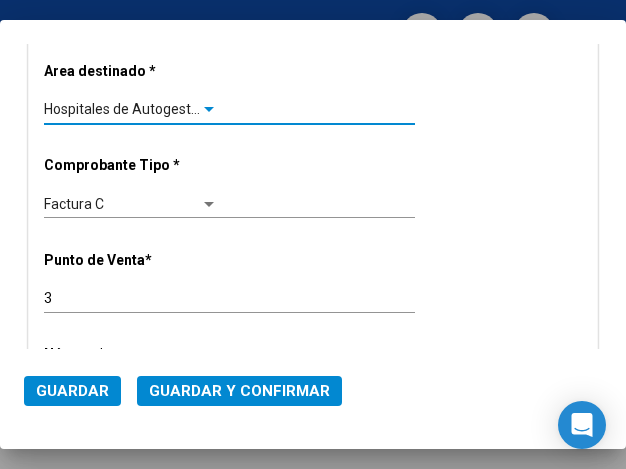 scroll, scrollTop: 400, scrollLeft: 0, axis: vertical 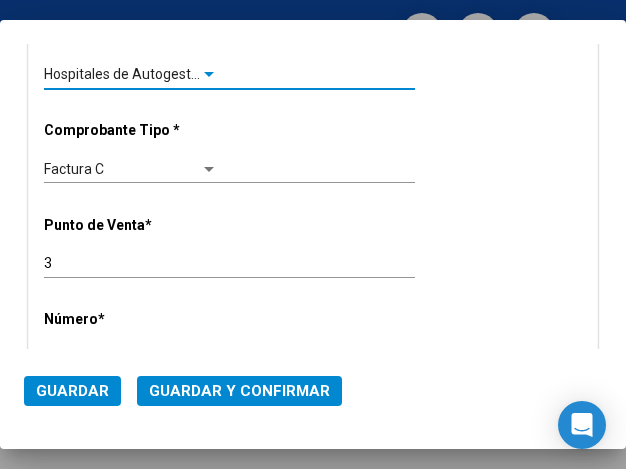 click at bounding box center (209, 75) 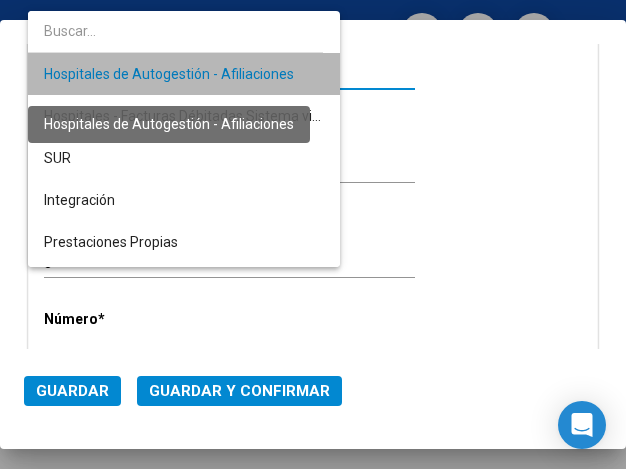 click on "Hospitales de Autogestión - Afiliaciones" at bounding box center (169, 74) 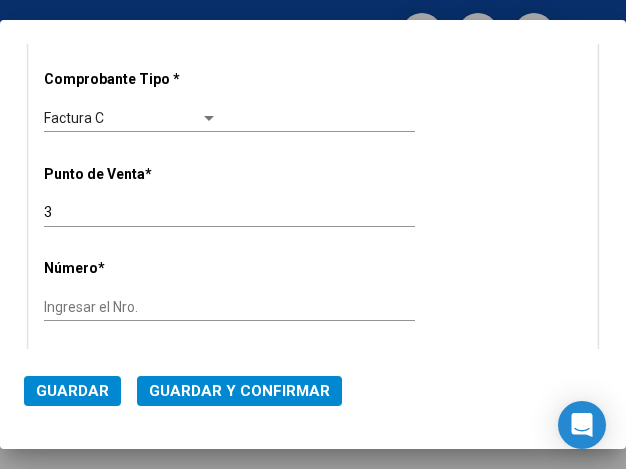 scroll, scrollTop: 500, scrollLeft: 0, axis: vertical 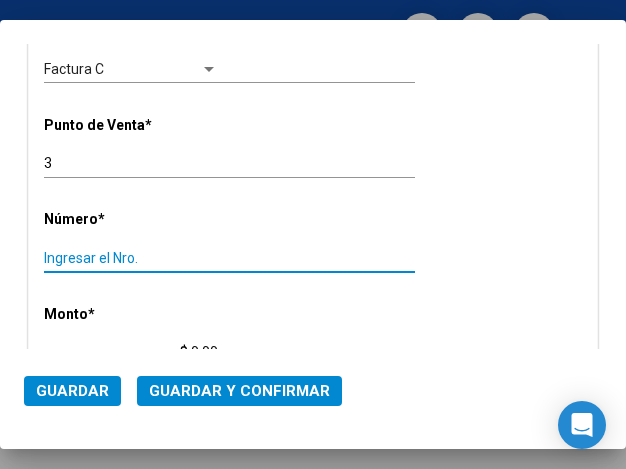 click on "Ingresar el Nro." at bounding box center [131, 258] 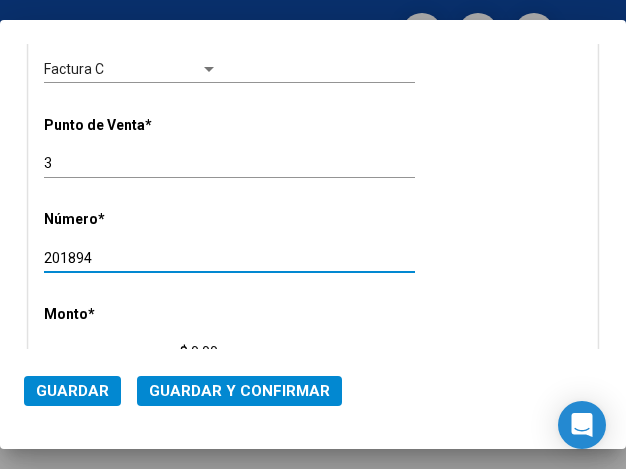 type on "201894" 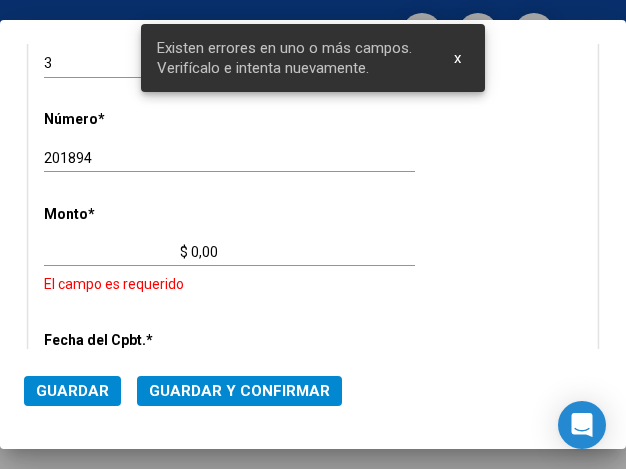 scroll, scrollTop: 602, scrollLeft: 0, axis: vertical 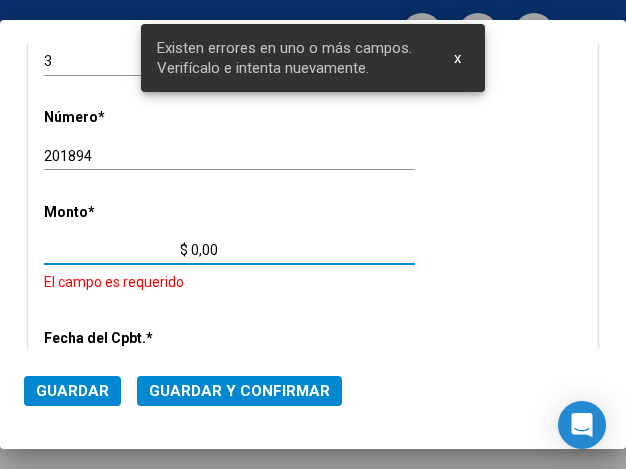 click on "$ 0,00" at bounding box center [131, 250] 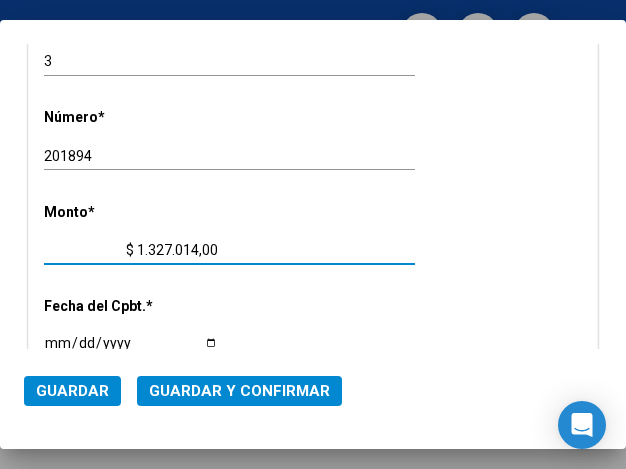 click on "$ 1.327.014,00" at bounding box center [131, 250] 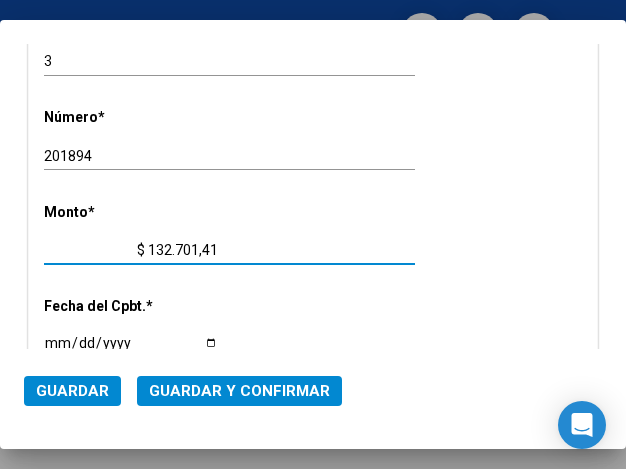 type on "$ 1.327.014,16" 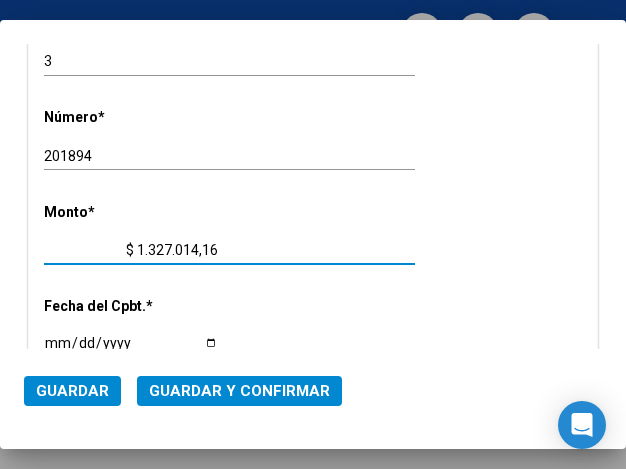 scroll, scrollTop: 702, scrollLeft: 0, axis: vertical 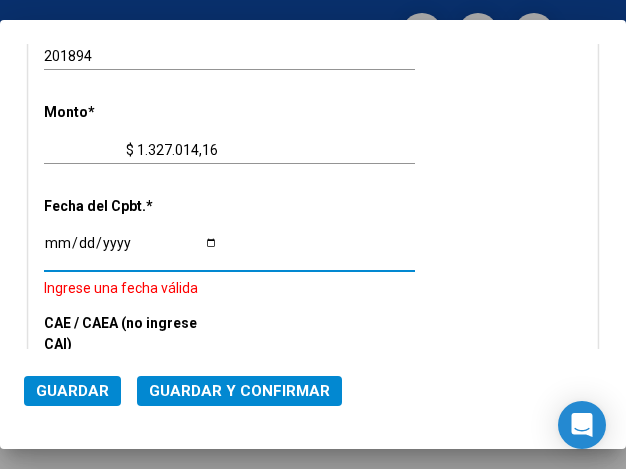 click on "Ingresar la fecha" at bounding box center (131, 250) 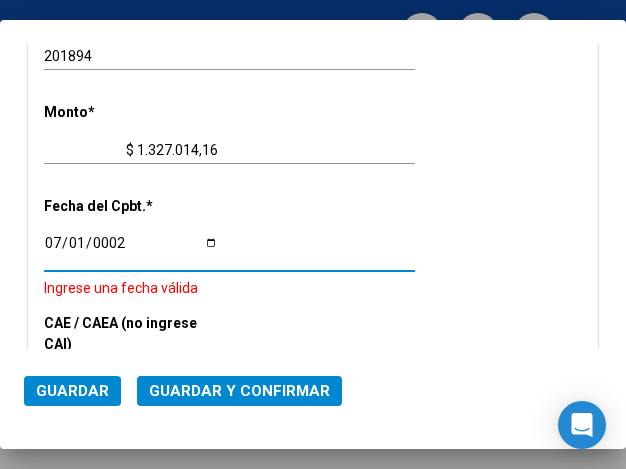 scroll, scrollTop: 895, scrollLeft: 0, axis: vertical 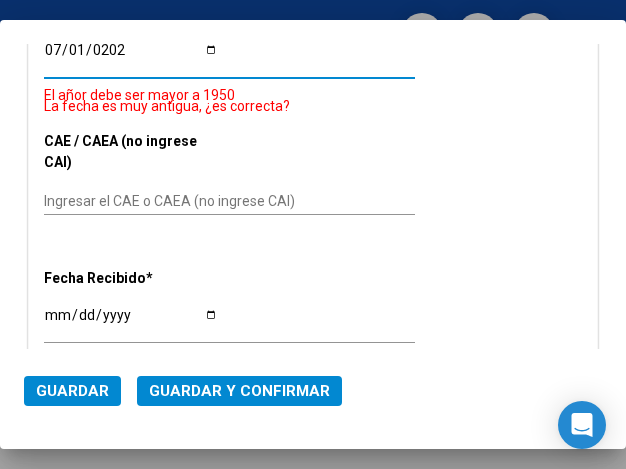 type on "[DATE]" 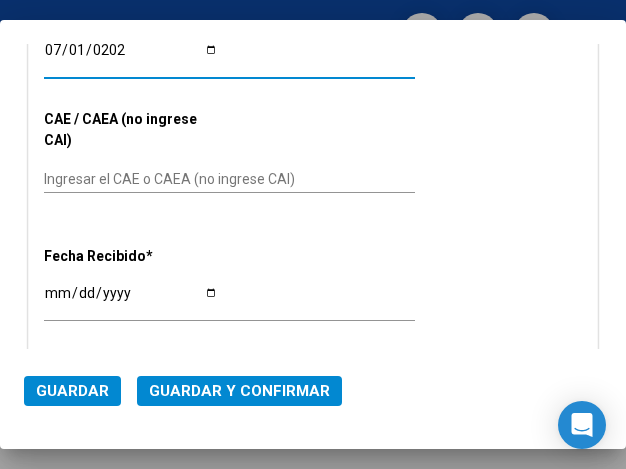 click on "Ingresar el CAE o CAEA (no ingrese CAI)" at bounding box center (131, 179) 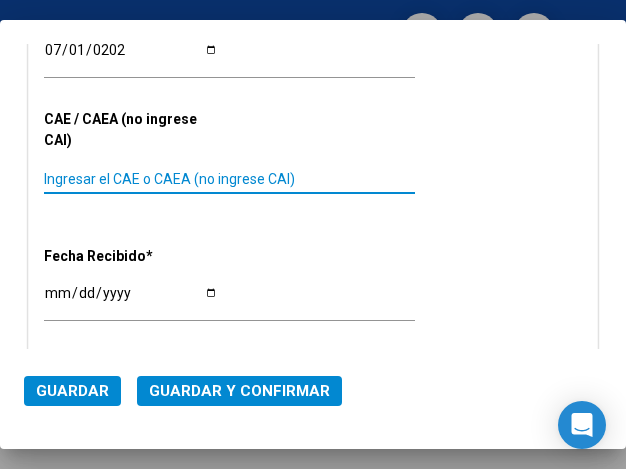 click on "Ingresar el CAE o CAEA (no ingrese CAI)" at bounding box center [131, 179] 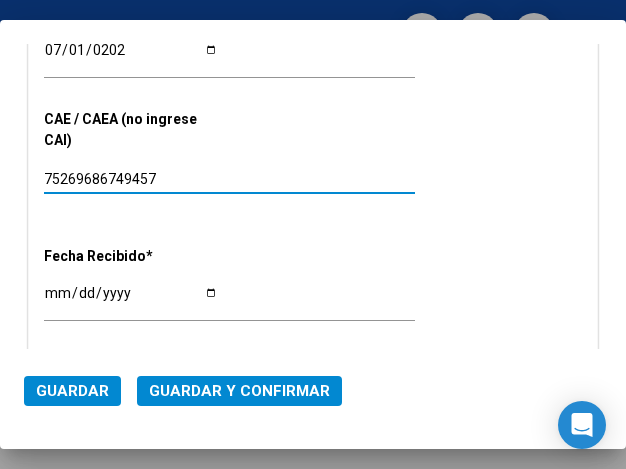 type on "75269686749457" 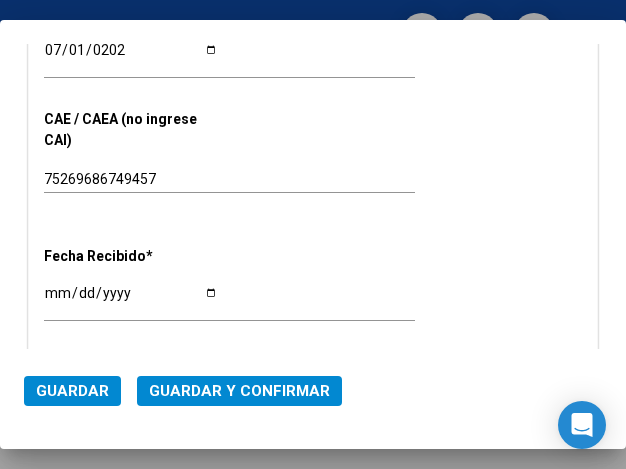click on "75269686749457 Ingresar el CAE o CAEA (no ingrese CAI)" 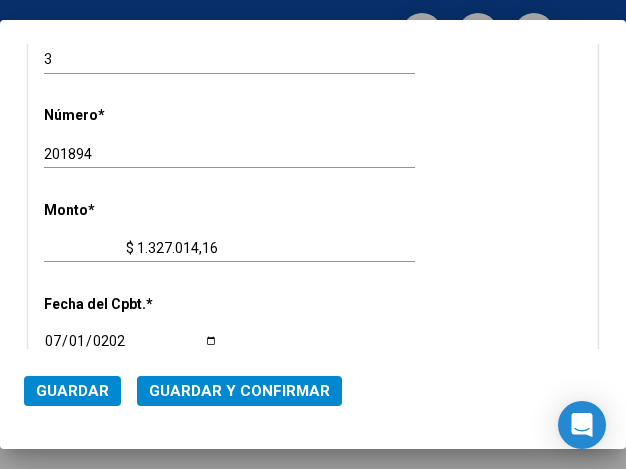 scroll, scrollTop: 595, scrollLeft: 0, axis: vertical 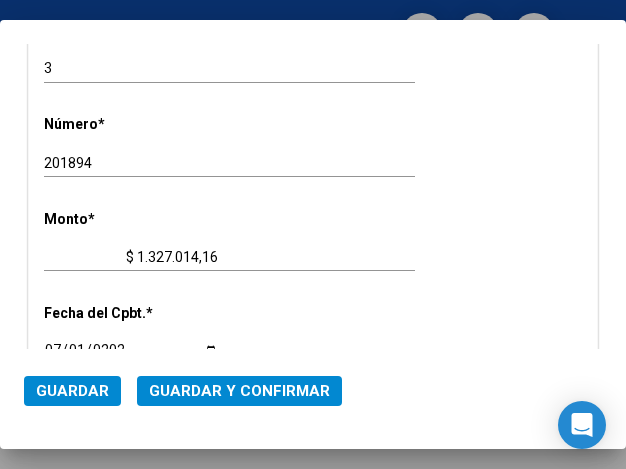 click on "CUIT  *   30-99928489-9 Ingresar CUIT  ANALISIS PRESTADOR  MUNICIPALIDAD DE TIGRE  ARCA Padrón  Area destinado * Hospitales de Autogestión - Afiliaciones Seleccionar Area  Comprobante Tipo * Factura C Seleccionar Tipo Punto de Venta  *   3 Ingresar el Nro.  Número  *   201894 Ingresar el Nro.  Monto  *   $ 1.327.014,16 Ingresar el monto  Fecha del Cpbt.  *   2025-07-01 Ingresar la fecha  CAE / CAEA (no ingrese CAI)    75269686749457 Ingresar el CAE o CAEA (no ingrese CAI)  Fecha Recibido  *   2025-07-07 Ingresar la fecha  Fecha de Vencimiento    Ingresar la fecha  Ref. Externa    Ingresar la ref.  N° Liquidación    Ingresar el N° Liquidación" at bounding box center (313, 296) 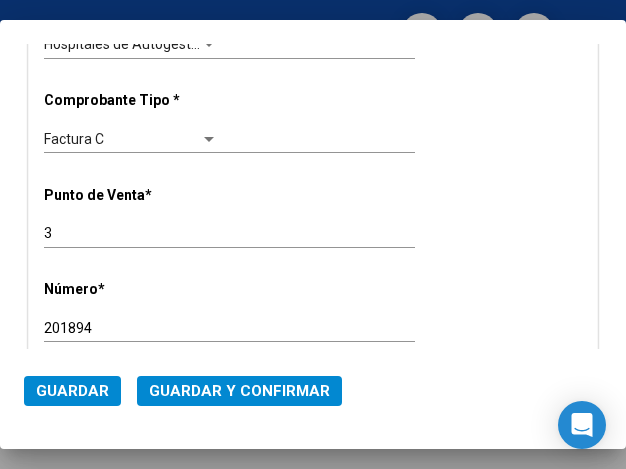 scroll, scrollTop: 395, scrollLeft: 0, axis: vertical 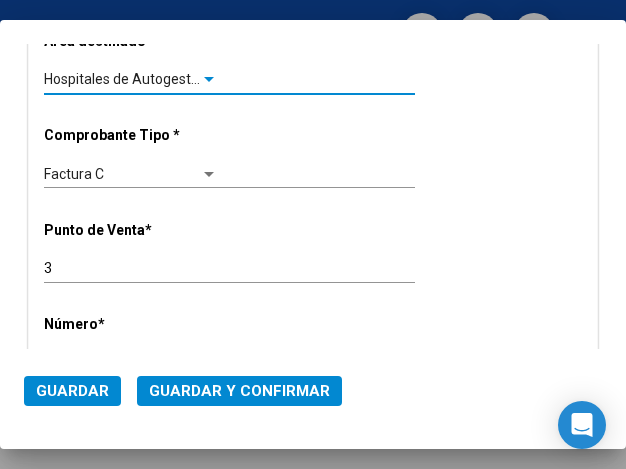 click at bounding box center [209, 80] 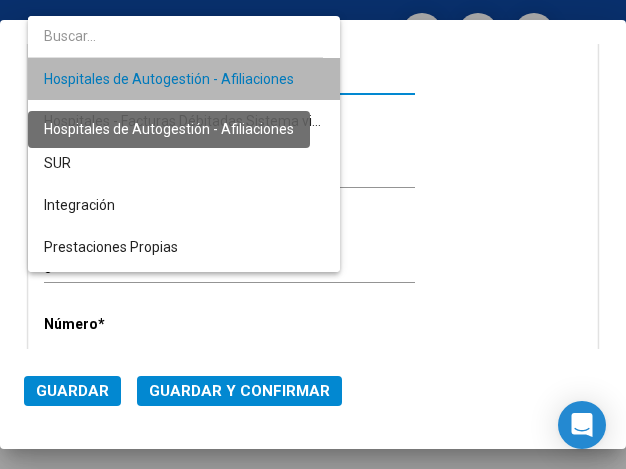 click on "Hospitales de Autogestión - Afiliaciones" at bounding box center (169, 79) 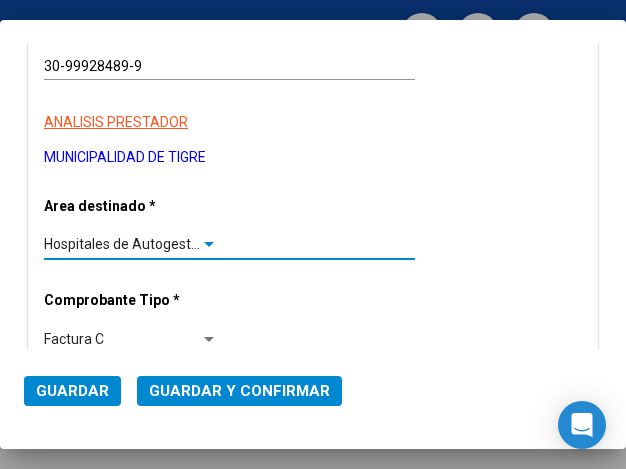 scroll, scrollTop: 195, scrollLeft: 0, axis: vertical 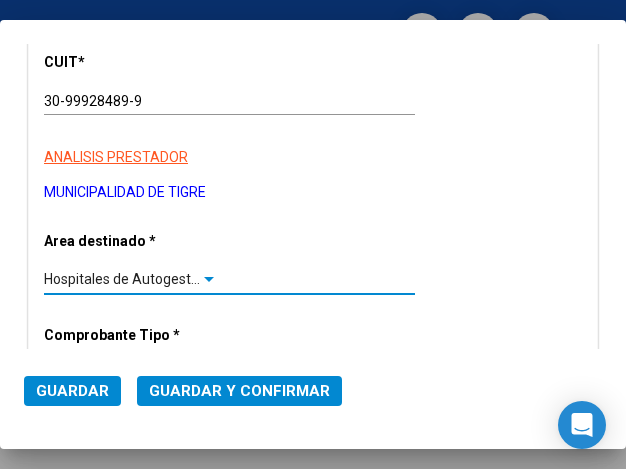 click at bounding box center [209, 280] 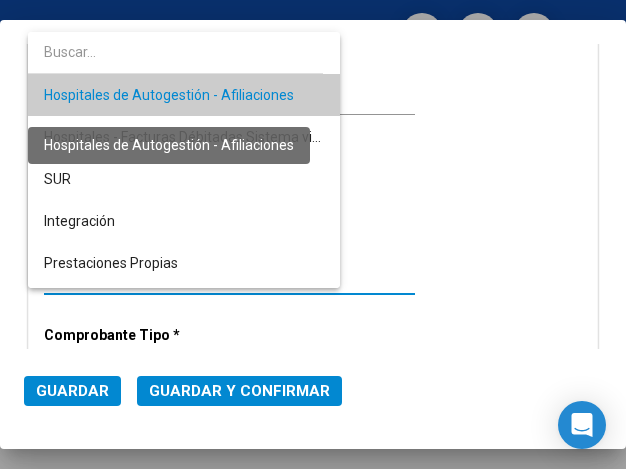 click on "Hospitales de Autogestión - Afiliaciones" at bounding box center (169, 95) 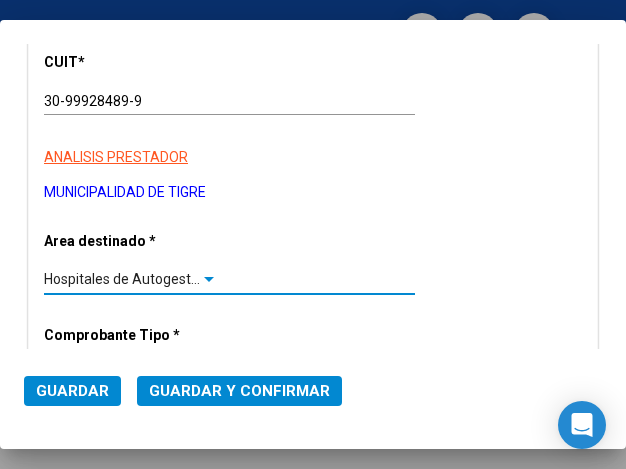 click on "Guardar y Confirmar" 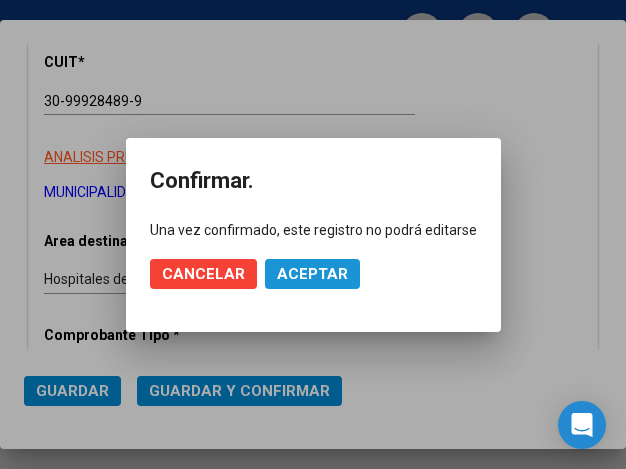 click on "Aceptar" 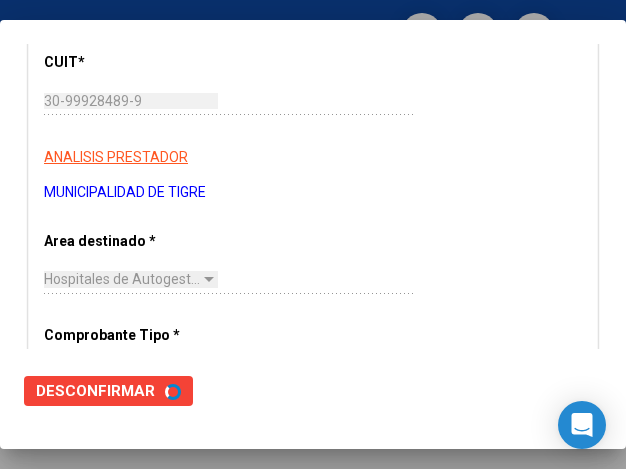 scroll, scrollTop: 0, scrollLeft: 0, axis: both 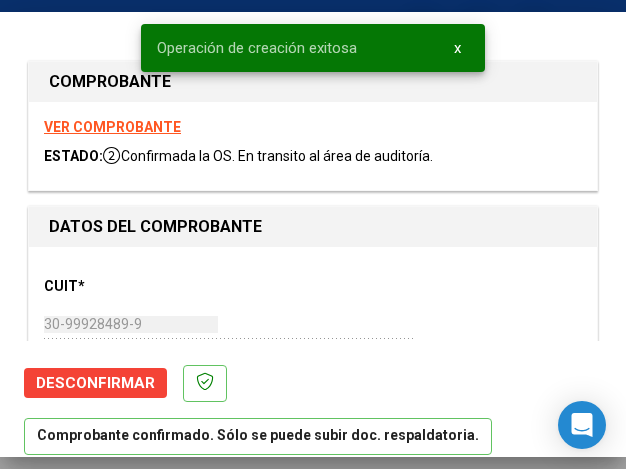 type on "[DATE]" 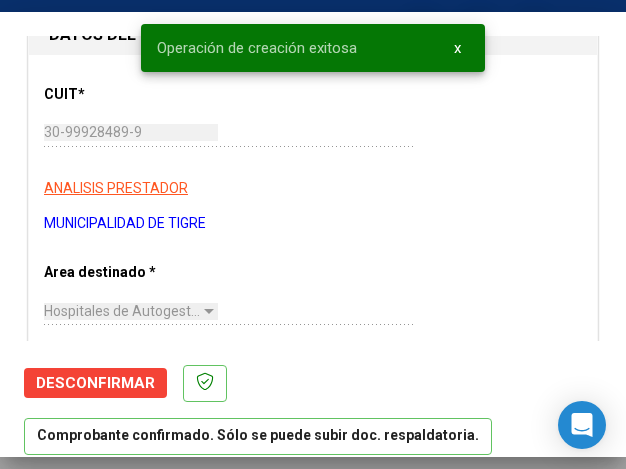 scroll, scrollTop: 200, scrollLeft: 0, axis: vertical 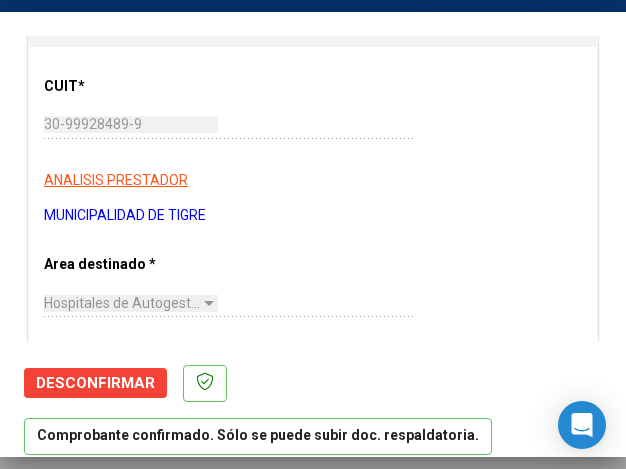 click on "CUIT  *   30-99928489-9 Ingresar CUIT  ANALISIS PRESTADOR  MUNICIPALIDAD DE TIGRE  ARCA Padrón ARCA Padrón  Area destinado * Hospitales de Autogestión - Afiliaciones Seleccionar Area  Comprobante Tipo * Factura C Seleccionar Tipo Punto de Venta  *   3 Ingresar el Nro.  Número  *   201894 Ingresar el Nro.  Monto  *   $ 1.327.014,16 Ingresar el monto  Fecha del Cpbt.  *   2025-07-01 Ingresar la fecha  CAE / CAEA (no ingrese CAI)    75269686749457 Ingresar el CAE o CAEA (no ingrese CAI)  Fecha Recibido  *   2025-07-07 Ingresar la fecha  Fecha de Vencimiento    2025-08-30 Ingresar la fecha  Ref. Externa    Ingresar la ref.  N° Liquidación    Ingresar el N° Liquidación" at bounding box center [313, 720] 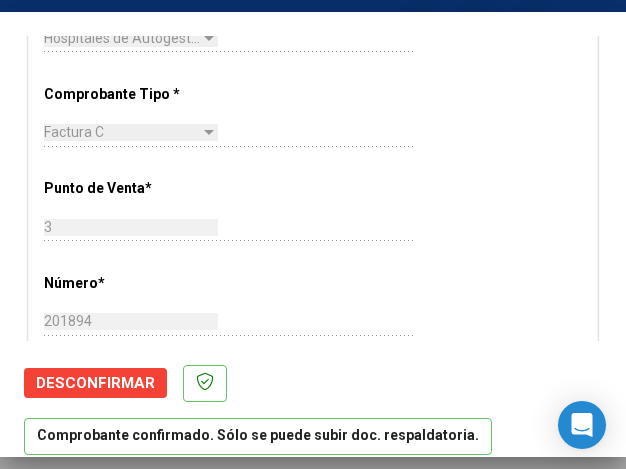 scroll, scrollTop: 500, scrollLeft: 0, axis: vertical 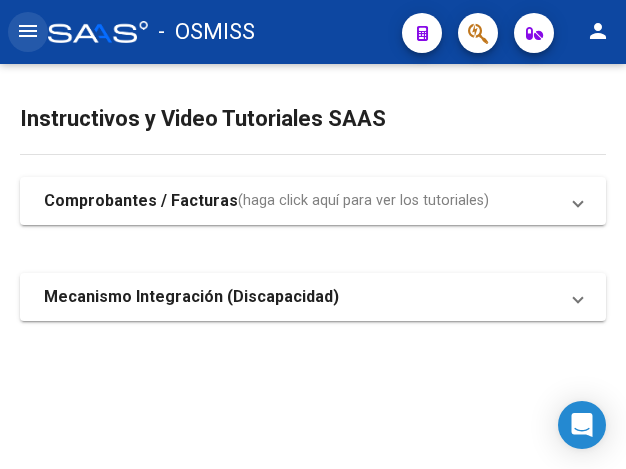click on "menu" 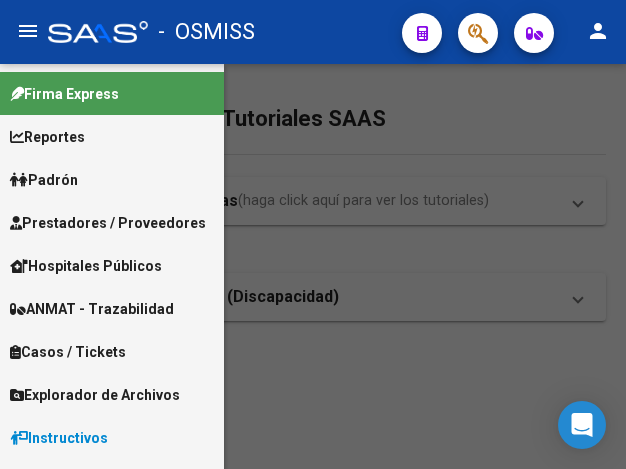 click on "Prestadores / Proveedores" at bounding box center (108, 223) 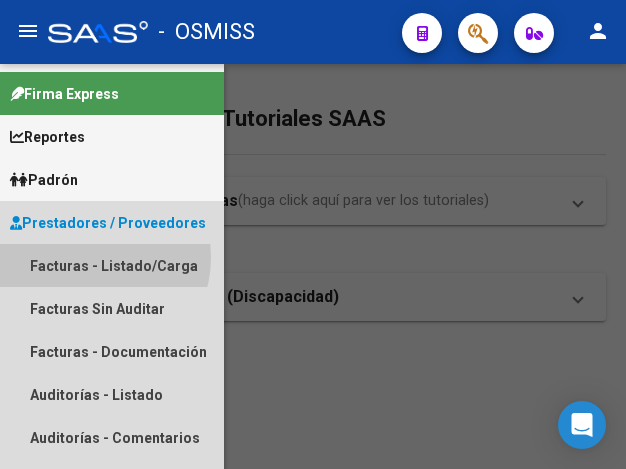 click on "Facturas - Listado/Carga" at bounding box center [112, 265] 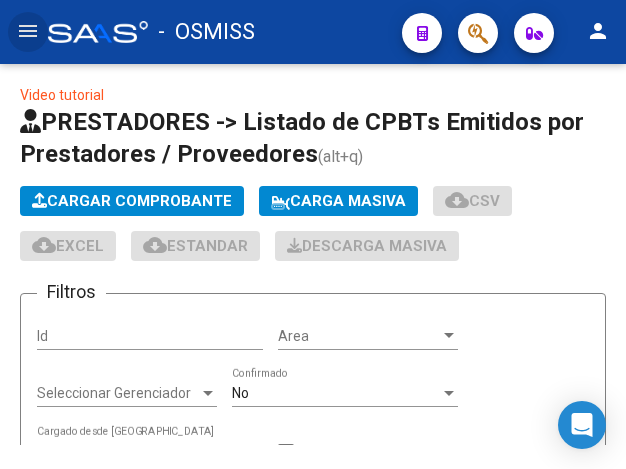 click on "Cargar Comprobante" 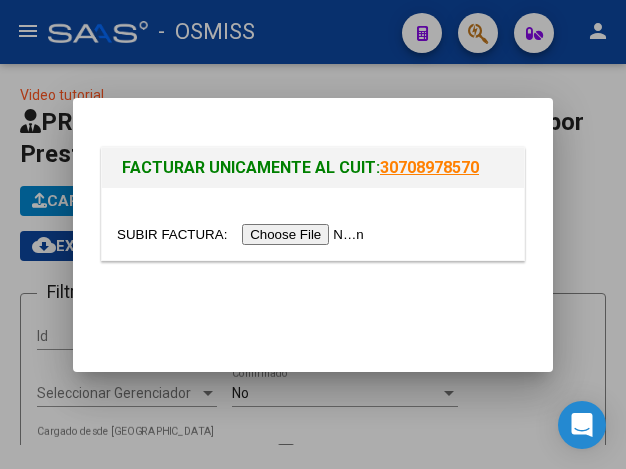 click at bounding box center [243, 234] 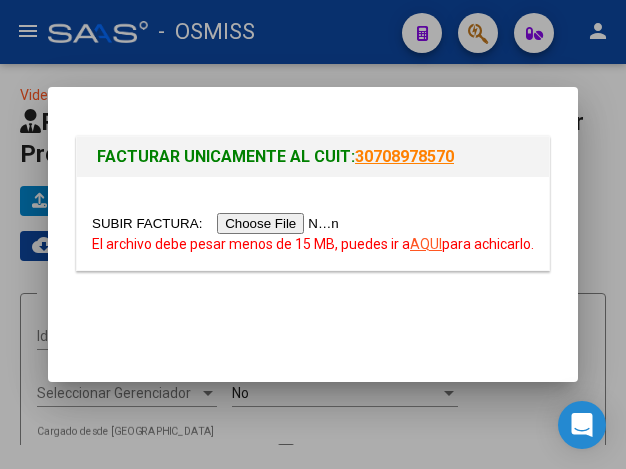 click on "AQUI" at bounding box center [426, 244] 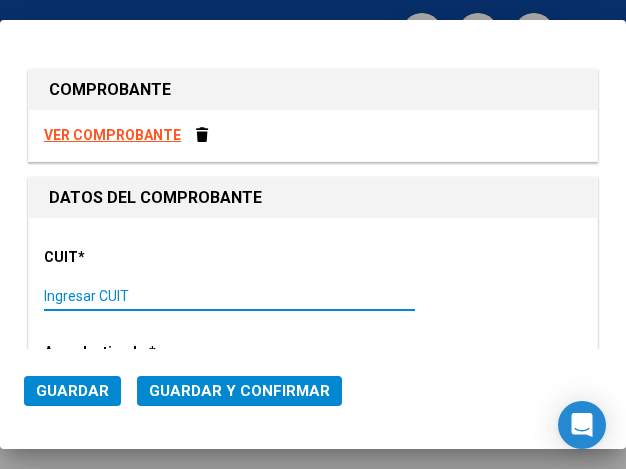 click on "Ingresar CUIT" at bounding box center [131, 296] 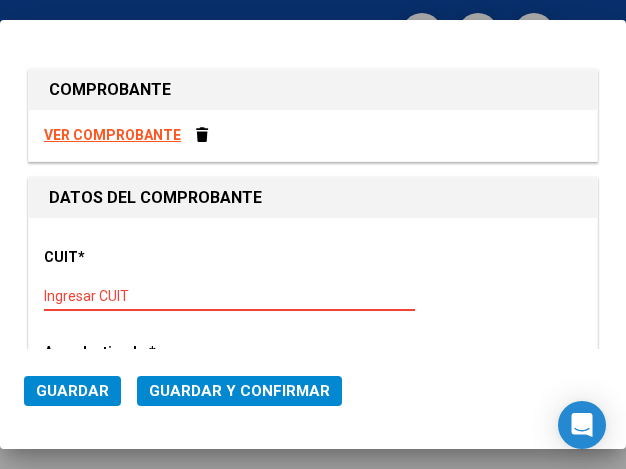 click on "Ingresar CUIT" at bounding box center (131, 296) 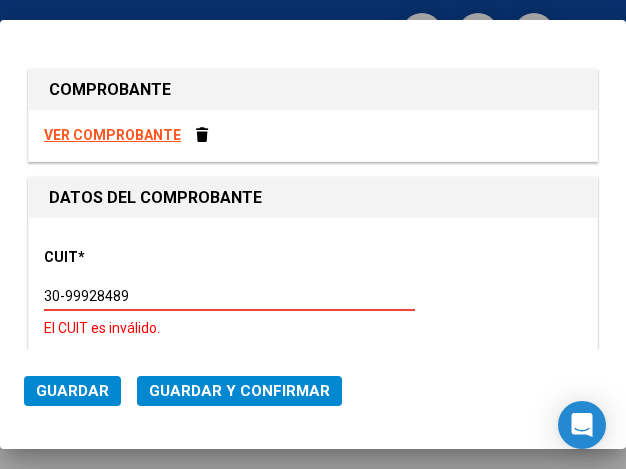 type on "30-99928489-9" 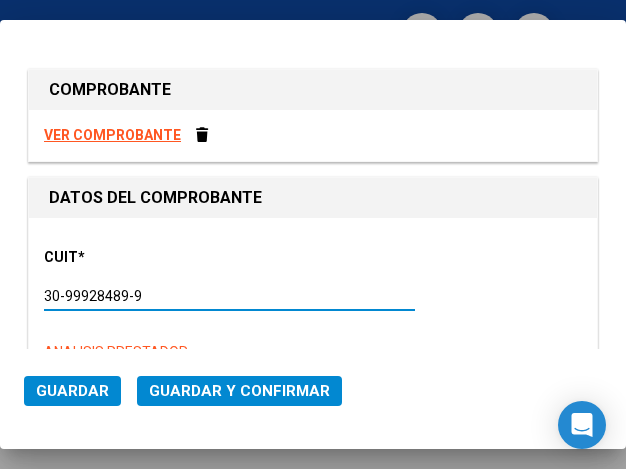 type on "3" 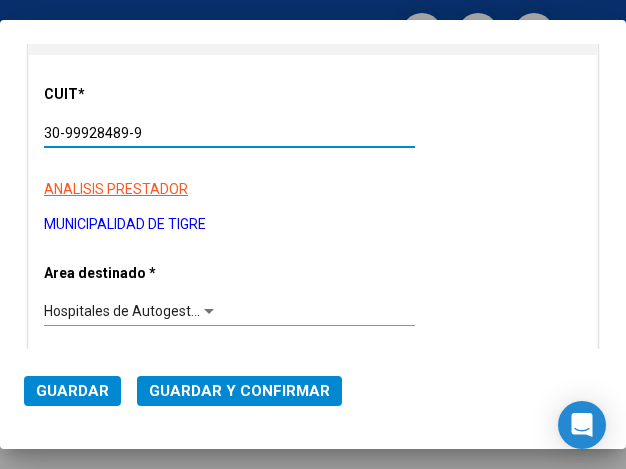 scroll, scrollTop: 200, scrollLeft: 0, axis: vertical 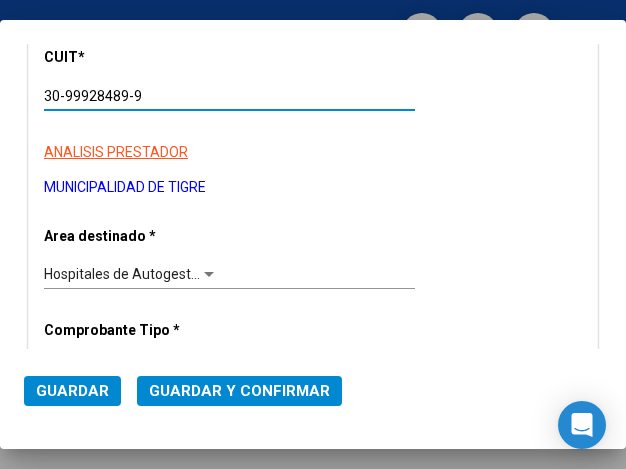 type on "30-99928489-9" 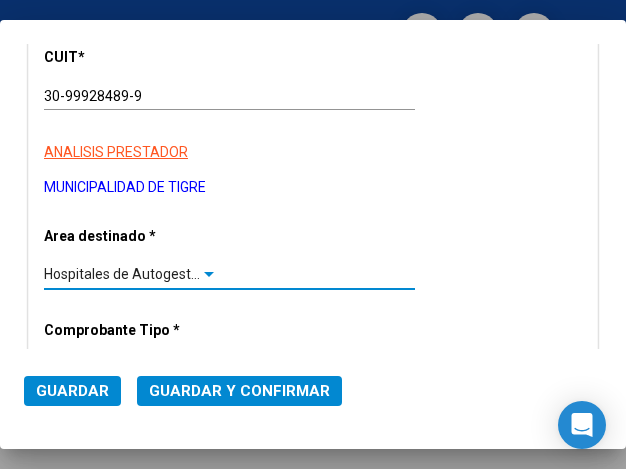 click at bounding box center (209, 274) 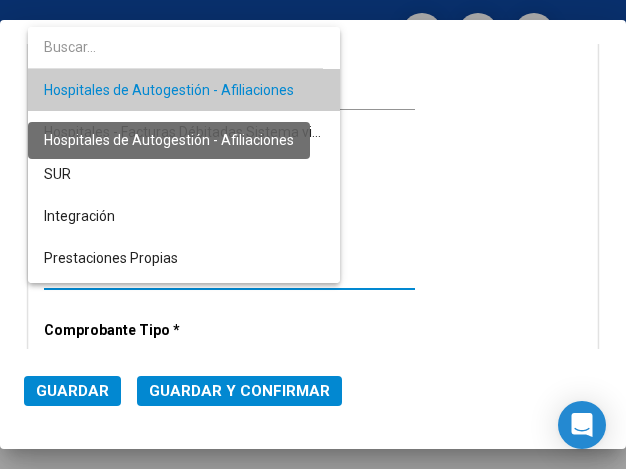 click on "Hospitales de Autogestión - Afiliaciones" at bounding box center [169, 90] 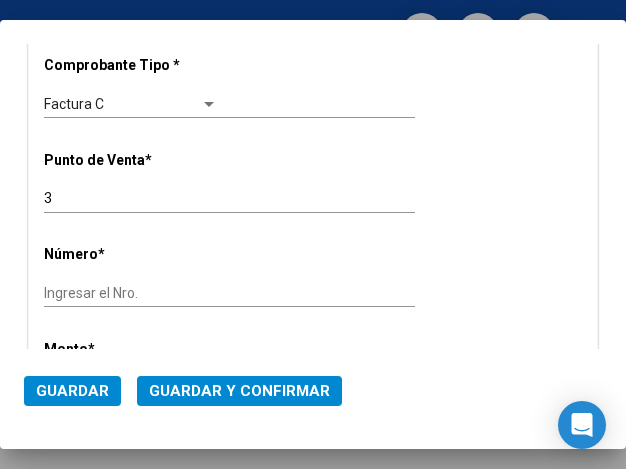 scroll, scrollTop: 500, scrollLeft: 0, axis: vertical 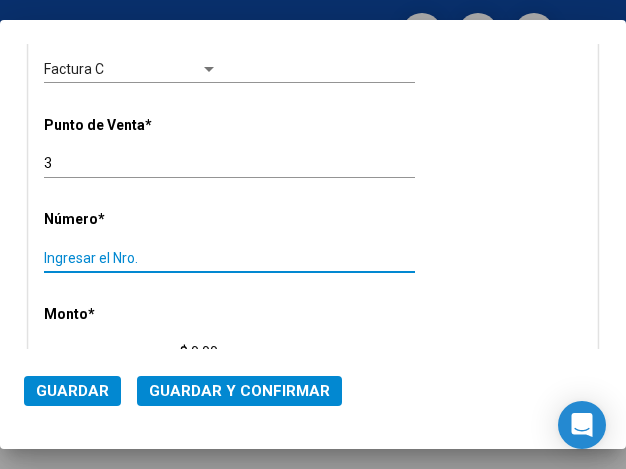 click on "Ingresar el Nro." at bounding box center [131, 258] 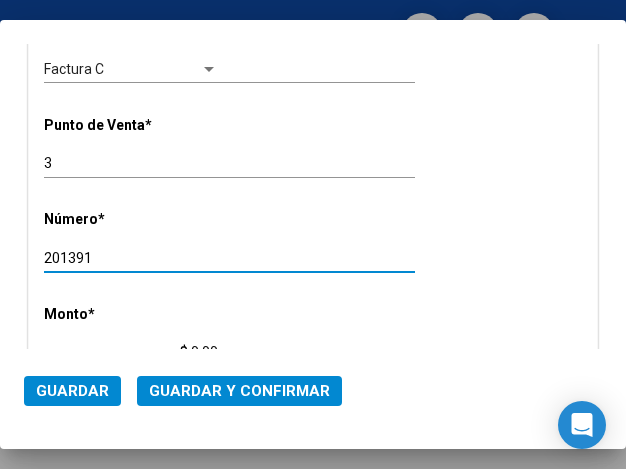 type on "201391" 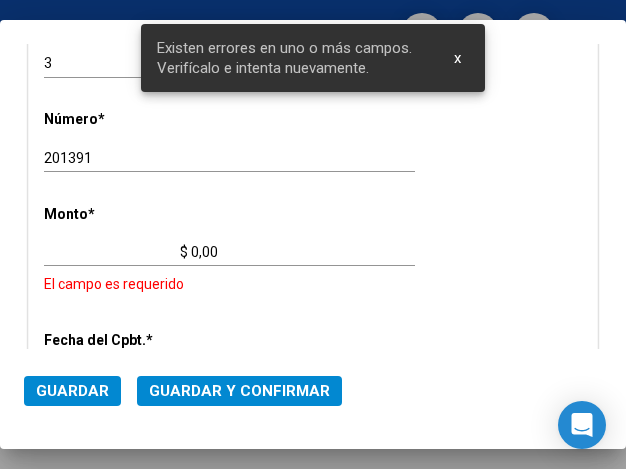 scroll, scrollTop: 639, scrollLeft: 0, axis: vertical 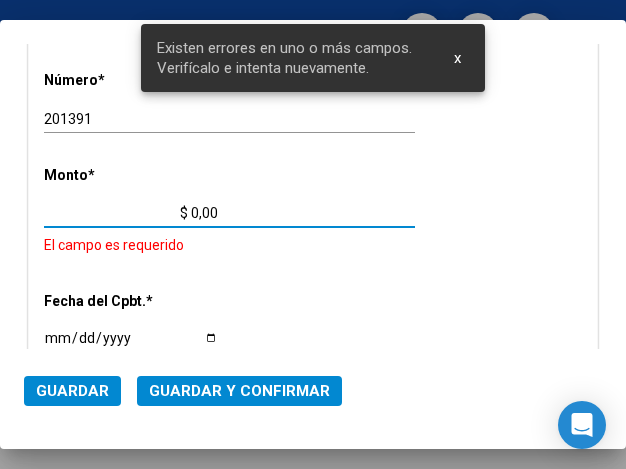 click on "$ 0,00" at bounding box center [131, 213] 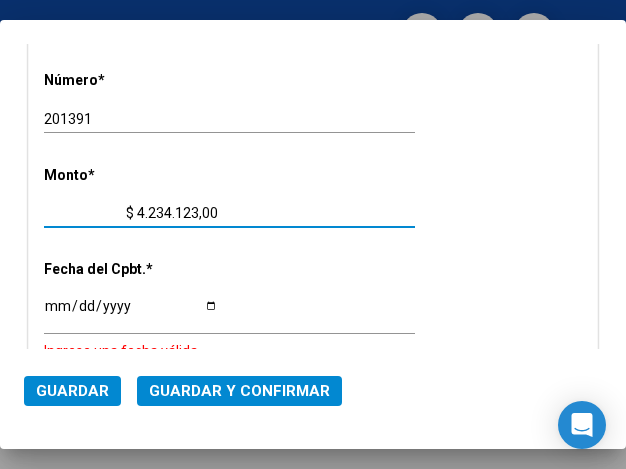 click on "$ 4.234.123,00" at bounding box center (131, 213) 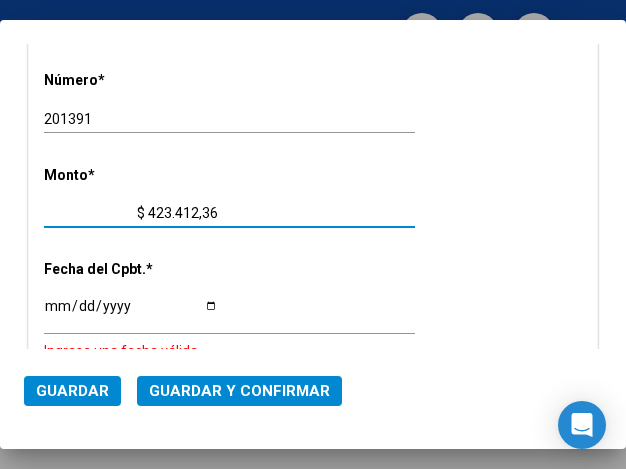 type on "$ 4.234.123,69" 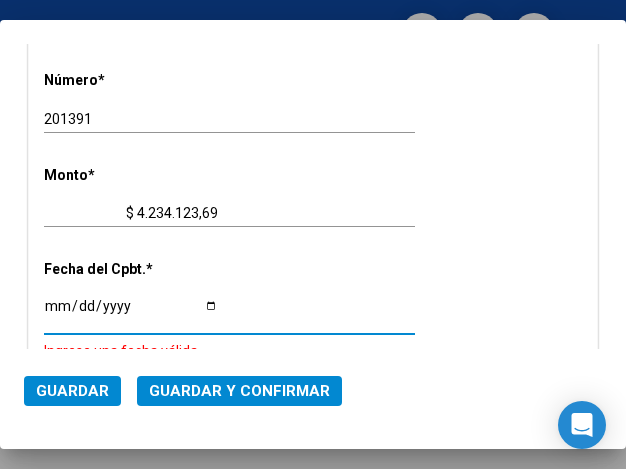 click on "Ingresar la fecha" at bounding box center (131, 313) 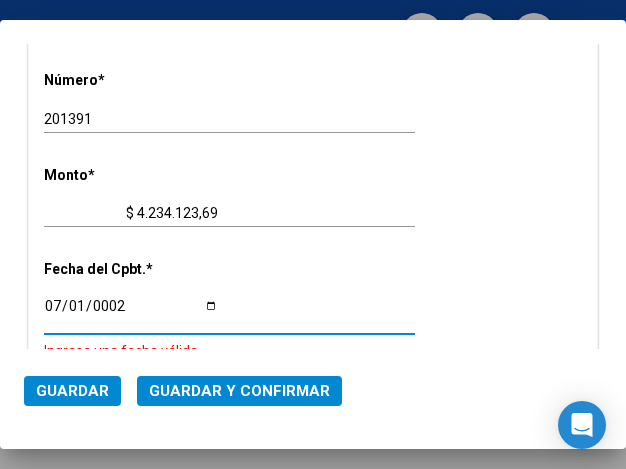 scroll, scrollTop: 832, scrollLeft: 0, axis: vertical 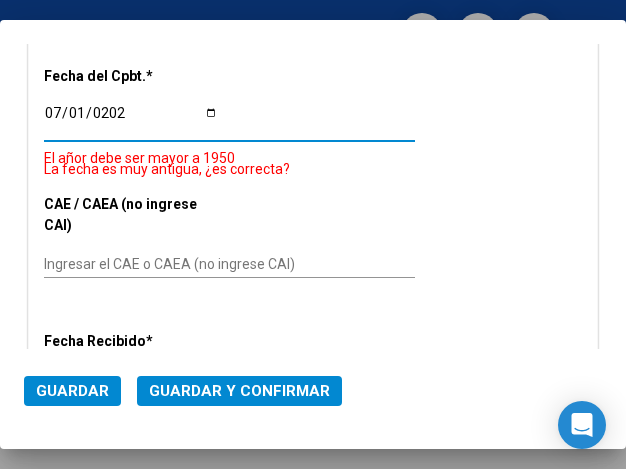 type on "[DATE]" 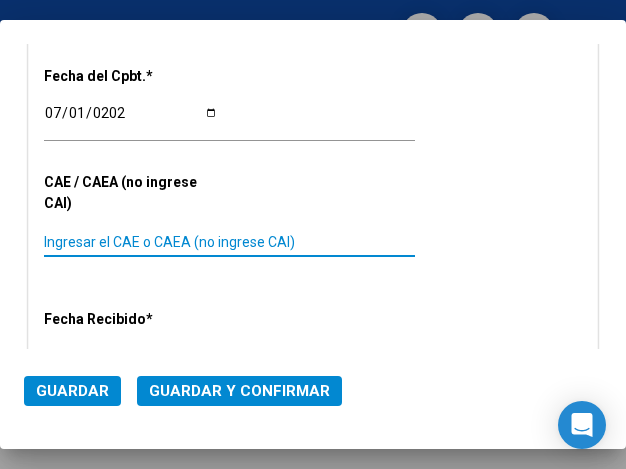 click on "Ingresar el CAE o CAEA (no ingrese CAI)" at bounding box center [131, 242] 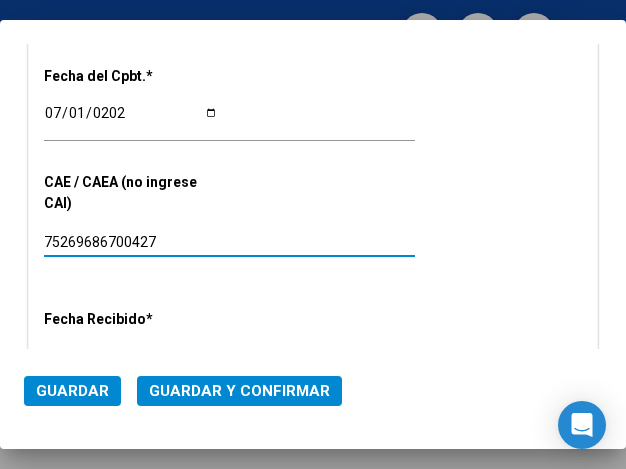 type on "75269686700427" 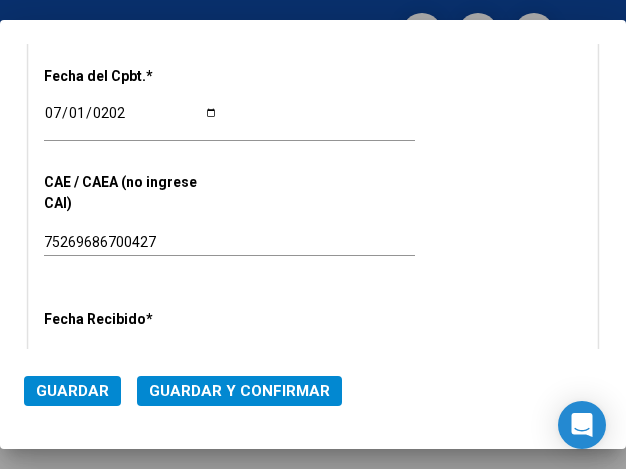 click on "2025-07-01 Ingresar la fecha" 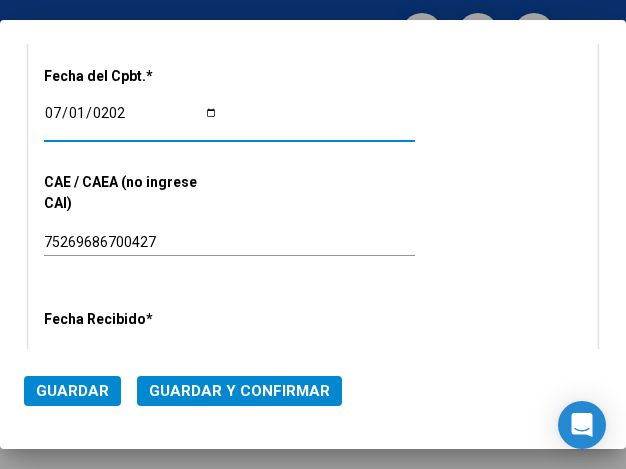 scroll, scrollTop: 732, scrollLeft: 0, axis: vertical 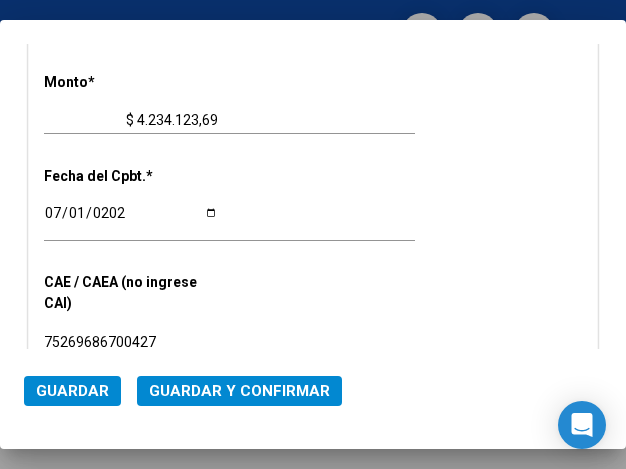 click on "CUIT  *   30-99928489-9 Ingresar CUIT  ANALISIS PRESTADOR  MUNICIPALIDAD DE TIGRE  ARCA Padrón  Area destinado * Hospitales de Autogestión - Afiliaciones Seleccionar Area  Comprobante Tipo * Factura C Seleccionar Tipo Punto de Venta  *   3 Ingresar el Nro.  Número  *   201391 Ingresar el Nro.  Monto  *   $ 4.234.123,69 Ingresar el monto  Fecha del Cpbt.  *   2025-07-01 Ingresar la fecha  CAE / CAEA (no ingrese CAI)    75269686700427 Ingresar el CAE o CAEA (no ingrese CAI)  Fecha Recibido  *   2025-07-07 Ingresar la fecha  Fecha de Vencimiento    Ingresar la fecha  Ref. Externa    Ingresar la ref.  N° Liquidación    Ingresar el N° Liquidación" at bounding box center (313, 159) 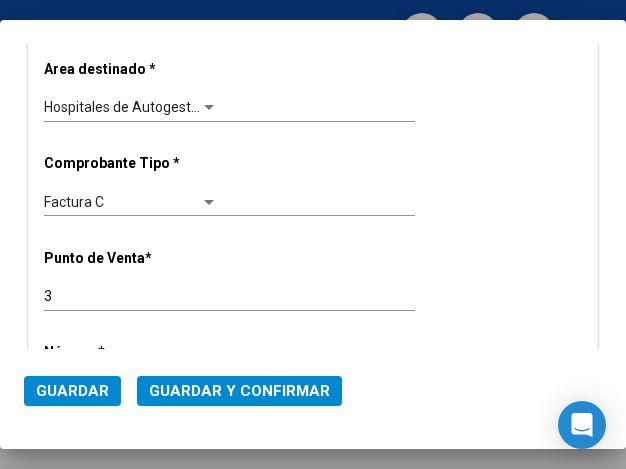 scroll, scrollTop: 332, scrollLeft: 0, axis: vertical 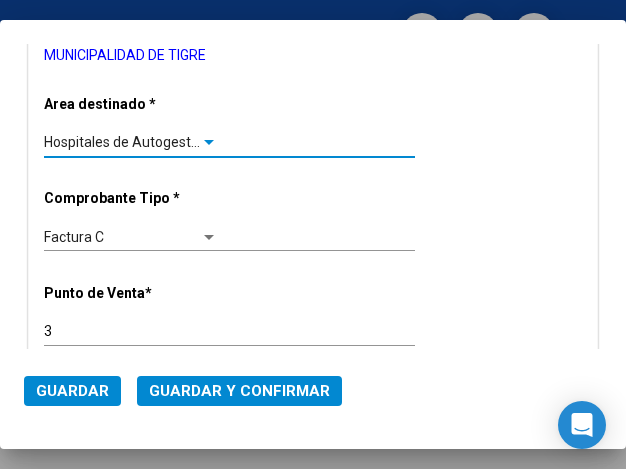 click at bounding box center [209, 142] 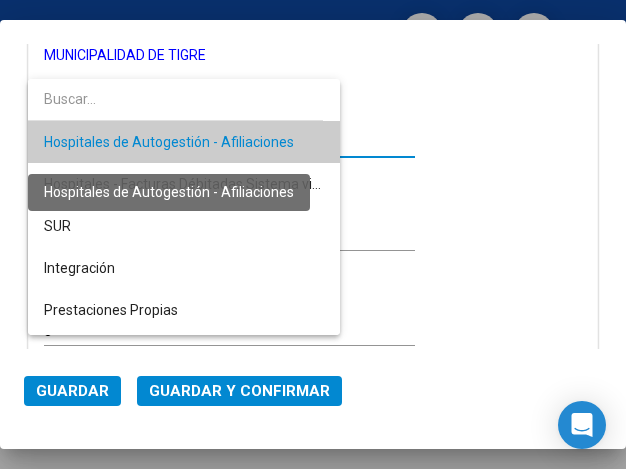 click on "Hospitales de Autogestión - Afiliaciones" at bounding box center [169, 142] 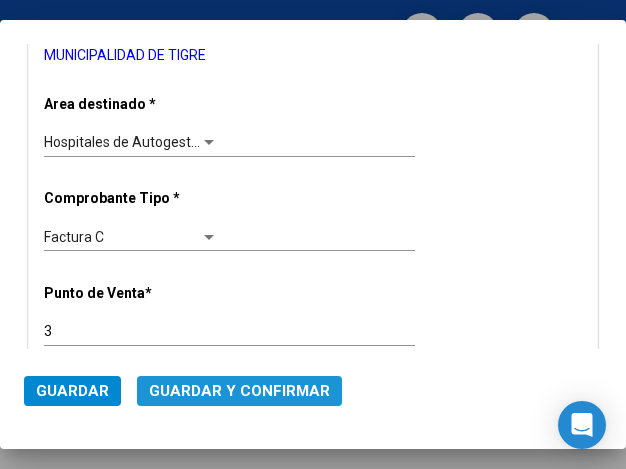 click on "Guardar y Confirmar" 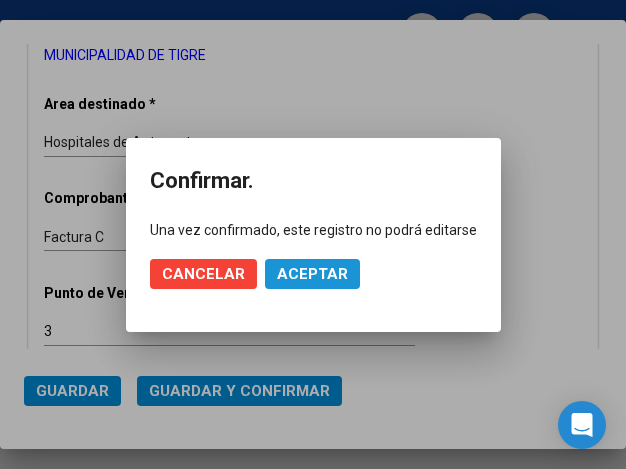 click on "Aceptar" 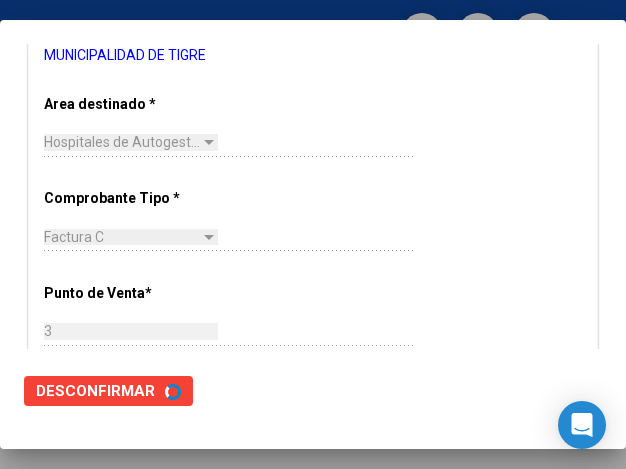 scroll, scrollTop: 0, scrollLeft: 0, axis: both 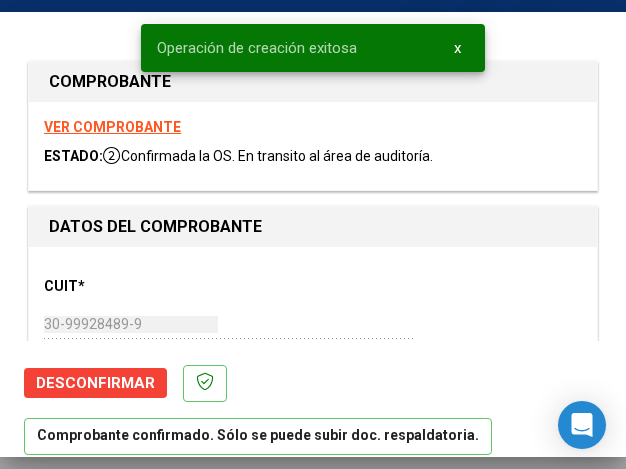 type on "[DATE]" 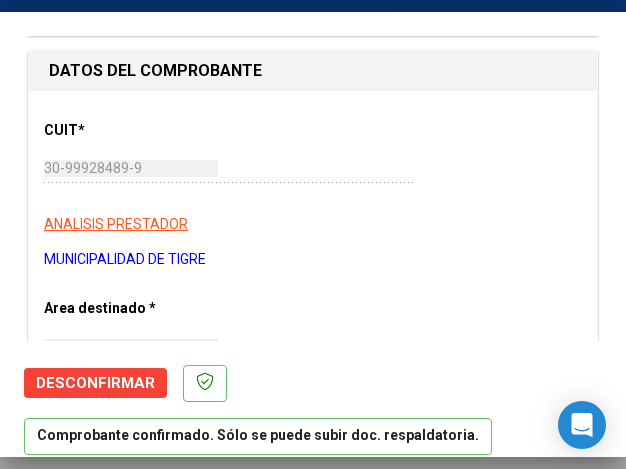 scroll, scrollTop: 200, scrollLeft: 0, axis: vertical 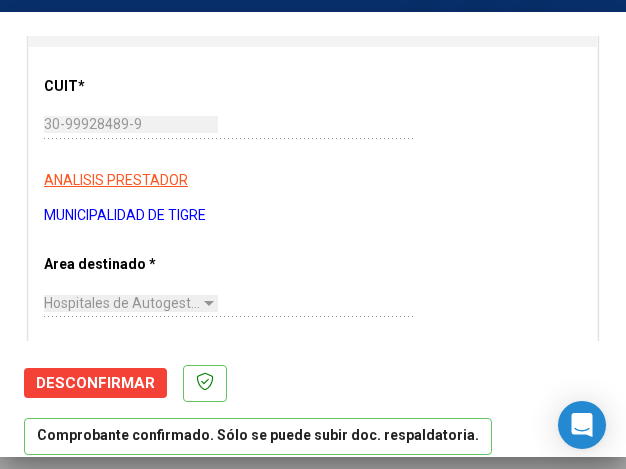 click on "MUNICIPALIDAD DE TIGRE" at bounding box center (313, 215) 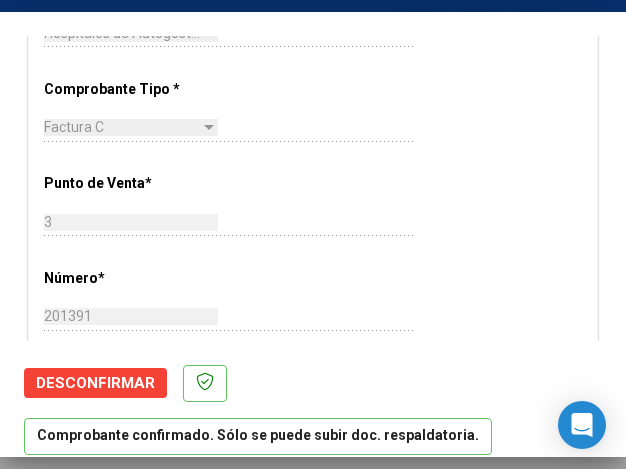 scroll, scrollTop: 500, scrollLeft: 0, axis: vertical 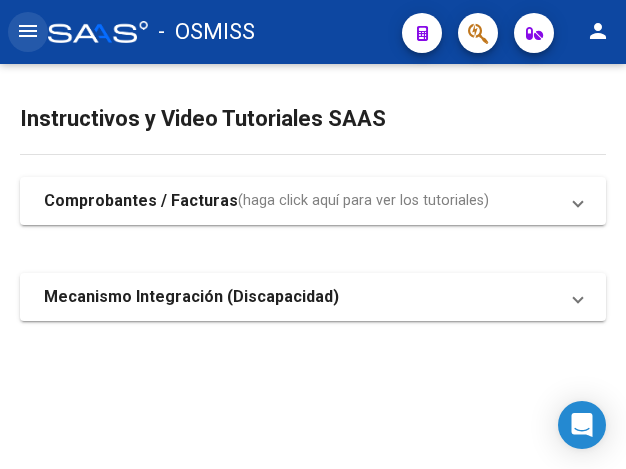 drag, startPoint x: 24, startPoint y: 26, endPoint x: 33, endPoint y: 39, distance: 15.811388 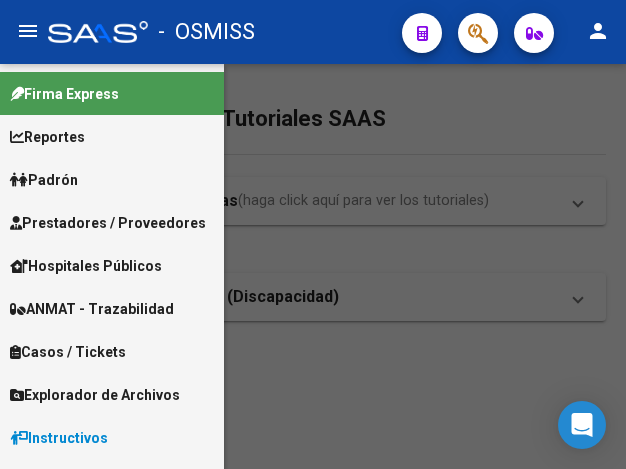 click on "Prestadores / Proveedores" at bounding box center (108, 223) 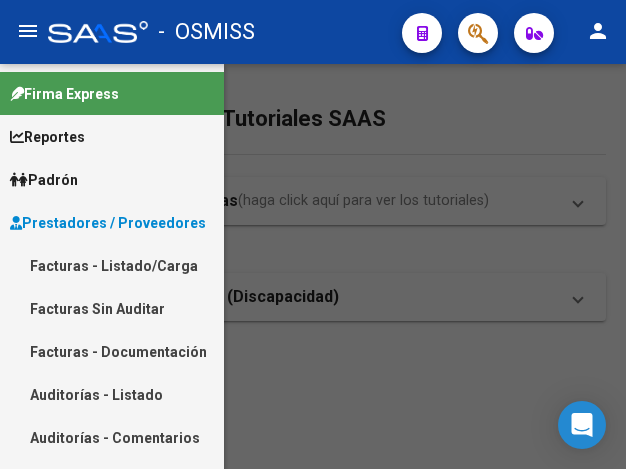 click on "Facturas - Listado/Carga" at bounding box center (112, 265) 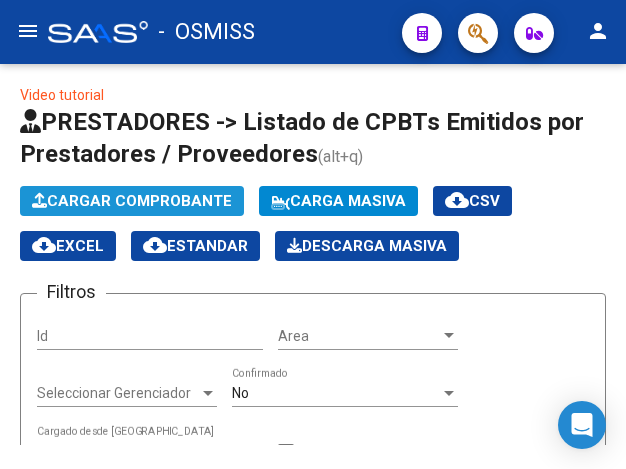 click on "Cargar Comprobante" 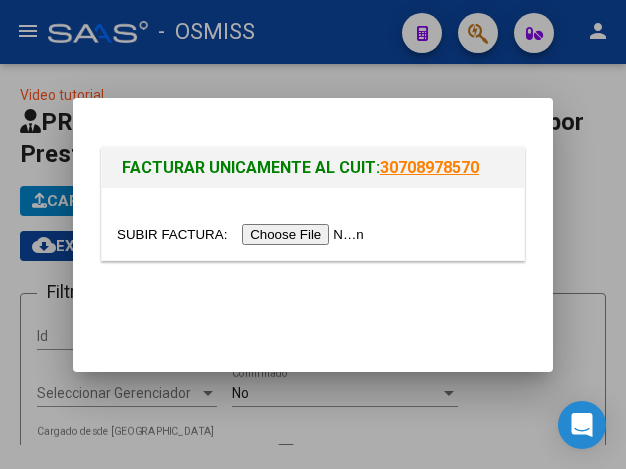 click at bounding box center [243, 234] 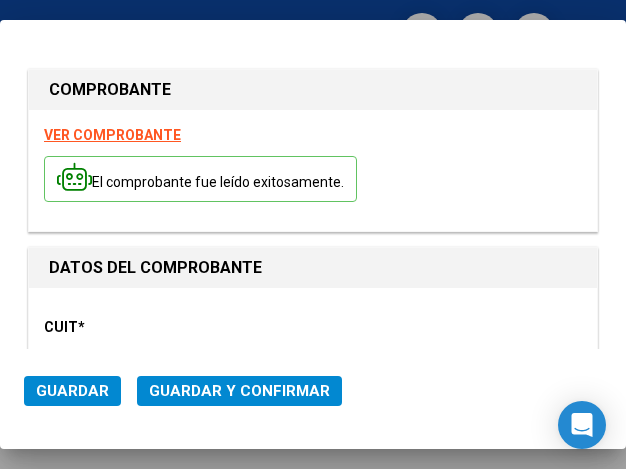 click on "CUIT  *   30-99928489-9 Ingresar CUIT  ANALISIS PRESTADOR" at bounding box center (313, 367) 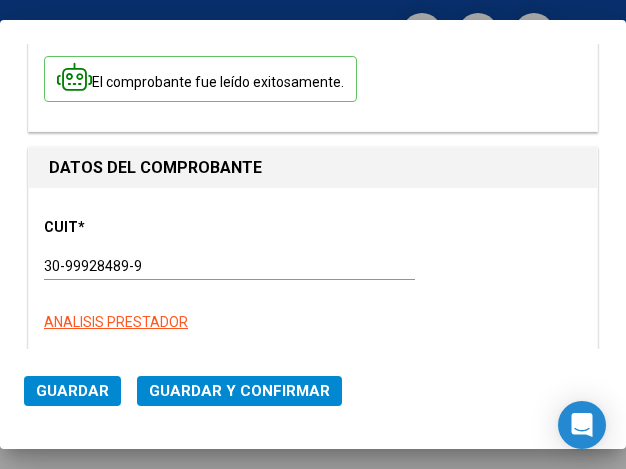 scroll, scrollTop: 200, scrollLeft: 0, axis: vertical 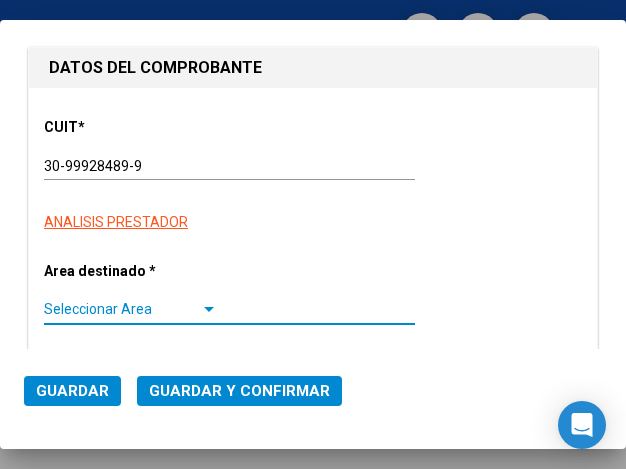 click at bounding box center (209, 310) 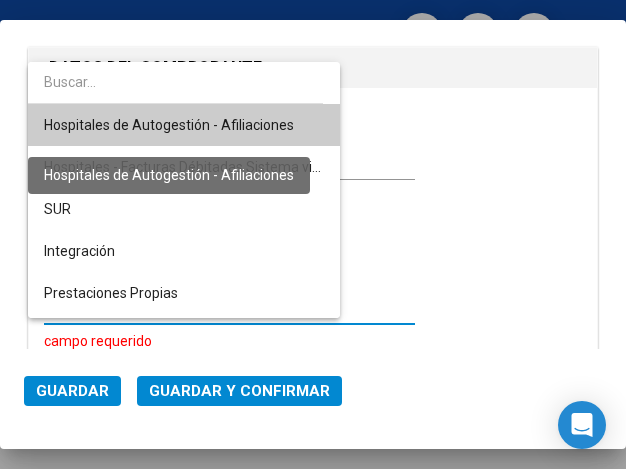 click on "Hospitales de Autogestión - Afiliaciones" at bounding box center [169, 125] 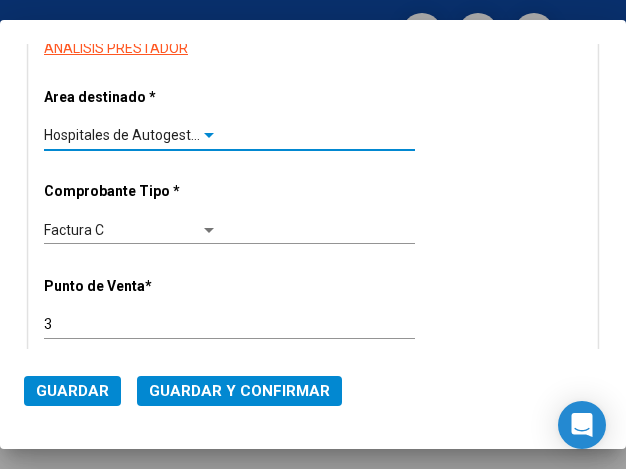 scroll, scrollTop: 400, scrollLeft: 0, axis: vertical 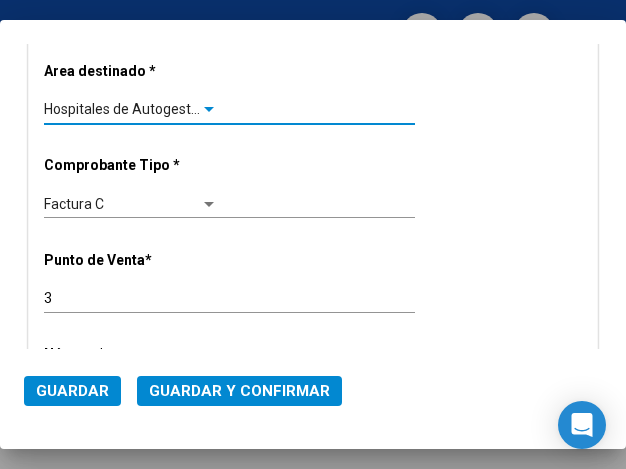 click at bounding box center [209, 110] 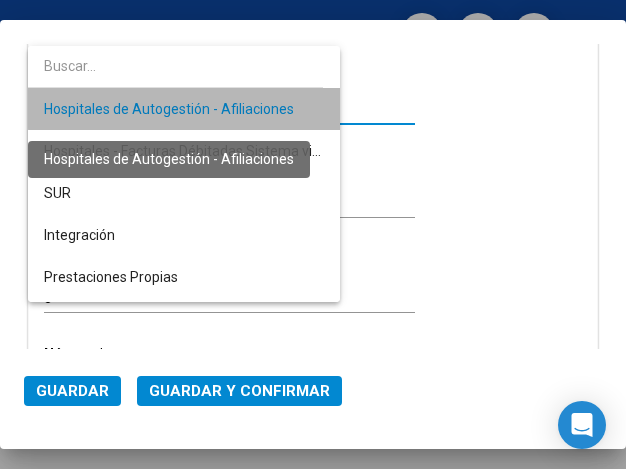 click on "Hospitales de Autogestión - Afiliaciones" at bounding box center (169, 109) 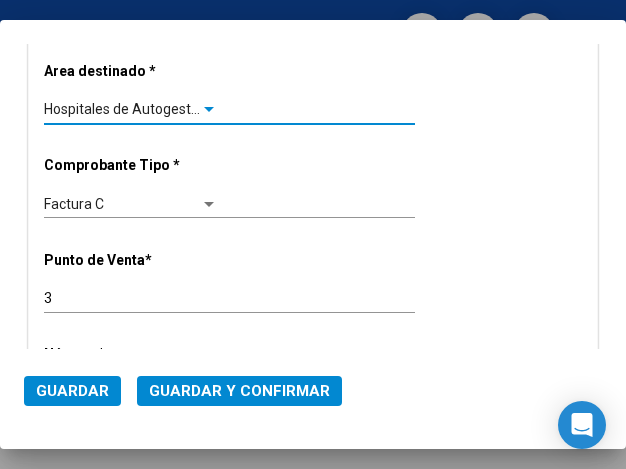 scroll, scrollTop: 500, scrollLeft: 0, axis: vertical 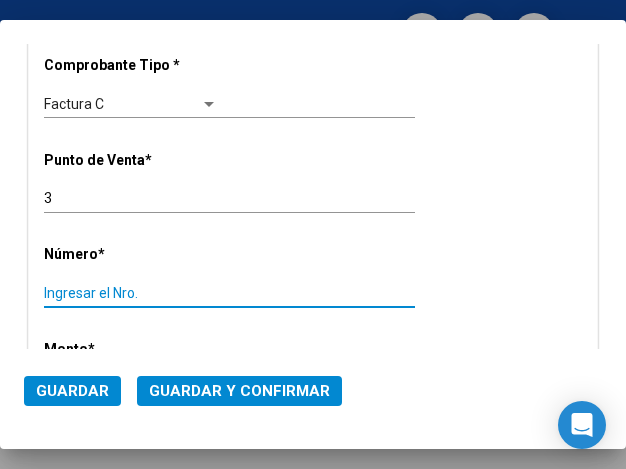 click on "Ingresar el Nro." at bounding box center [131, 293] 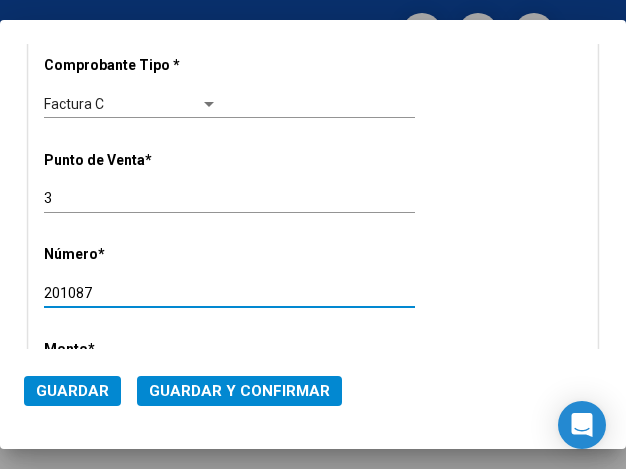 type on "201087" 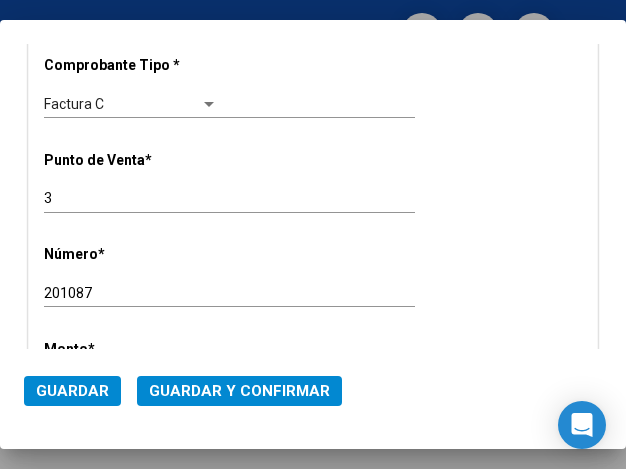 scroll, scrollTop: 600, scrollLeft: 0, axis: vertical 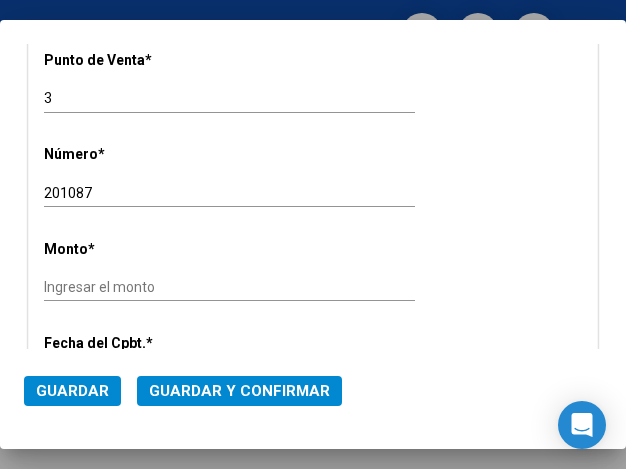 click on "Ingresar el monto" at bounding box center [131, 287] 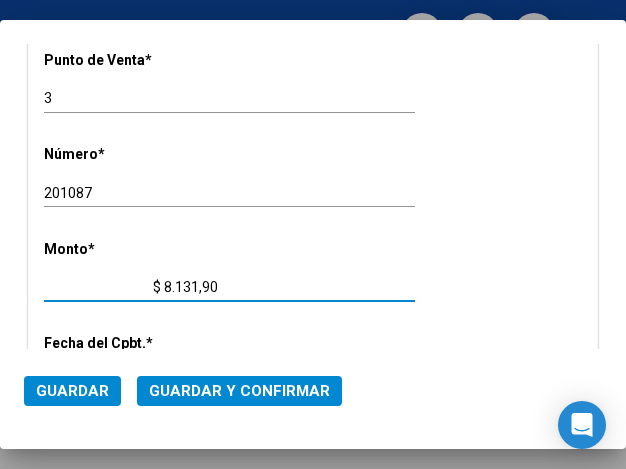 type on "$ 81.319,00" 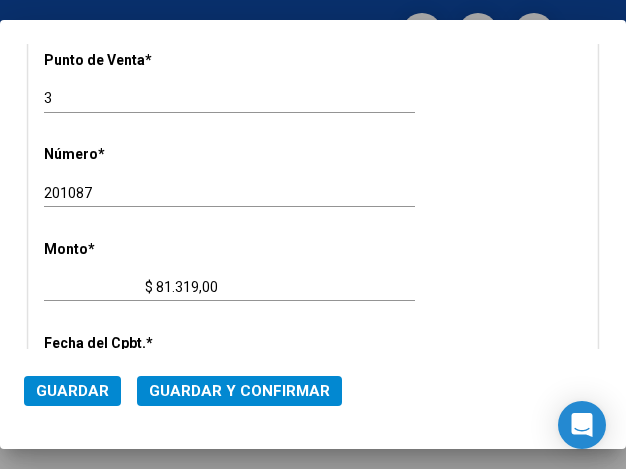 click on "$ 81.319,00 Ingresar el monto" 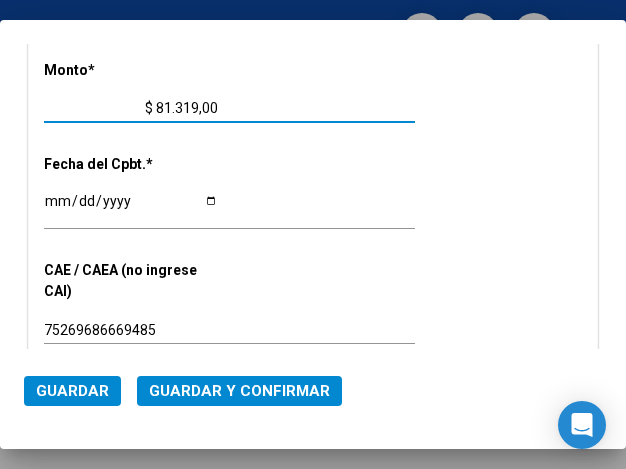 scroll, scrollTop: 800, scrollLeft: 0, axis: vertical 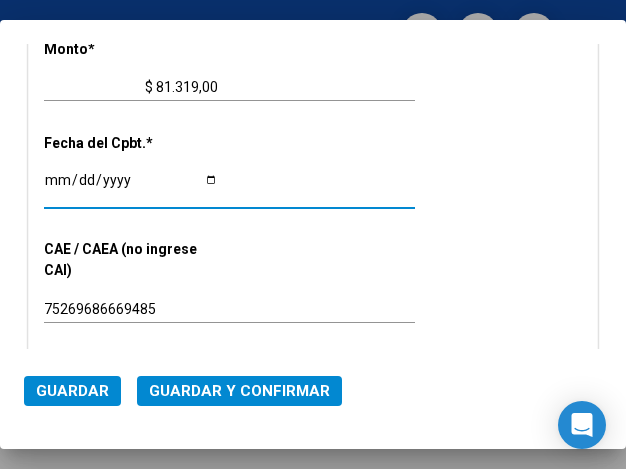 click on "Ingresar la fecha" at bounding box center (131, 187) 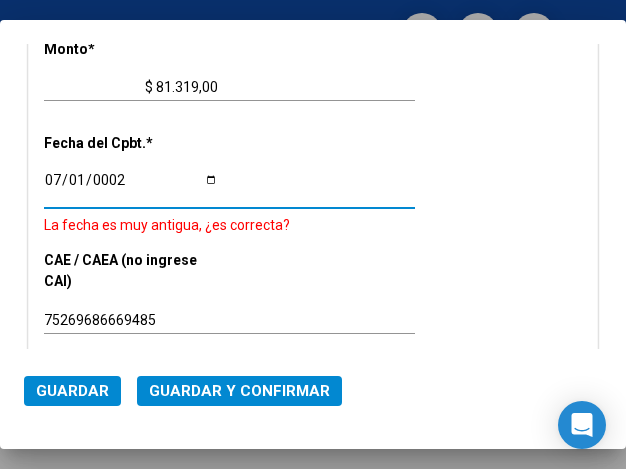 scroll, scrollTop: 959, scrollLeft: 0, axis: vertical 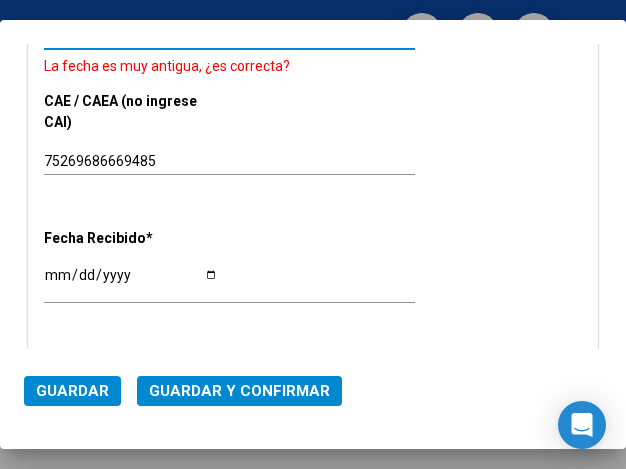type on "[DATE]" 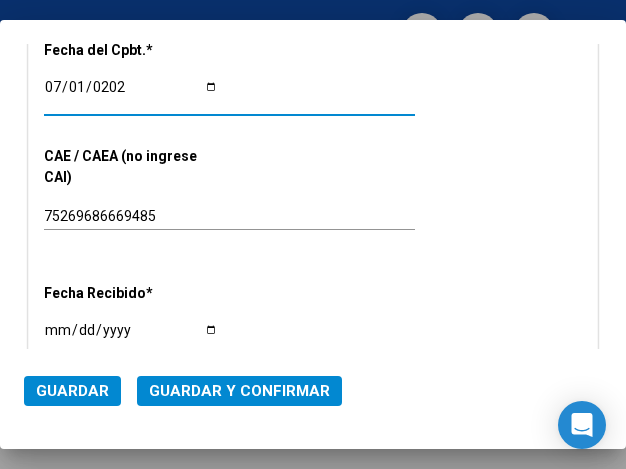 scroll, scrollTop: 859, scrollLeft: 0, axis: vertical 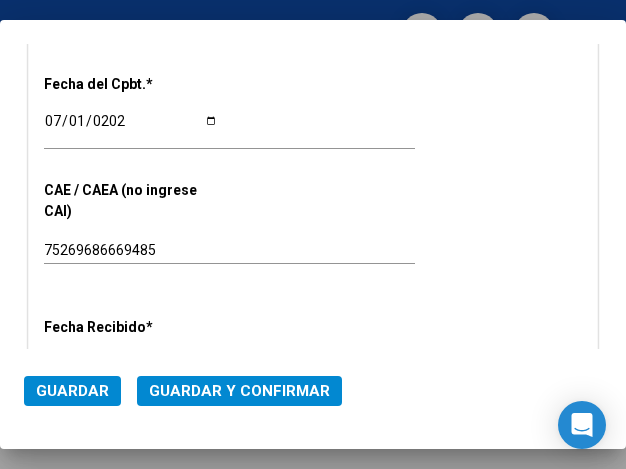 click on "CUIT  *   30-99928489-9 Ingresar CUIT  ANALISIS PRESTADOR  Area destinado * Hospitales de Autogestión - Afiliaciones Seleccionar Area  Comprobante Tipo * Factura C Seleccionar Tipo Punto de Venta  *   3 Ingresar el Nro.  Número  *   201087 Ingresar el Nro.  Monto  *   $ 81.319,00 Ingresar el monto  Fecha del Cpbt.  *   2025-07-01 Ingresar la fecha  CAE / CAEA (no ingrese CAI)    75269686669485 Ingresar el CAE o CAEA (no ingrese CAI)  Fecha Recibido  *   2025-07-07 Ingresar la fecha  Fecha de Vencimiento    Ingresar la fecha  Ref. Externa    Ingresar la ref.  N° Liquidación    Ingresar el N° Liquidación" at bounding box center (313, 84) 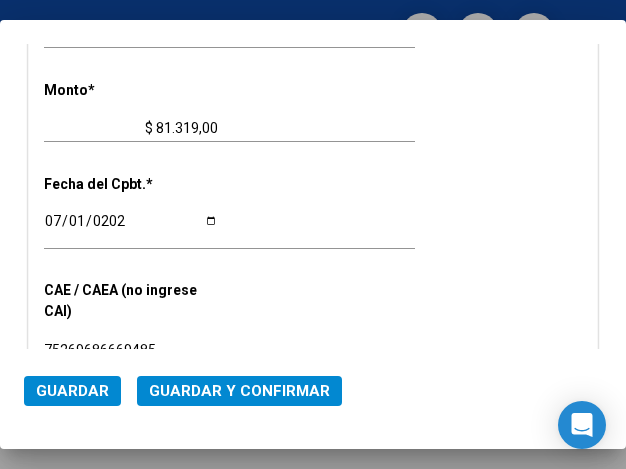 click on "CUIT  *   30-99928489-9 Ingresar CUIT  ANALISIS PRESTADOR  Area destinado * Hospitales de Autogestión - Afiliaciones Seleccionar Area  Comprobante Tipo * Factura C Seleccionar Tipo Punto de Venta  *   3 Ingresar el Nro.  Número  *   201087 Ingresar el Nro.  Monto  *   $ 81.319,00 Ingresar el monto  Fecha del Cpbt.  *   2025-07-01 Ingresar la fecha  CAE / CAEA (no ingrese CAI)    75269686669485 Ingresar el CAE o CAEA (no ingrese CAI)  Fecha Recibido  *   2025-07-07 Ingresar la fecha  Fecha de Vencimiento    Ingresar la fecha  Ref. Externa    Ingresar la ref.  N° Liquidación    Ingresar el N° Liquidación" at bounding box center [313, 184] 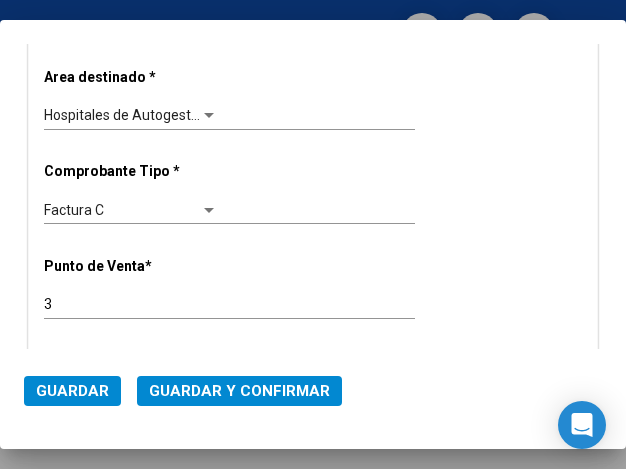 scroll, scrollTop: 359, scrollLeft: 0, axis: vertical 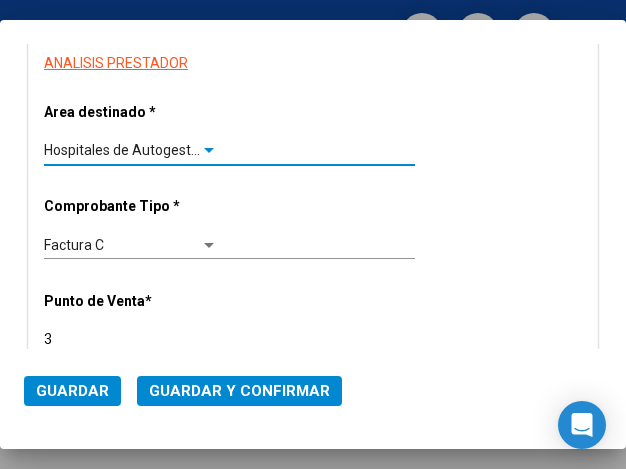 click at bounding box center (209, 150) 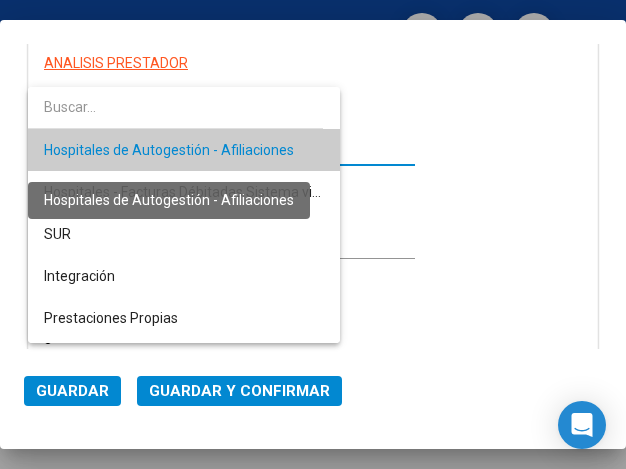 click on "Hospitales de Autogestión - Afiliaciones" at bounding box center [169, 150] 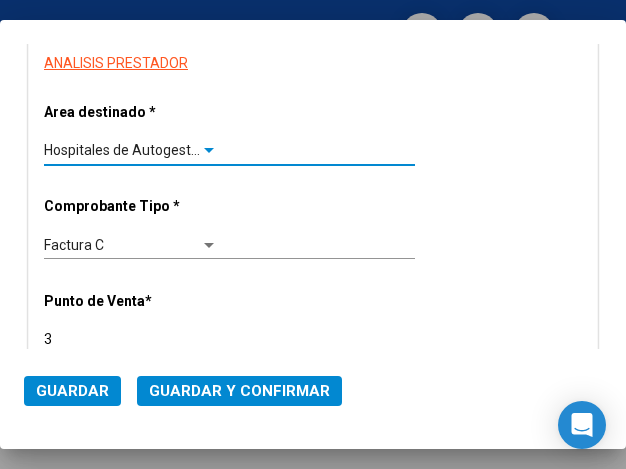 click on "Guardar y Confirmar" 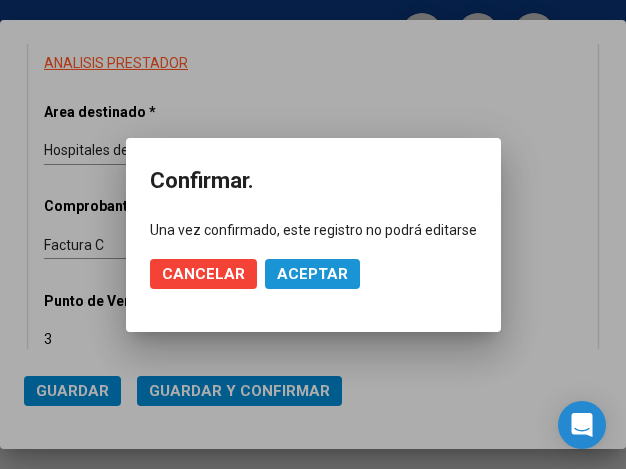 click on "Aceptar" 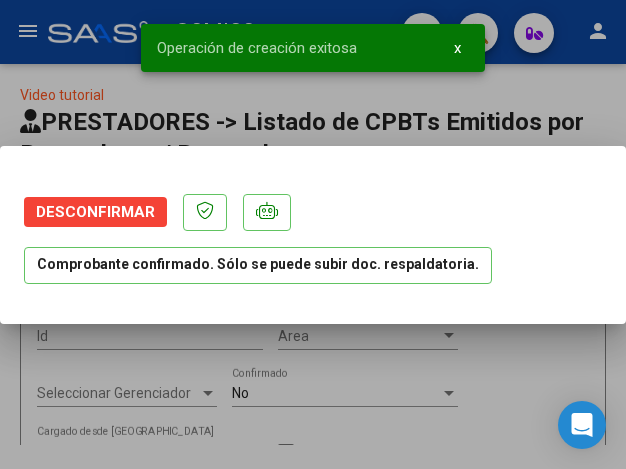 scroll, scrollTop: 0, scrollLeft: 0, axis: both 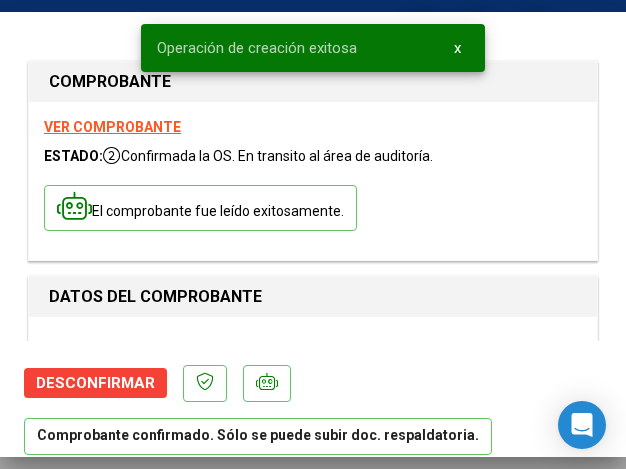 type on "[DATE]" 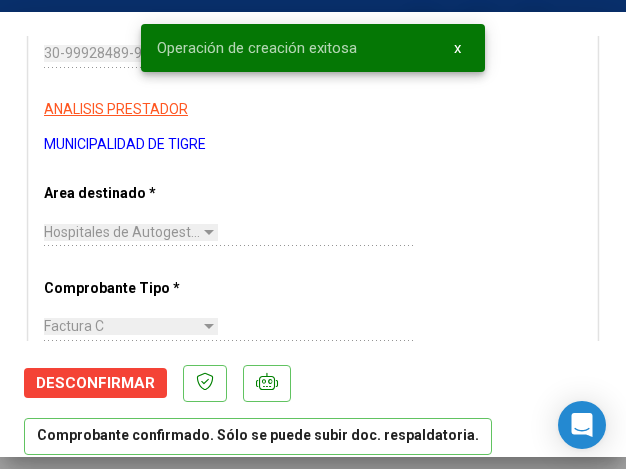 scroll, scrollTop: 300, scrollLeft: 0, axis: vertical 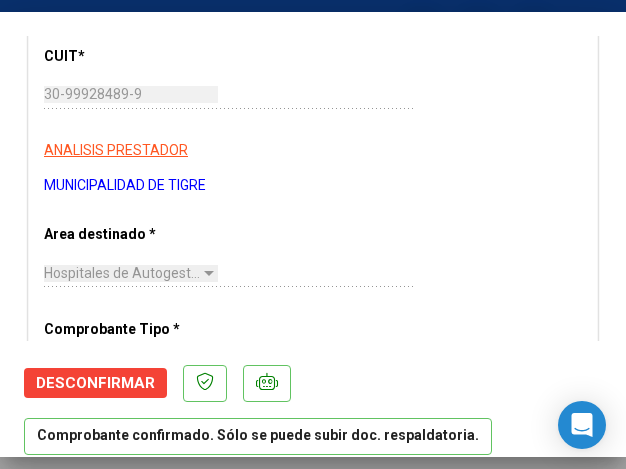 click on "CUIT  *   30-99928489-9 Ingresar CUIT  ANALISIS PRESTADOR  MUNICIPALIDAD DE TIGRE  ARCA Padrón  Area destinado * Hospitales de Autogestión - Afiliaciones Seleccionar Area  Comprobante Tipo * Factura C Seleccionar Tipo Punto de Venta  *   3 Ingresar el Nro.  Número  *   201087 Ingresar el Nro.  Monto  *   $ 81.319,00 Ingresar el monto  Fecha del Cpbt.  *   2025-07-01 Ingresar la fecha  CAE / CAEA (no ingrese CAI)    75269686669485 Ingresar el CAE o CAEA (no ingrese CAI)  Fecha Recibido  *   2025-07-07 Ingresar la fecha  Fecha de Vencimiento    2025-08-30 Ingresar la fecha  Ref. Externa    Ingresar la ref.  N° Liquidación    Ingresar el N° Liquidación" at bounding box center (313, 690) 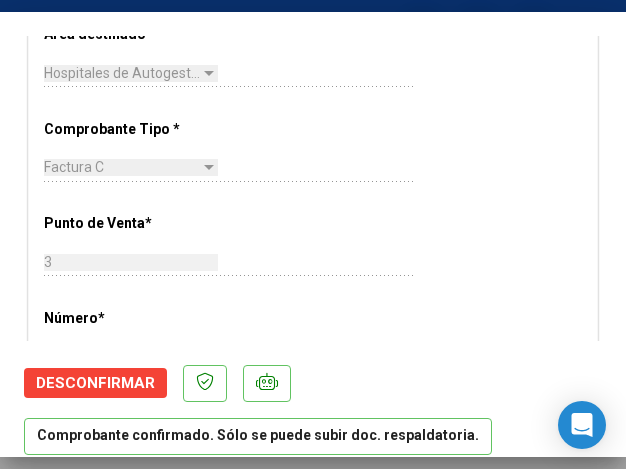 scroll, scrollTop: 600, scrollLeft: 0, axis: vertical 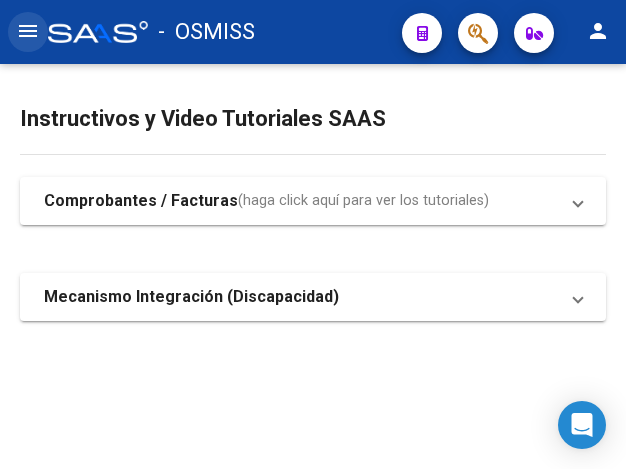 click on "menu" 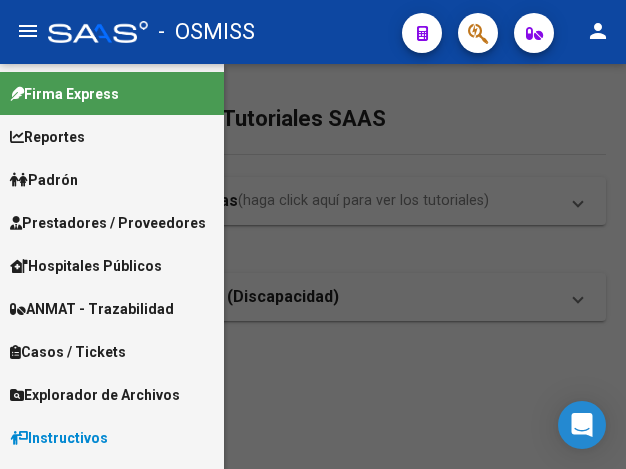 click on "Prestadores / Proveedores" at bounding box center [108, 223] 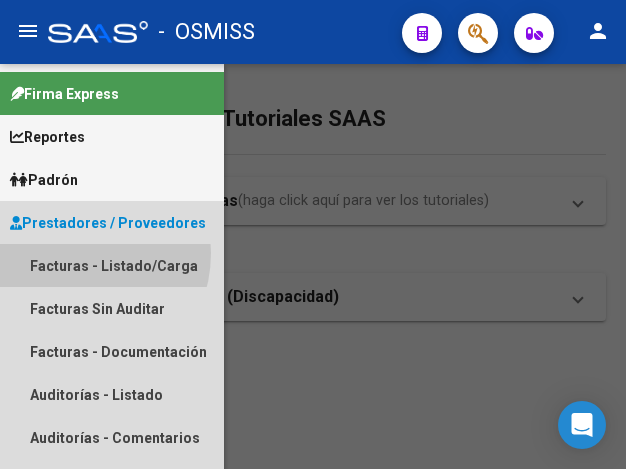 click on "Facturas - Listado/Carga" at bounding box center (112, 265) 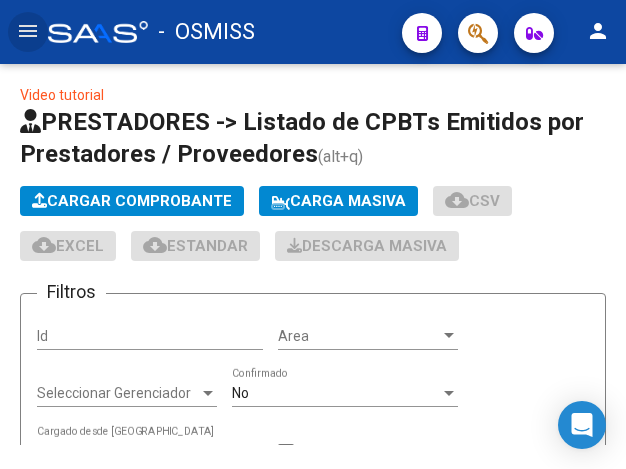 click on "Cargar Comprobante" 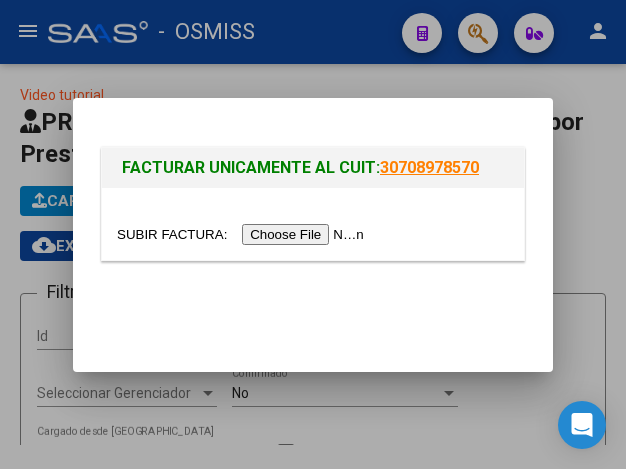 click at bounding box center [243, 234] 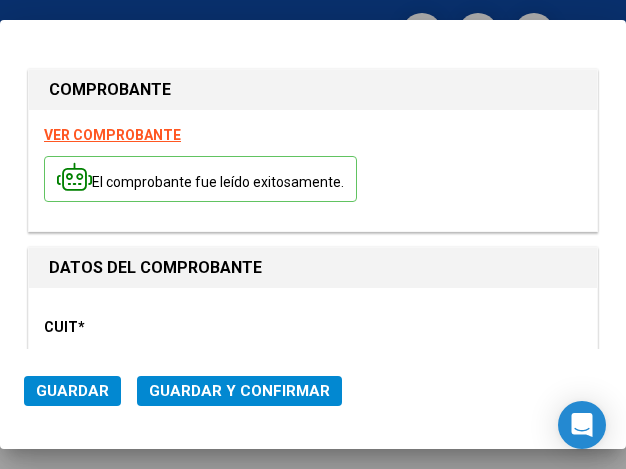 click on "CUIT  *" at bounding box center (124, 327) 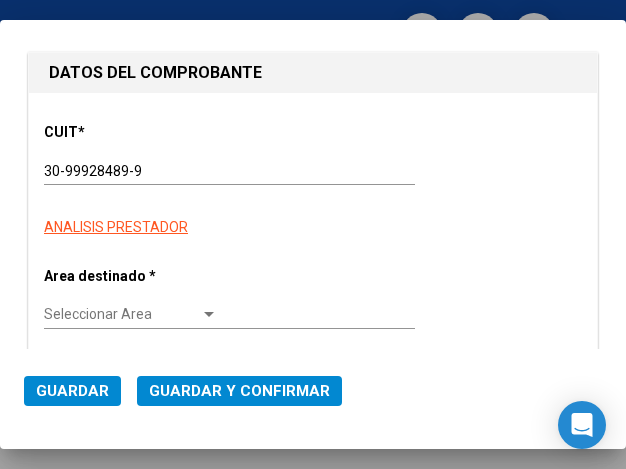 scroll, scrollTop: 200, scrollLeft: 0, axis: vertical 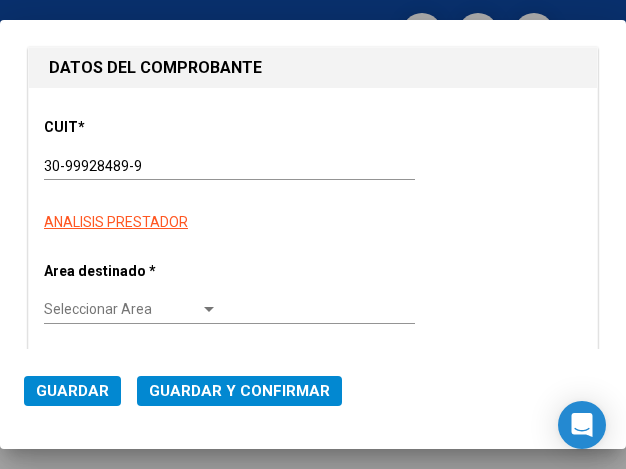 click at bounding box center [209, 309] 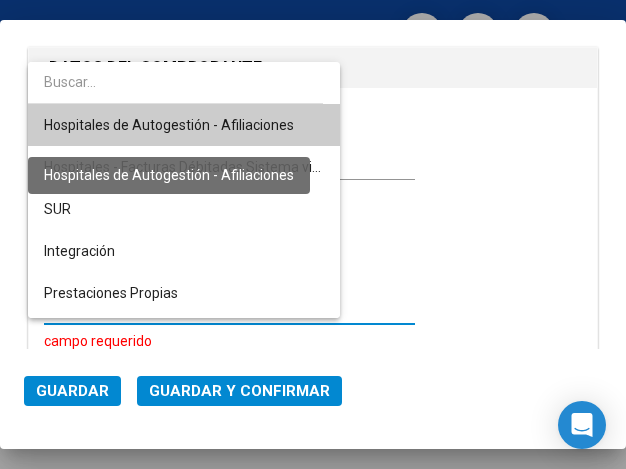 click on "Hospitales de Autogestión - Afiliaciones" at bounding box center [169, 125] 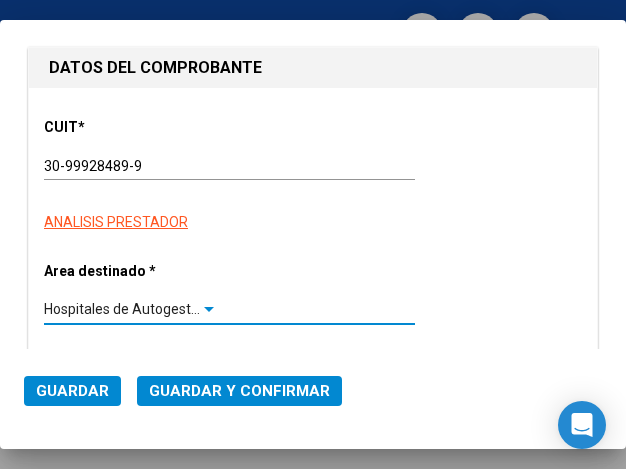 click at bounding box center (209, 309) 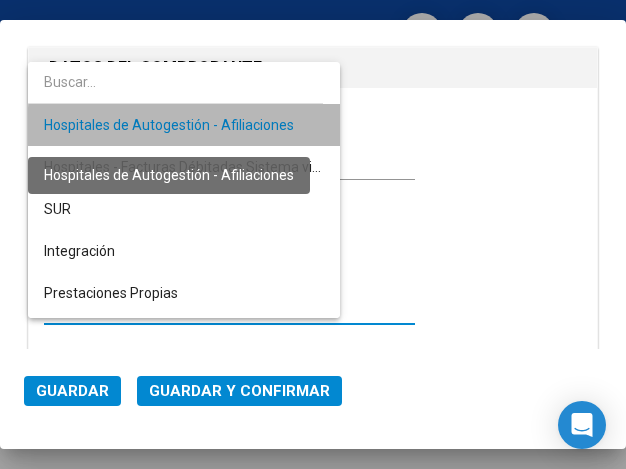 click on "Hospitales de Autogestión - Afiliaciones" at bounding box center [169, 125] 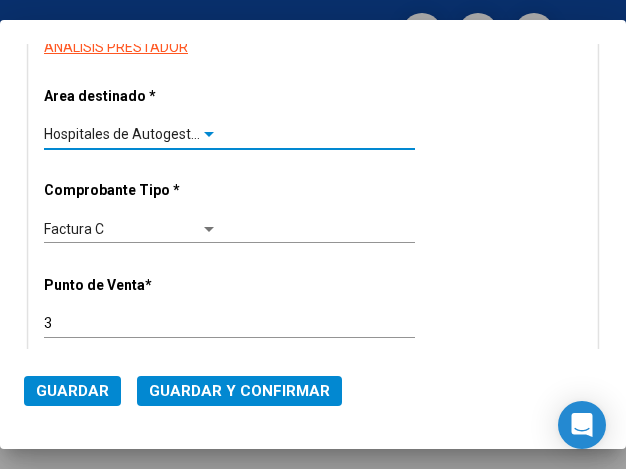 scroll, scrollTop: 400, scrollLeft: 0, axis: vertical 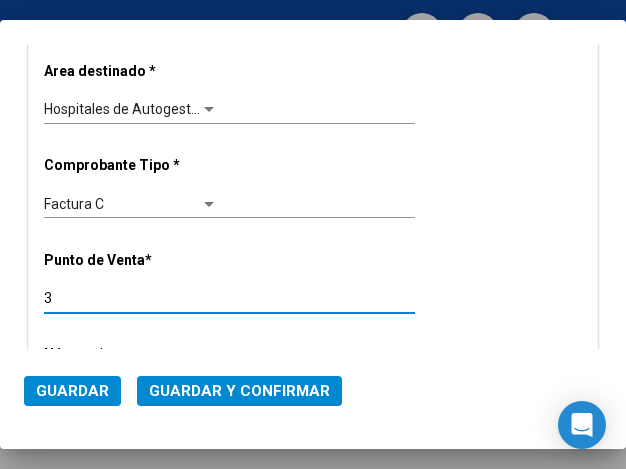 click on "3" at bounding box center (131, 298) 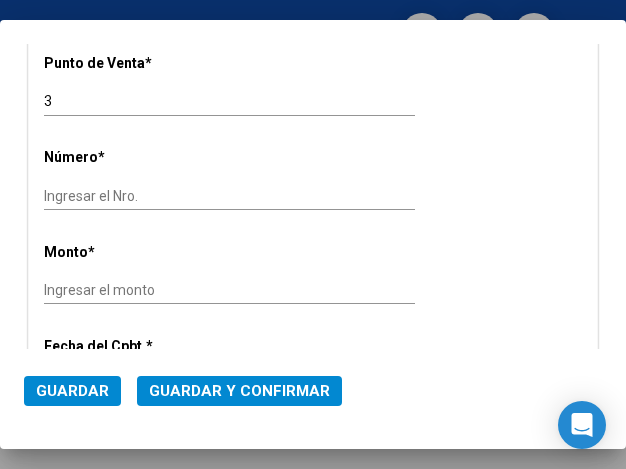 scroll, scrollTop: 600, scrollLeft: 0, axis: vertical 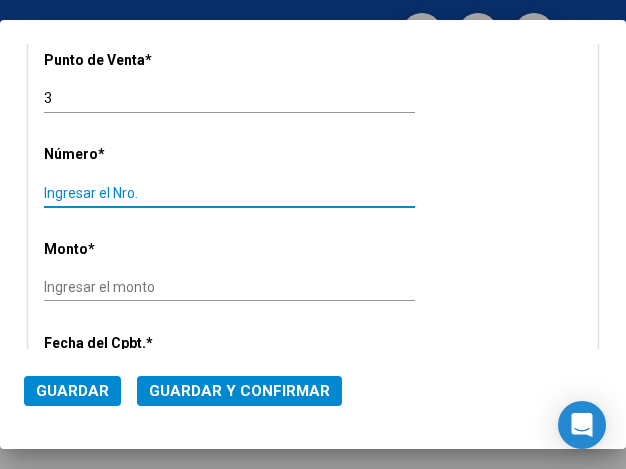 click on "Ingresar el Nro." at bounding box center (131, 193) 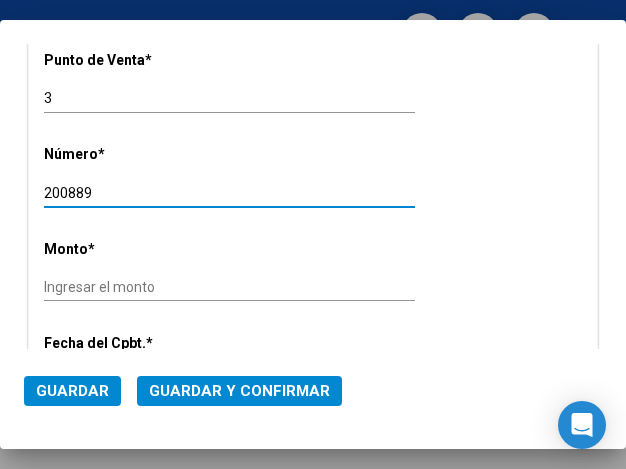 type on "200889" 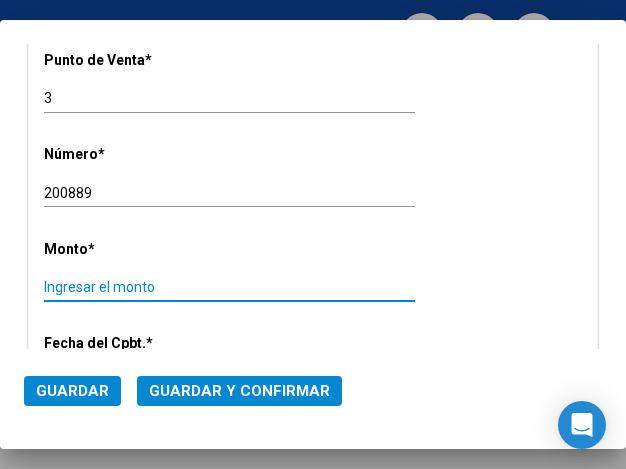 click on "Ingresar el monto" at bounding box center (131, 287) 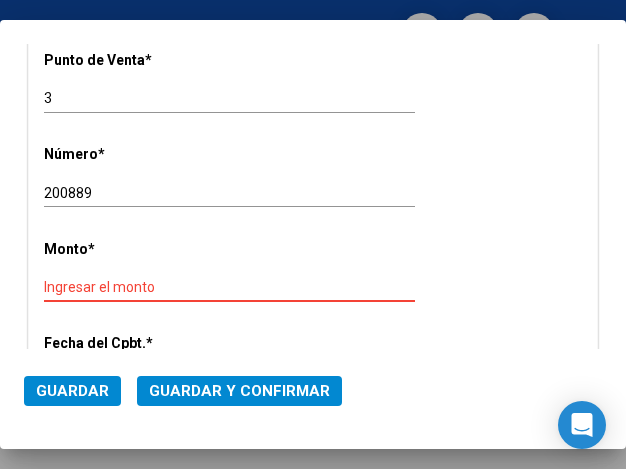 click on "Ingresar el monto" at bounding box center [131, 287] 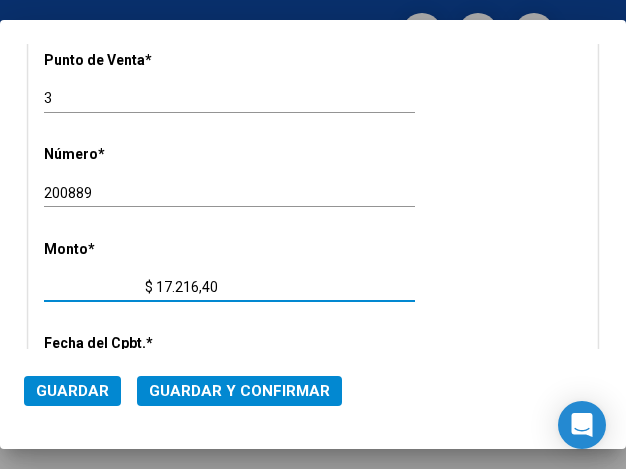 type on "$ 172.164,00" 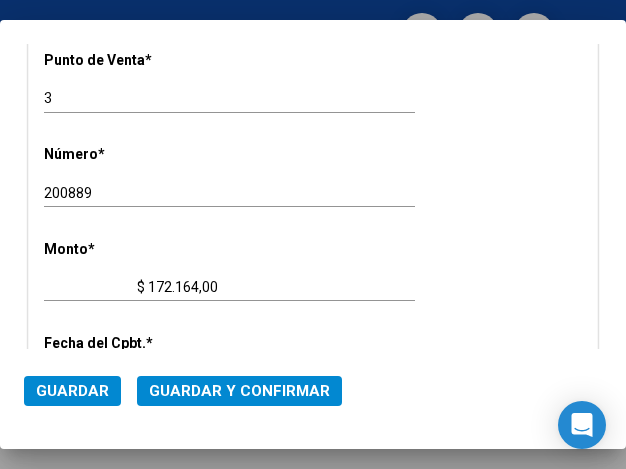 click on "Fecha del Cpbt.  *" 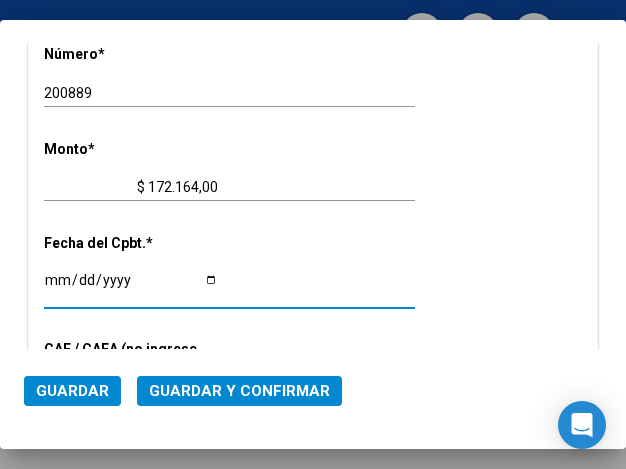 click on "Ingresar la fecha" at bounding box center (131, 287) 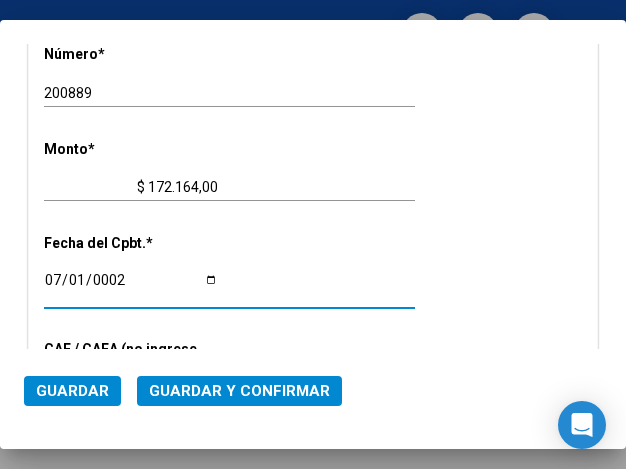 scroll, scrollTop: 858, scrollLeft: 0, axis: vertical 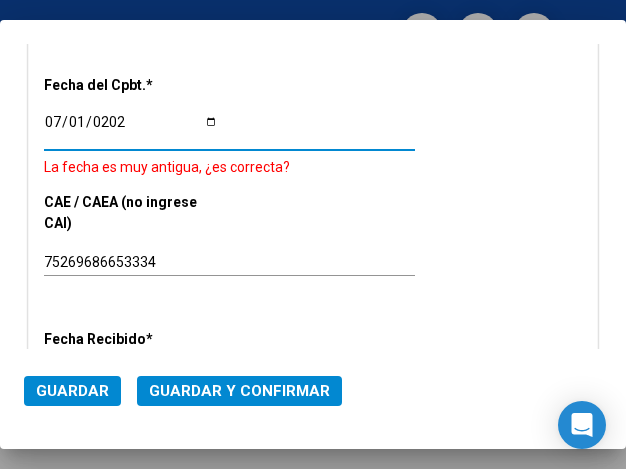 type on "[DATE]" 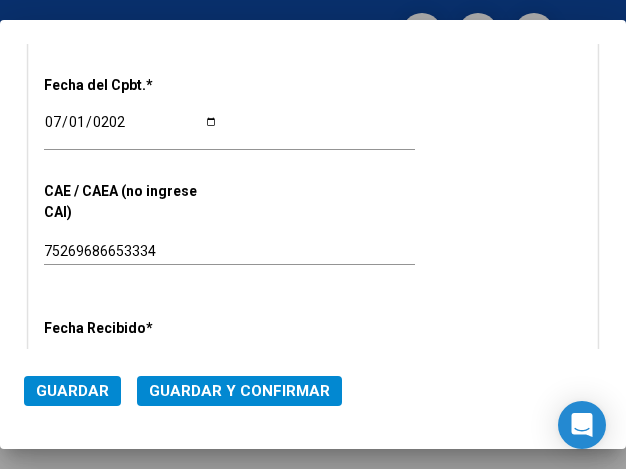 click on "CUIT  *   30-99928489-9 Ingresar CUIT  ANALISIS PRESTADOR  Area destinado * Hospitales de Autogestión - Afiliaciones Seleccionar Area  Comprobante Tipo * Factura C Seleccionar Tipo Punto de Venta  *   3 Ingresar el Nro.  Número  *   200889 Ingresar el Nro.  Monto  *   $ 172.164,00 Ingresar el monto  Fecha del Cpbt.  *   2025-07-01 Ingresar la fecha  CAE / CAEA (no ingrese CAI)    75269686653334 Ingresar el CAE o CAEA (no ingrese CAI)  Fecha Recibido  *   2025-07-07 Ingresar la fecha  Fecha de Vencimiento    Ingresar la fecha  Ref. Externa    Ingresar la ref.  N° Liquidación    Ingresar el N° Liquidación" at bounding box center (313, 85) 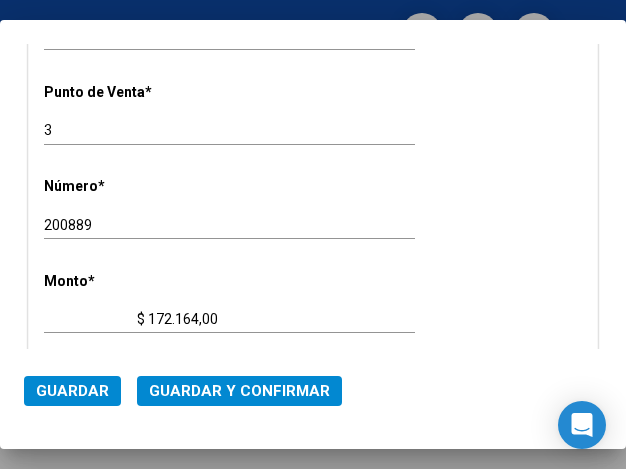 scroll, scrollTop: 558, scrollLeft: 0, axis: vertical 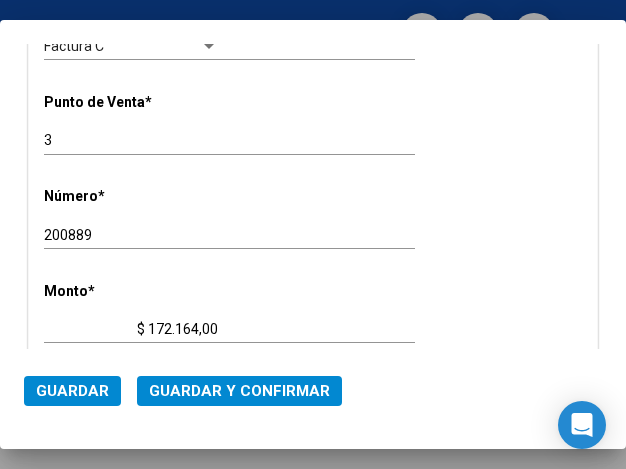 click on "Número  *" at bounding box center (124, 385) 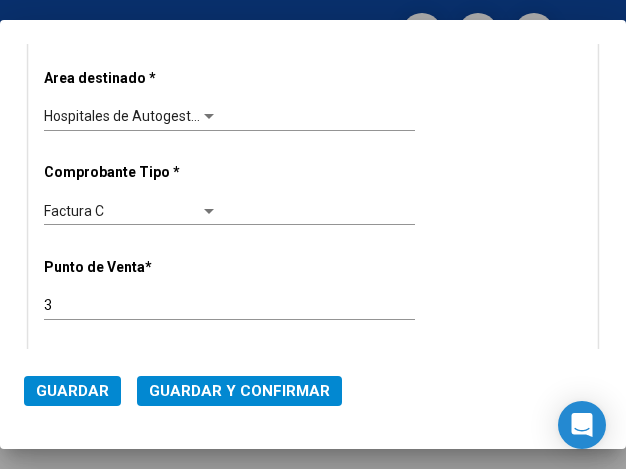 scroll, scrollTop: 358, scrollLeft: 0, axis: vertical 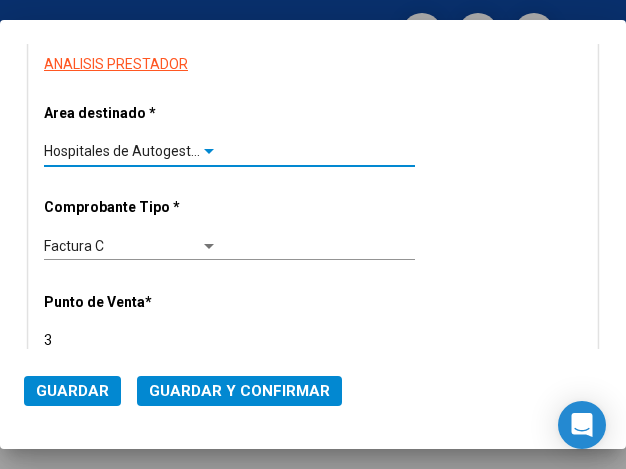 click at bounding box center (209, 152) 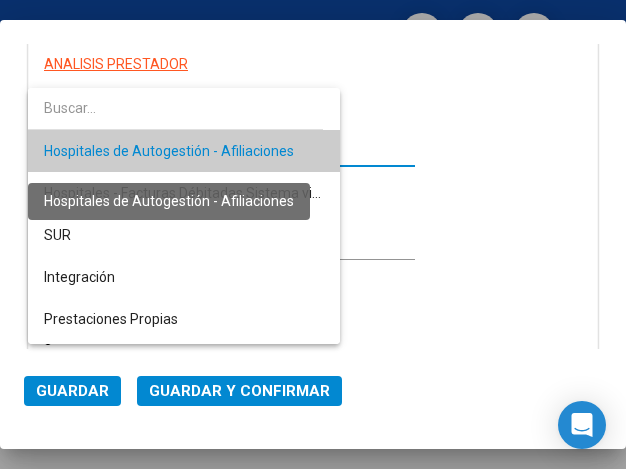 click on "Hospitales de Autogestión - Afiliaciones" at bounding box center (169, 151) 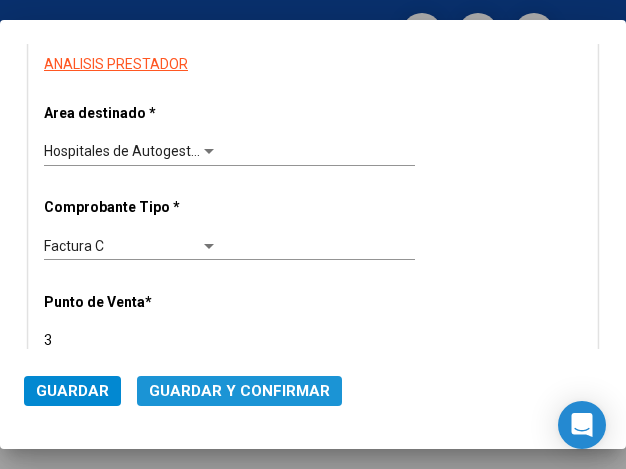 click on "Guardar y Confirmar" 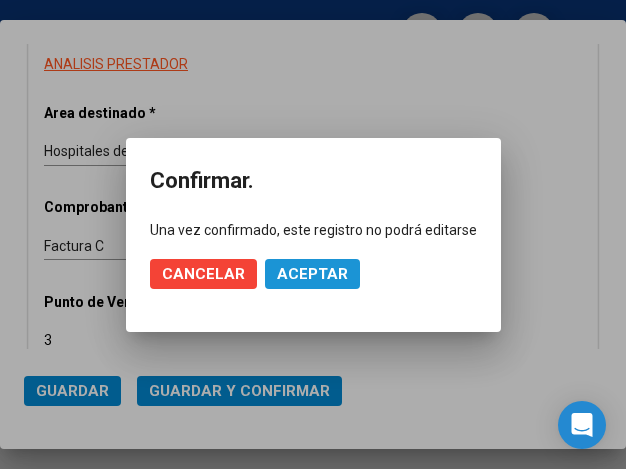 click on "Aceptar" 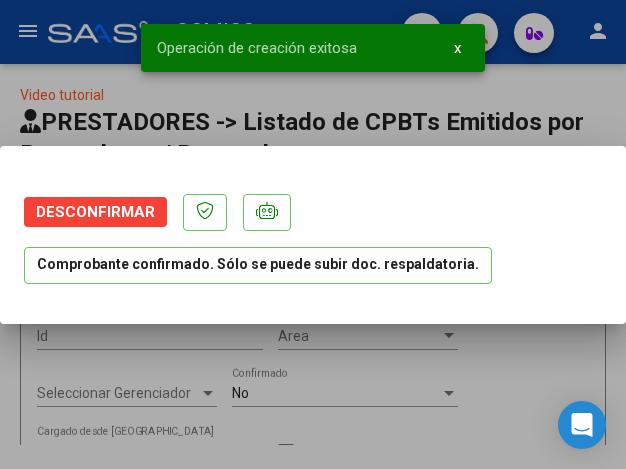 scroll, scrollTop: 0, scrollLeft: 0, axis: both 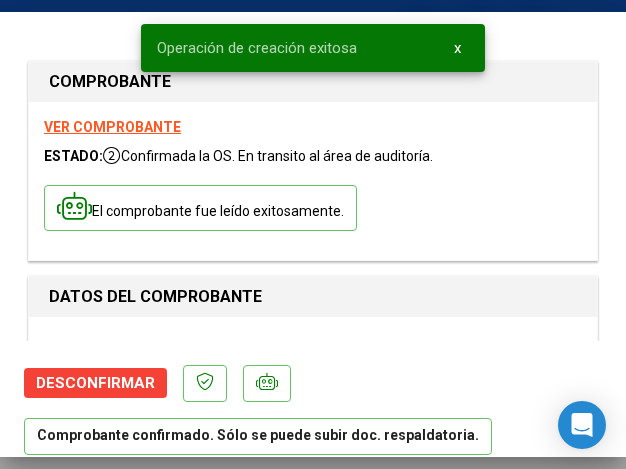 type on "[DATE]" 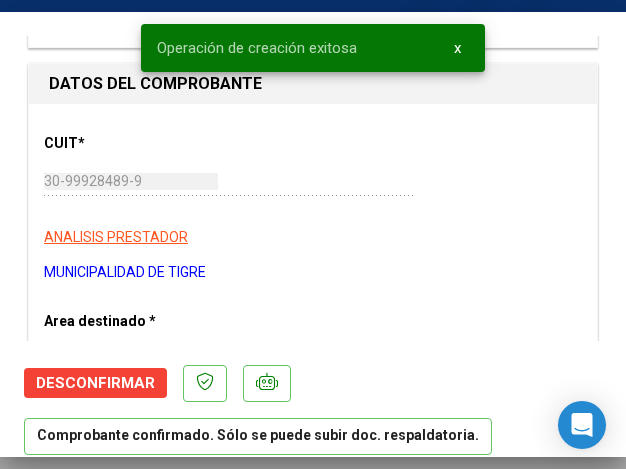 scroll, scrollTop: 300, scrollLeft: 0, axis: vertical 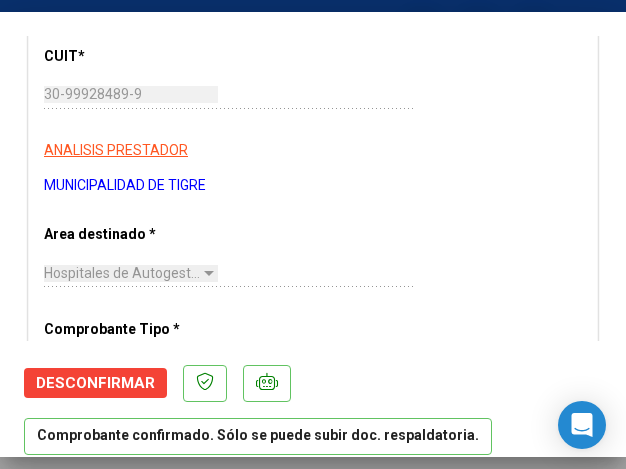 click on "CUIT  *   30-99928489-9 Ingresar CUIT  ANALISIS PRESTADOR  MUNICIPALIDAD DE TIGRE  ARCA Padrón  Area destinado * Hospitales de Autogestión - Afiliaciones Seleccionar Area  Comprobante Tipo * Factura C Seleccionar Tipo Punto de Venta  *   3 Ingresar el Nro.  Número  *   200889 Ingresar el Nro.  Monto  *   $ 172.164,00 Ingresar el monto  Fecha del Cpbt.  *   2025-07-01 Ingresar la fecha  CAE / CAEA (no ingrese CAI)    75269686653334 Ingresar el CAE o CAEA (no ingrese CAI)  Fecha Recibido  *   2025-07-07 Ingresar la fecha  Fecha de Vencimiento    2025-08-30 Ingresar la fecha  Ref. Externa    Ingresar la ref.  N° Liquidación    Ingresar el N° Liquidación" at bounding box center [313, 690] 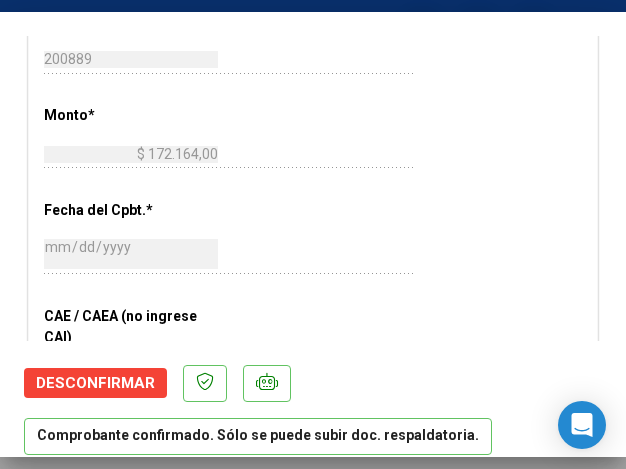 scroll, scrollTop: 800, scrollLeft: 0, axis: vertical 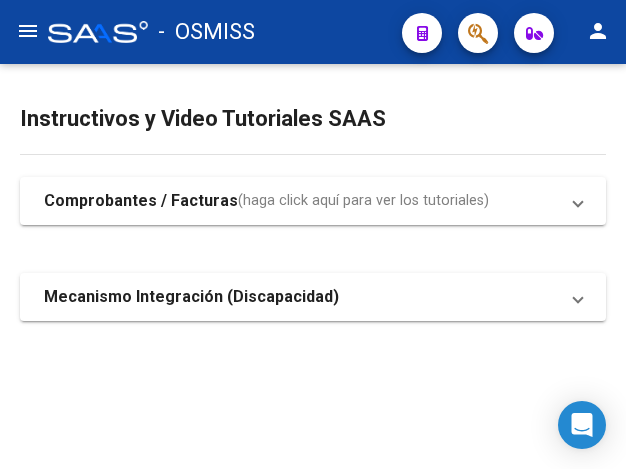 click on "menu" 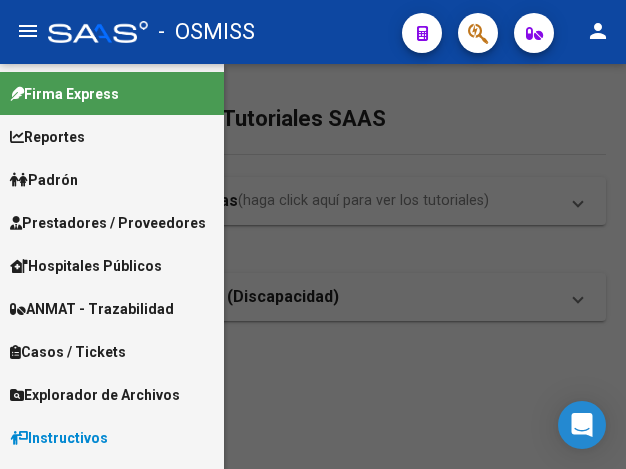 drag, startPoint x: 55, startPoint y: 204, endPoint x: 71, endPoint y: 215, distance: 19.416489 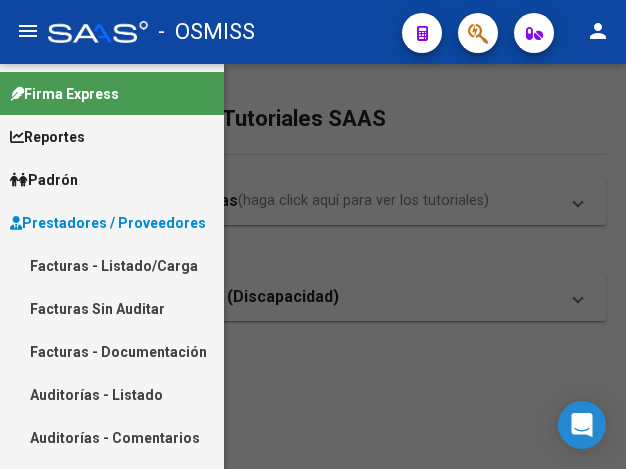click on "Facturas - Listado/Carga" at bounding box center [112, 265] 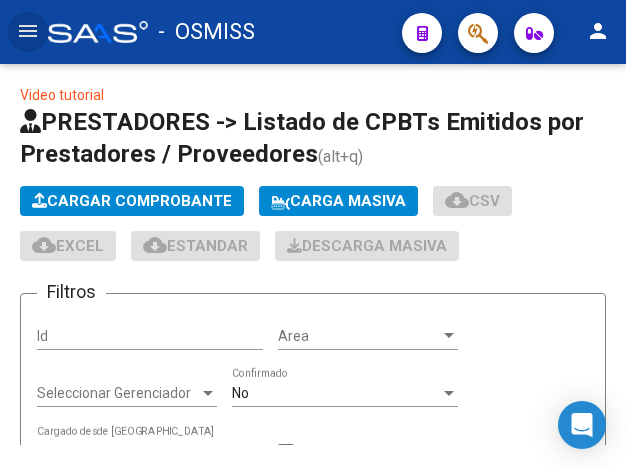 click on "Cargar Comprobante" 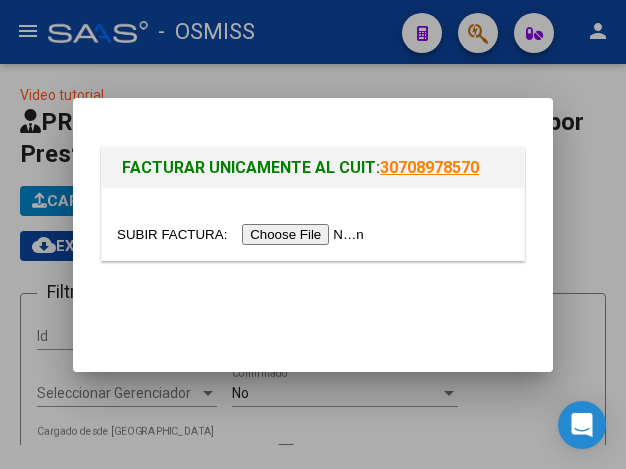 click at bounding box center (243, 234) 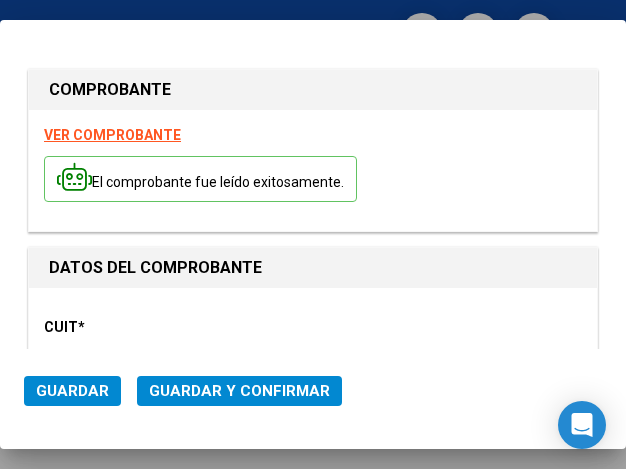 click on "CUIT  *" at bounding box center [124, 327] 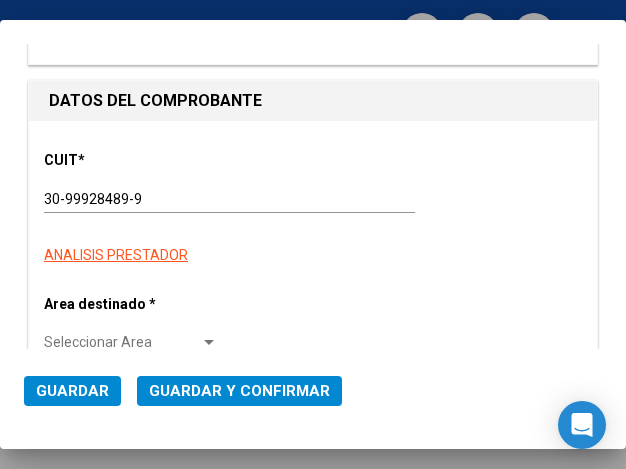 scroll, scrollTop: 200, scrollLeft: 0, axis: vertical 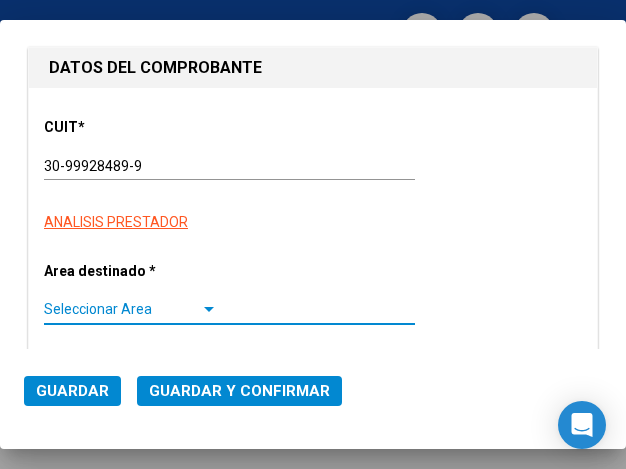 click at bounding box center (209, 310) 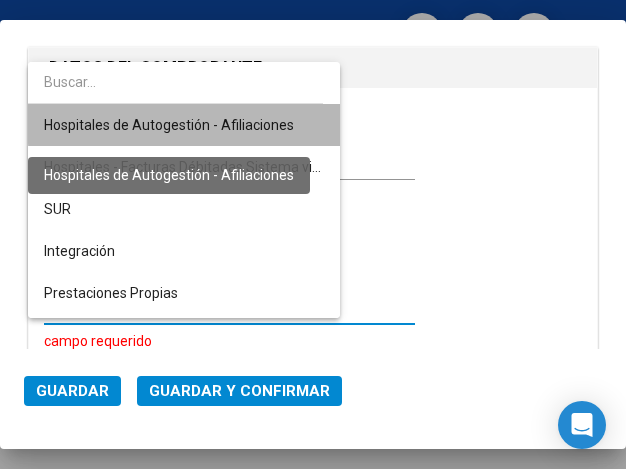 click on "Hospitales de Autogestión - Afiliaciones" at bounding box center [169, 125] 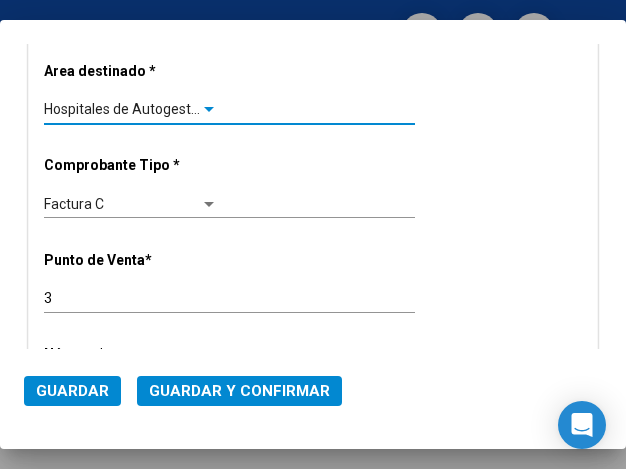 scroll, scrollTop: 500, scrollLeft: 0, axis: vertical 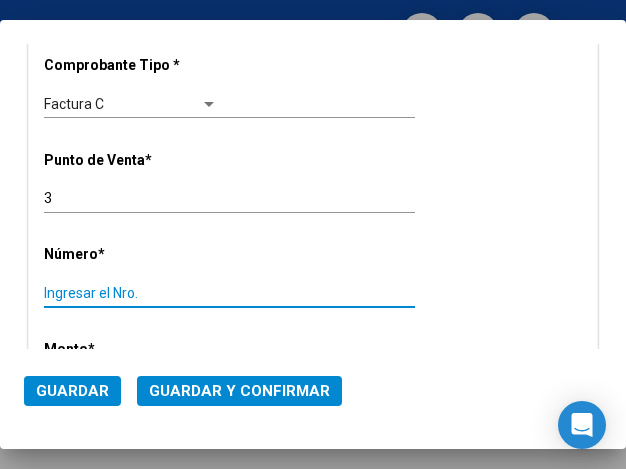 click on "Ingresar el Nro." at bounding box center (131, 293) 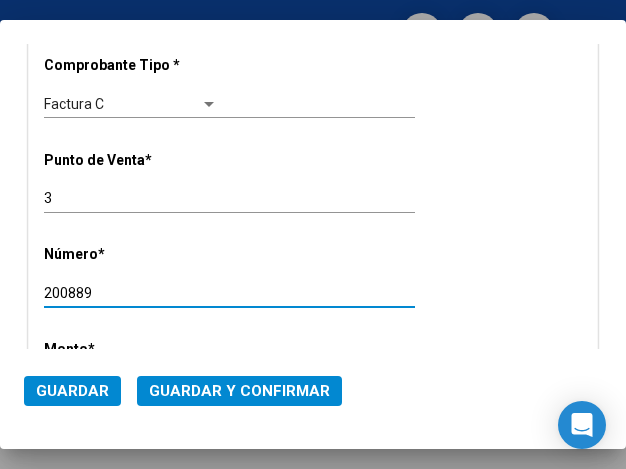 type on "200889" 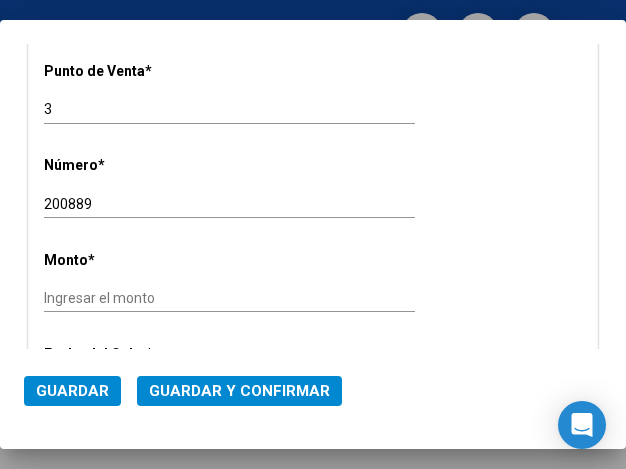 scroll, scrollTop: 611, scrollLeft: 0, axis: vertical 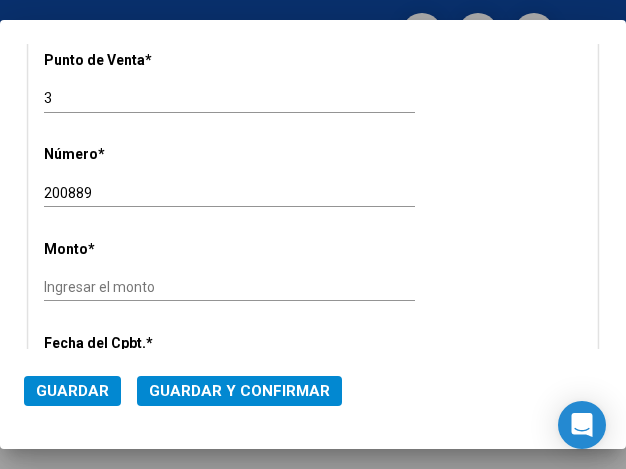 click at bounding box center (313, 234) 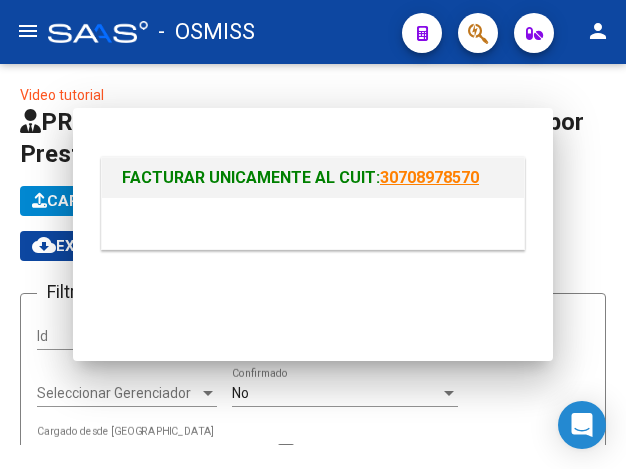 scroll, scrollTop: 0, scrollLeft: 0, axis: both 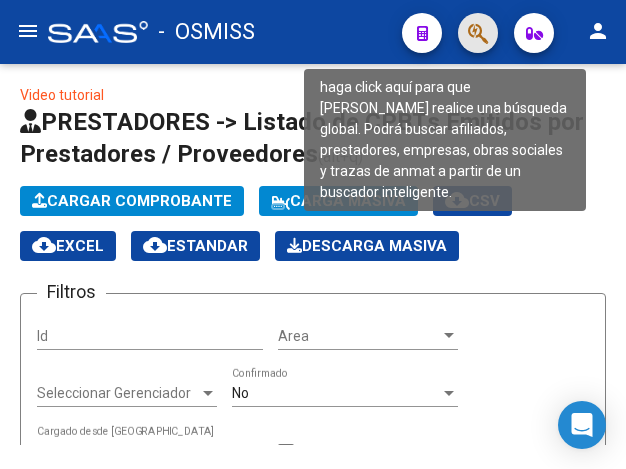 click 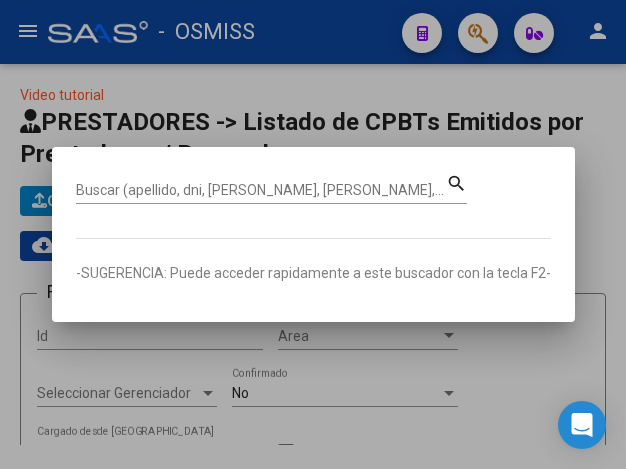 click on "Buscar (apellido, dni, [PERSON_NAME], [PERSON_NAME], cuit, obra social)" at bounding box center [261, 190] 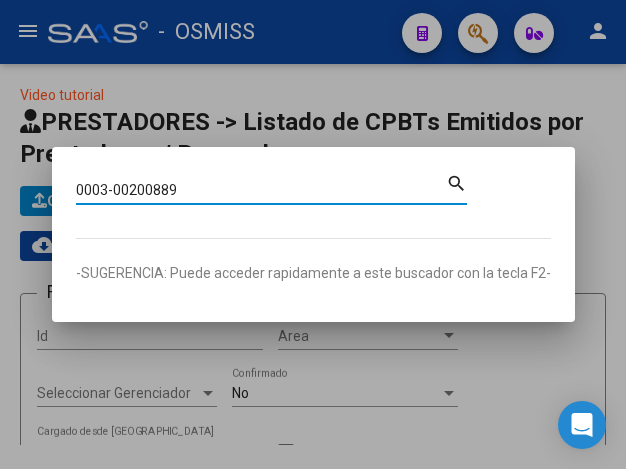 type on "0003-00200889" 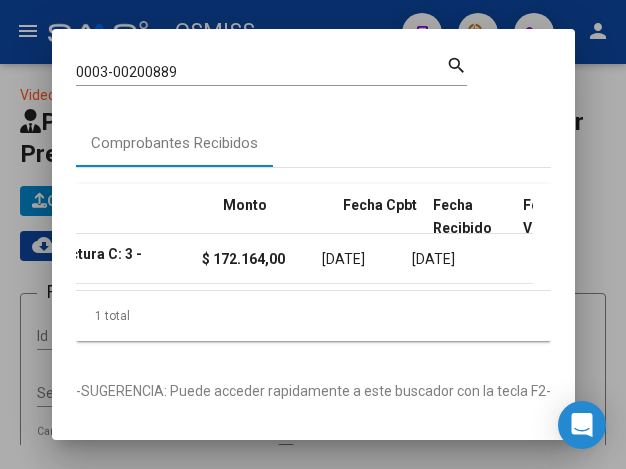 scroll, scrollTop: 0, scrollLeft: 719, axis: horizontal 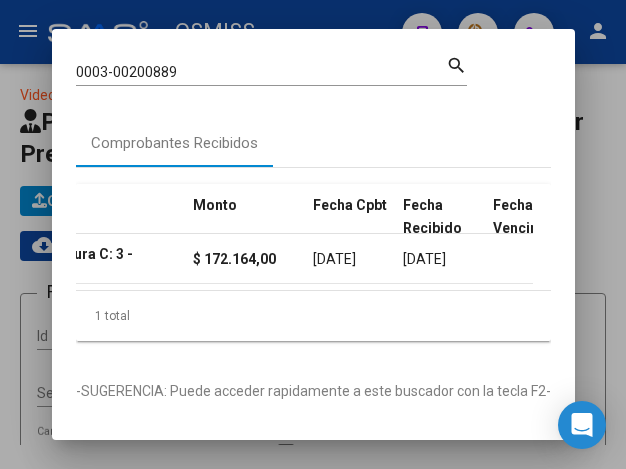 click at bounding box center (313, 234) 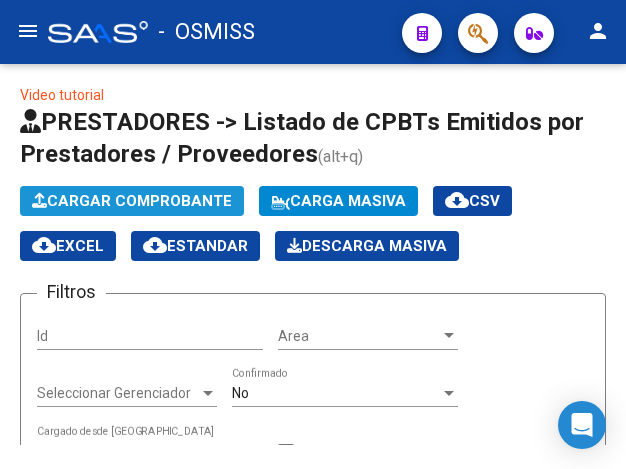 click on "Cargar Comprobante" 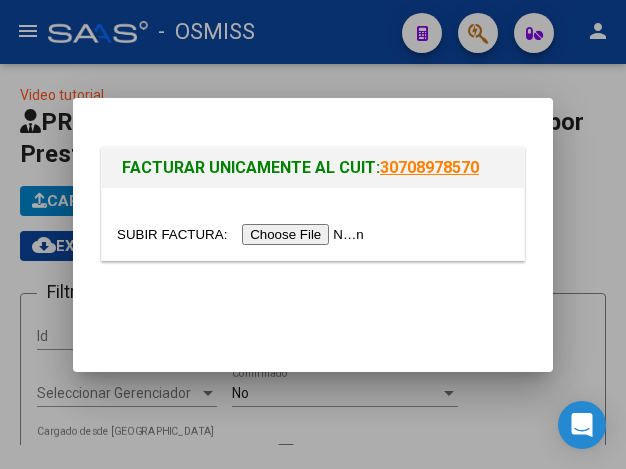 click at bounding box center (243, 234) 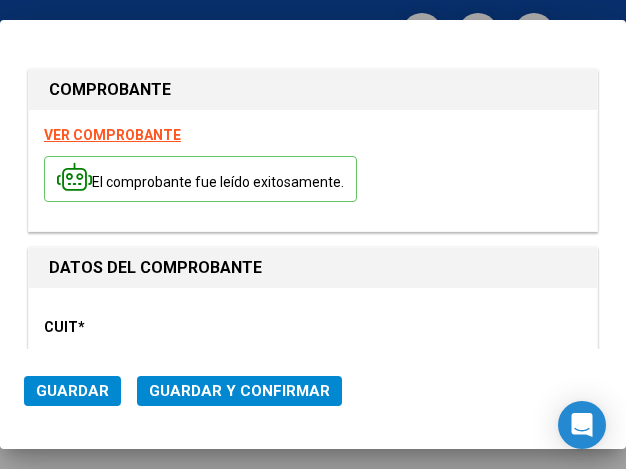 click on "CUIT  *" at bounding box center (124, 327) 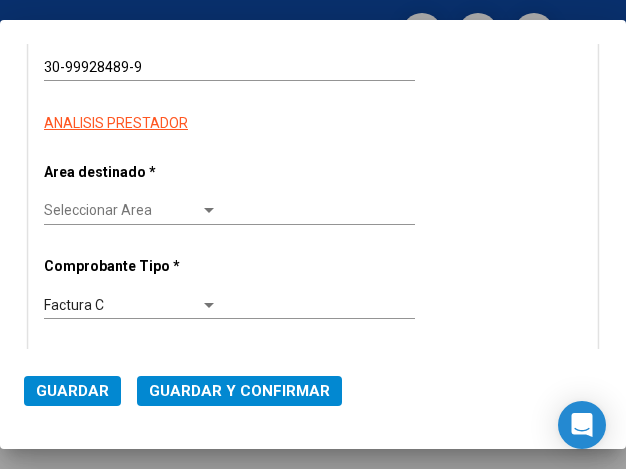 scroll, scrollTop: 300, scrollLeft: 0, axis: vertical 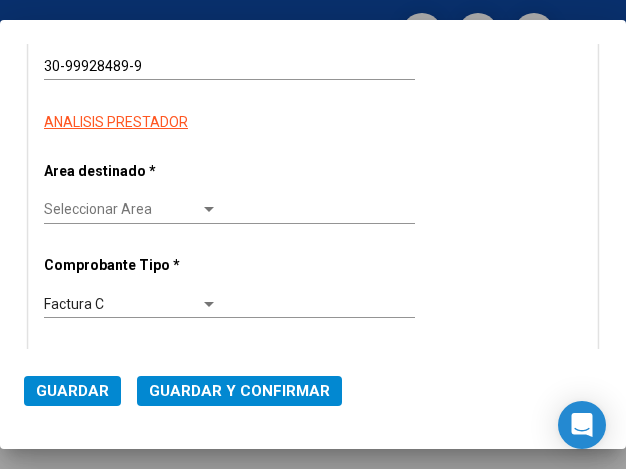 click at bounding box center (209, 209) 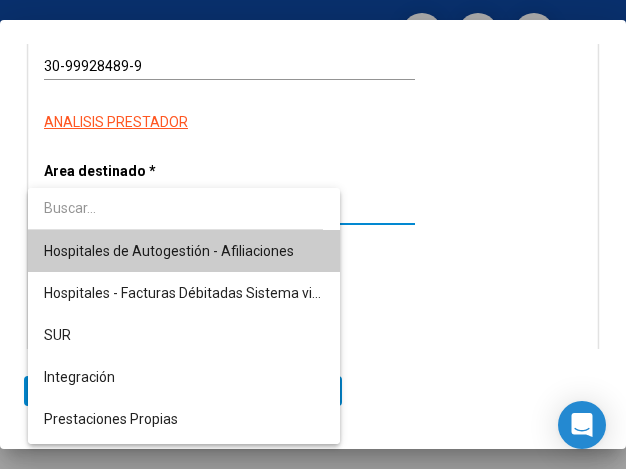 click on "Hospitales de Autogestión - Afiliaciones" at bounding box center [184, 251] 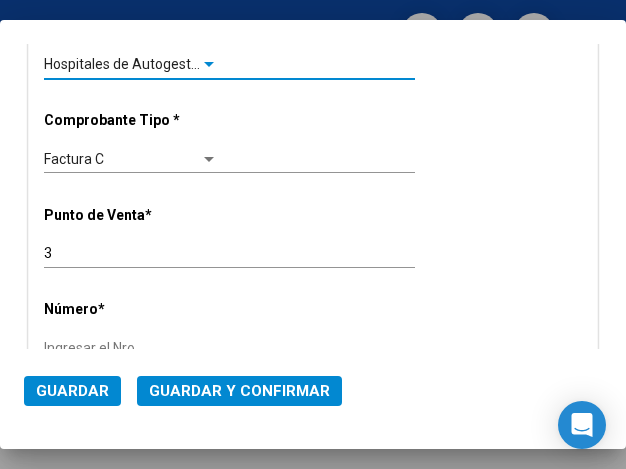 scroll, scrollTop: 500, scrollLeft: 0, axis: vertical 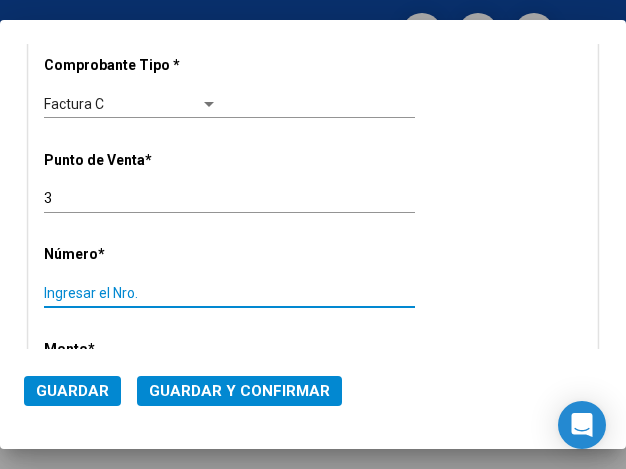 click on "Ingresar el Nro." at bounding box center (131, 293) 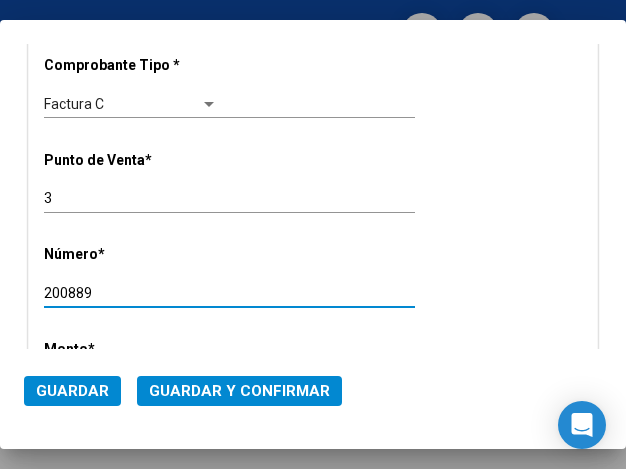 type on "200889" 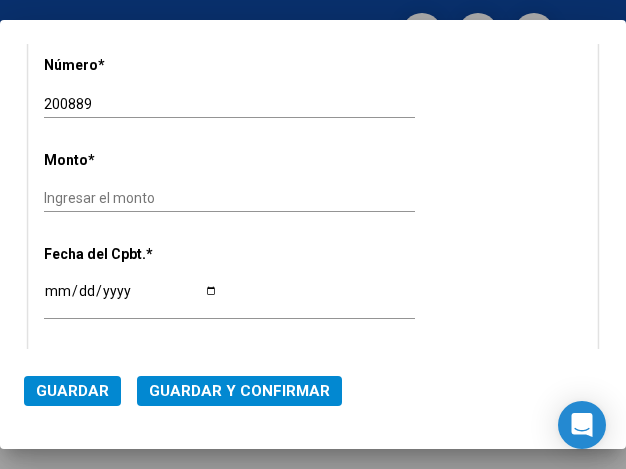 scroll, scrollTop: 711, scrollLeft: 0, axis: vertical 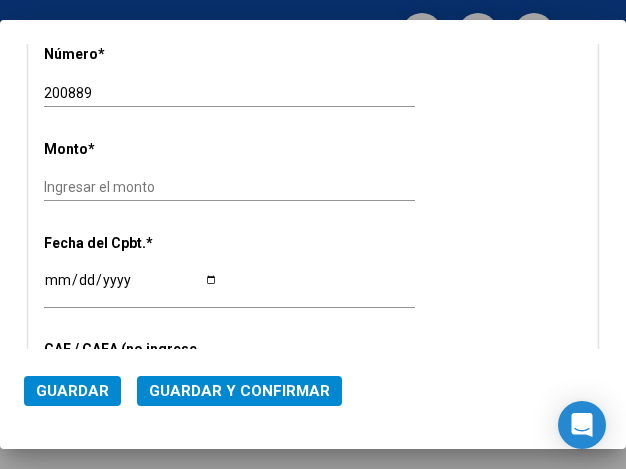 click at bounding box center [313, 234] 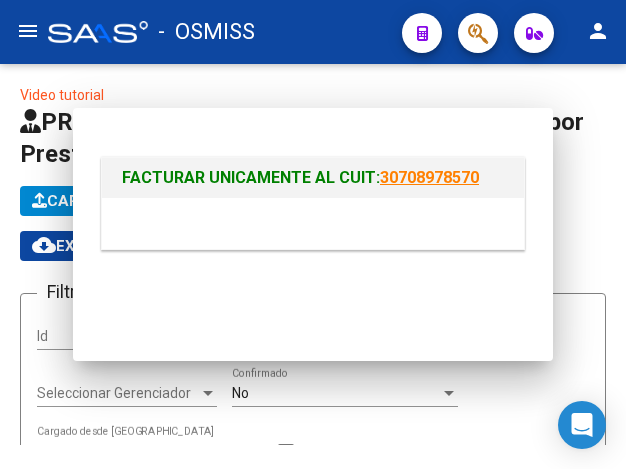 scroll, scrollTop: 0, scrollLeft: 0, axis: both 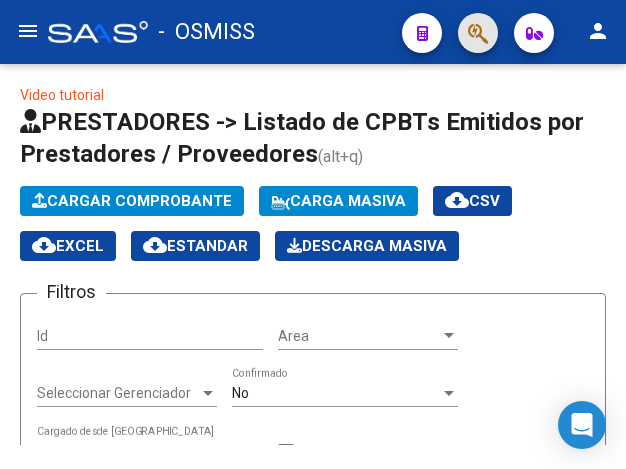 click 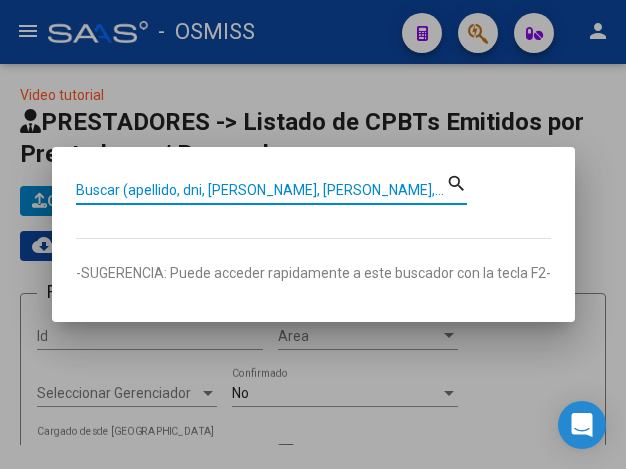 click on "Buscar (apellido, dni, cuil, nro traspaso, cuit, obra social)" at bounding box center [261, 190] 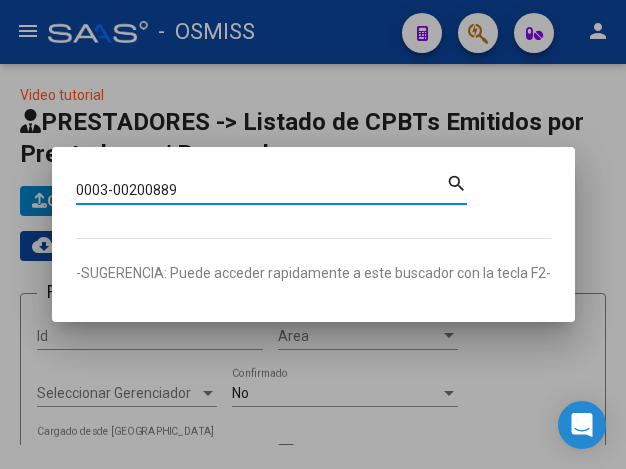 type on "0003-00200889" 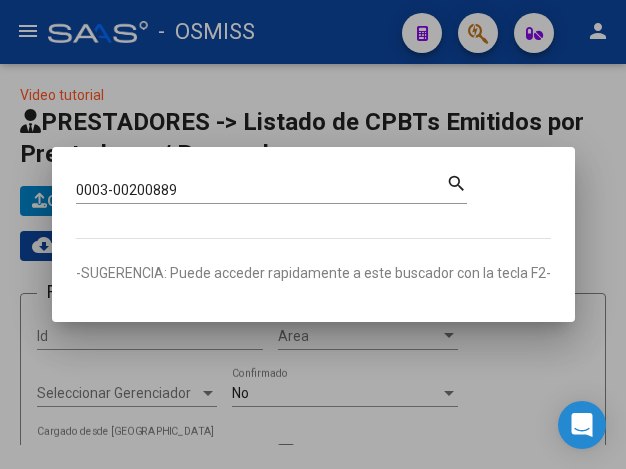 click on "search" at bounding box center (456, 183) 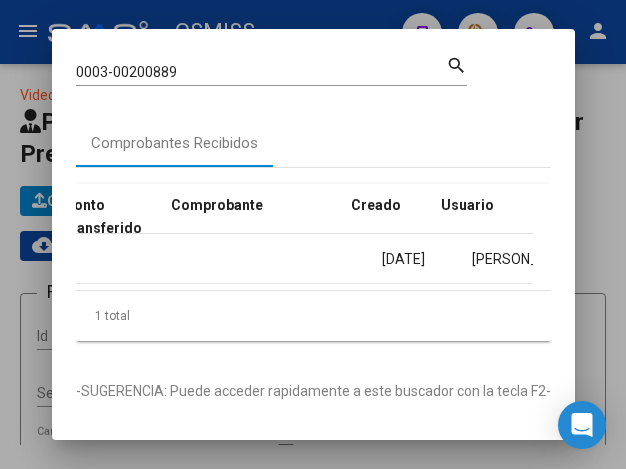 scroll, scrollTop: 0, scrollLeft: 2046, axis: horizontal 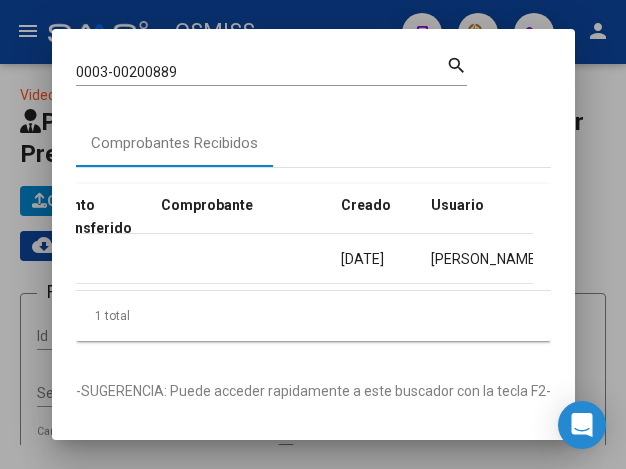 click at bounding box center (313, 234) 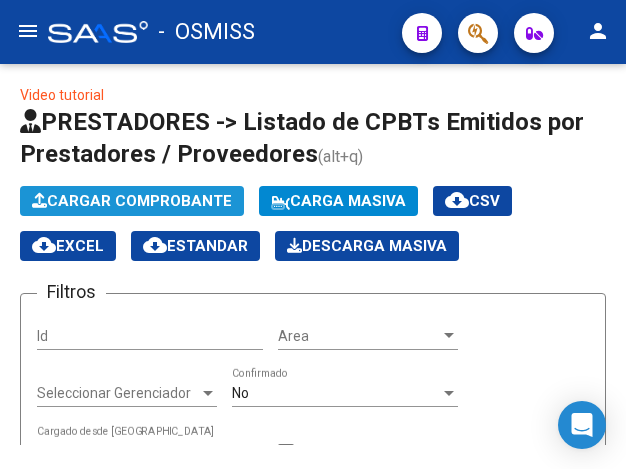click on "Cargar Comprobante" 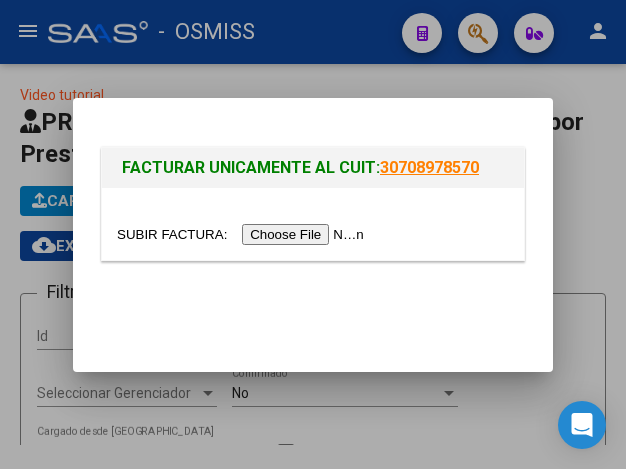 click at bounding box center [243, 234] 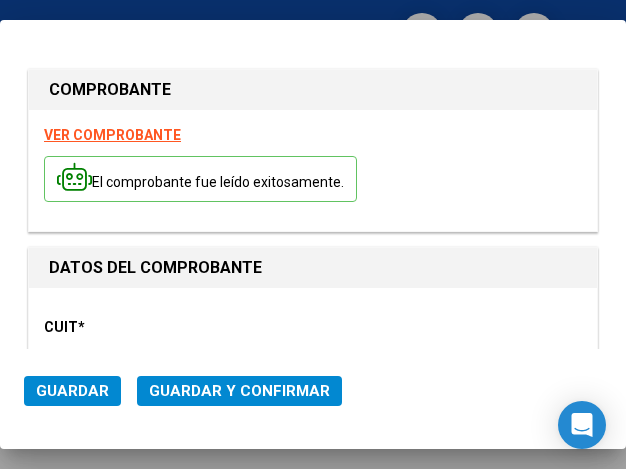 click on "CUIT  *   30-99928489-9 Ingresar CUIT  ANALISIS PRESTADOR" at bounding box center (313, 367) 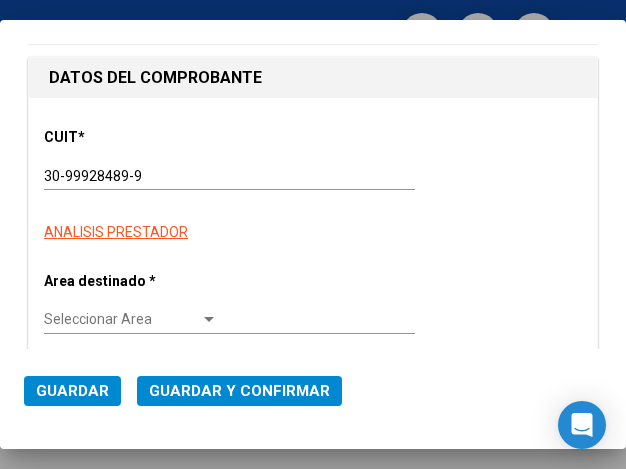 scroll, scrollTop: 200, scrollLeft: 0, axis: vertical 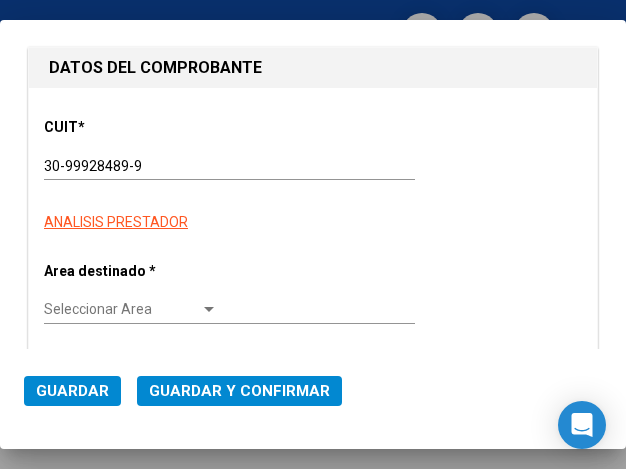 click at bounding box center [209, 310] 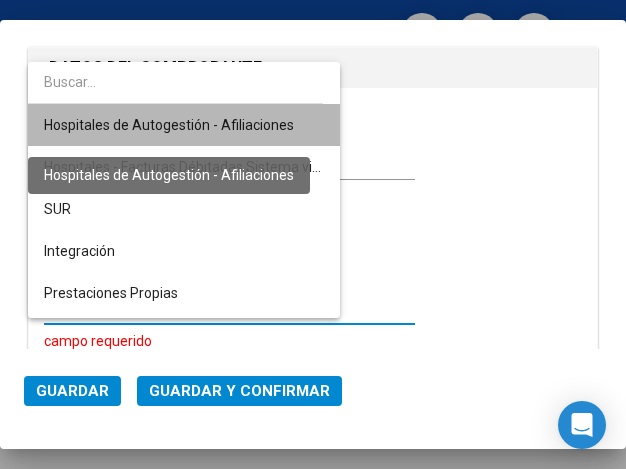 click on "Hospitales de Autogestión - Afiliaciones" at bounding box center [169, 125] 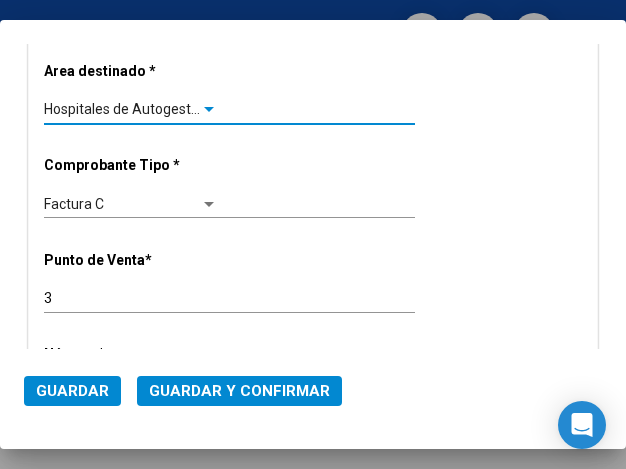 scroll, scrollTop: 500, scrollLeft: 0, axis: vertical 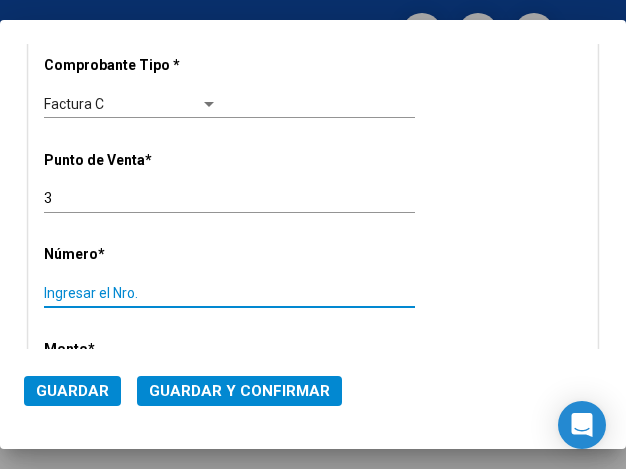 click on "Ingresar el Nro." at bounding box center [131, 293] 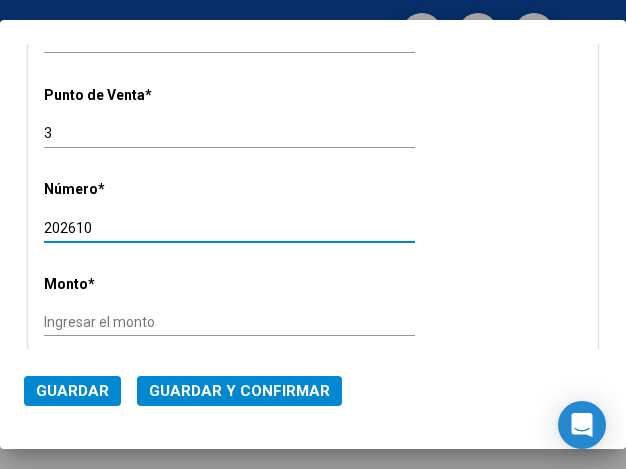 scroll, scrollTop: 600, scrollLeft: 0, axis: vertical 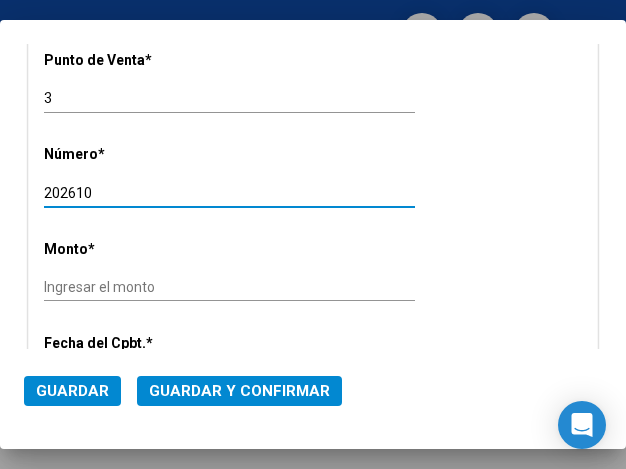 type on "202610" 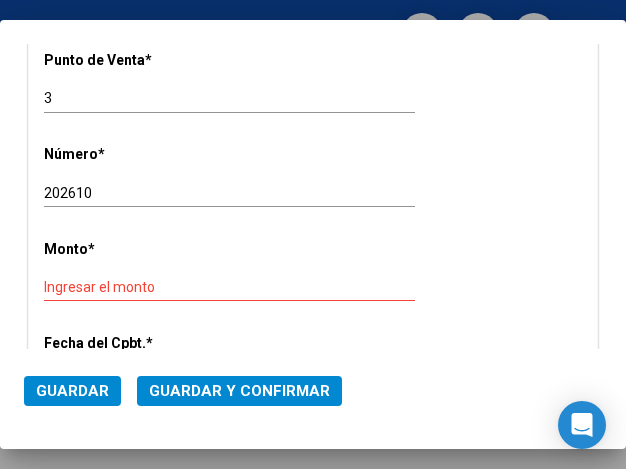 click on "Ingresar el monto" at bounding box center [131, 287] 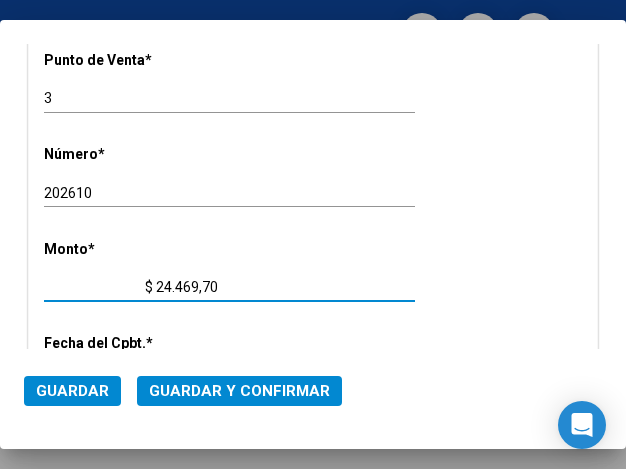 type on "$ 244.697,00" 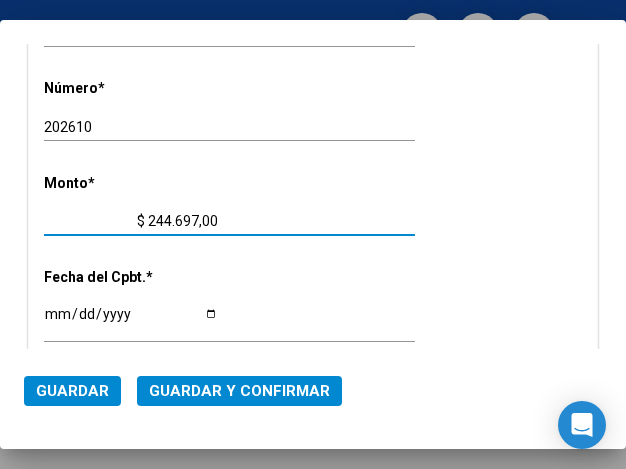 scroll, scrollTop: 700, scrollLeft: 0, axis: vertical 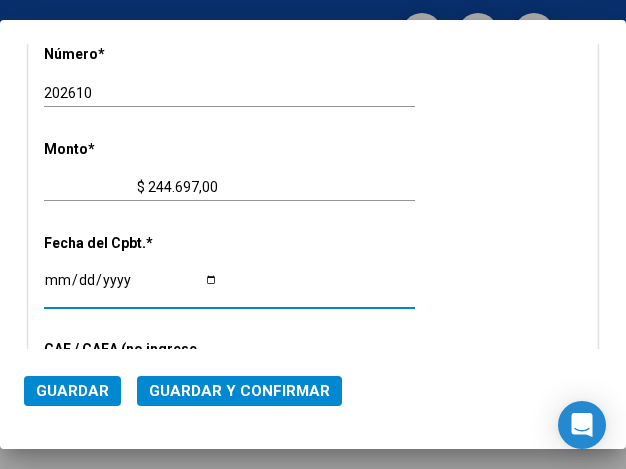 click on "Ingresar la fecha" at bounding box center [131, 287] 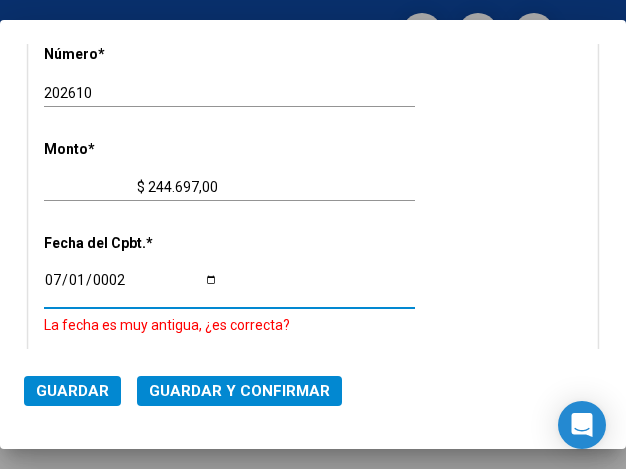 scroll, scrollTop: 858, scrollLeft: 0, axis: vertical 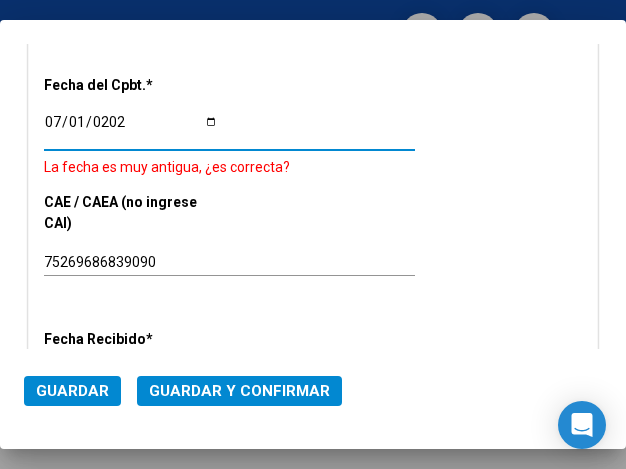type on "[DATE]" 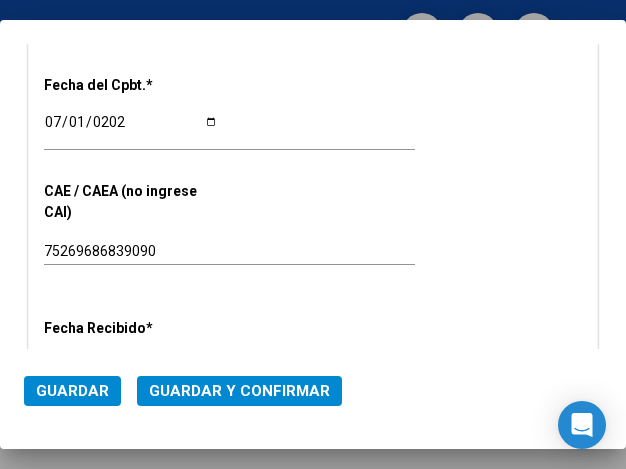 click on "75269686839090 Ingresar el CAE o CAEA (no ingrese CAI)" 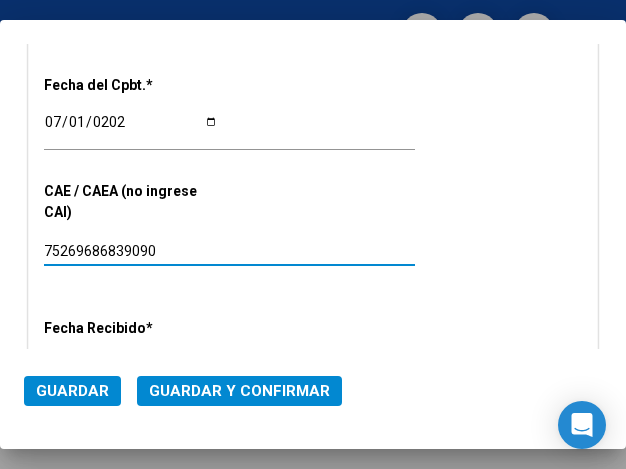 scroll, scrollTop: 658, scrollLeft: 0, axis: vertical 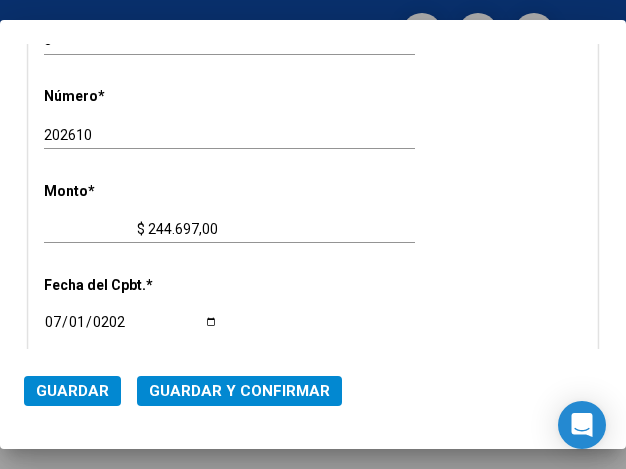 click on "CUIT  *   30-99928489-9 Ingresar CUIT  ANALISIS PRESTADOR  Area destinado * Hospitales de Autogestión - Afiliaciones Seleccionar Area  Comprobante Tipo * Factura C Seleccionar Tipo Punto de Venta  *   3 Ingresar el Nro.  Número  *   202610 Ingresar el Nro.  Monto  *   $ 244.697,00 Ingresar el monto  Fecha del Cpbt.  *   2025-07-01 Ingresar la fecha  CAE / CAEA (no ingrese CAI)    75269686839090 Ingresar el CAE o CAEA (no ingrese CAI)  Fecha Recibido  *   2025-07-07 Ingresar la fecha  Fecha de Vencimiento    Ingresar la fecha  Ref. Externa    Ingresar la ref.  N° Liquidación    Ingresar el N° Liquidación" at bounding box center (313, 285) 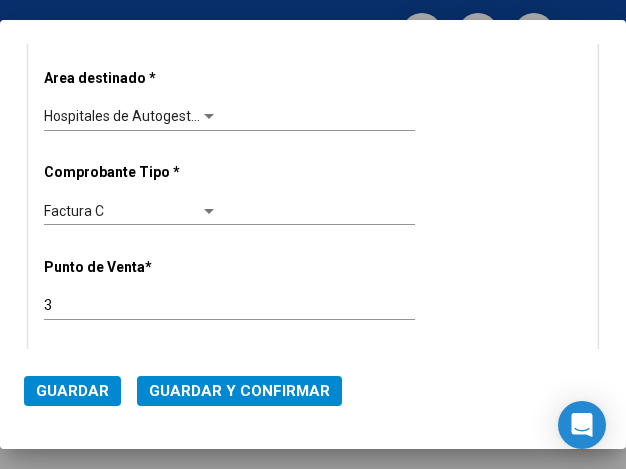 scroll, scrollTop: 358, scrollLeft: 0, axis: vertical 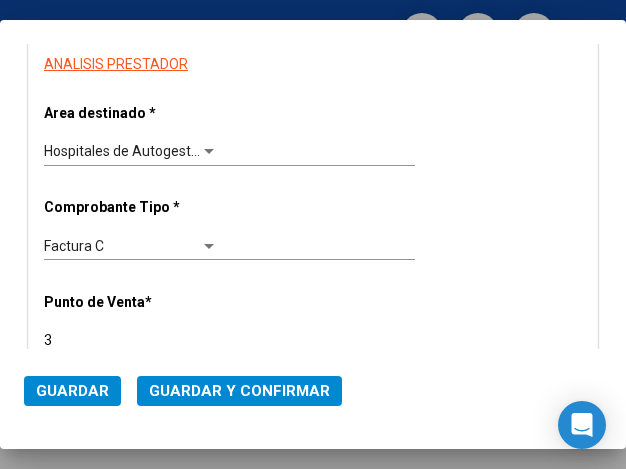click at bounding box center (209, 152) 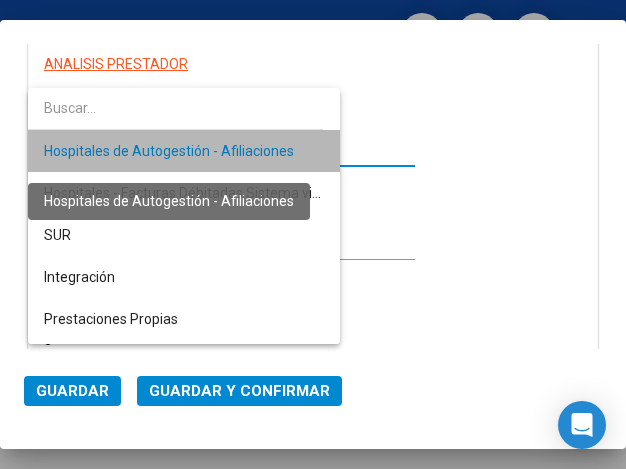 click on "Hospitales de Autogestión - Afiliaciones" at bounding box center [169, 151] 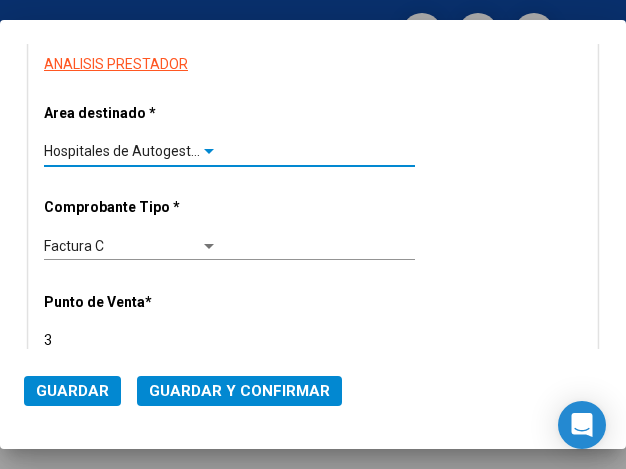 click on "Guardar y Confirmar" 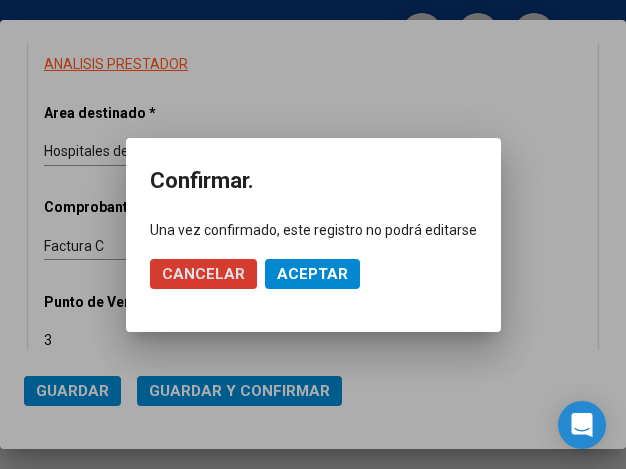 click on "Aceptar" 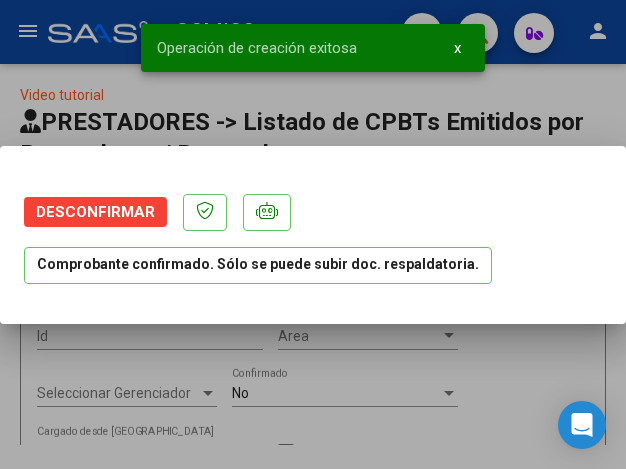 scroll, scrollTop: 0, scrollLeft: 0, axis: both 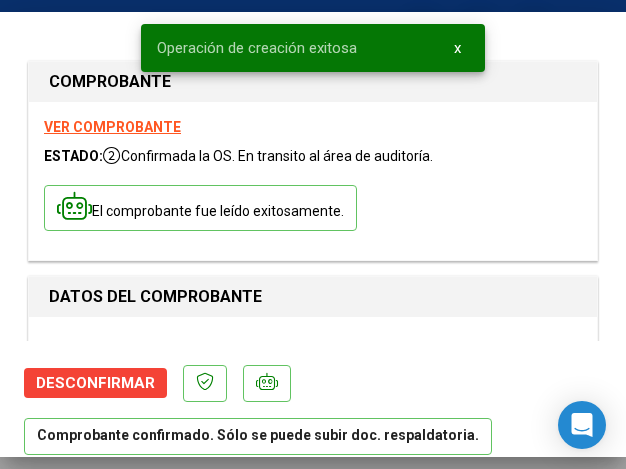 type on "[DATE]" 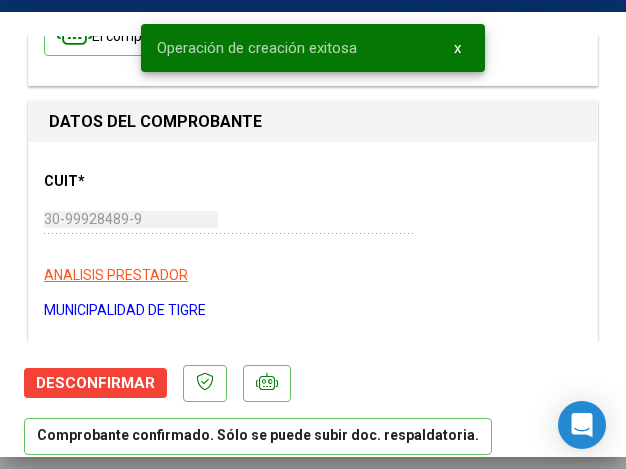 scroll, scrollTop: 200, scrollLeft: 0, axis: vertical 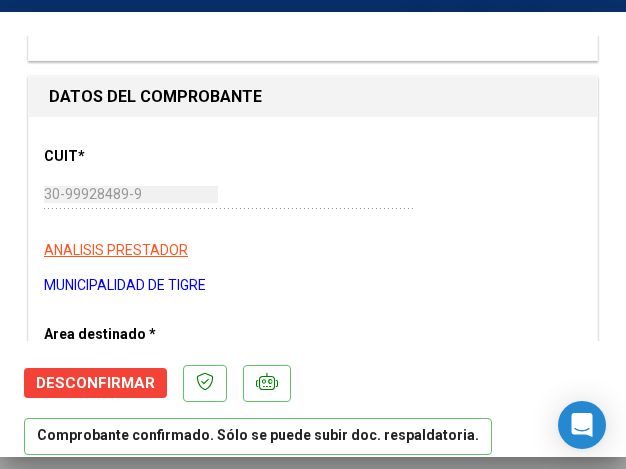 click on "MUNICIPALIDAD DE TIGRE" at bounding box center [313, 285] 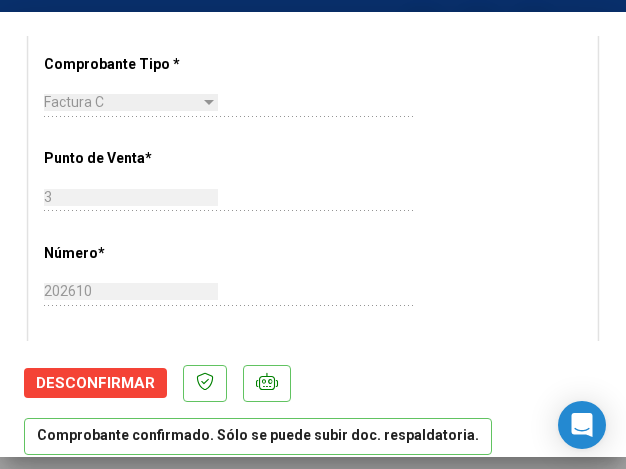 scroll, scrollTop: 600, scrollLeft: 0, axis: vertical 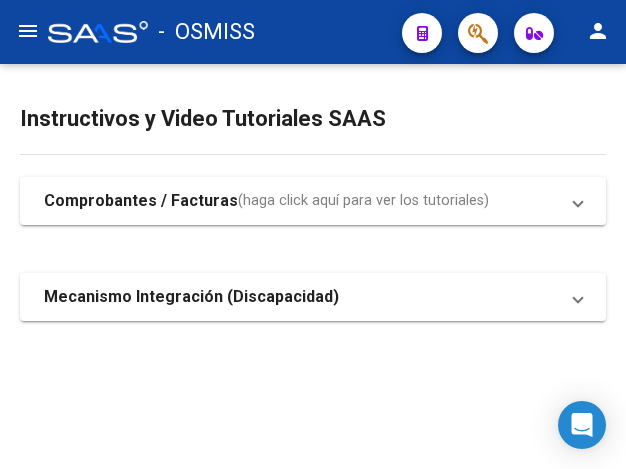 click on "menu" 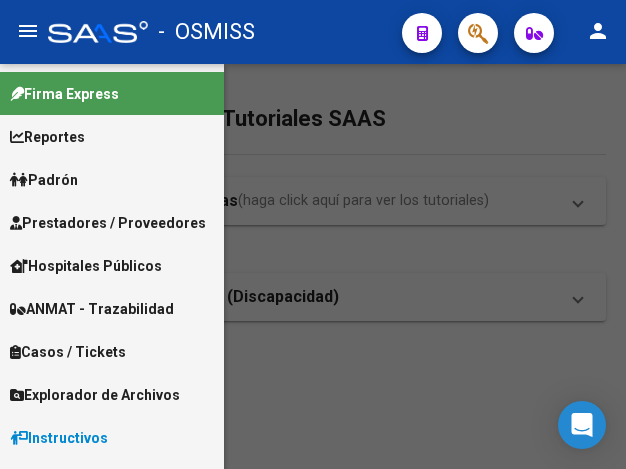 click on "Prestadores / Proveedores" at bounding box center [108, 223] 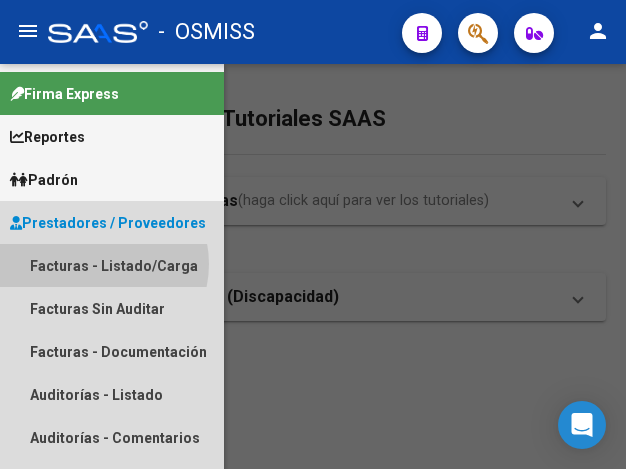 click on "Facturas - Listado/Carga" at bounding box center [112, 265] 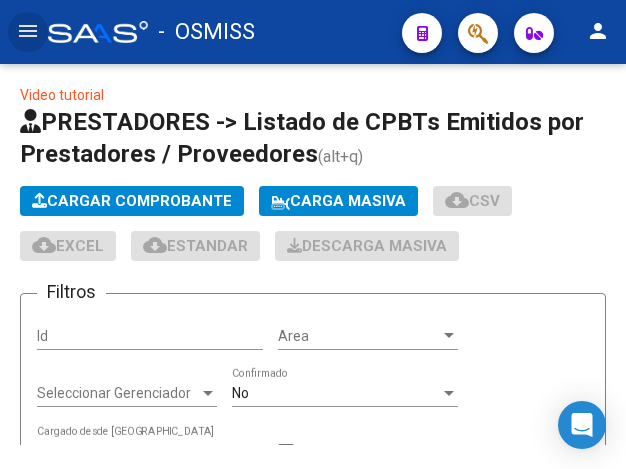 click on "Cargar Comprobante" 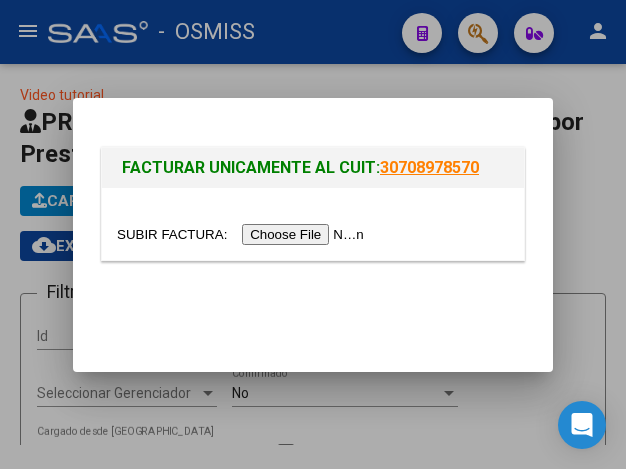 click at bounding box center [243, 234] 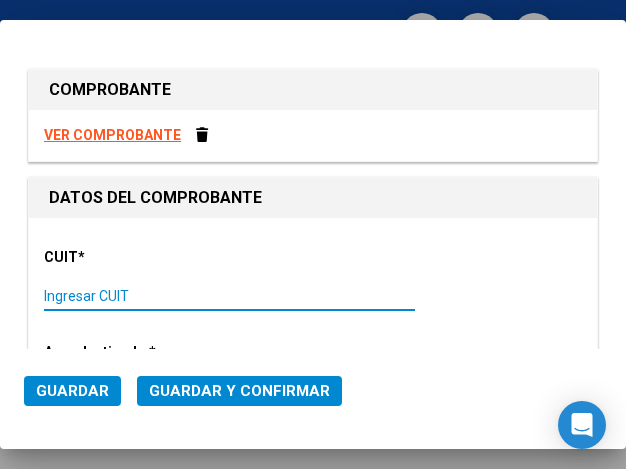 click on "Ingresar CUIT" at bounding box center [131, 296] 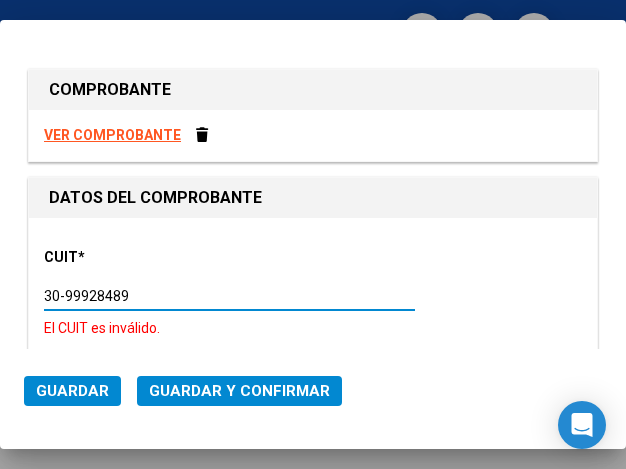 type on "30-99928489-9" 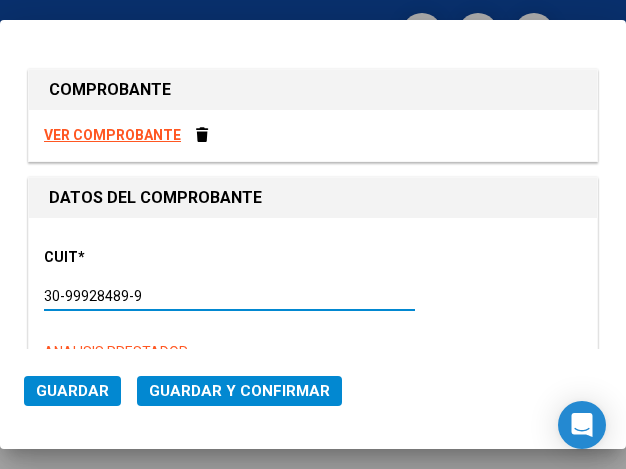 type on "3" 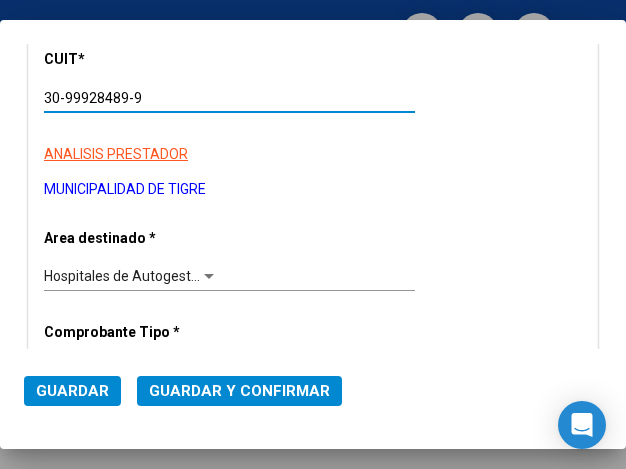 scroll, scrollTop: 200, scrollLeft: 0, axis: vertical 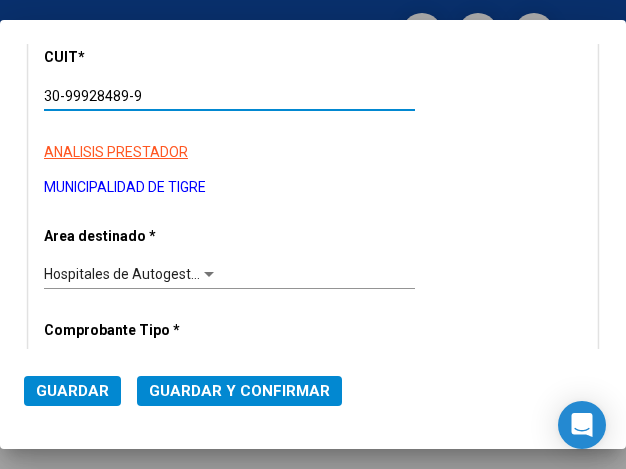 type on "30-99928489-9" 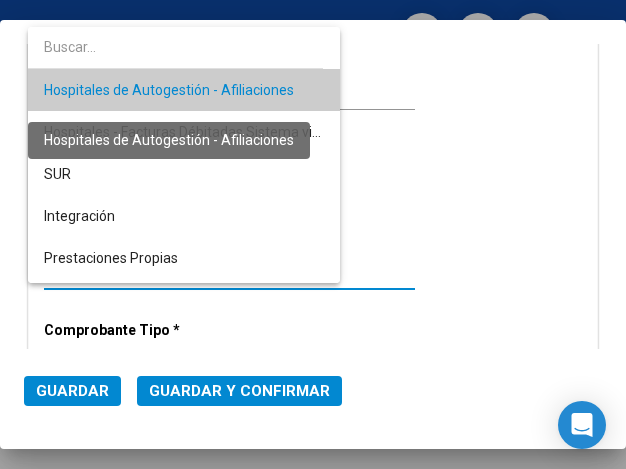 click on "Hospitales de Autogestión - Afiliaciones" at bounding box center (169, 90) 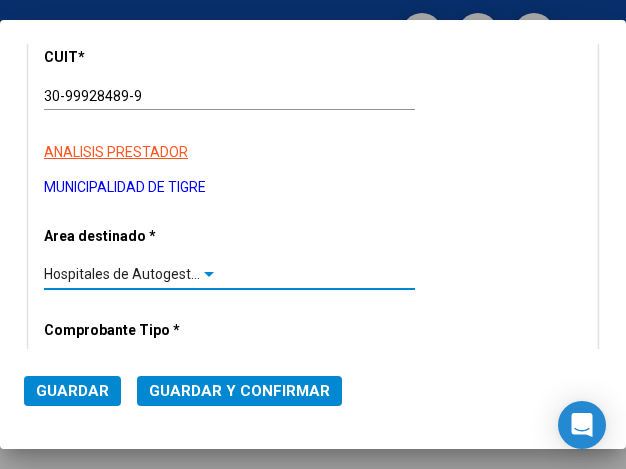 click at bounding box center [209, 275] 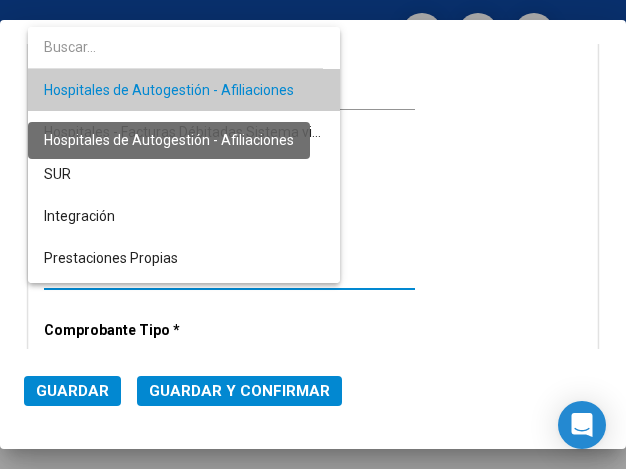 click on "Hospitales de Autogestión - Afiliaciones" at bounding box center (169, 90) 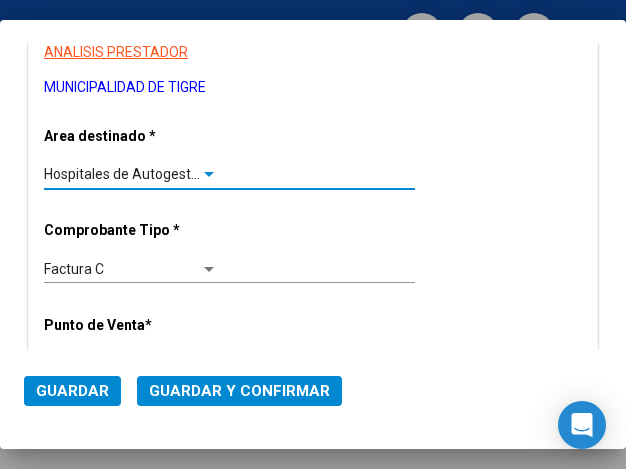 scroll, scrollTop: 400, scrollLeft: 0, axis: vertical 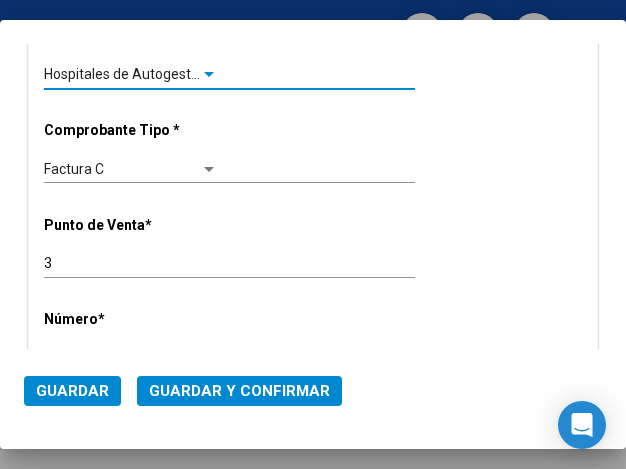 click at bounding box center [209, 75] 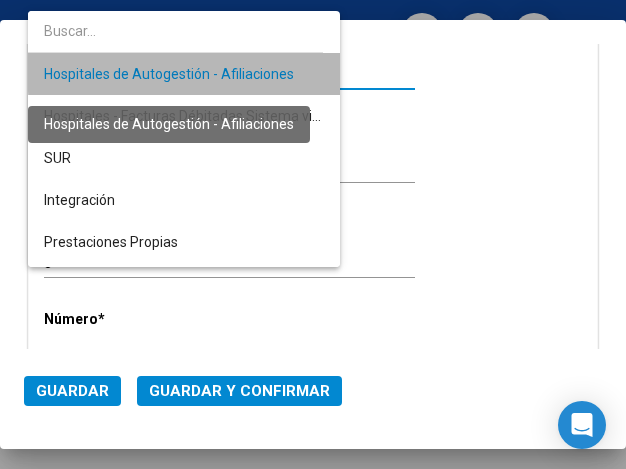 click on "Hospitales de Autogestión - Afiliaciones" at bounding box center (169, 74) 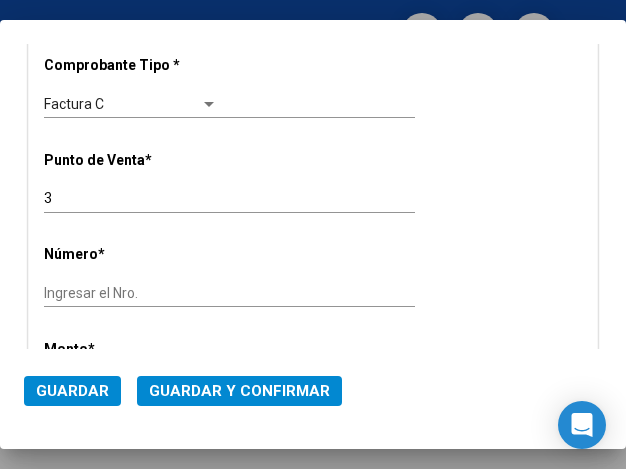 scroll, scrollTop: 500, scrollLeft: 0, axis: vertical 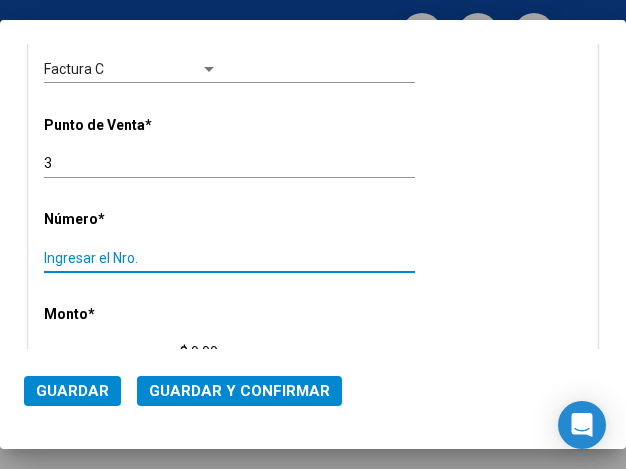 click on "Ingresar el Nro." at bounding box center [131, 258] 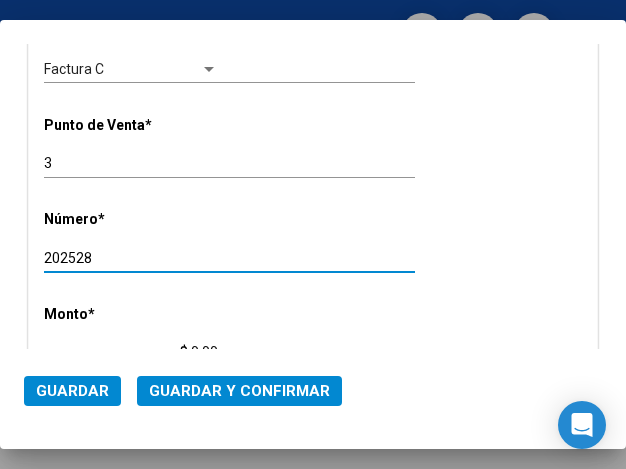 scroll, scrollTop: 600, scrollLeft: 0, axis: vertical 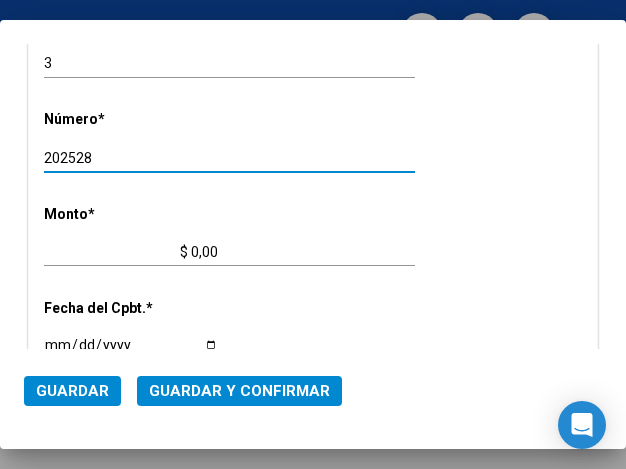 type on "202528" 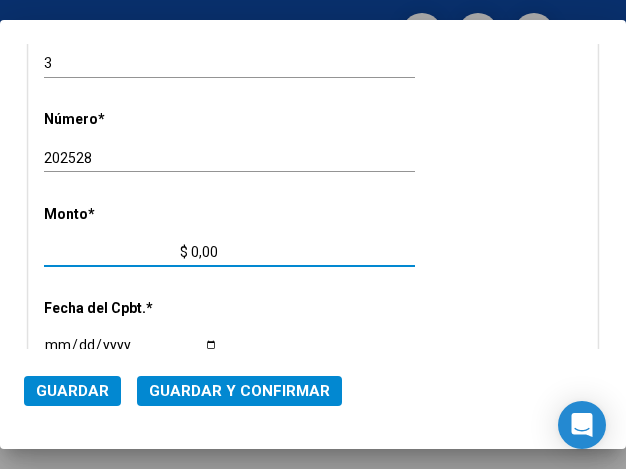 click on "$ 0,00" at bounding box center [131, 252] 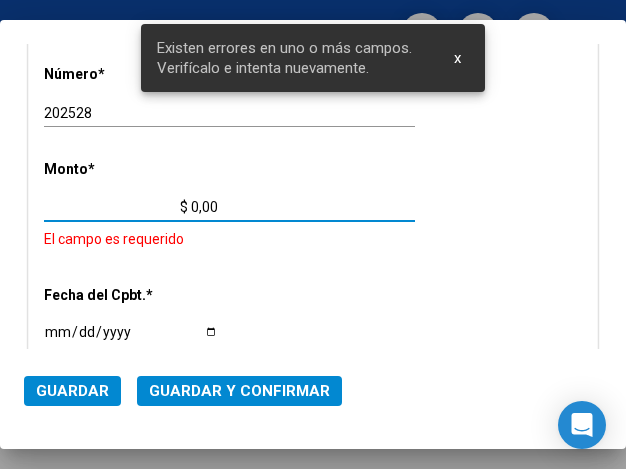 scroll, scrollTop: 647, scrollLeft: 0, axis: vertical 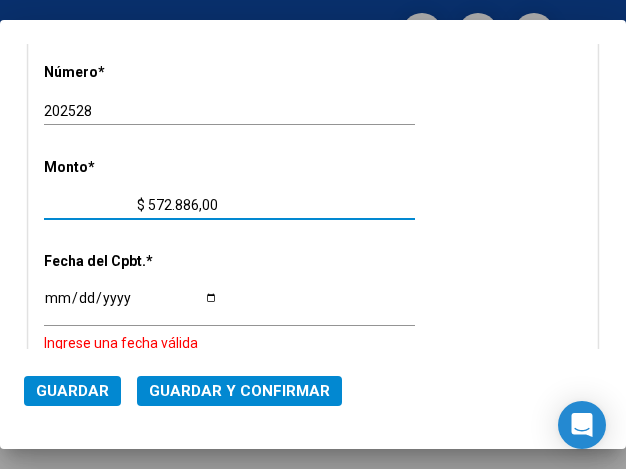 click on "$ 572.886,00" at bounding box center [131, 205] 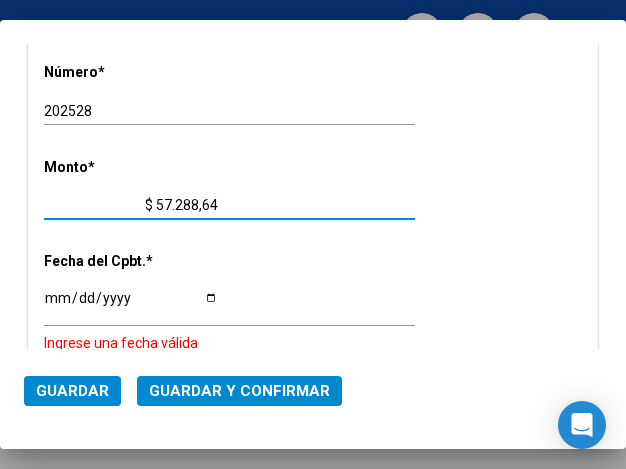 type on "$ 572.886,43" 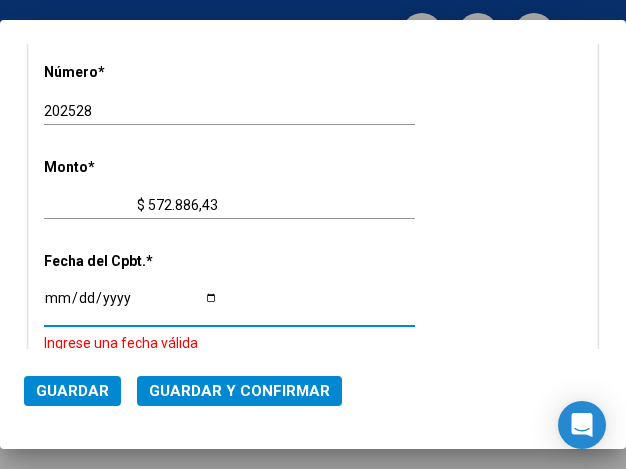 click on "Ingresar la fecha" at bounding box center (131, 305) 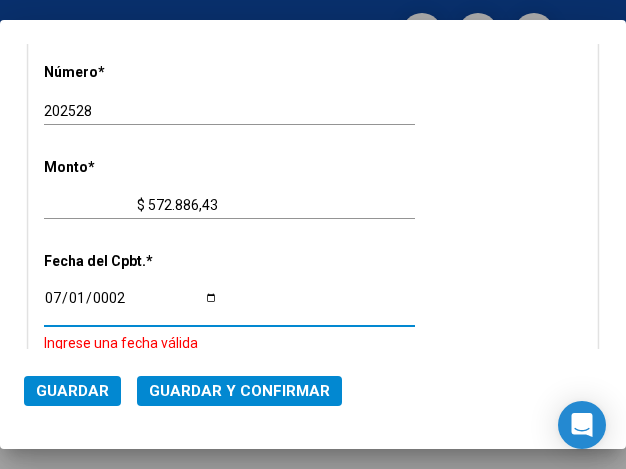 scroll, scrollTop: 841, scrollLeft: 0, axis: vertical 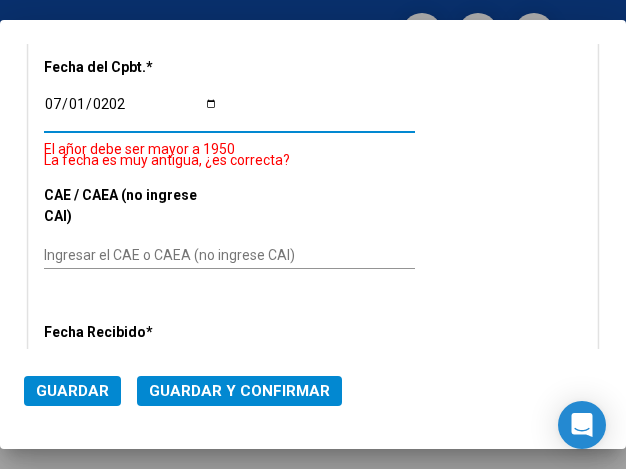 type on "[DATE]" 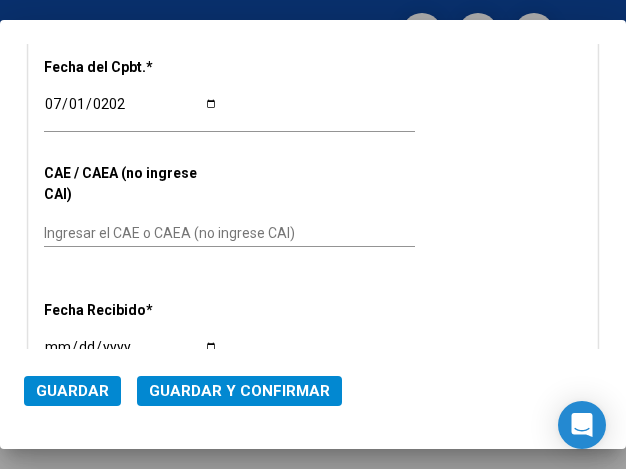 click on "CUIT  *   30-99928489-9 Ingresar CUIT  ANALISIS PRESTADOR  MUNICIPALIDAD DE TIGRE  ARCA Padrón  Area destinado * Hospitales de Autogestión - Afiliaciones Seleccionar Area  Comprobante Tipo * Factura C Seleccionar Tipo Punto de Venta  *   3 Ingresar el Nro.  Número  *   202528 Ingresar el Nro.  Monto  *   $ 572.886,43 Ingresar el monto  Fecha del Cpbt.  *   2025-07-01 Ingresar la fecha  CAE / CAEA (no ingrese CAI)    Ingresar el CAE o CAEA (no ingrese CAI)  Fecha Recibido  *   2025-07-07 Ingresar la fecha  Fecha de Vencimiento    Ingresar la fecha  Ref. Externa    Ingresar la ref.  N° Liquidación    Ingresar el N° Liquidación" at bounding box center (313, 50) 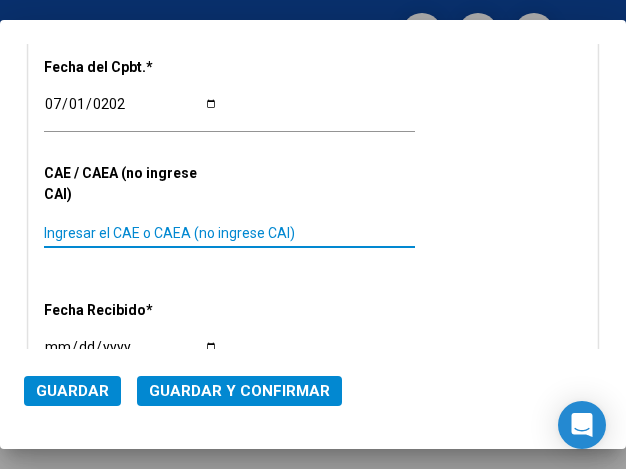 click on "Ingresar el CAE o CAEA (no ingrese CAI)" at bounding box center (131, 233) 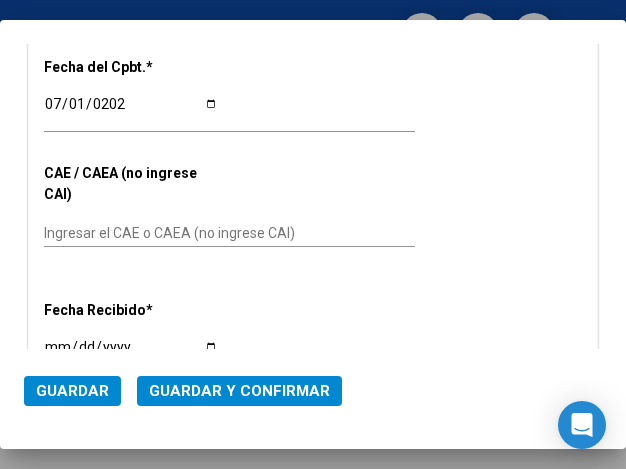 click on "Ingresar el CAE o CAEA (no ingrese CAI)" 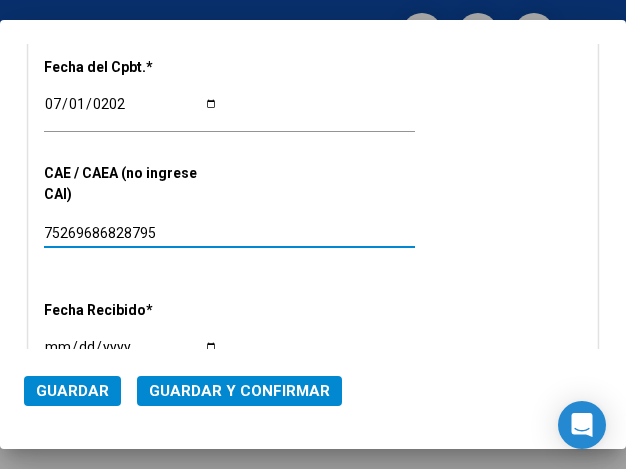 type on "75269686828795" 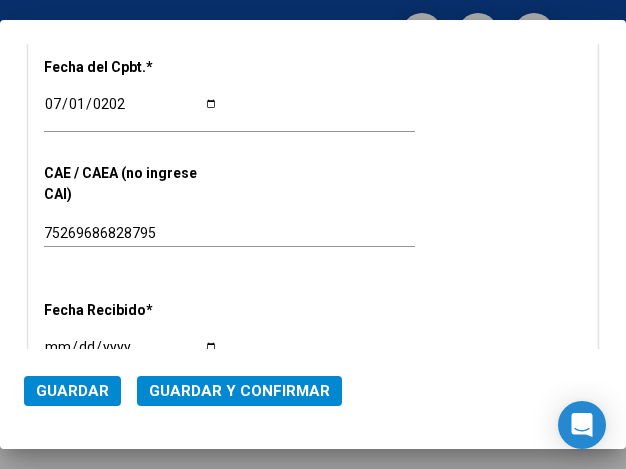 click on "75269686828795 Ingresar el CAE o CAEA (no ingrese CAI)" 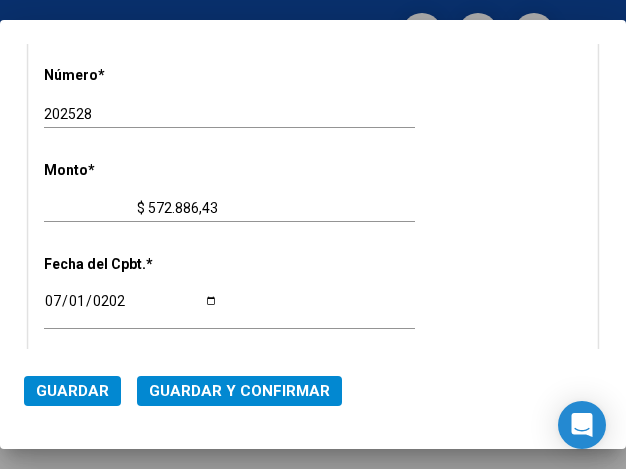 scroll, scrollTop: 641, scrollLeft: 0, axis: vertical 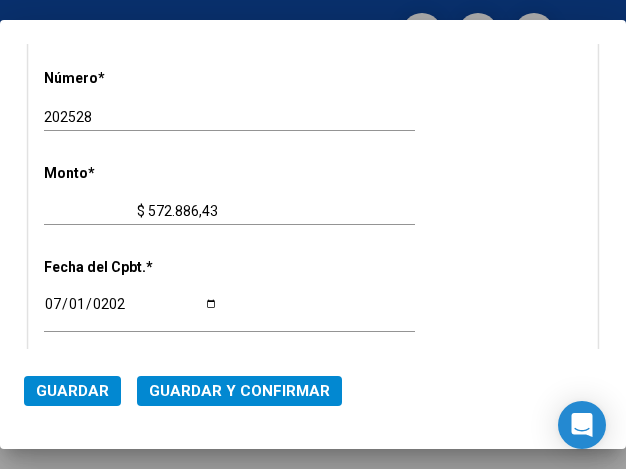 click on "CUIT  *   30-99928489-9 Ingresar CUIT  ANALISIS PRESTADOR  MUNICIPALIDAD DE TIGRE  ARCA Padrón  Area destinado * Hospitales de Autogestión - Afiliaciones Seleccionar Area  Comprobante Tipo * Factura C Seleccionar Tipo Punto de Venta  *   3 Ingresar el Nro.  Número  *   202528 Ingresar el Nro.  Monto  *   $ 572.886,43 Ingresar el monto  Fecha del Cpbt.  *   2025-07-01 Ingresar la fecha  CAE / CAEA (no ingrese CAI)    75269686828795 Ingresar el CAE o CAEA (no ingrese CAI)  Fecha Recibido  *   2025-07-07 Ingresar la fecha  Fecha de Vencimiento    Ingresar la fecha  Ref. Externa    Ingresar la ref.  N° Liquidación    Ingresar el N° Liquidación" at bounding box center (313, 250) 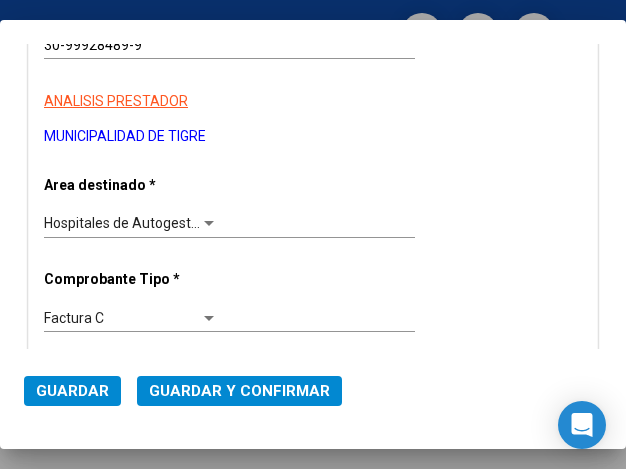 scroll, scrollTop: 241, scrollLeft: 0, axis: vertical 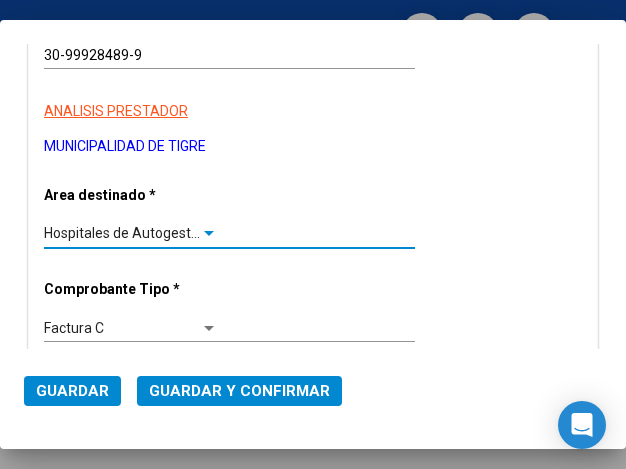 click at bounding box center (209, 234) 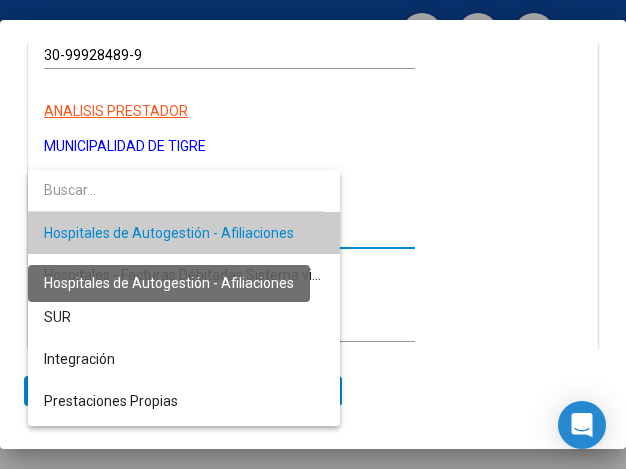 click on "Hospitales de Autogestión - Afiliaciones" at bounding box center (169, 233) 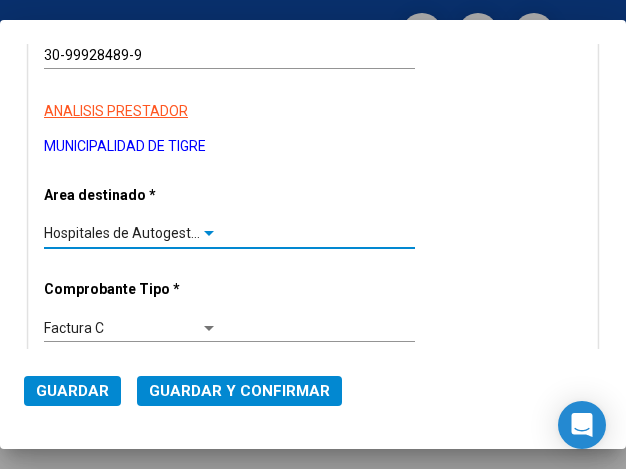 click on "Guardar y Confirmar" 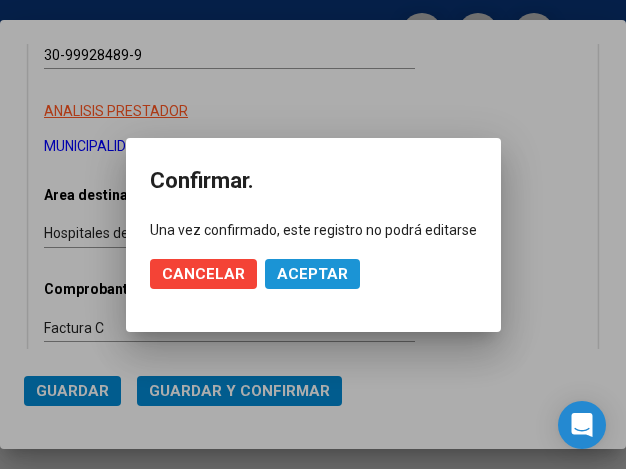 click on "Aceptar" 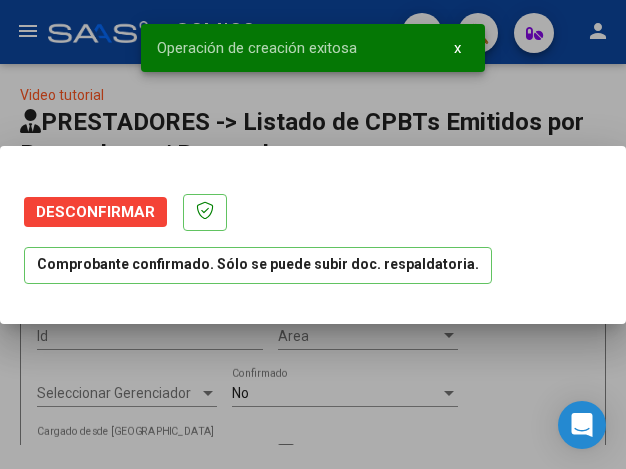 scroll, scrollTop: 0, scrollLeft: 0, axis: both 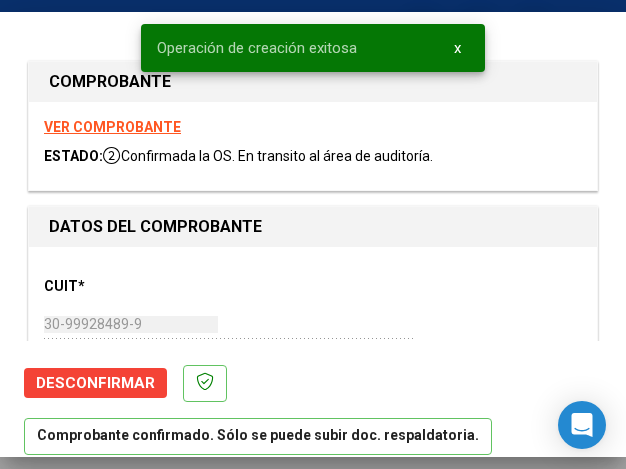 type on "[DATE]" 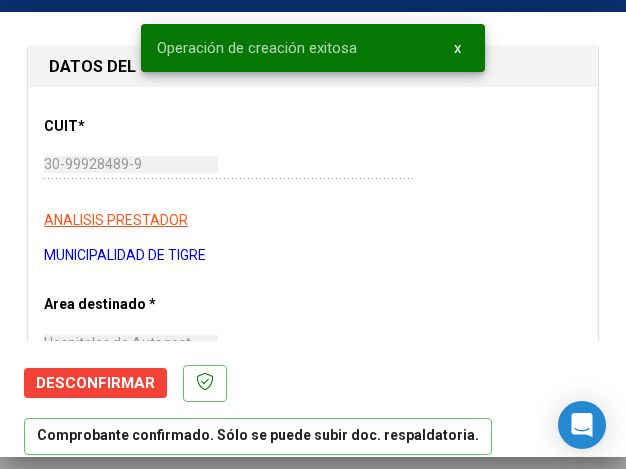 scroll, scrollTop: 200, scrollLeft: 0, axis: vertical 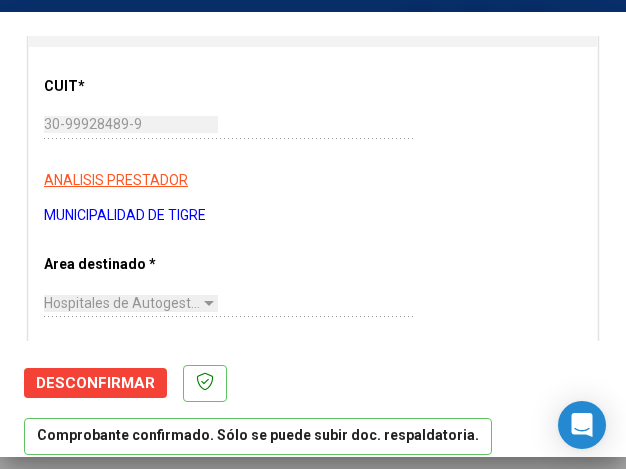 click on "CUIT  *   30-99928489-9 Ingresar CUIT  ANALISIS PRESTADOR  MUNICIPALIDAD DE TIGRE  ARCA Padrón ARCA Padrón  Area destinado * Hospitales de Autogestión - Afiliaciones Seleccionar Area  Comprobante Tipo * Factura C Seleccionar Tipo Punto de Venta  *   3 Ingresar el Nro.  Número  *   202528 Ingresar el Nro.  Monto  *   $ 572.886,43 Ingresar el monto  Fecha del Cpbt.  *   2025-07-01 Ingresar la fecha  CAE / CAEA (no ingrese CAI)    75269686828795 Ingresar el CAE o CAEA (no ingrese CAI)  Fecha Recibido  *   2025-07-07 Ingresar la fecha  Fecha de Vencimiento    2025-08-30 Ingresar la fecha  Ref. Externa    Ingresar la ref.  N° Liquidación    Ingresar el N° Liquidación" at bounding box center [313, 720] 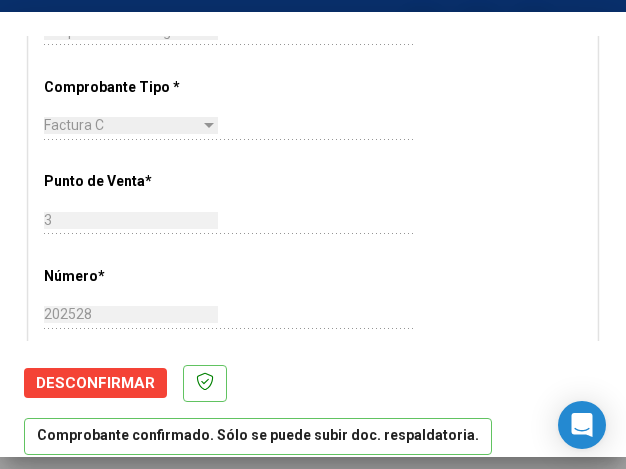 scroll, scrollTop: 500, scrollLeft: 0, axis: vertical 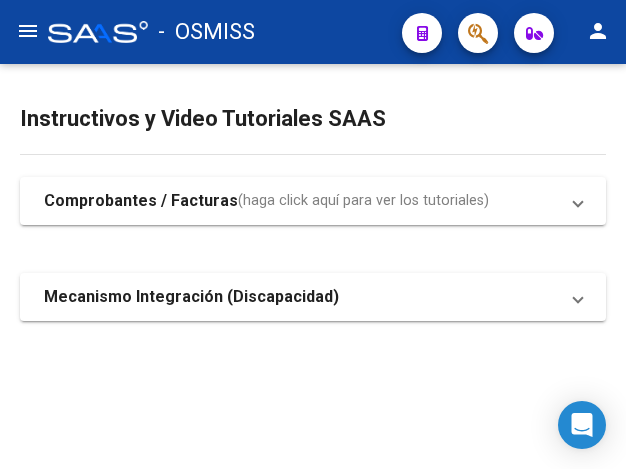 click on "menu" 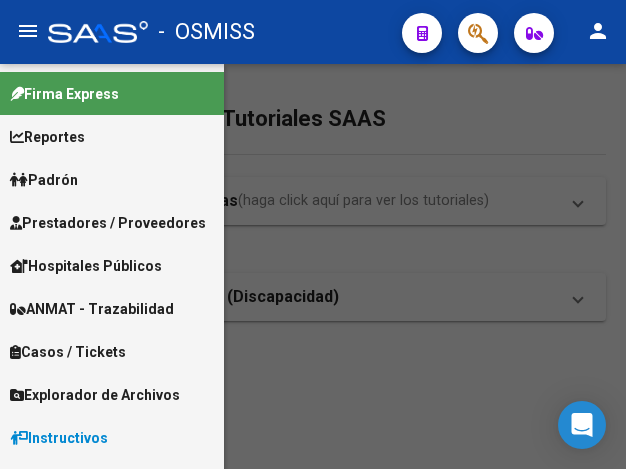 click on "Prestadores / Proveedores" at bounding box center (108, 223) 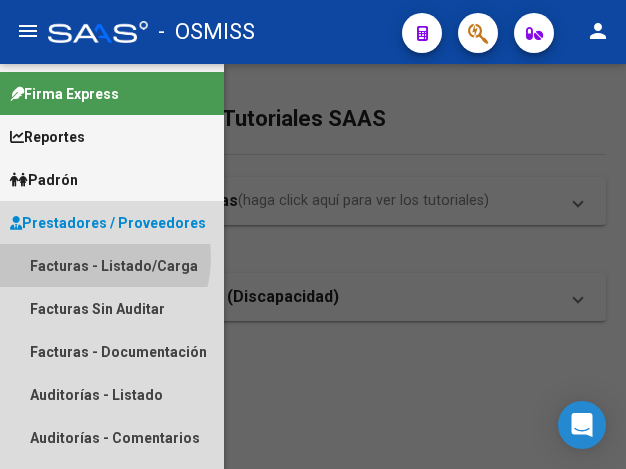 click on "Facturas - Listado/Carga" at bounding box center (112, 265) 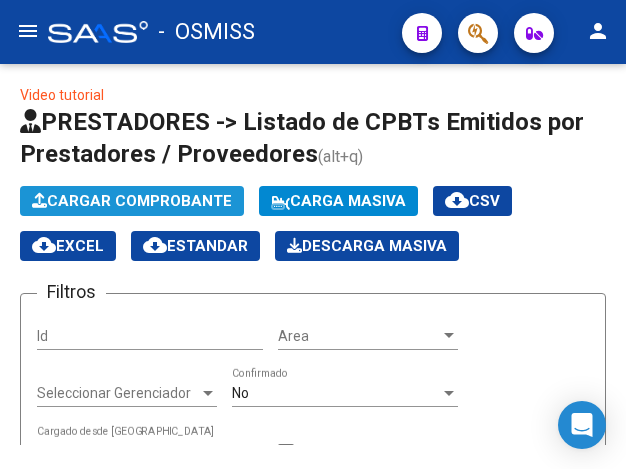 click on "Cargar Comprobante" 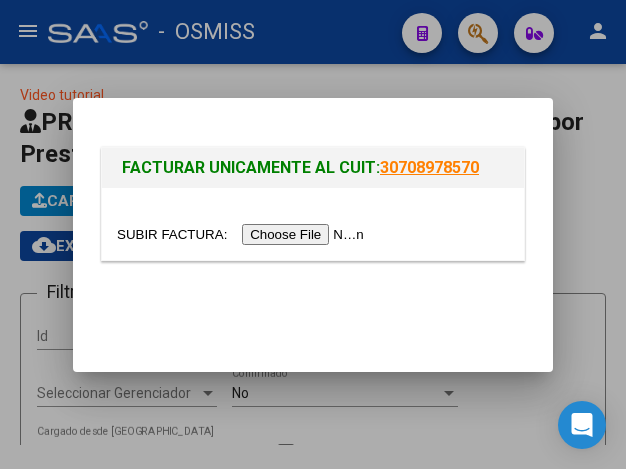 click at bounding box center (243, 234) 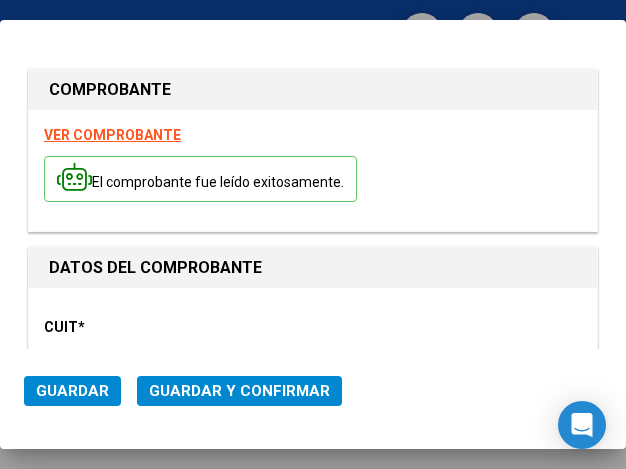 click on "CUIT  *   30-99928489-9 Ingresar CUIT  ANALISIS PRESTADOR" at bounding box center [313, 367] 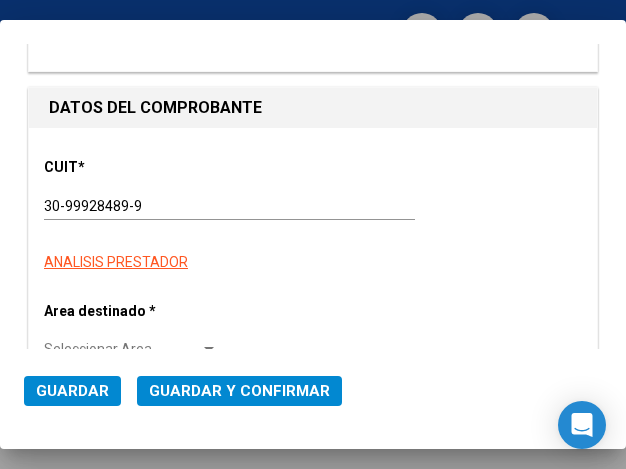 scroll, scrollTop: 200, scrollLeft: 0, axis: vertical 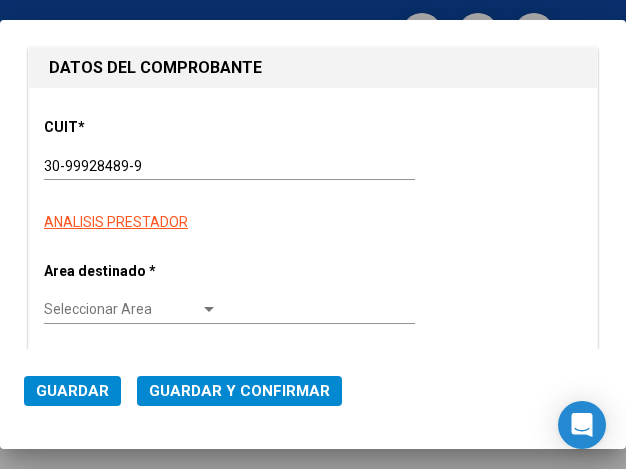 click at bounding box center [209, 310] 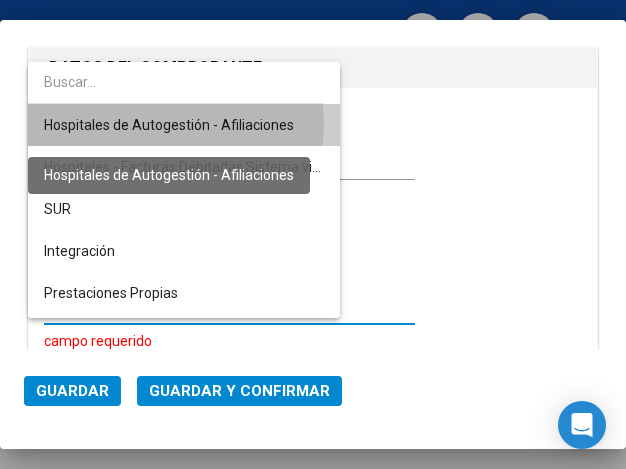 click on "Hospitales de Autogestión - Afiliaciones" at bounding box center [169, 125] 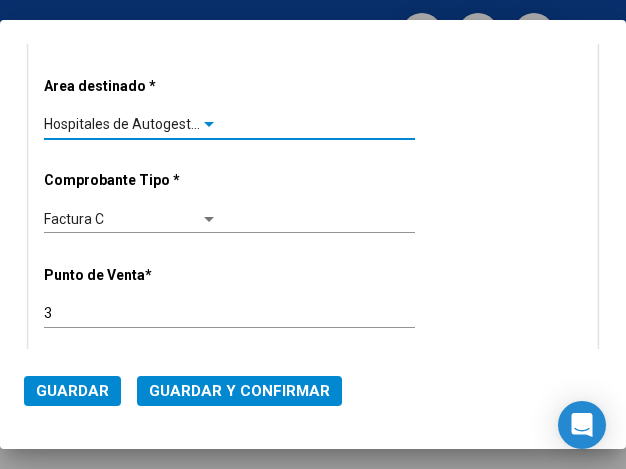 scroll, scrollTop: 400, scrollLeft: 0, axis: vertical 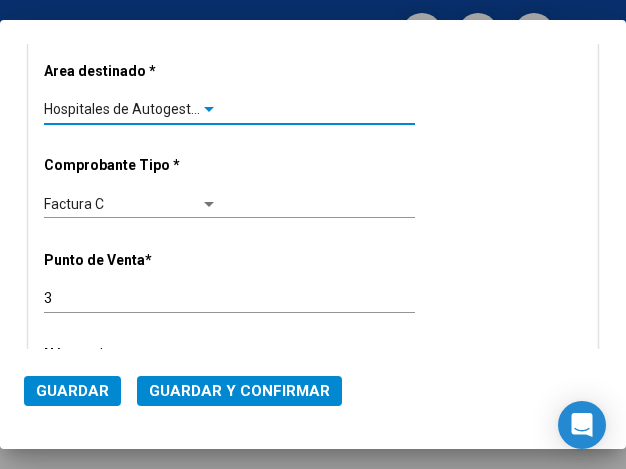 click at bounding box center (209, 110) 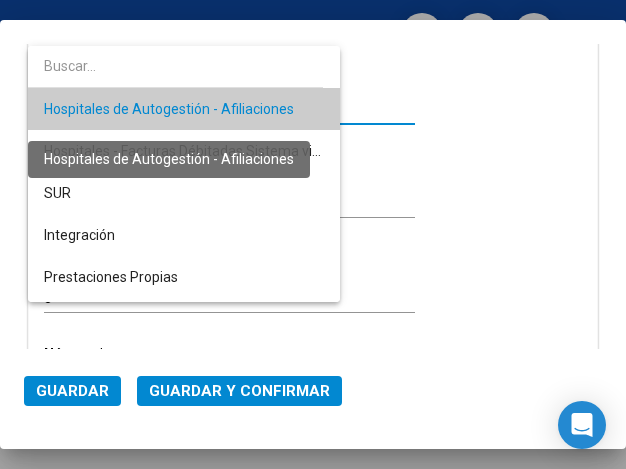click on "Hospitales de Autogestión - Afiliaciones" at bounding box center [169, 109] 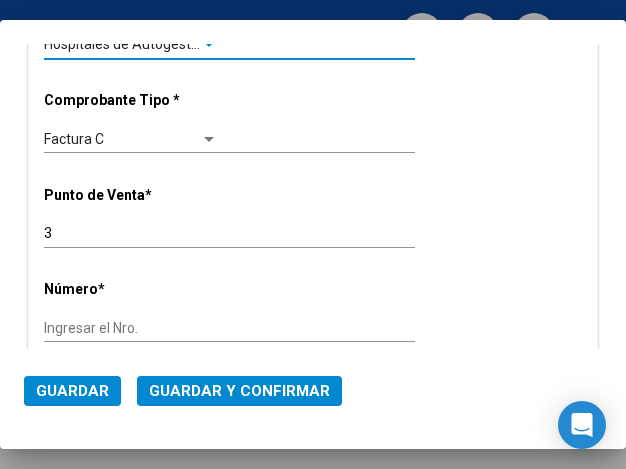 scroll, scrollTop: 500, scrollLeft: 0, axis: vertical 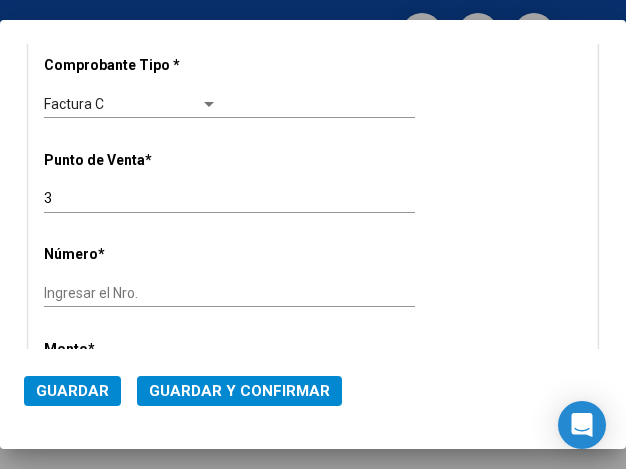 click on "Ingresar el Nro." 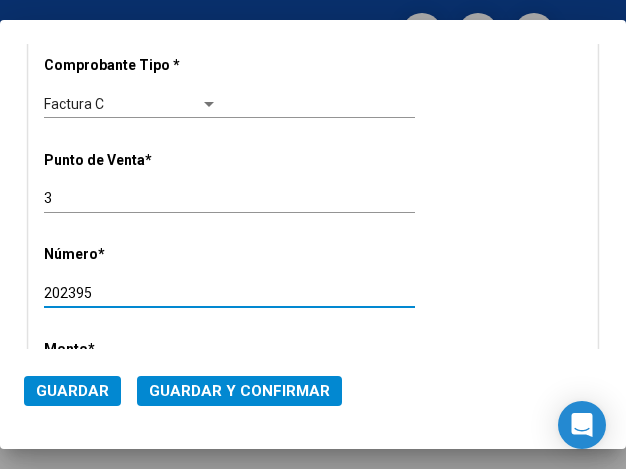 type on "202395" 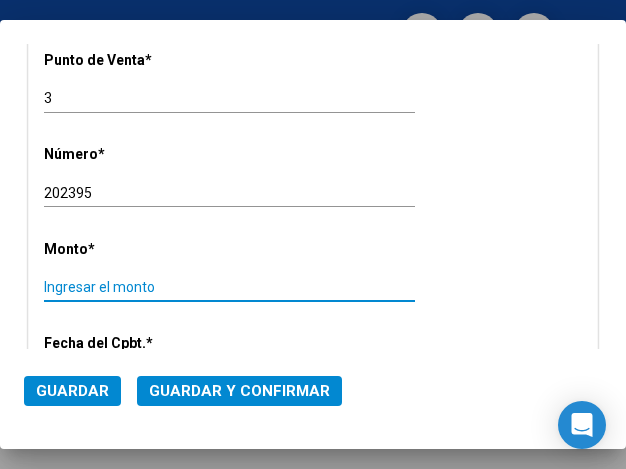 click on "Ingresar el monto" at bounding box center (131, 287) 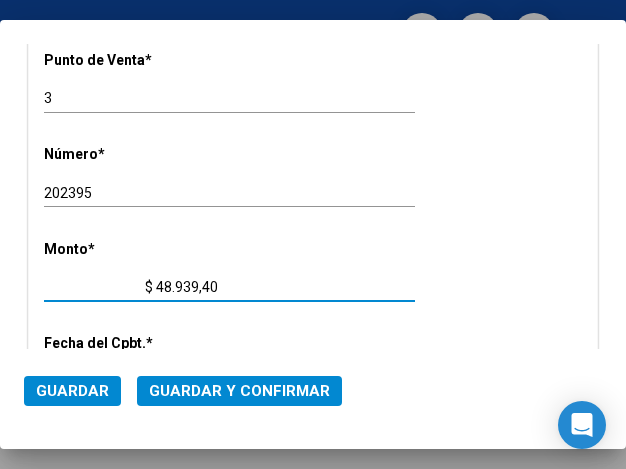 type on "$ 489.394,00" 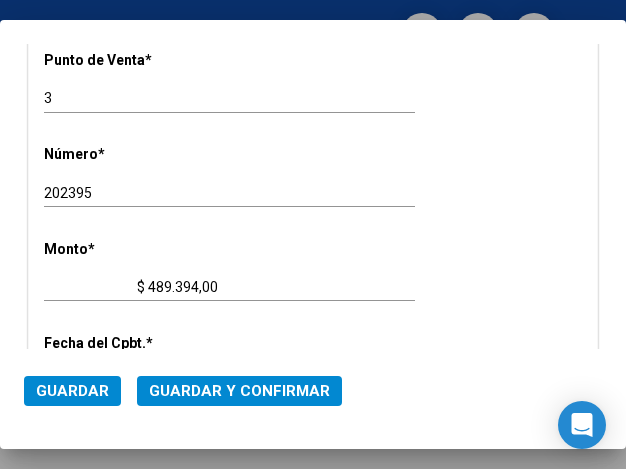 click on "$ 489.394,00 Ingresar el monto" 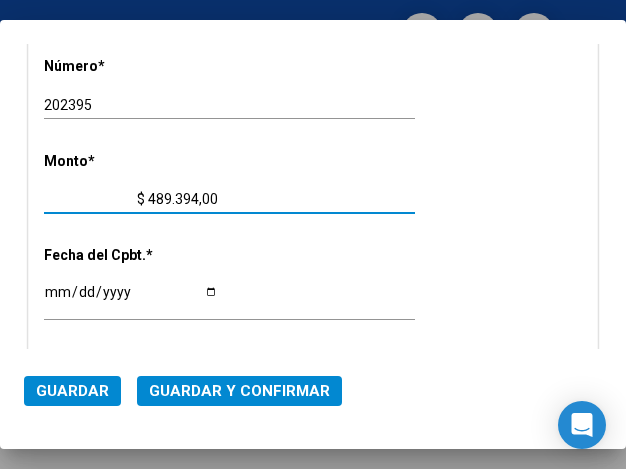scroll, scrollTop: 700, scrollLeft: 0, axis: vertical 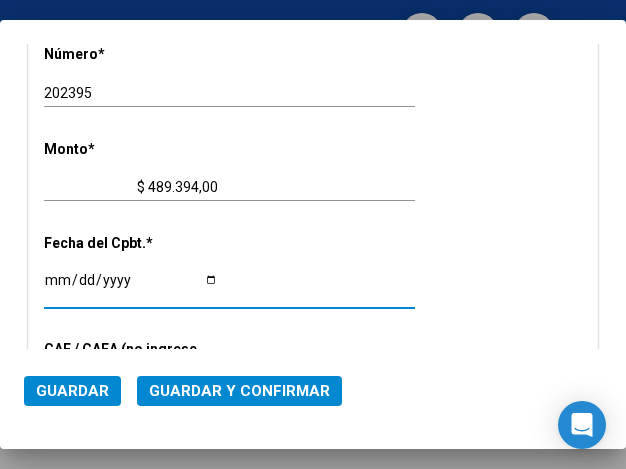 click on "Ingresar la fecha" at bounding box center (131, 287) 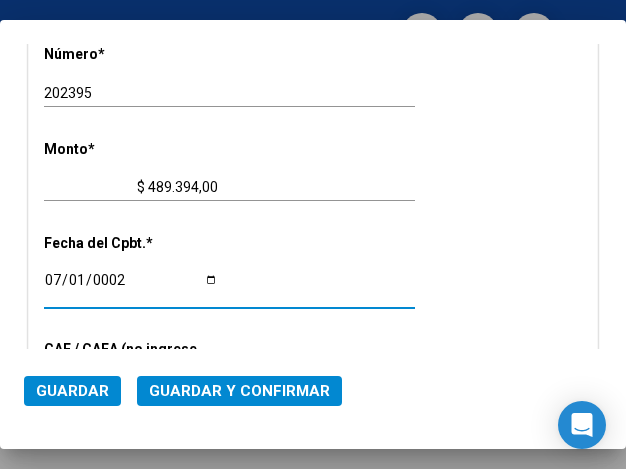 scroll, scrollTop: 858, scrollLeft: 0, axis: vertical 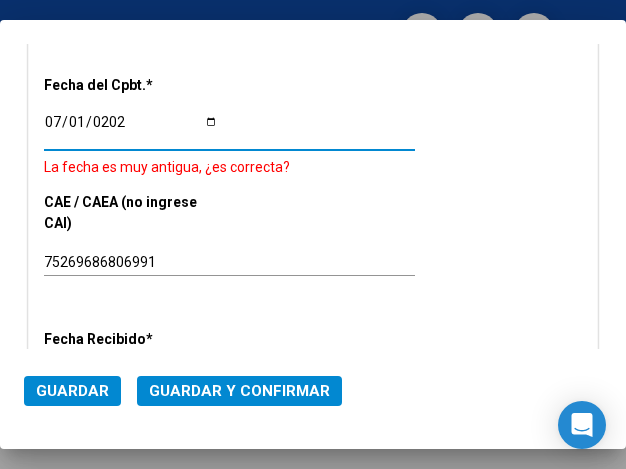 type on "[DATE]" 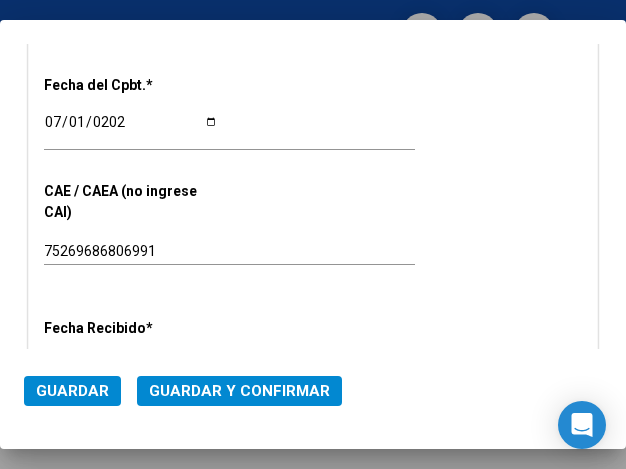 click on "75269686806991 Ingresar el CAE o CAEA (no ingrese CAI)" 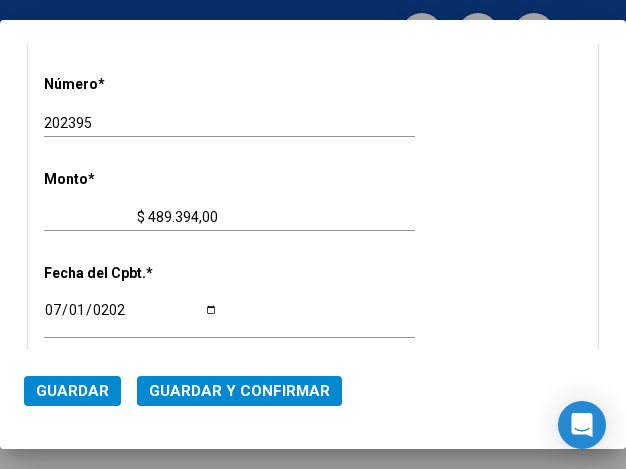 scroll, scrollTop: 658, scrollLeft: 0, axis: vertical 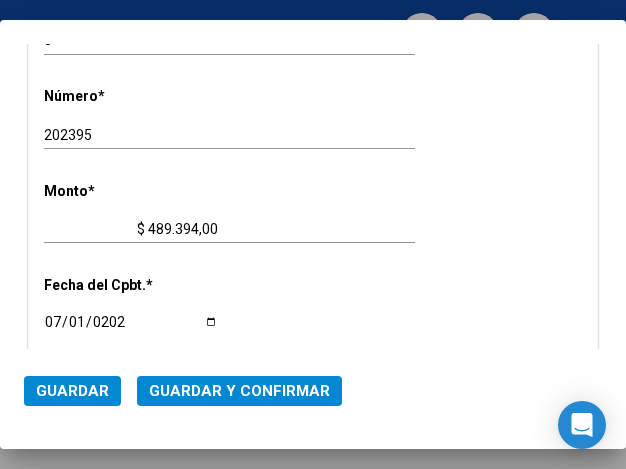 click on "202395 Ingresar el Nro." 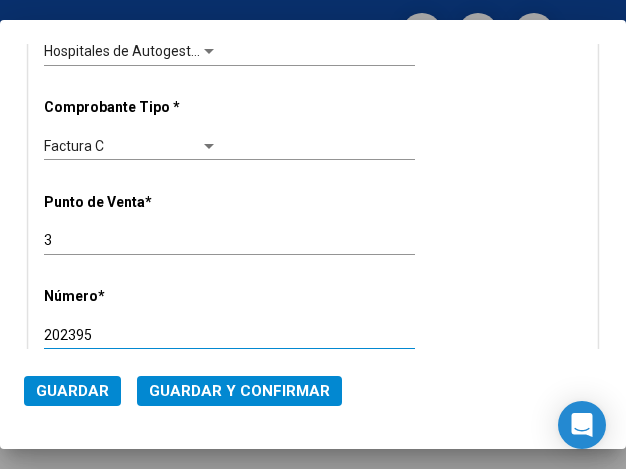scroll, scrollTop: 358, scrollLeft: 0, axis: vertical 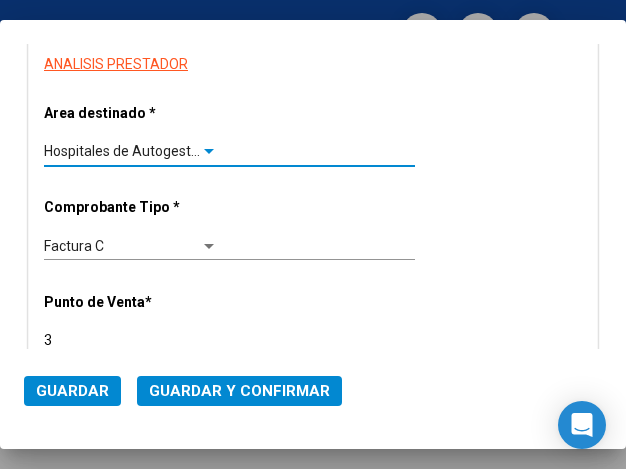 click at bounding box center [209, 152] 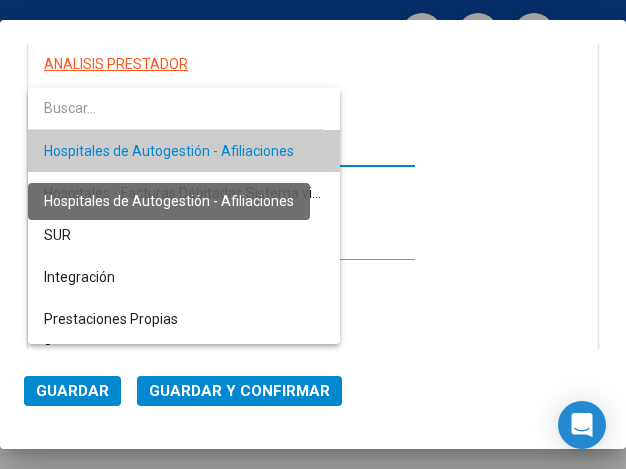 click on "Hospitales de Autogestión - Afiliaciones" at bounding box center [169, 151] 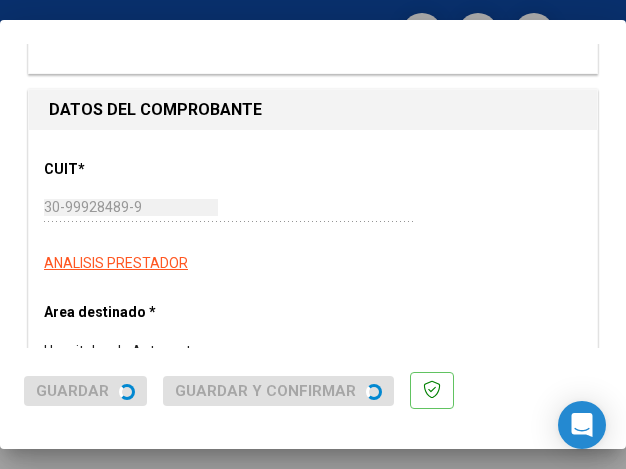 scroll, scrollTop: 0, scrollLeft: 0, axis: both 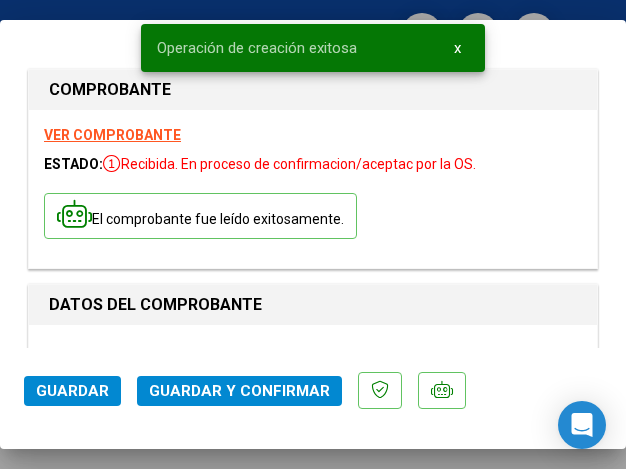 type on "[DATE]" 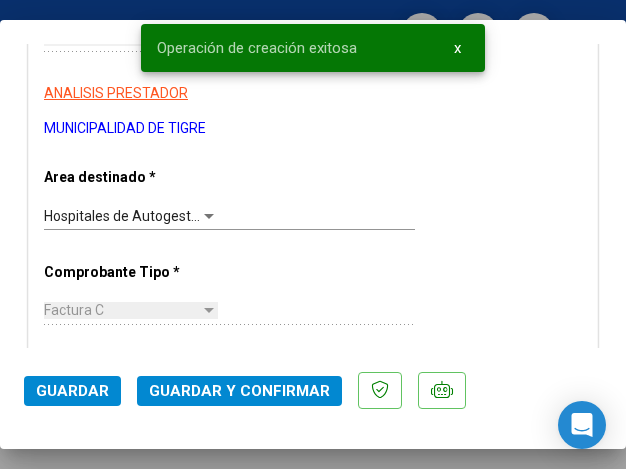 scroll, scrollTop: 400, scrollLeft: 0, axis: vertical 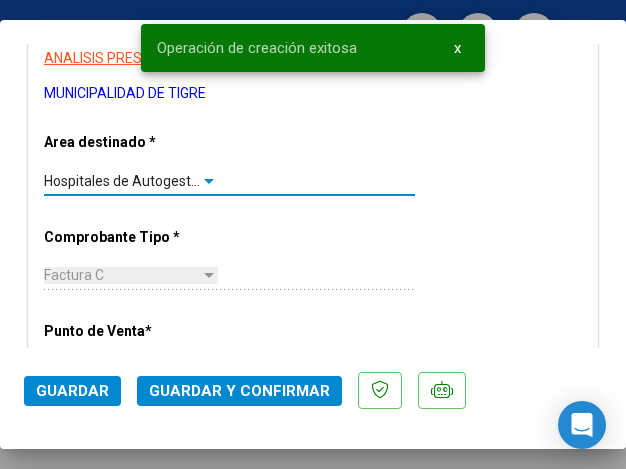 click at bounding box center (209, 181) 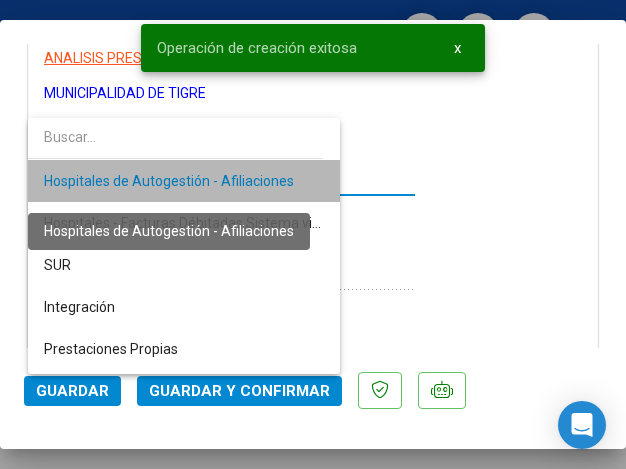 click on "Hospitales de Autogestión - Afiliaciones" at bounding box center (169, 181) 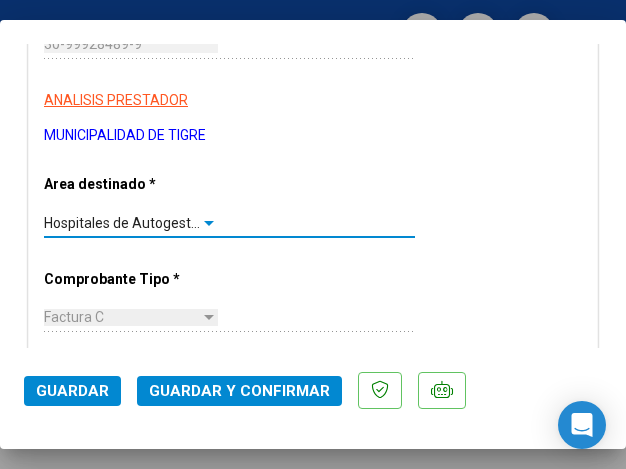 scroll, scrollTop: 300, scrollLeft: 0, axis: vertical 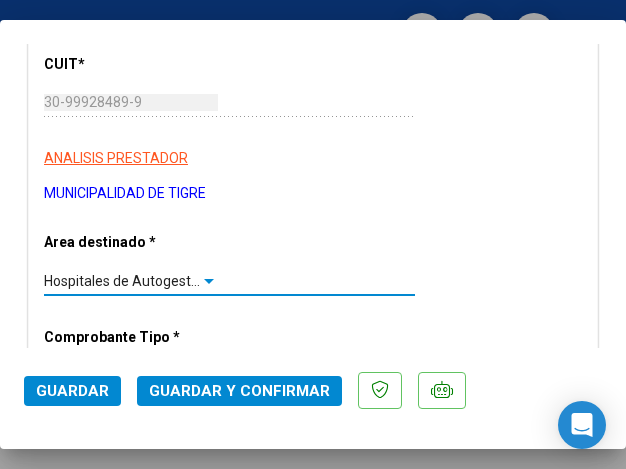 click at bounding box center [209, 281] 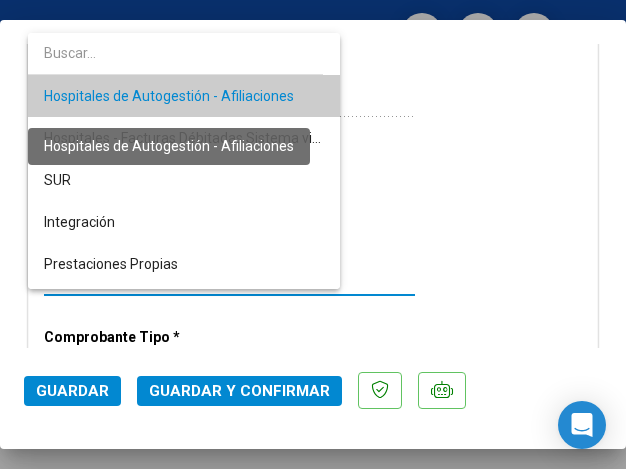 click on "Hospitales de Autogestión - Afiliaciones" at bounding box center [169, 96] 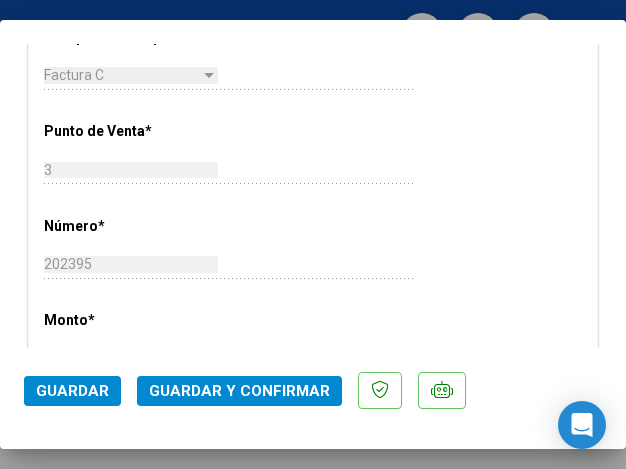scroll, scrollTop: 800, scrollLeft: 0, axis: vertical 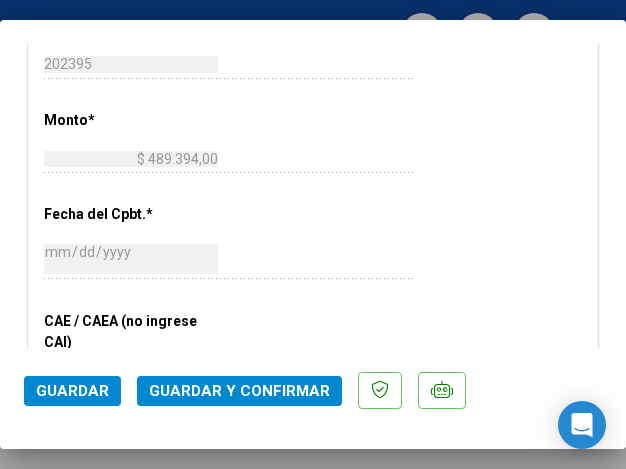click on "Guardar y Confirmar" 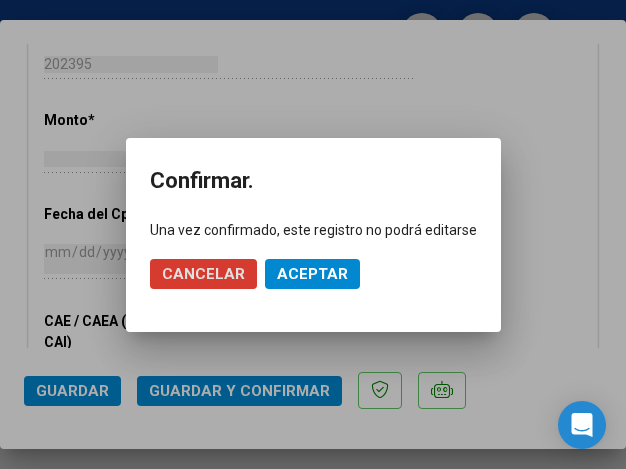 click on "Aceptar" 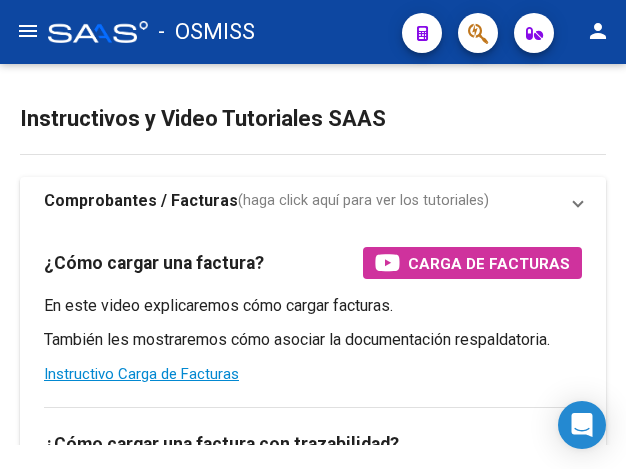 scroll, scrollTop: 0, scrollLeft: 0, axis: both 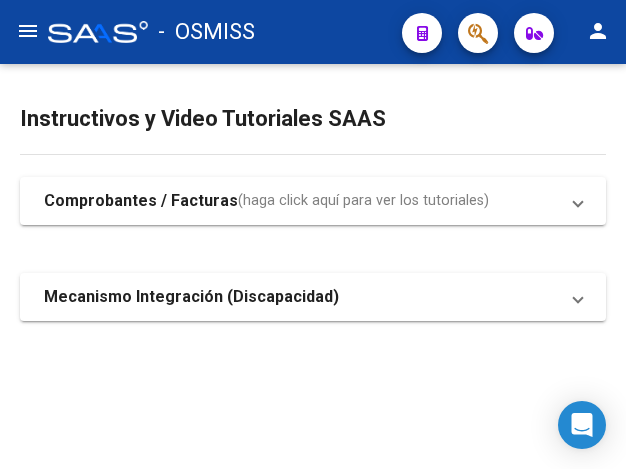 click on "menu" 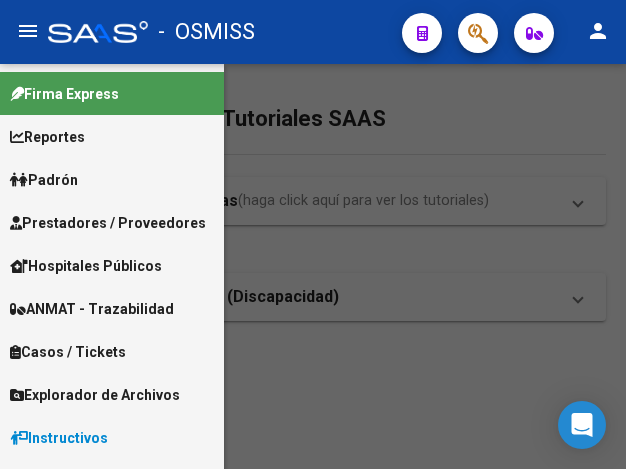 click on "Prestadores / Proveedores" at bounding box center [108, 223] 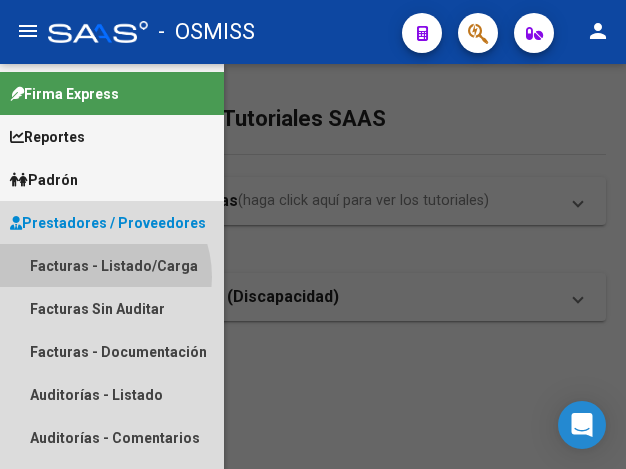 click on "Facturas - Listado/Carga" at bounding box center [112, 265] 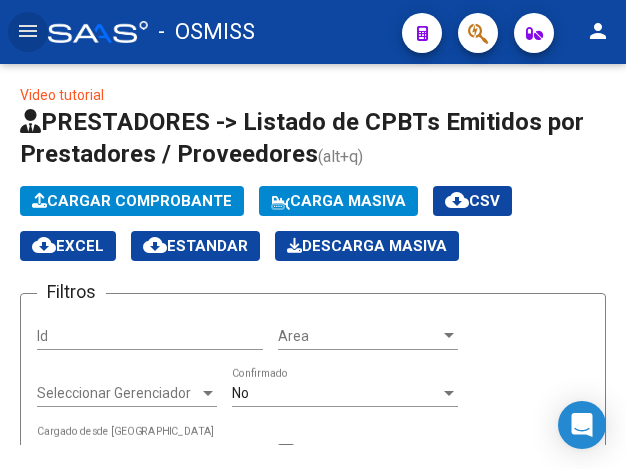 click on "Cargar Comprobante" 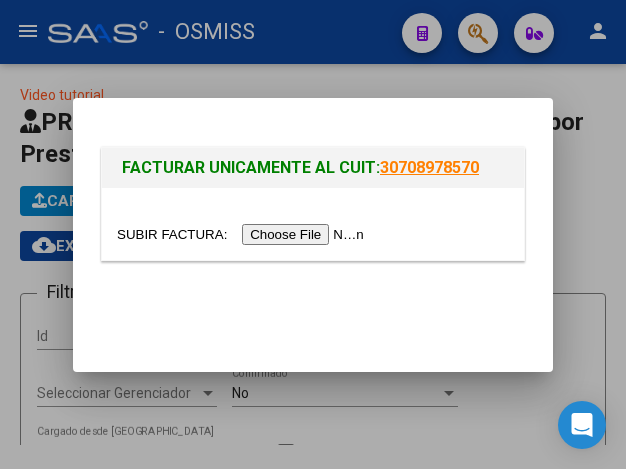 click at bounding box center (243, 234) 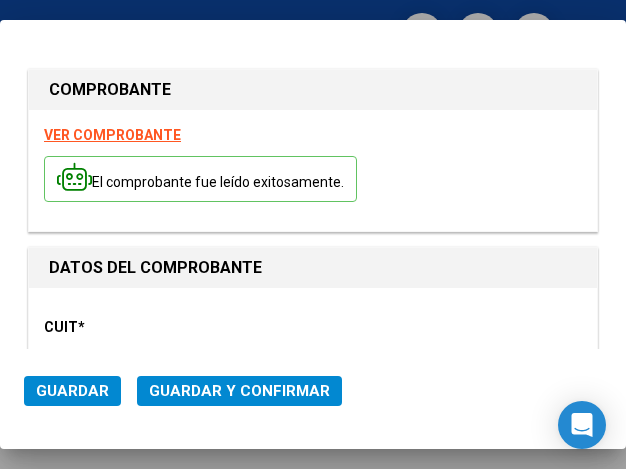 click on "CUIT  *   30-99928489-9 Ingresar CUIT  ANALISIS PRESTADOR" at bounding box center [313, 367] 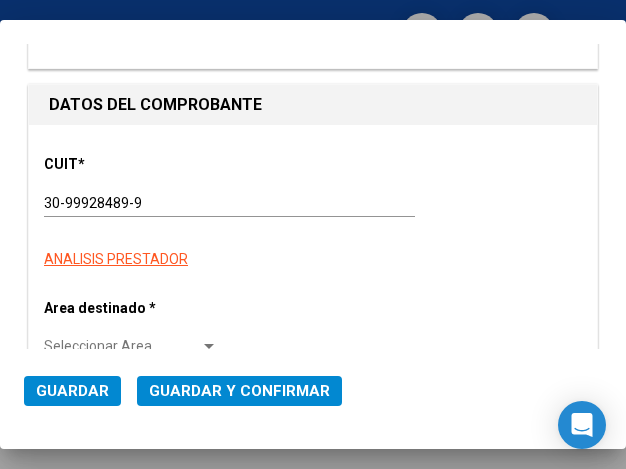 scroll, scrollTop: 200, scrollLeft: 0, axis: vertical 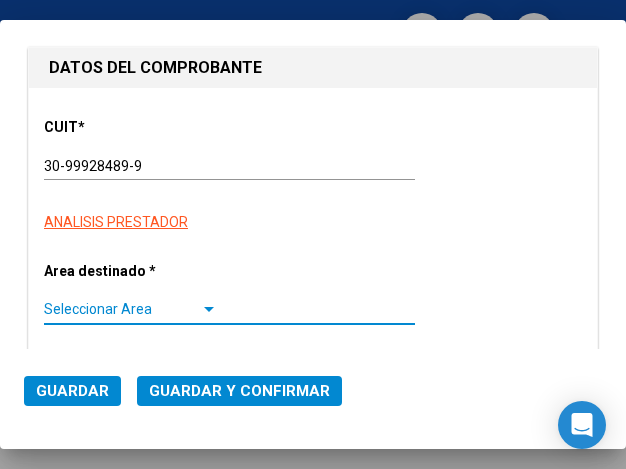 click at bounding box center (209, 309) 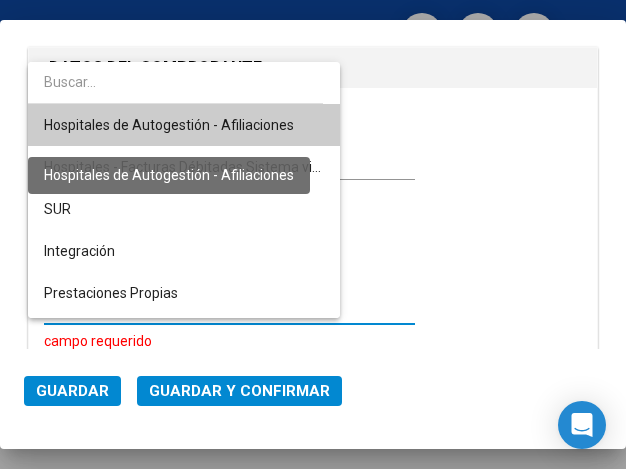 click on "Hospitales de Autogestión - Afiliaciones" at bounding box center (169, 125) 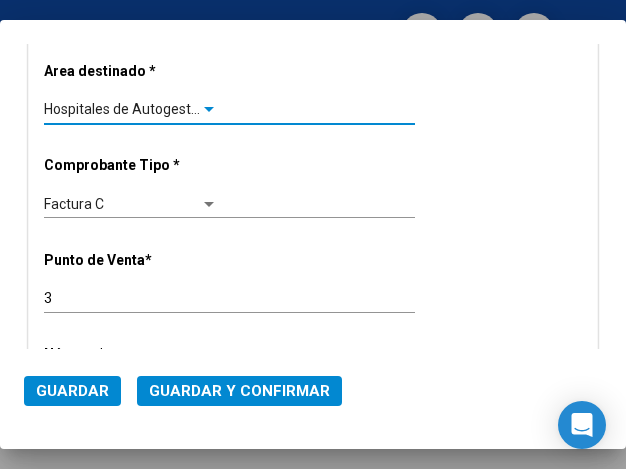 scroll, scrollTop: 500, scrollLeft: 0, axis: vertical 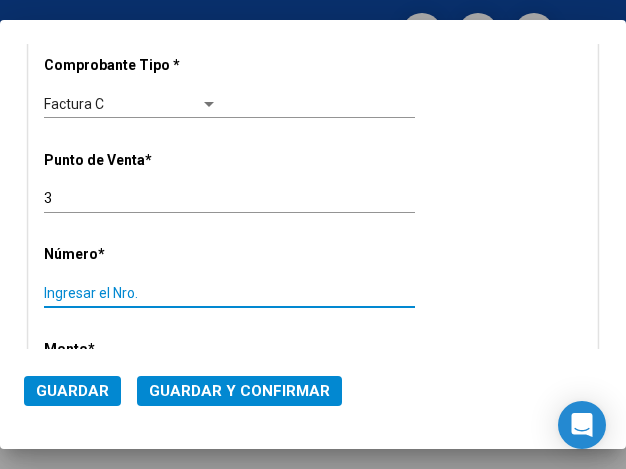 click on "Ingresar el Nro." at bounding box center [131, 293] 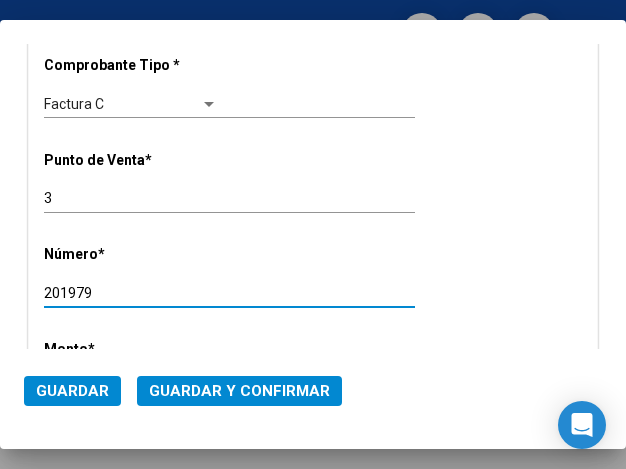 type on "201979" 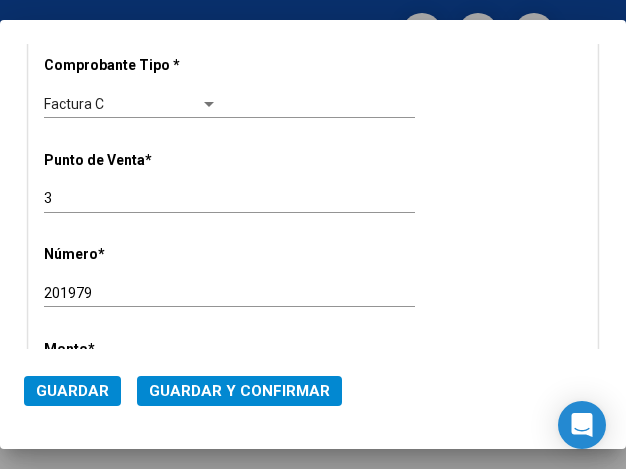 scroll, scrollTop: 600, scrollLeft: 0, axis: vertical 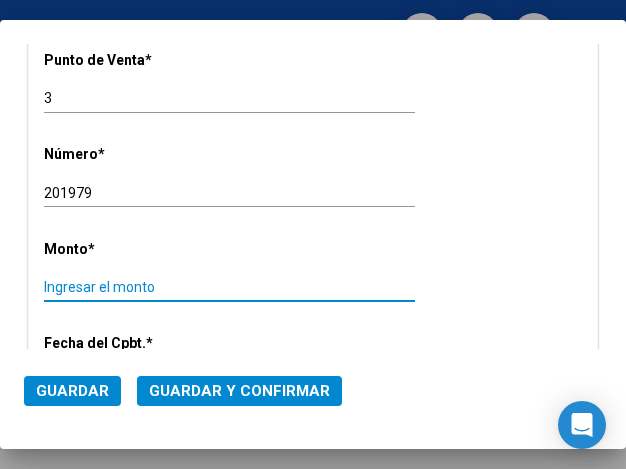 click on "Ingresar el monto" at bounding box center [131, 287] 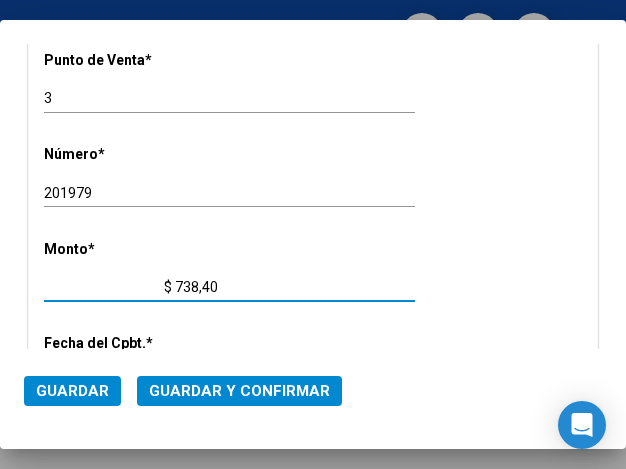 type on "$ 7.384,00" 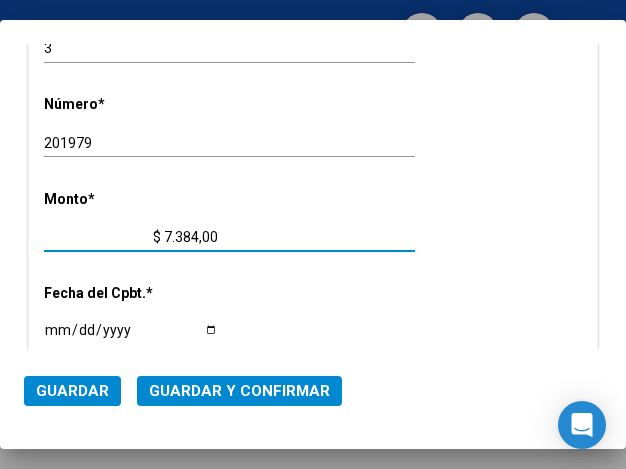 scroll, scrollTop: 700, scrollLeft: 0, axis: vertical 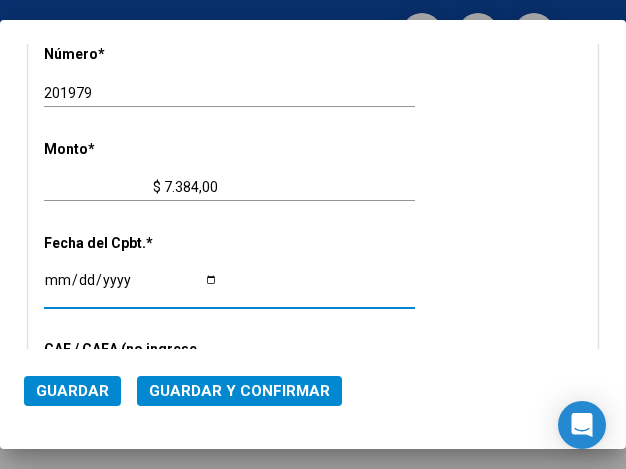 click on "Ingresar la fecha" at bounding box center (131, 287) 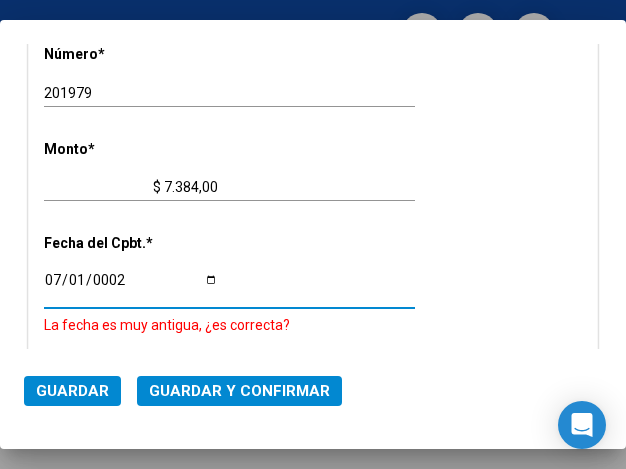 scroll, scrollTop: 858, scrollLeft: 0, axis: vertical 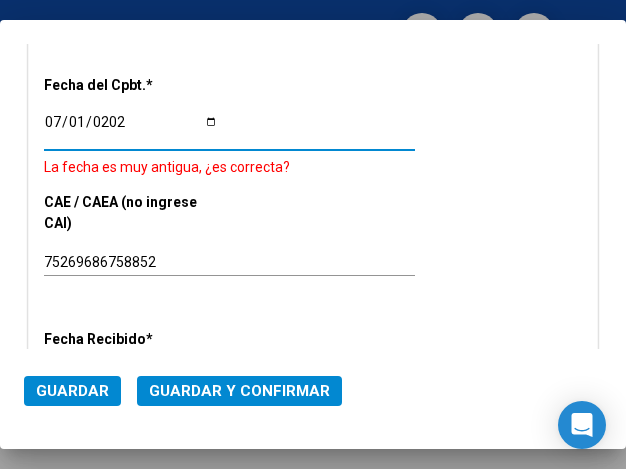 type on "[DATE]" 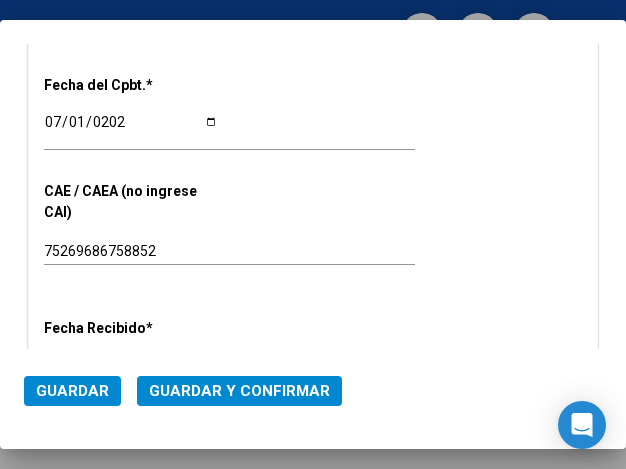 click on "CUIT  *   30-99928489-9 Ingresar CUIT  ANALISIS PRESTADOR  Area destinado * Hospitales de Autogestión - Afiliaciones Seleccionar Area  Comprobante Tipo * Factura C Seleccionar Tipo Punto de Venta  *   3 Ingresar el Nro.  Número  *   201979 Ingresar el Nro.  Monto  *   $ 7.384,00 Ingresar el monto  Fecha del Cpbt.  *   2025-07-01 Ingresar la fecha  CAE / CAEA (no ingrese CAI)    75269686758852 Ingresar el CAE o CAEA (no ingrese CAI)  Fecha Recibido  *   2025-07-07 Ingresar la fecha  Fecha de Vencimiento    Ingresar la fecha  Ref. Externa    Ingresar la ref.  N° Liquidación    Ingresar el N° Liquidación" at bounding box center [313, 85] 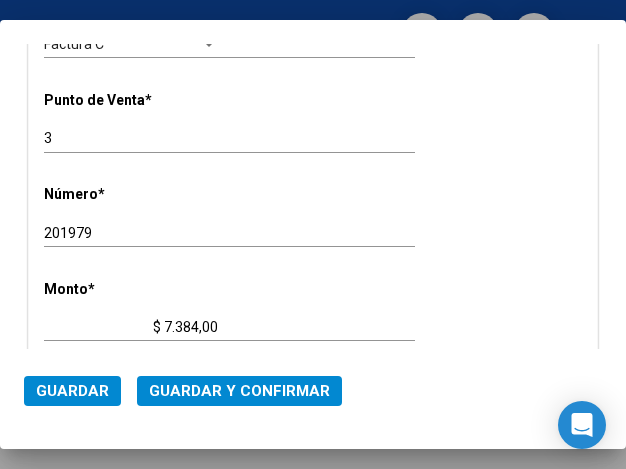 scroll, scrollTop: 558, scrollLeft: 0, axis: vertical 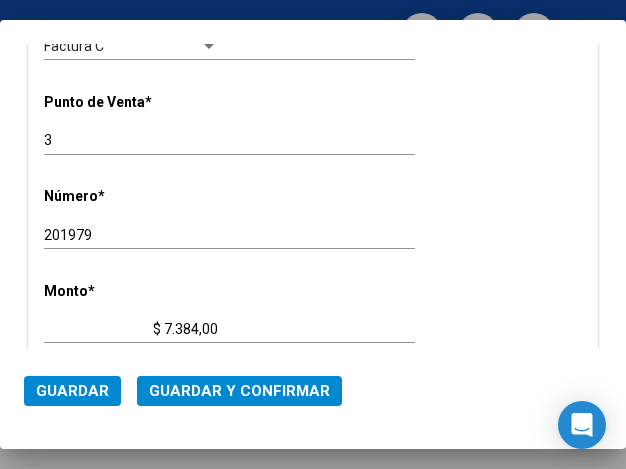 click on "3 Ingresar el Nro." 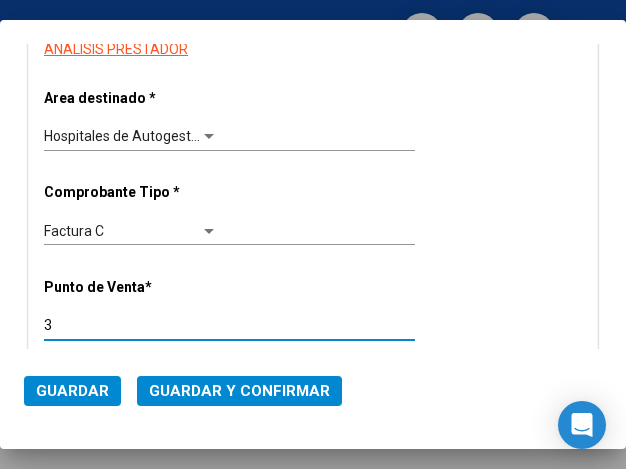 scroll, scrollTop: 358, scrollLeft: 0, axis: vertical 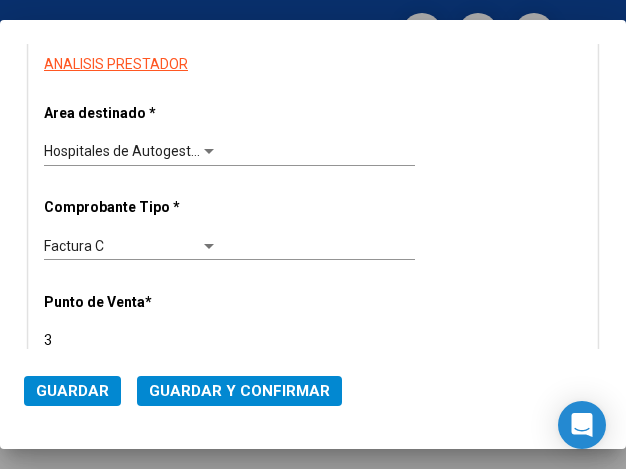 click on "Hospitales de Autogestión - Afiliaciones Seleccionar Area" at bounding box center [229, 152] 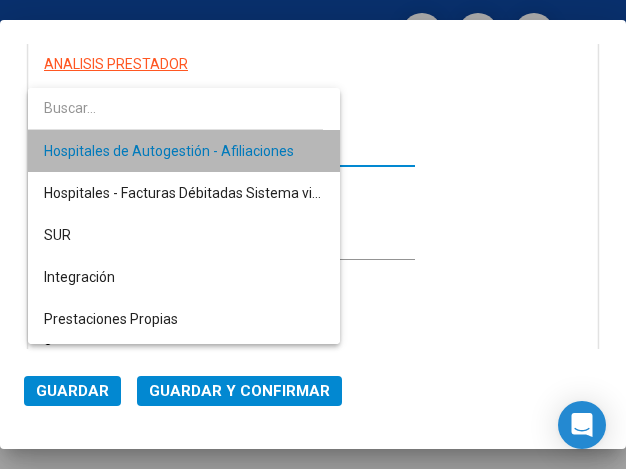 click on "Hospitales de Autogestión - Afiliaciones" at bounding box center [184, 151] 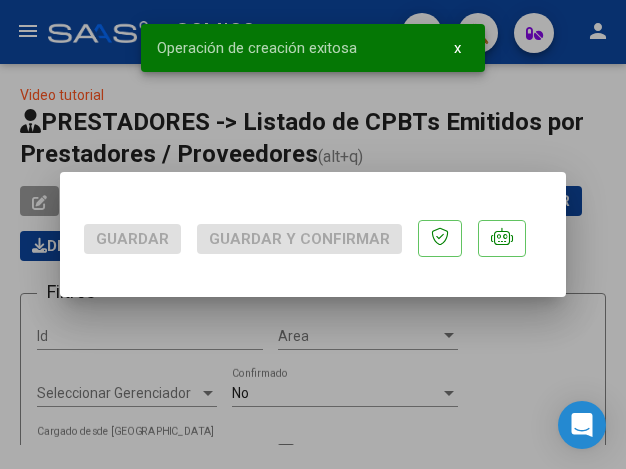 scroll, scrollTop: 0, scrollLeft: 0, axis: both 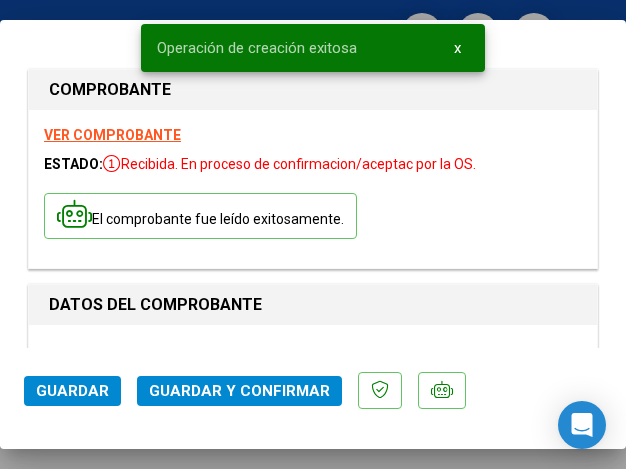 type on "[DATE]" 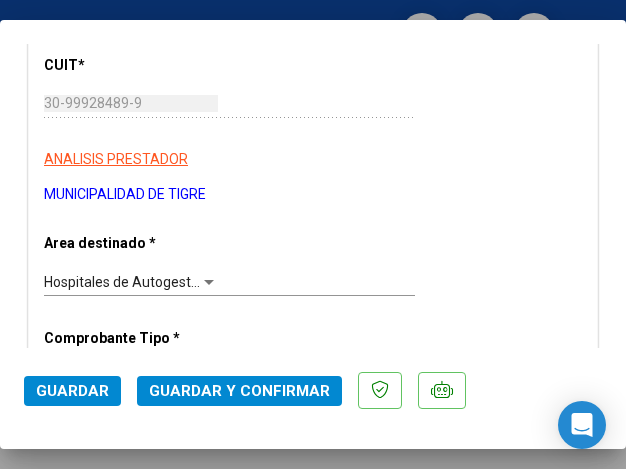 scroll, scrollTop: 300, scrollLeft: 0, axis: vertical 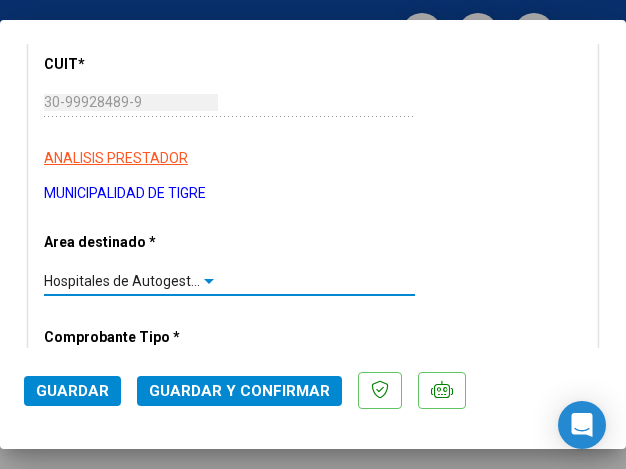 click at bounding box center (209, 281) 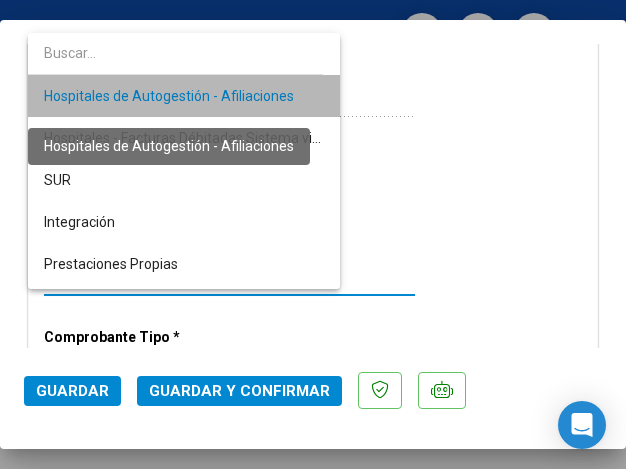 click on "Hospitales de Autogestión - Afiliaciones" at bounding box center [169, 96] 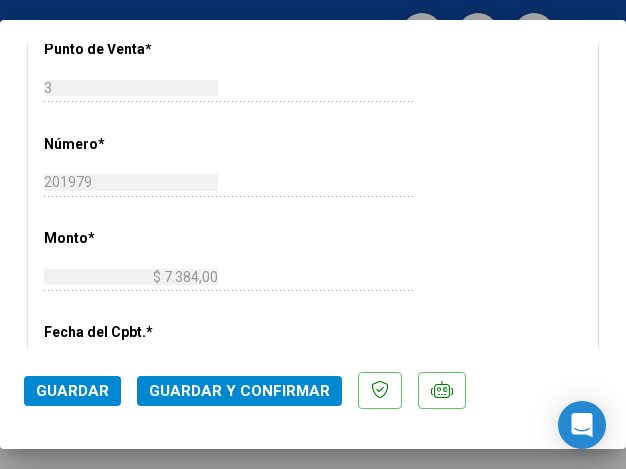 scroll, scrollTop: 700, scrollLeft: 0, axis: vertical 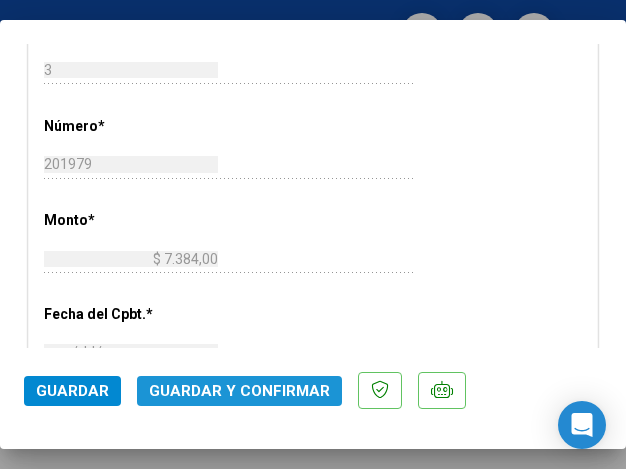 click on "Guardar y Confirmar" 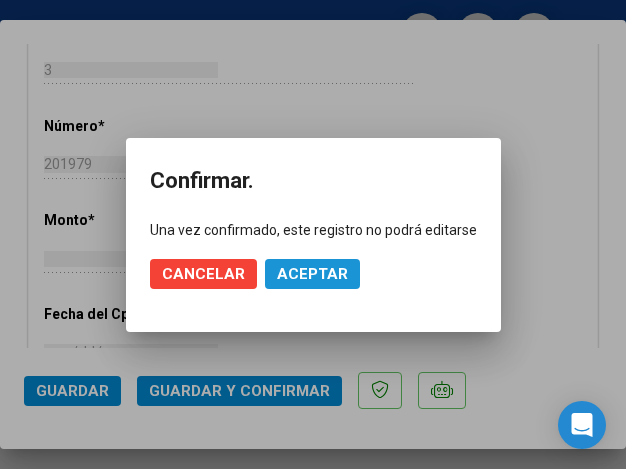 click on "Aceptar" 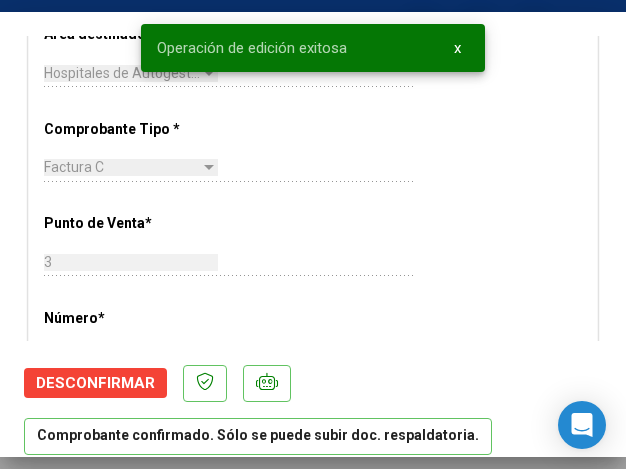 scroll, scrollTop: 400, scrollLeft: 0, axis: vertical 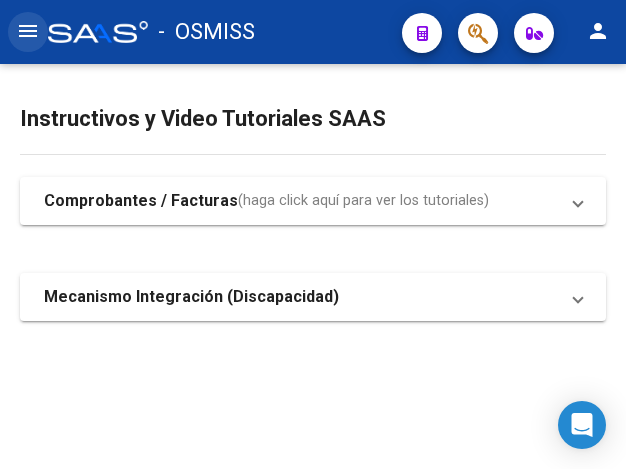 click on "menu" 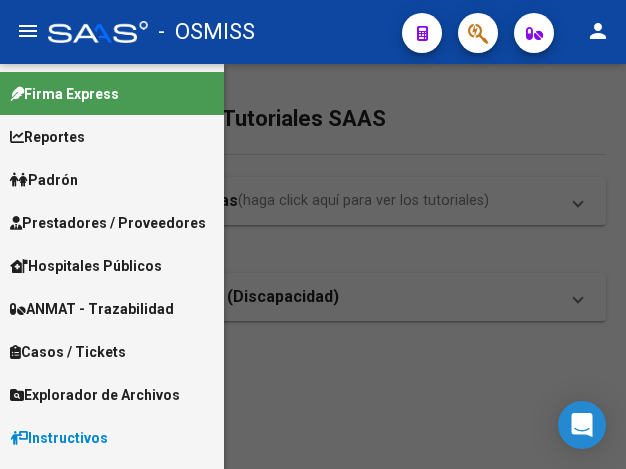 click on "Prestadores / Proveedores" at bounding box center (108, 223) 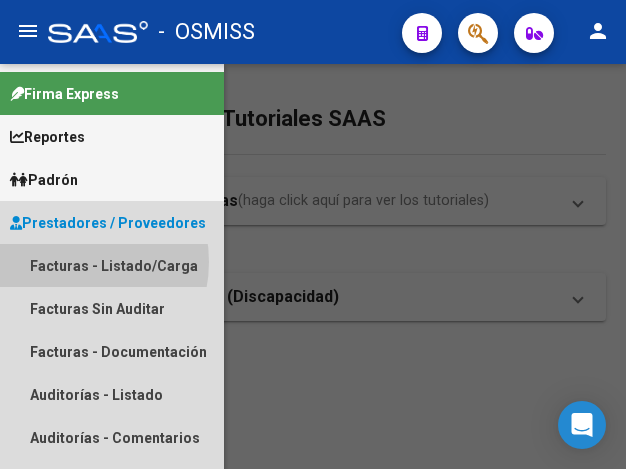 click on "Facturas - Listado/Carga" at bounding box center (112, 265) 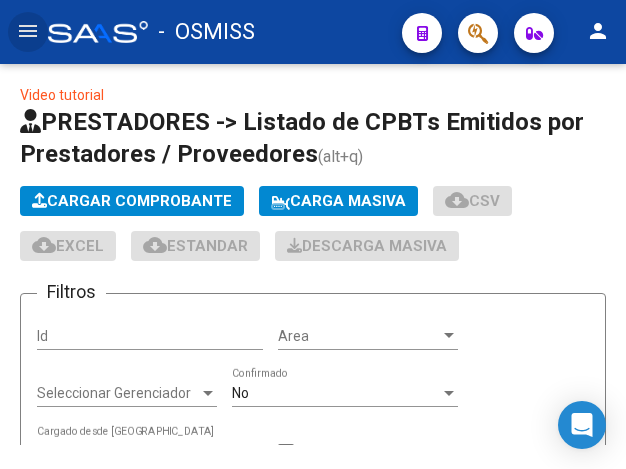 click on "Cargar Comprobante" 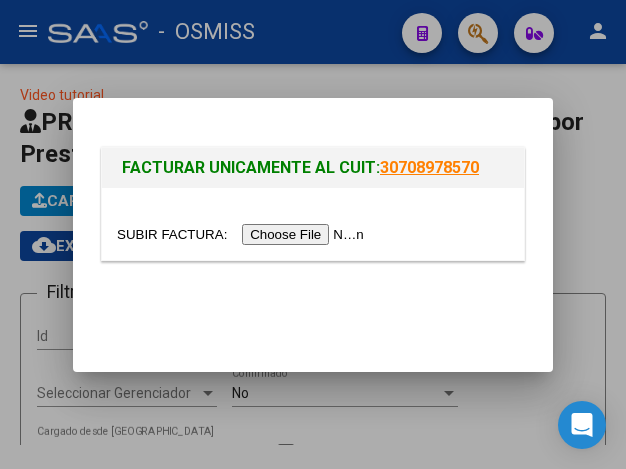 click at bounding box center [243, 234] 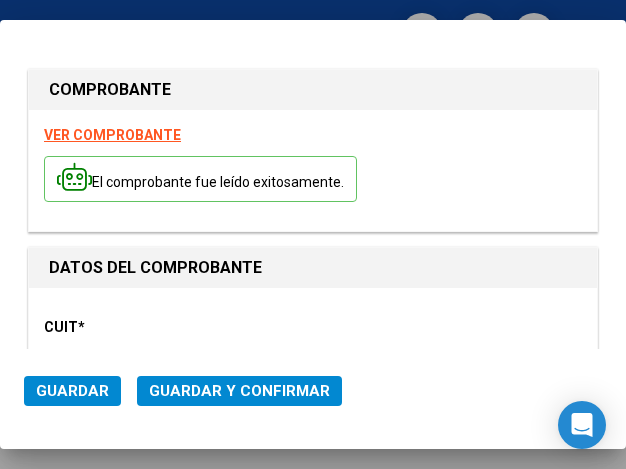 click on "CUIT  *   30-99928489-9 Ingresar CUIT  ANALISIS PRESTADOR  Area destinado * Seleccionar Area Seleccionar Area  Comprobante Tipo * Factura C Seleccionar Tipo Punto de Venta  *   3 Ingresar el Nro.  Número  *   Ingresar el Nro.  Monto  *   Ingresar el monto  Fecha del Cpbt.  *   Ingresar la fecha  CAE / CAEA (no ingrese CAI)    75269686758705 Ingresar el CAE o CAEA (no ingrese CAI)  Fecha Recibido  *   2025-07-07 Ingresar la fecha  Fecha de Vencimiento    Ingresar la fecha  Ref. Externa    Ingresar la ref.  N° Liquidación    Ingresar el N° Liquidación" at bounding box center (313, 943) 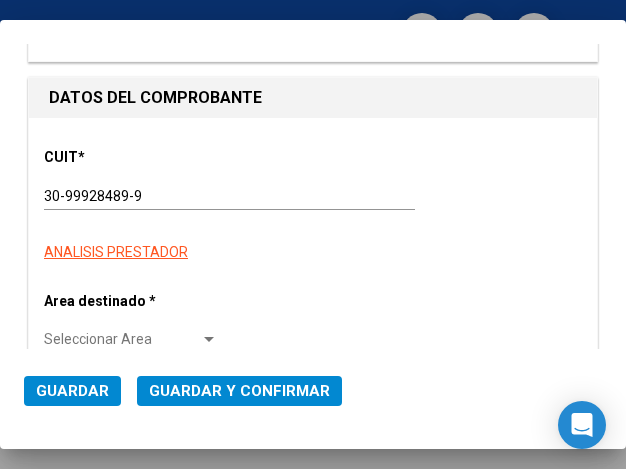 scroll, scrollTop: 300, scrollLeft: 0, axis: vertical 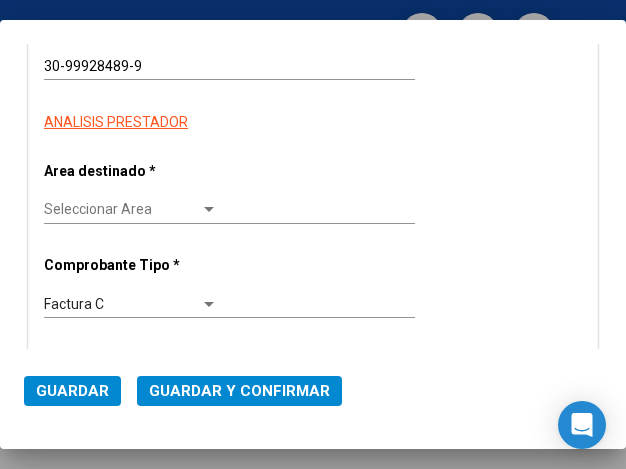 click at bounding box center [209, 210] 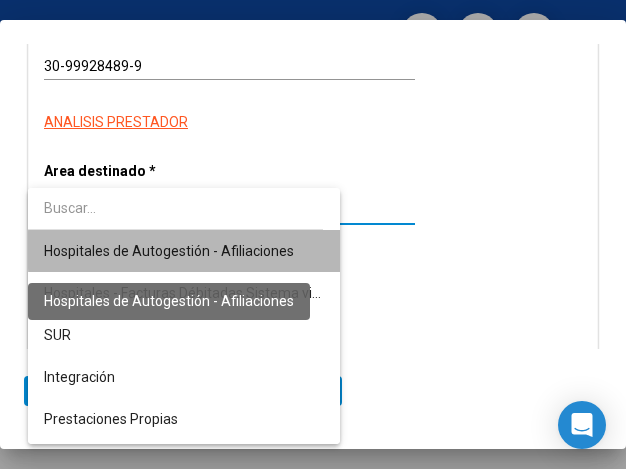 click on "Hospitales de Autogestión - Afiliaciones" at bounding box center (169, 251) 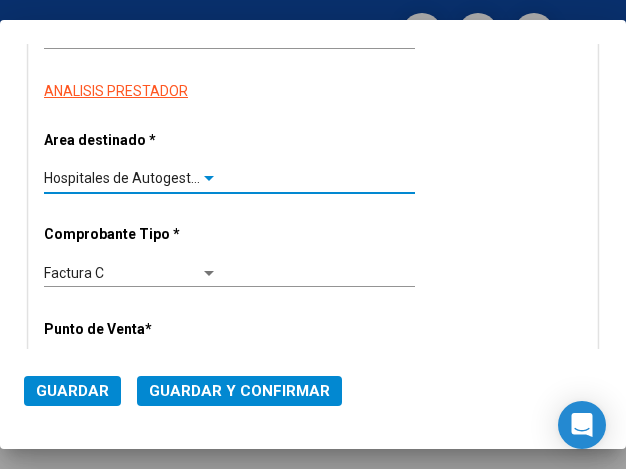 scroll, scrollTop: 400, scrollLeft: 0, axis: vertical 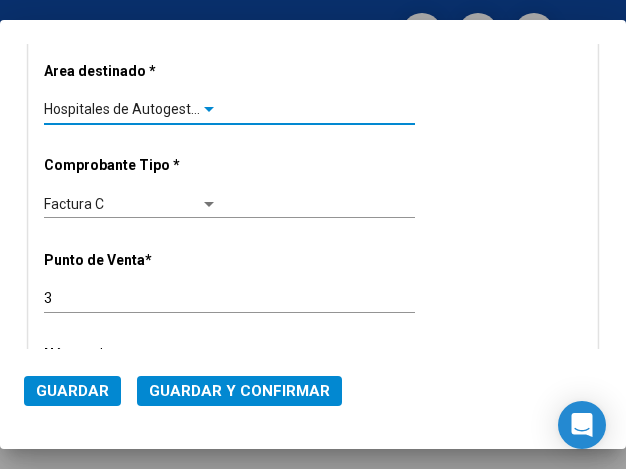 click at bounding box center [209, 110] 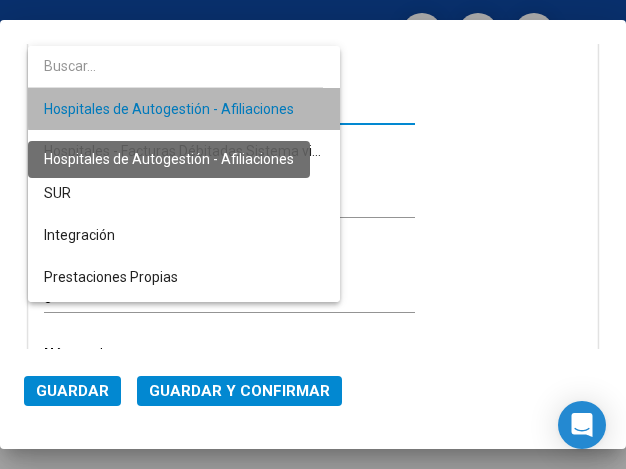 click on "Hospitales de Autogestión - Afiliaciones" at bounding box center [169, 109] 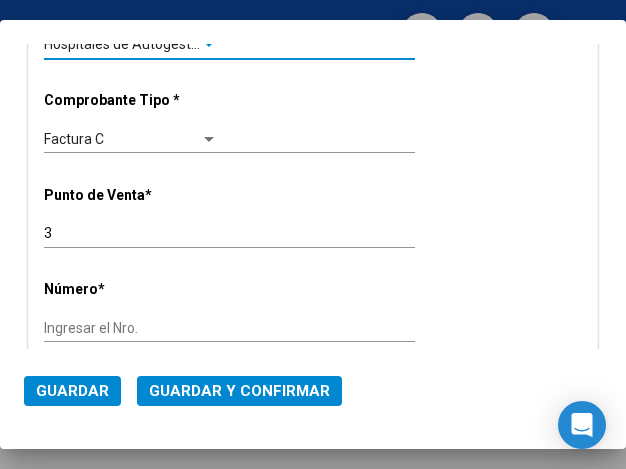 scroll, scrollTop: 500, scrollLeft: 0, axis: vertical 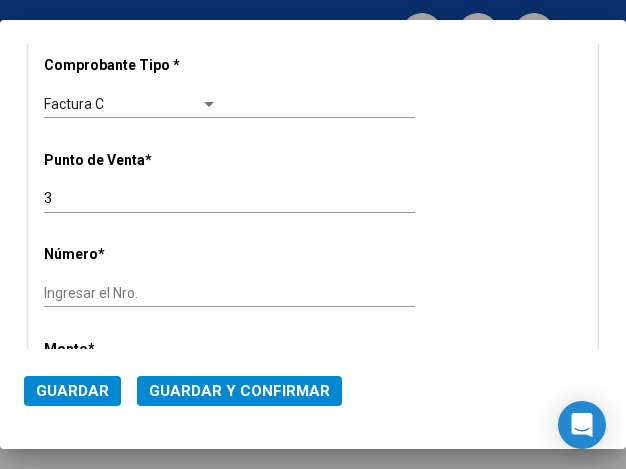 click on "Ingresar el Nro." at bounding box center [131, 293] 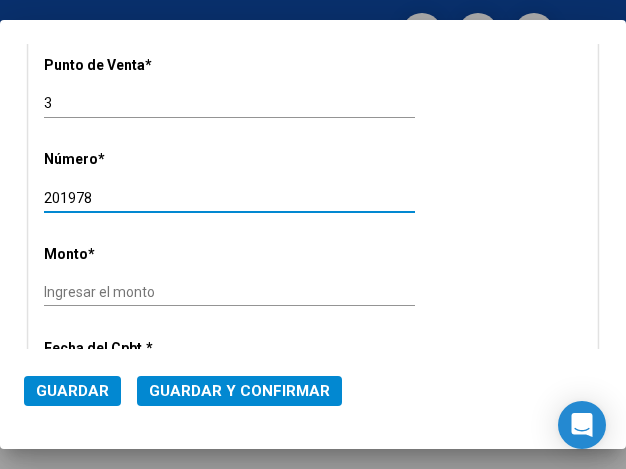 scroll, scrollTop: 600, scrollLeft: 0, axis: vertical 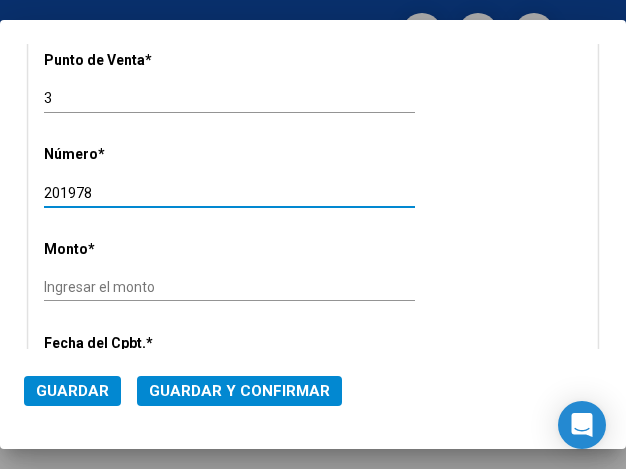 type on "201978" 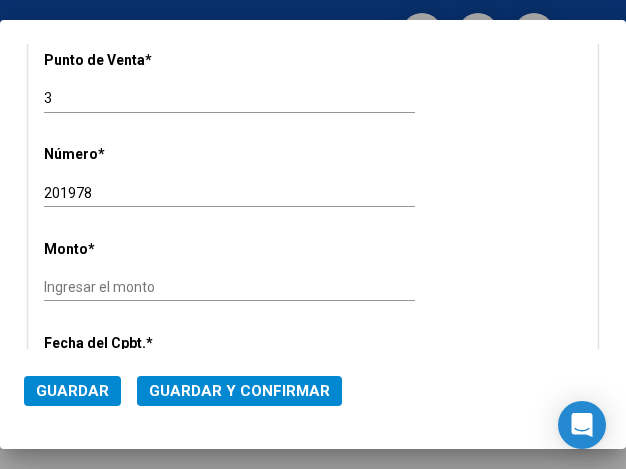 click on "Ingresar el monto" 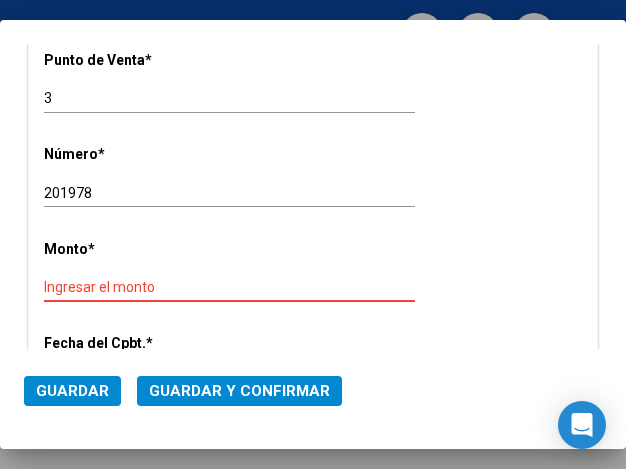 click on "Ingresar el monto" at bounding box center (131, 287) 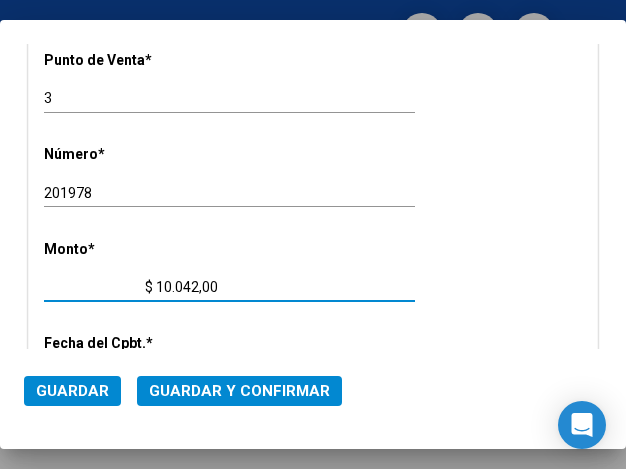 scroll, scrollTop: 700, scrollLeft: 0, axis: vertical 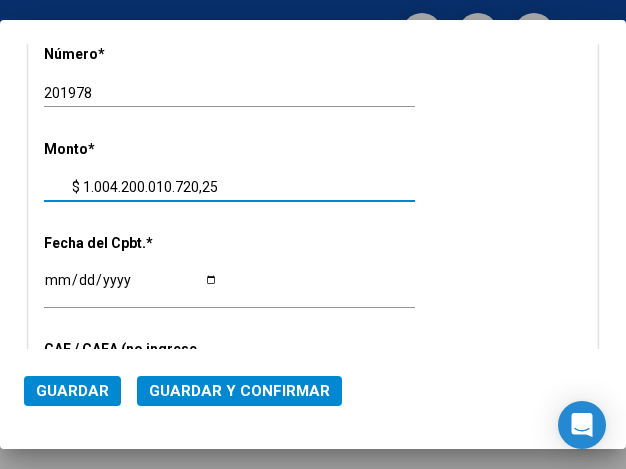 click on "Ingresar la fecha" at bounding box center (131, 287) 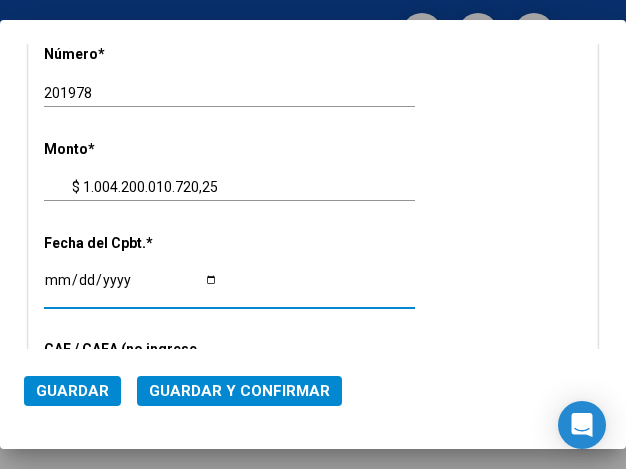 click on "$ 1.004.200.010.720,25 Ingresar el monto" 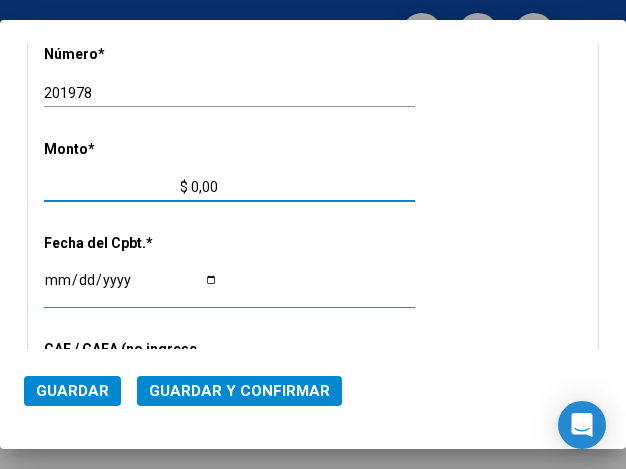 click on "$ 0,00" at bounding box center [131, 187] 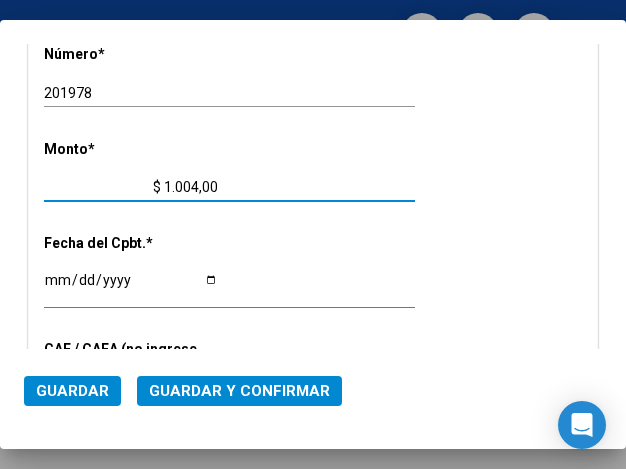 type on "$ 10.042,00" 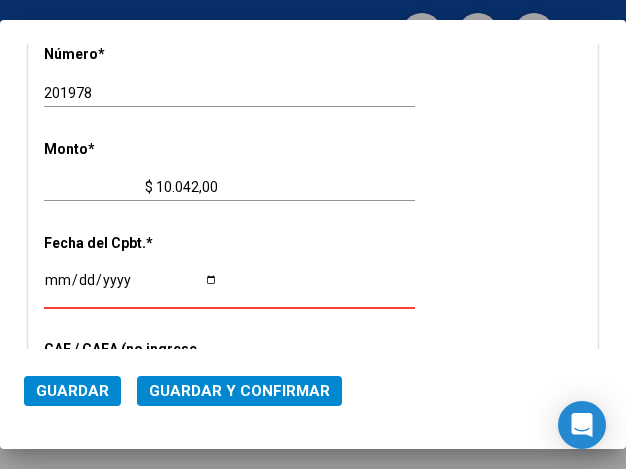 click on "Ingresar la fecha" at bounding box center [131, 287] 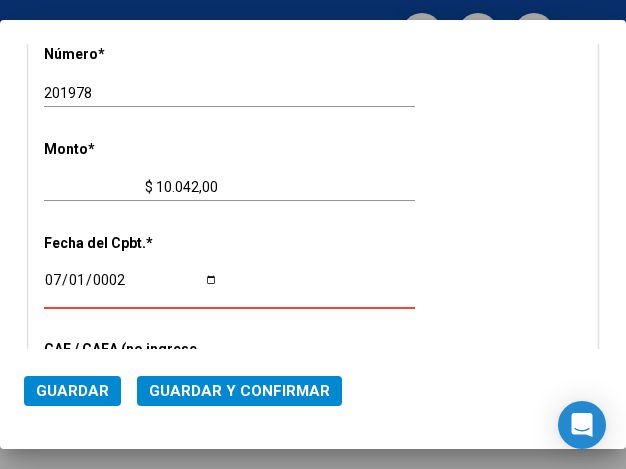 scroll, scrollTop: 858, scrollLeft: 0, axis: vertical 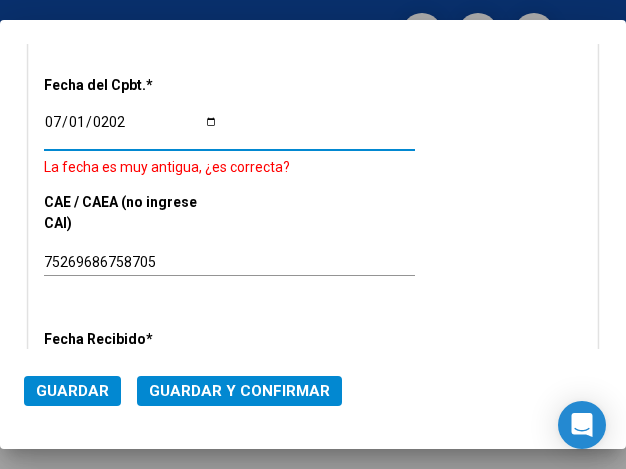type on "[DATE]" 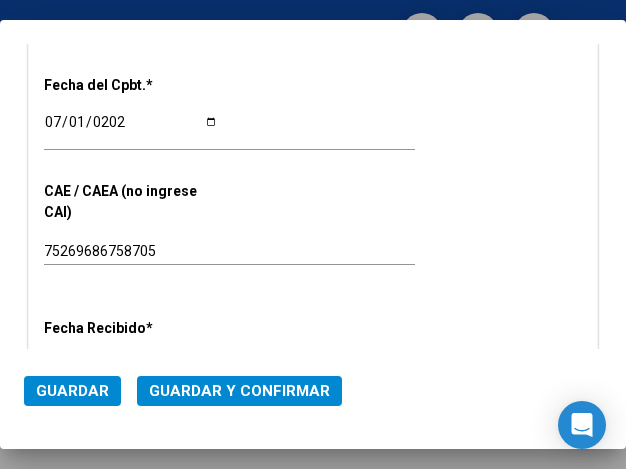 click on "2025-07-01 Ingresar la fecha" 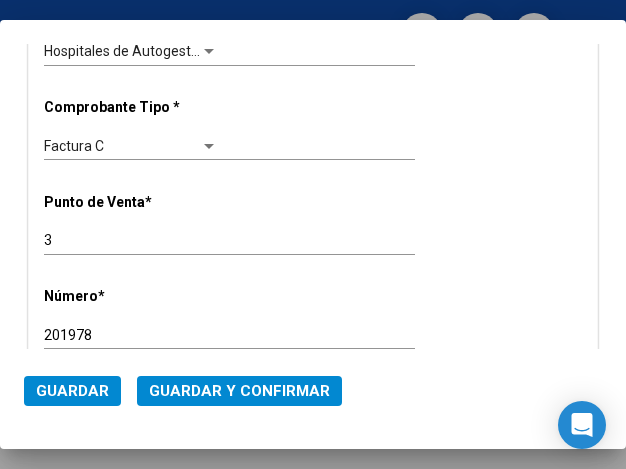 scroll, scrollTop: 358, scrollLeft: 0, axis: vertical 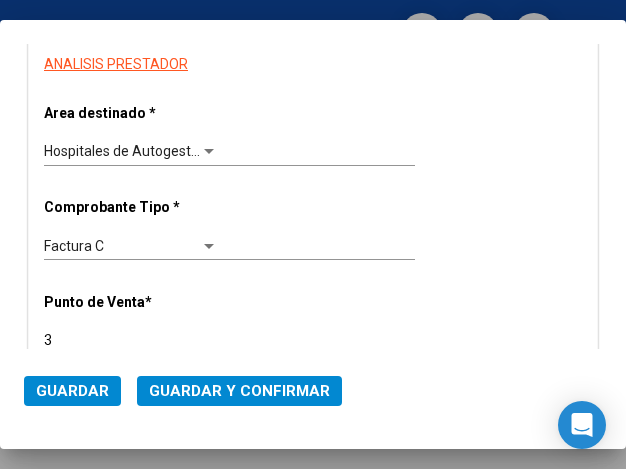 click on "Hospitales de Autogestión - Afiliaciones" at bounding box center (169, 151) 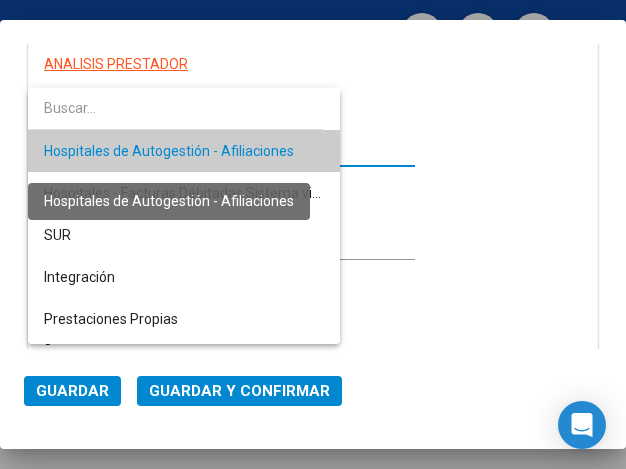 click on "Hospitales de Autogestión - Afiliaciones" at bounding box center (169, 151) 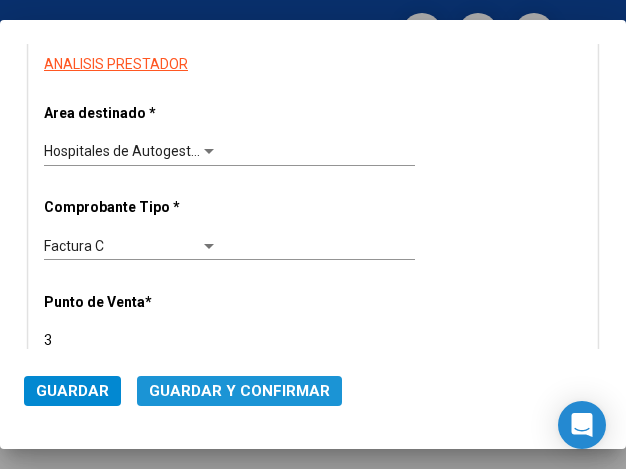 click on "Guardar y Confirmar" 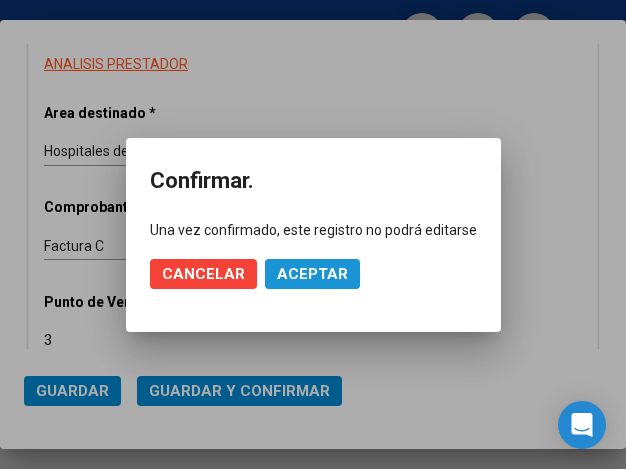 click on "Aceptar" 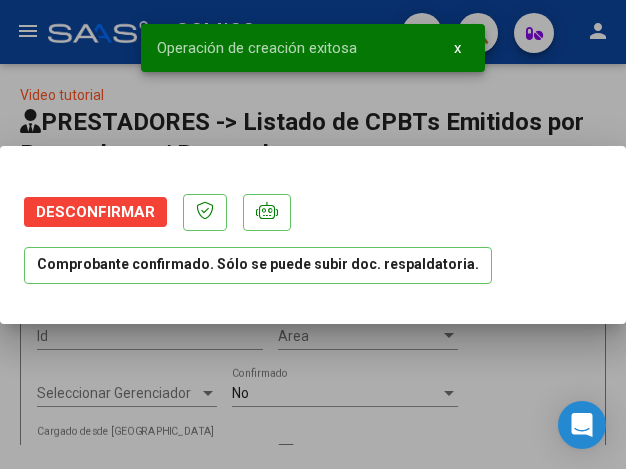 scroll, scrollTop: 0, scrollLeft: 0, axis: both 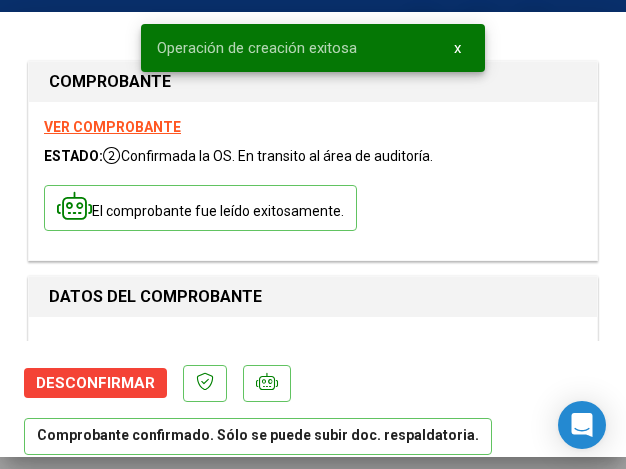 type on "[DATE]" 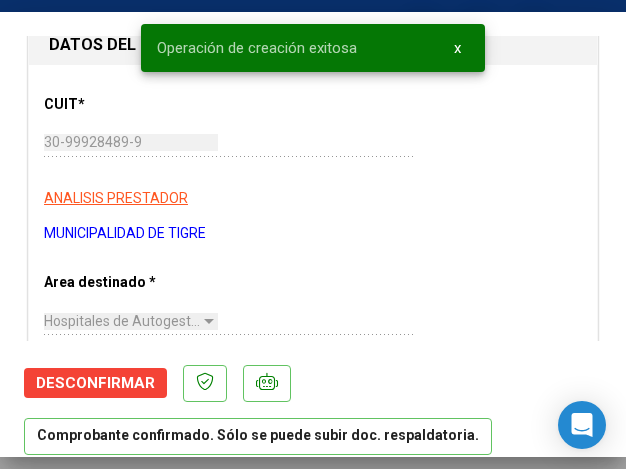 scroll, scrollTop: 300, scrollLeft: 0, axis: vertical 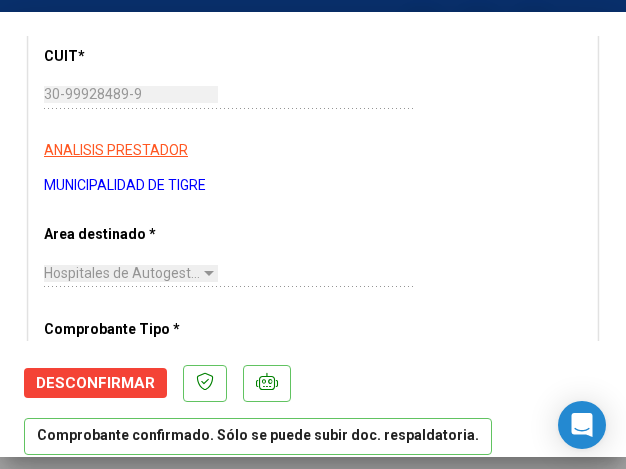click on "CUIT  *   30-99928489-9 Ingresar CUIT  ANALISIS PRESTADOR  MUNICIPALIDAD DE TIGRE  ARCA Padrón  Area destinado * Hospitales de Autogestión - Afiliaciones Seleccionar Area  Comprobante Tipo * Factura C Seleccionar Tipo Punto de Venta  *   3 Ingresar el Nro.  Número  *   201978 Ingresar el Nro.  Monto  *   $ 10.042,00 Ingresar el monto  Fecha del Cpbt.  *   2025-07-01 Ingresar la fecha  CAE / CAEA (no ingrese CAI)    75269686758705 Ingresar el CAE o CAEA (no ingrese CAI)  Fecha Recibido  *   2025-07-07 Ingresar la fecha  Fecha de Vencimiento    2025-08-30 Ingresar la fecha  Ref. Externa    Ingresar la ref.  N° Liquidación    Ingresar el N° Liquidación" at bounding box center (313, 690) 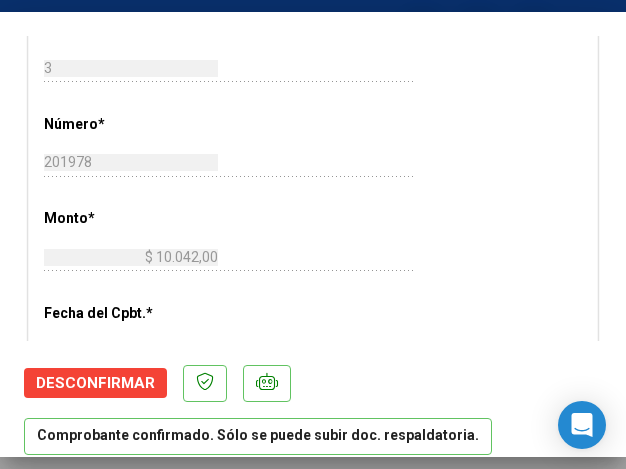 scroll, scrollTop: 700, scrollLeft: 0, axis: vertical 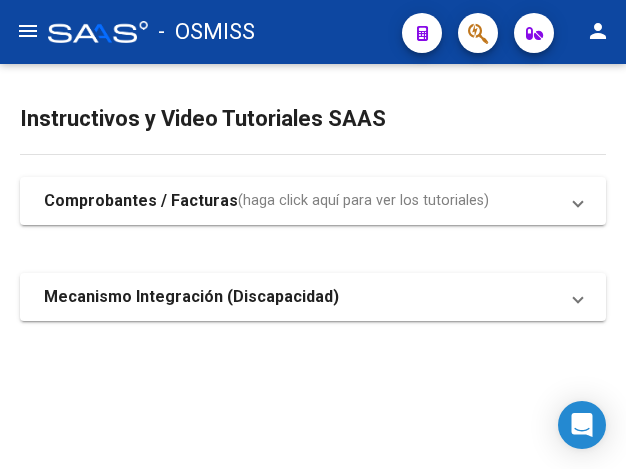 click on "menu" 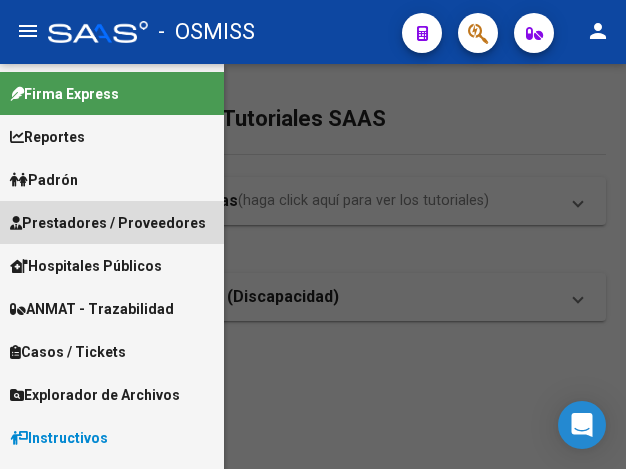 click on "Prestadores / Proveedores" at bounding box center [108, 223] 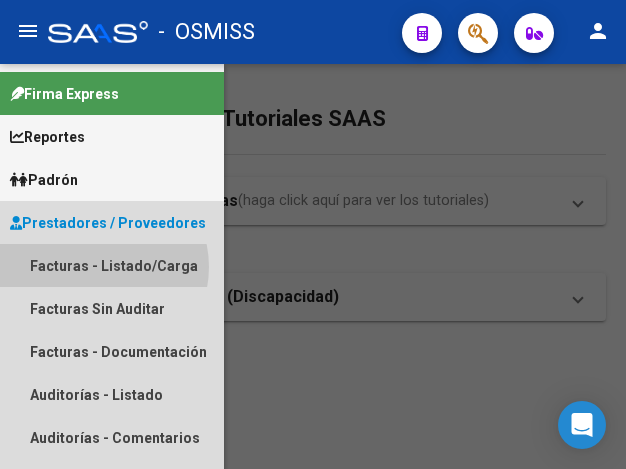 click on "Facturas - Listado/Carga" at bounding box center [112, 265] 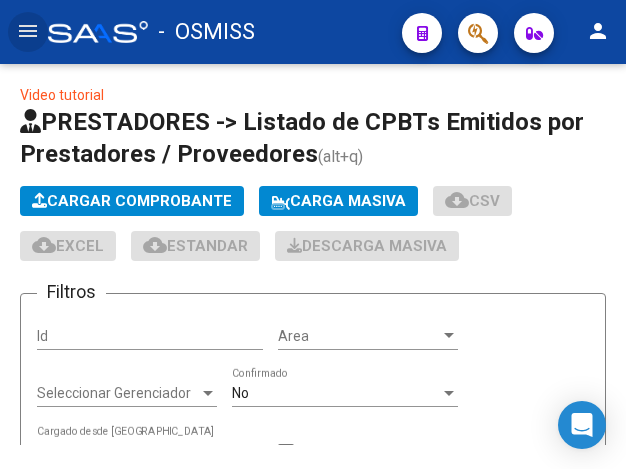 click on "Cargar Comprobante" 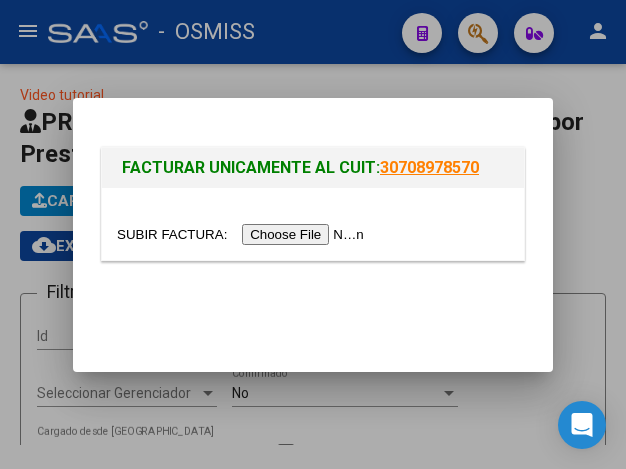 click at bounding box center [243, 234] 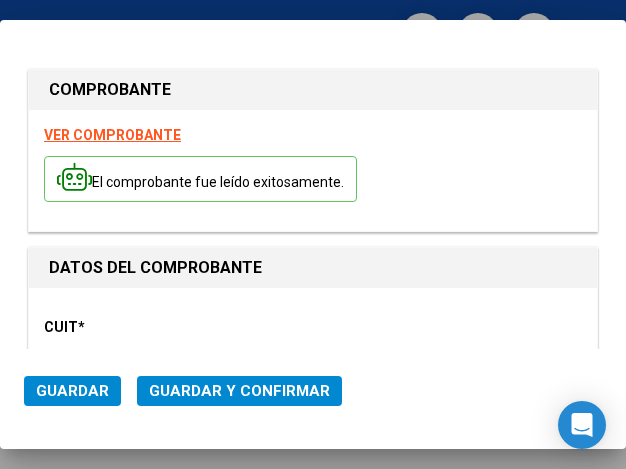 click on "CUIT  *   30-99928489-9 Ingresar CUIT  ANALISIS PRESTADOR  Area destinado * Seleccionar Area Seleccionar Area  Comprobante Tipo * Factura C Seleccionar Tipo Punto de Venta  *   3 Ingresar el Nro.  Número  *   Ingresar el Nro.  Monto  *   Ingresar el monto  [GEOGRAPHIC_DATA].  *   Ingresar la fecha  CAE / CAEA (no ingrese CAI)    75269686758603 Ingresar el CAE o CAEA (no ingrese CAI)  Fecha Recibido  *   [DATE] Ingresar la fecha  Fecha de Vencimiento    Ingresar la fecha  Ref. Externa    Ingresar la ref.  N° Liquidación    Ingresar el N° Liquidación" at bounding box center [313, 943] 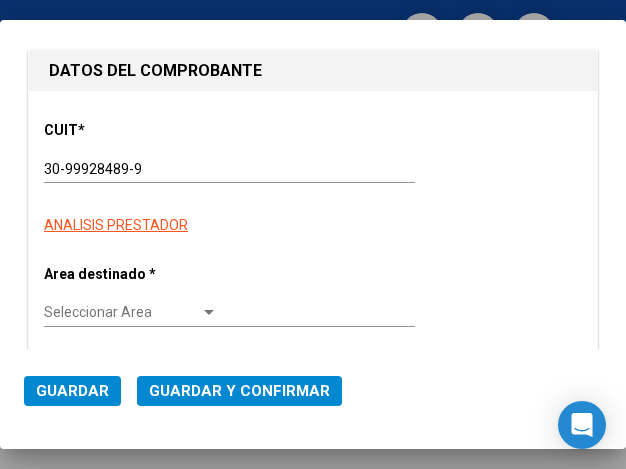 scroll, scrollTop: 200, scrollLeft: 0, axis: vertical 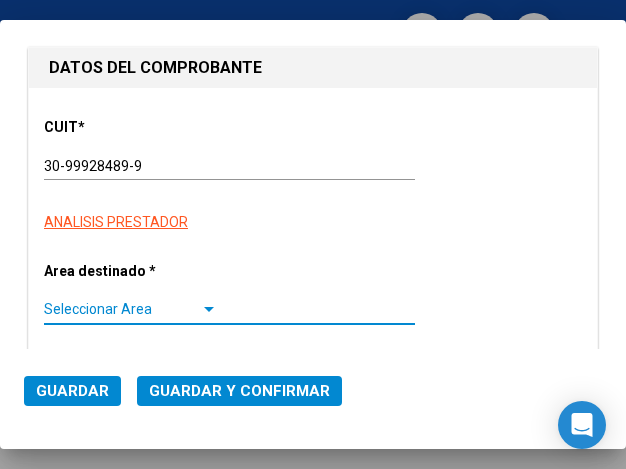 click at bounding box center (209, 309) 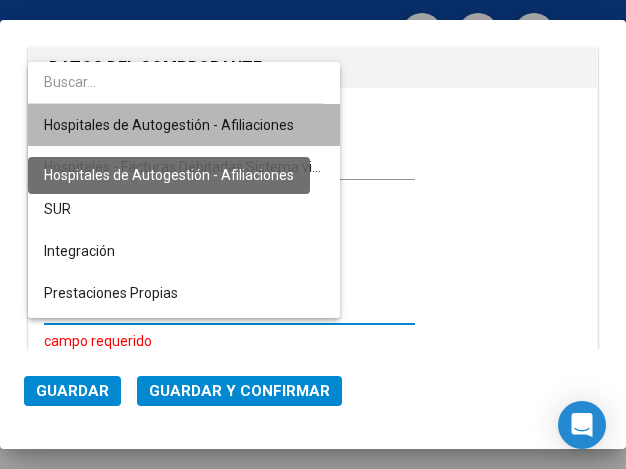 click on "Hospitales de Autogestión - Afiliaciones" at bounding box center [169, 125] 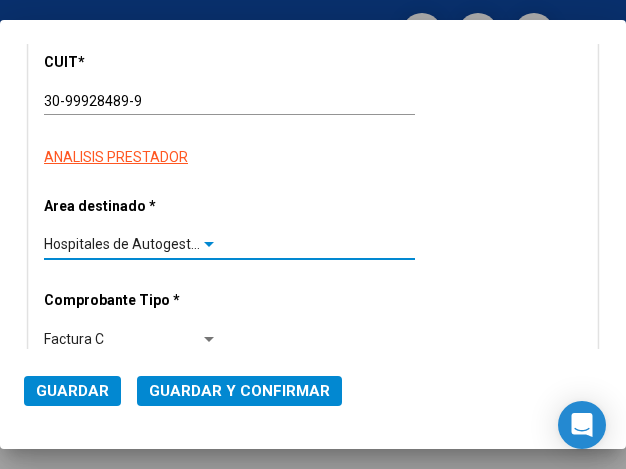 scroll, scrollTop: 300, scrollLeft: 0, axis: vertical 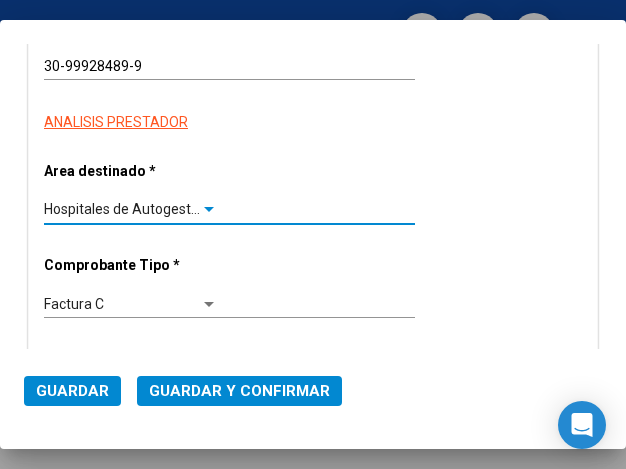 click at bounding box center (209, 210) 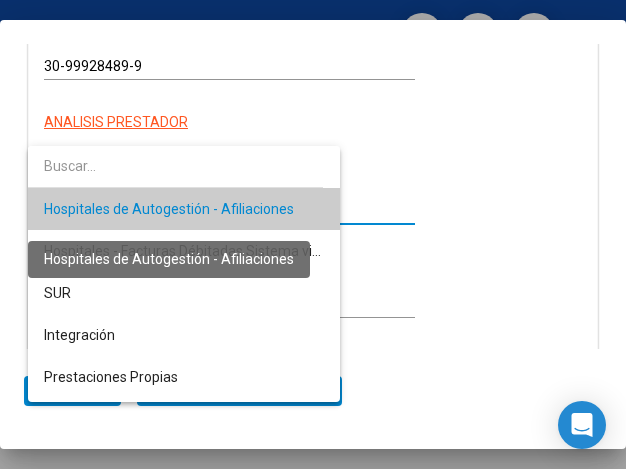 click on "Hospitales de Autogestión - Afiliaciones" at bounding box center [169, 209] 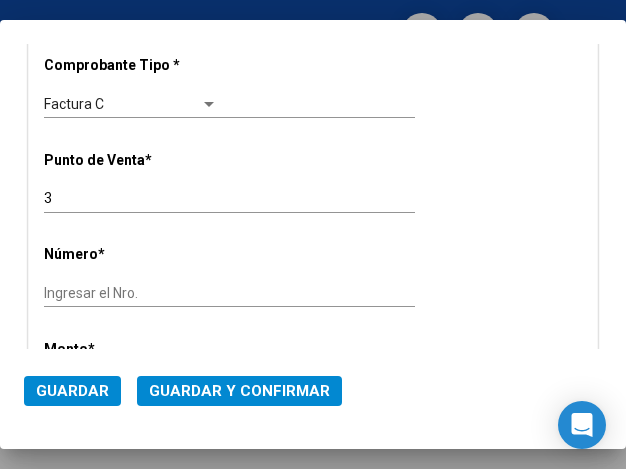 scroll, scrollTop: 600, scrollLeft: 0, axis: vertical 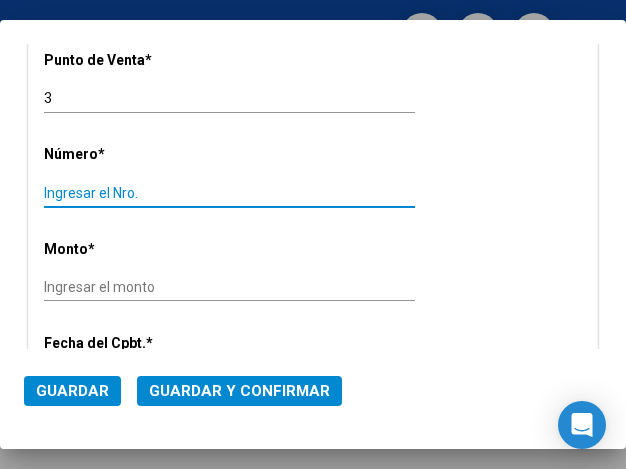 click on "Ingresar el Nro." at bounding box center [131, 193] 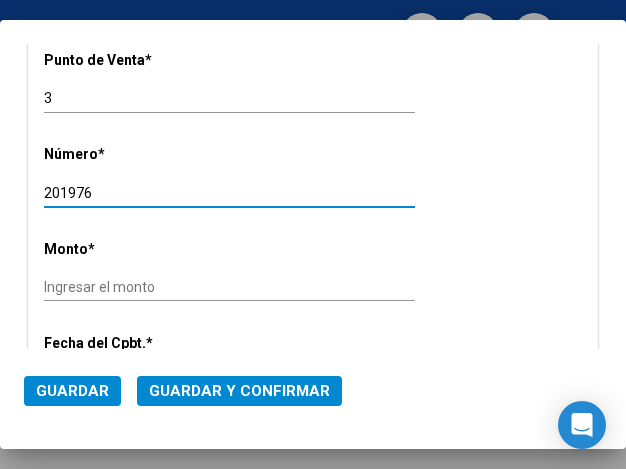 type on "201976" 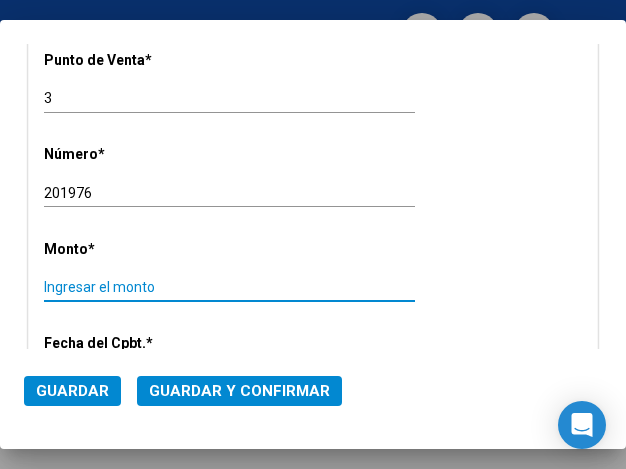 click on "Ingresar el monto" at bounding box center (131, 287) 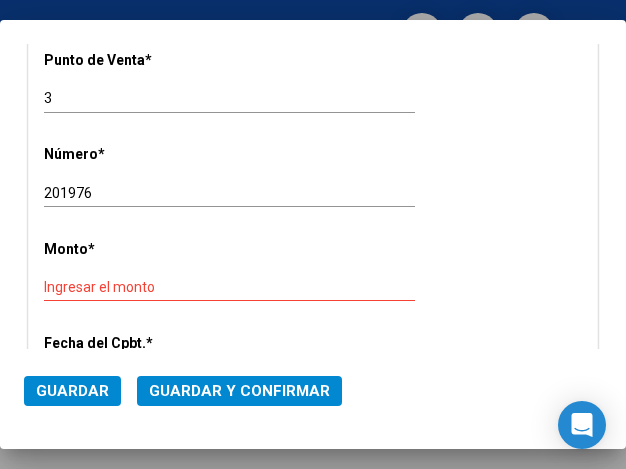 click on "Ingresar el monto" 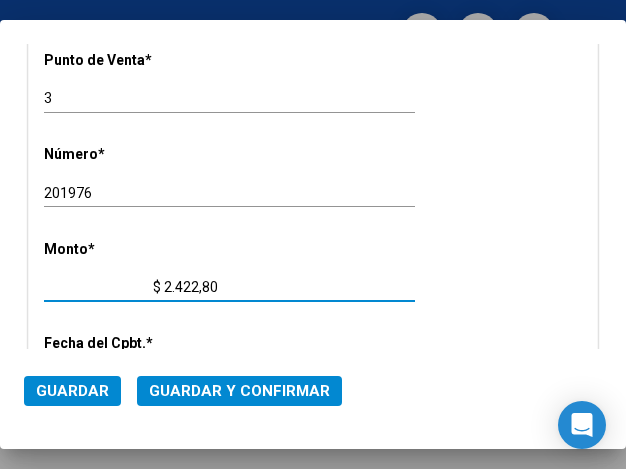type on "$ 24.228,00" 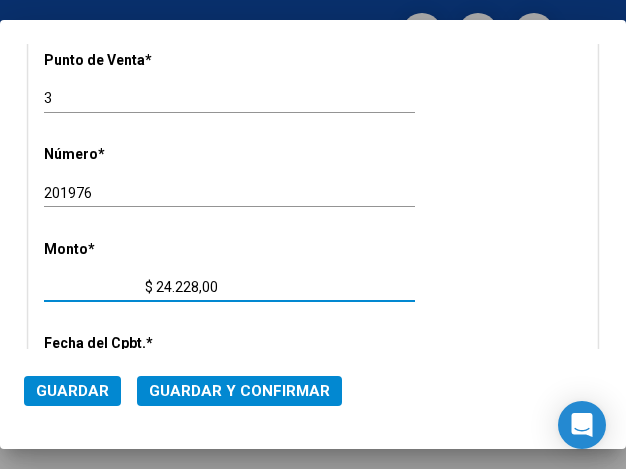 scroll, scrollTop: 700, scrollLeft: 0, axis: vertical 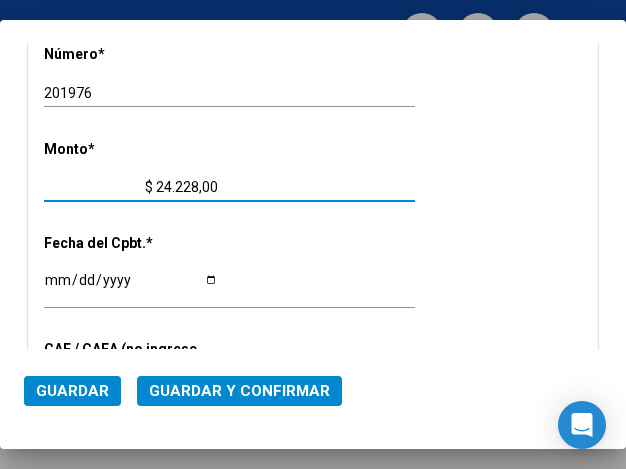 click on "Ingresar la fecha" 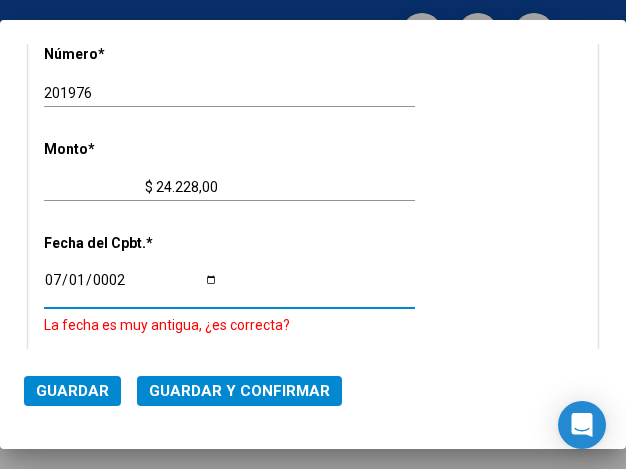 scroll, scrollTop: 858, scrollLeft: 0, axis: vertical 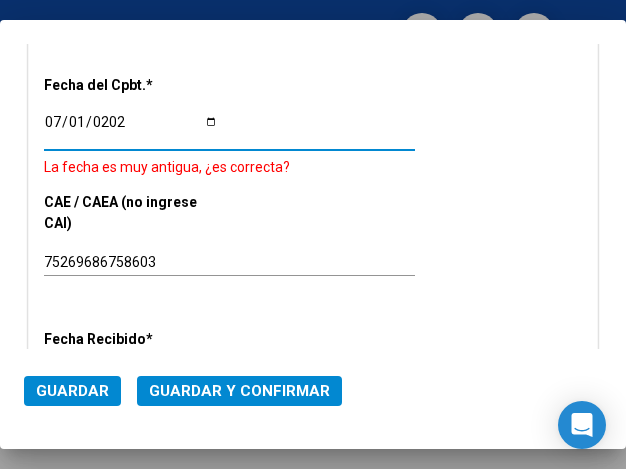 type on "[DATE]" 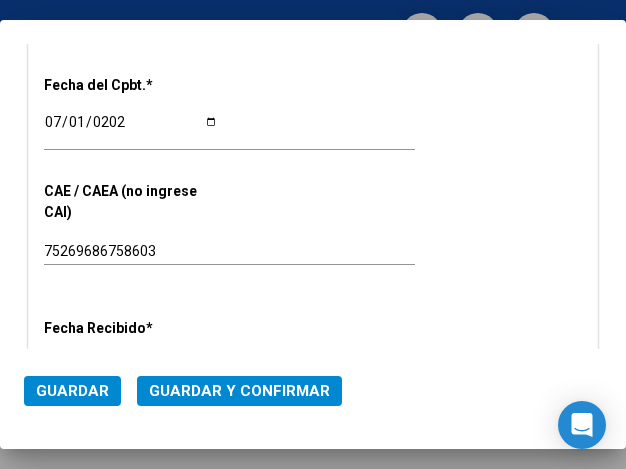 click on "2025-07-01 Ingresar la fecha" 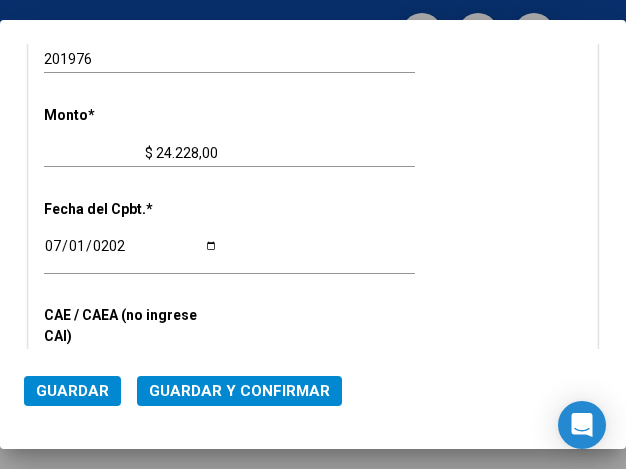 scroll, scrollTop: 658, scrollLeft: 0, axis: vertical 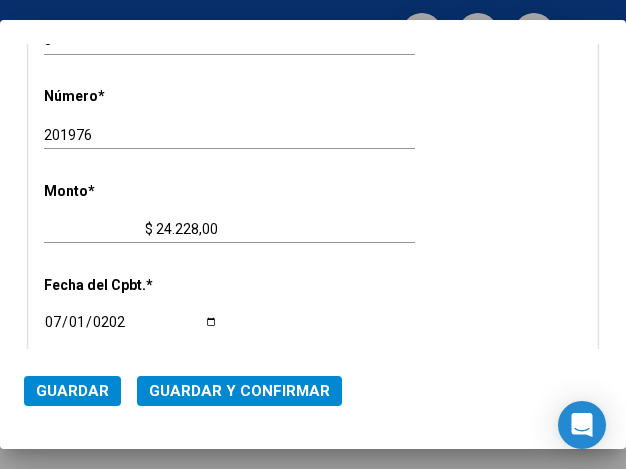 click on "CUIT  *   30-99928489-9 Ingresar CUIT  ANALISIS PRESTADOR  Area destinado * Hospitales de Autogestión - Afiliaciones Seleccionar Area  Comprobante Tipo * Factura C Seleccionar Tipo Punto de Venta  *   3 Ingresar el Nro.  Número  *   201976 Ingresar el Nro.  Monto  *   $ 24.228,00 Ingresar el monto  Fecha del Cpbt.  *   2025-07-01 Ingresar la fecha  CAE / CAEA (no ingrese CAI)    75269686758603 Ingresar el CAE o CAEA (no ingrese CAI)  Fecha Recibido  *   2025-07-07 Ingresar la fecha  Fecha de Vencimiento    Ingresar la fecha  Ref. Externa    Ingresar la ref.  N° Liquidación    Ingresar el N° Liquidación" at bounding box center (313, 285) 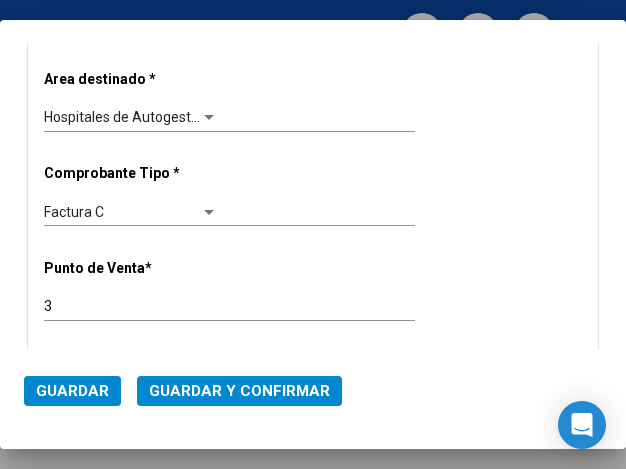 scroll, scrollTop: 358, scrollLeft: 0, axis: vertical 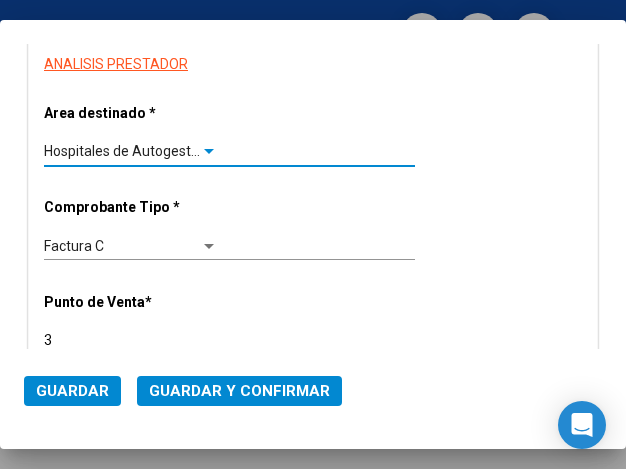 click at bounding box center [209, 152] 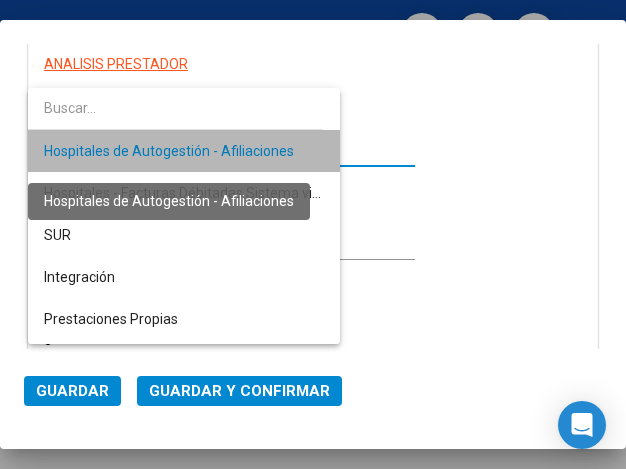 click on "Hospitales de Autogestión - Afiliaciones" at bounding box center (169, 151) 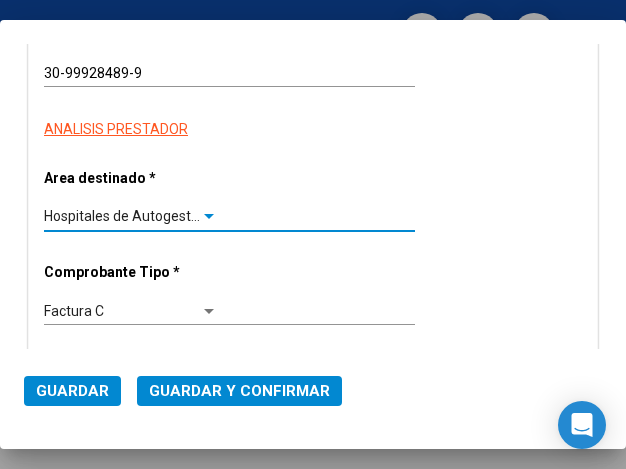 scroll, scrollTop: 258, scrollLeft: 0, axis: vertical 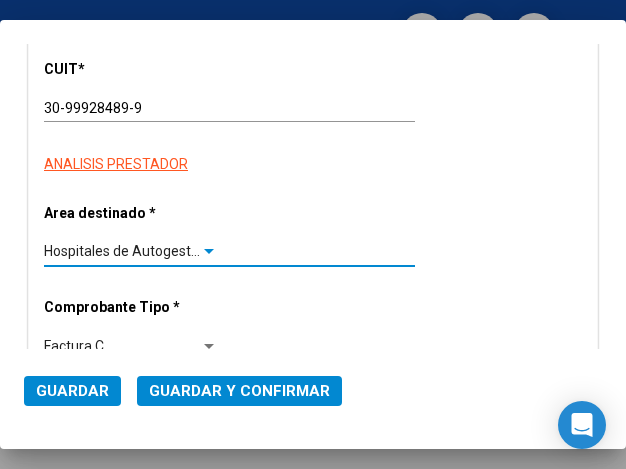 click on "Guardar y Confirmar" 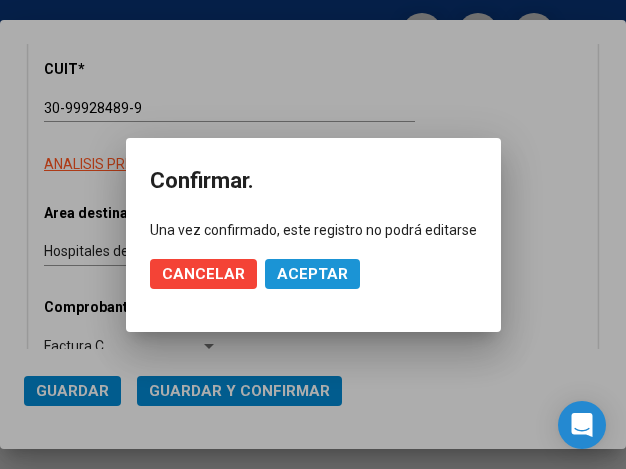 click on "Aceptar" 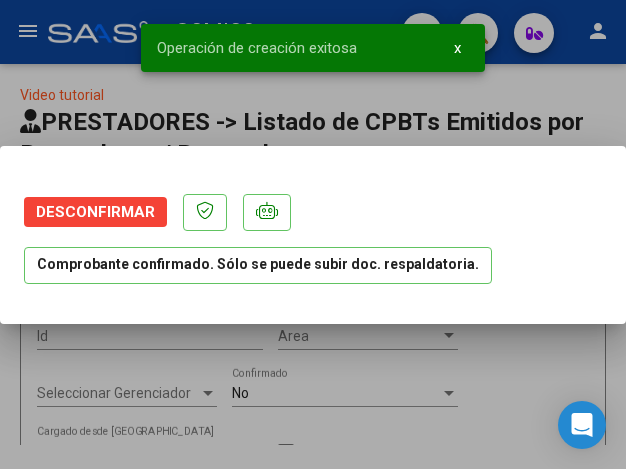 scroll, scrollTop: 0, scrollLeft: 0, axis: both 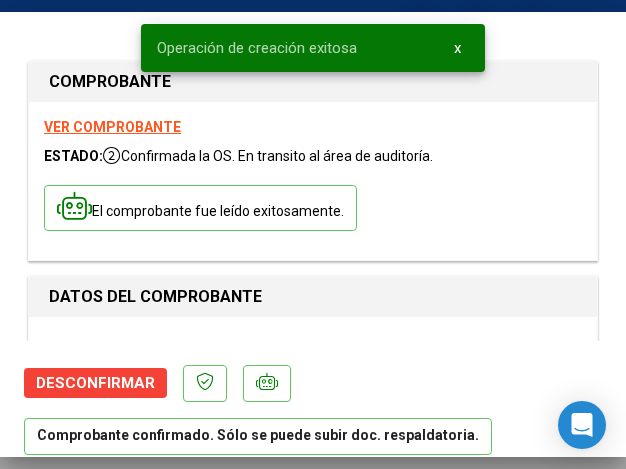 type on "2025-08-30" 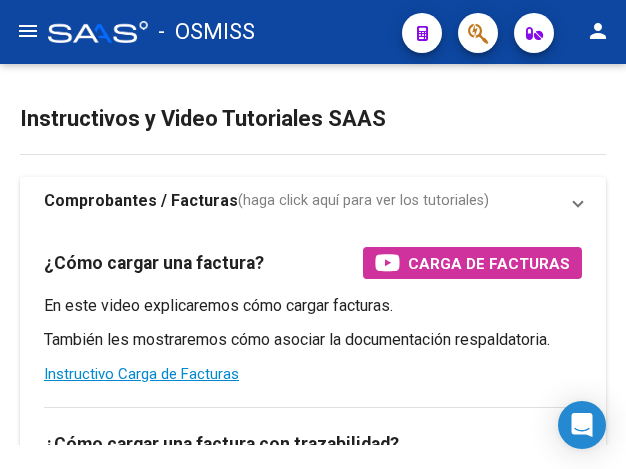 scroll, scrollTop: 0, scrollLeft: 0, axis: both 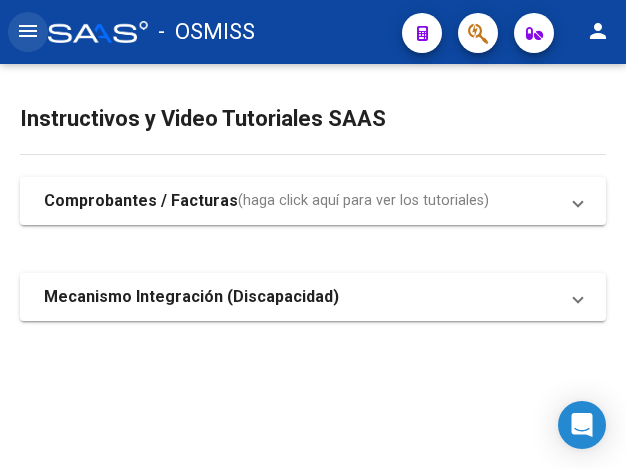click on "menu" 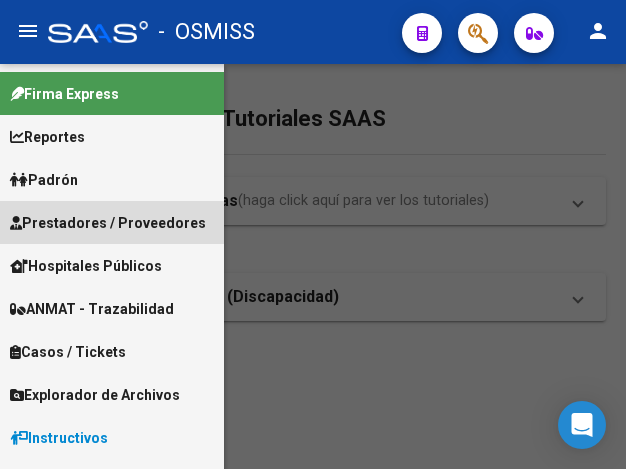 click on "Prestadores / Proveedores" at bounding box center [108, 223] 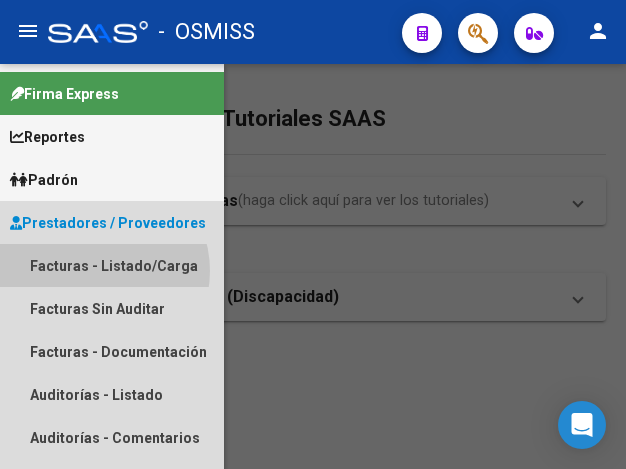 click on "Facturas - Listado/Carga" at bounding box center (112, 265) 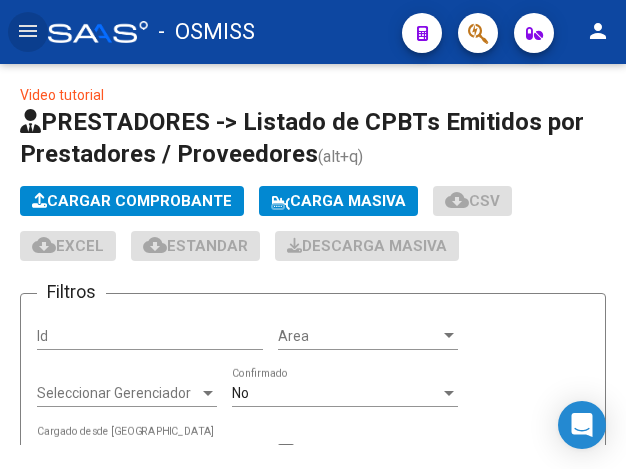 click on "Cargar Comprobante" 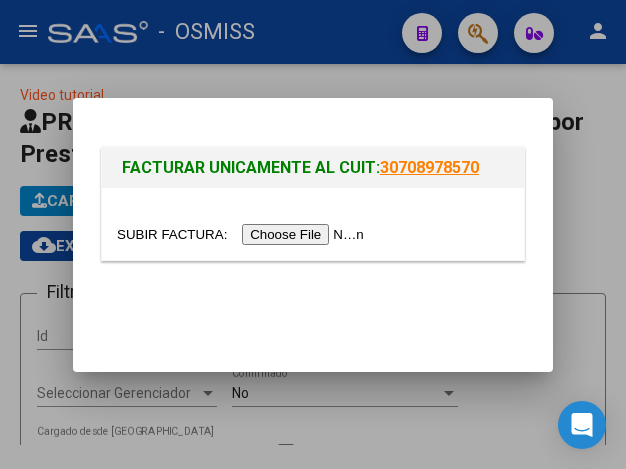 click at bounding box center (243, 234) 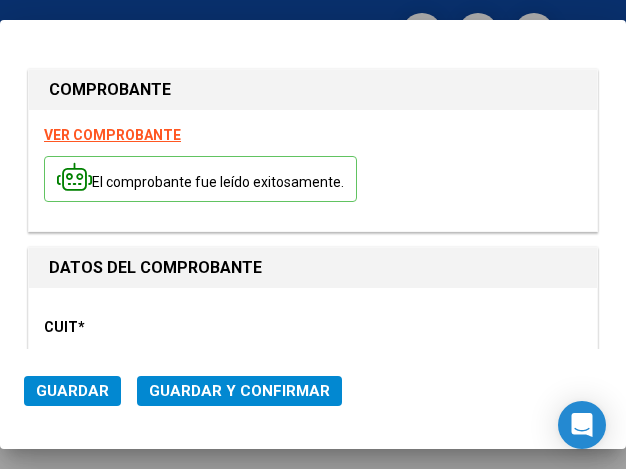 click on "CUIT  *   30-99928489-9 Ingresar CUIT  ANALISIS PRESTADOR  Area destinado * Seleccionar Area Seleccionar Area  Comprobante Tipo * Factura C Seleccionar Tipo Punto de Venta  *   3 Ingresar el Nro.  Número  *   Ingresar el Nro.  Monto  *   Ingresar el monto  Fecha del Cpbt.  *   Ingresar la fecha  CAE / CAEA (no ingrese CAI)    75269686758310 Ingresar el CAE o CAEA (no ingrese CAI)  Fecha Recibido  *   2025-07-07 Ingresar la fecha  Fecha de Vencimiento    Ingresar la fecha  Ref. Externa    Ingresar la ref.  N° Liquidación    Ingresar el N° Liquidación" at bounding box center [313, 943] 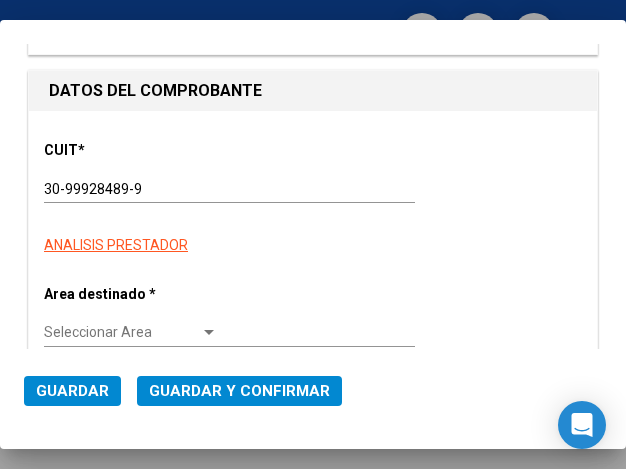 scroll, scrollTop: 200, scrollLeft: 0, axis: vertical 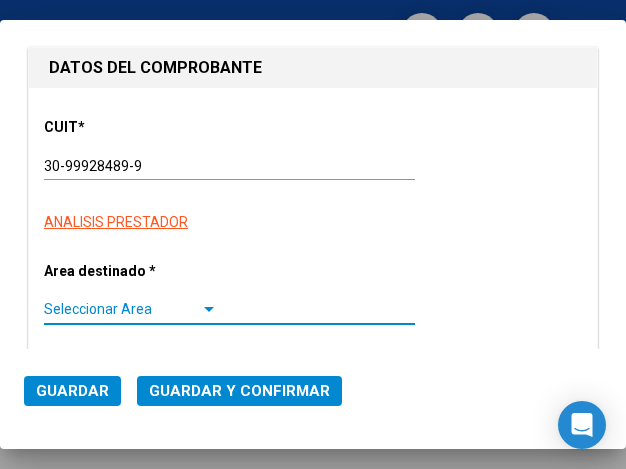 click at bounding box center (209, 309) 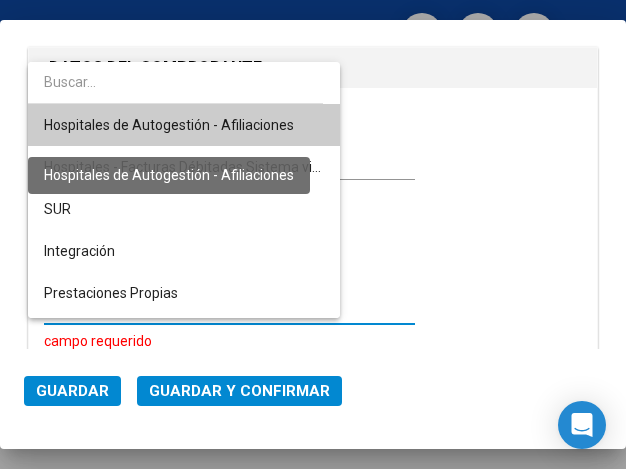click on "Hospitales de Autogestión - Afiliaciones" at bounding box center (169, 125) 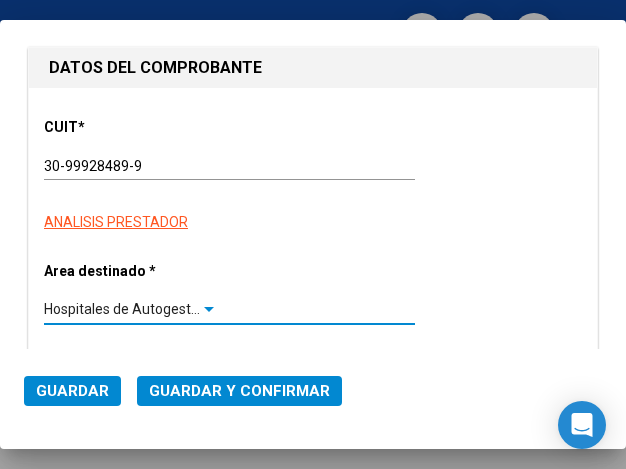 click at bounding box center [209, 310] 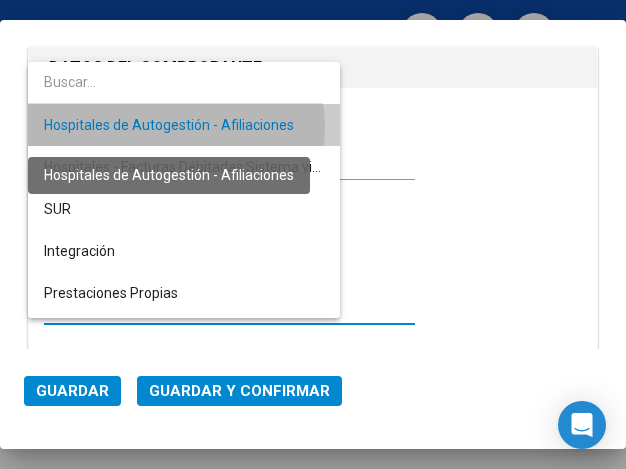 click on "Hospitales de Autogestión - Afiliaciones" at bounding box center (169, 125) 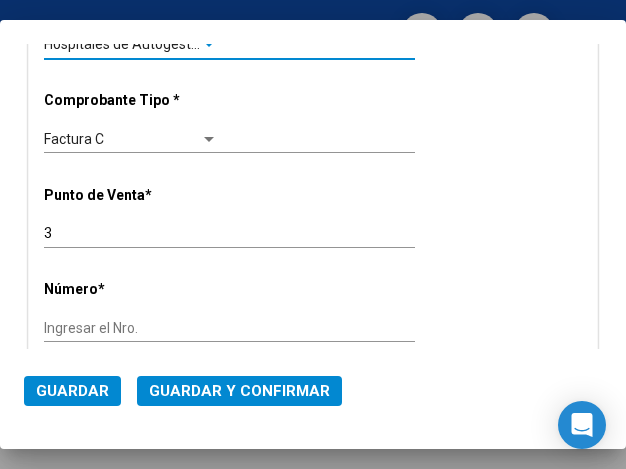 scroll, scrollTop: 500, scrollLeft: 0, axis: vertical 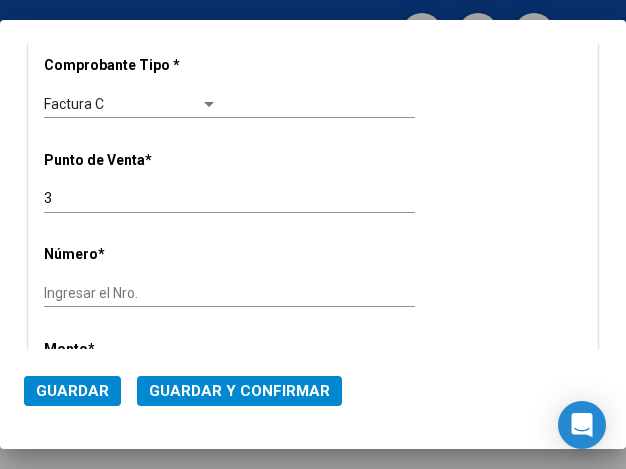 click on "Ingresar el Nro." at bounding box center (131, 293) 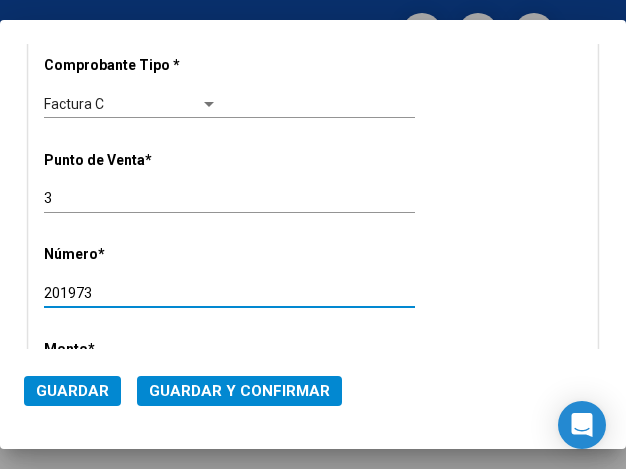 type on "201973" 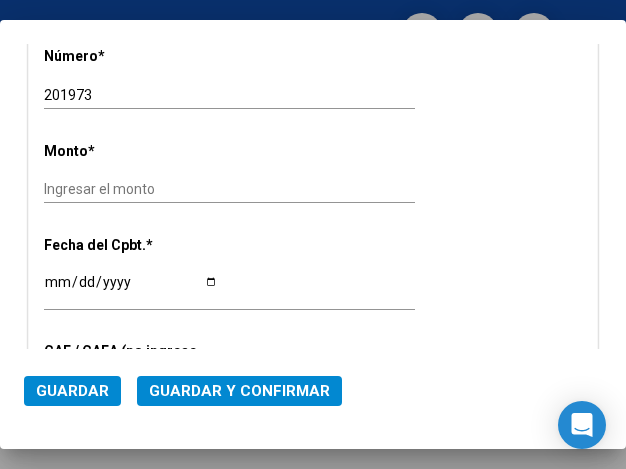 scroll, scrollTop: 700, scrollLeft: 0, axis: vertical 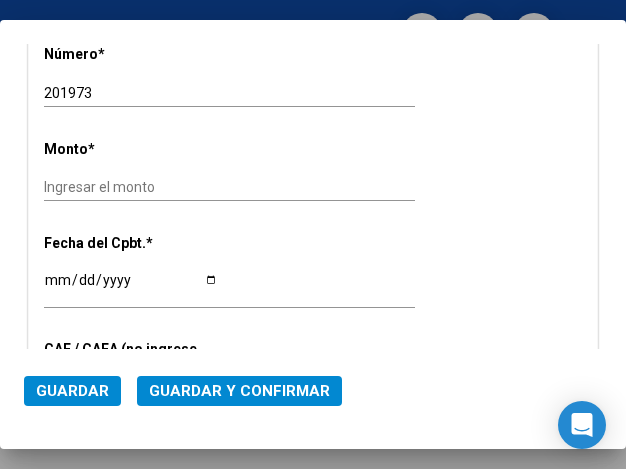 click on "Ingresar el monto" 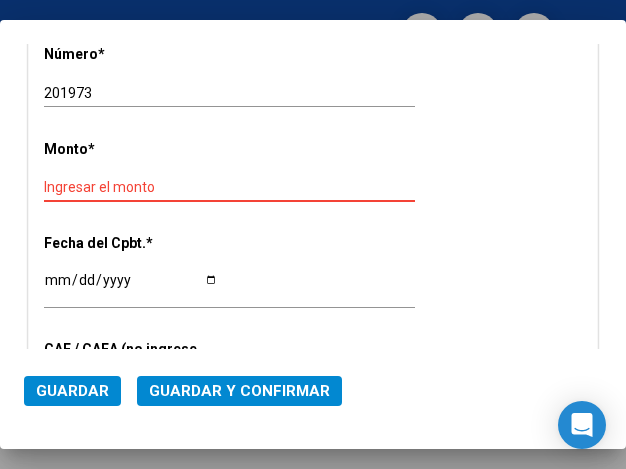 click on "Ingresar el monto" at bounding box center (131, 187) 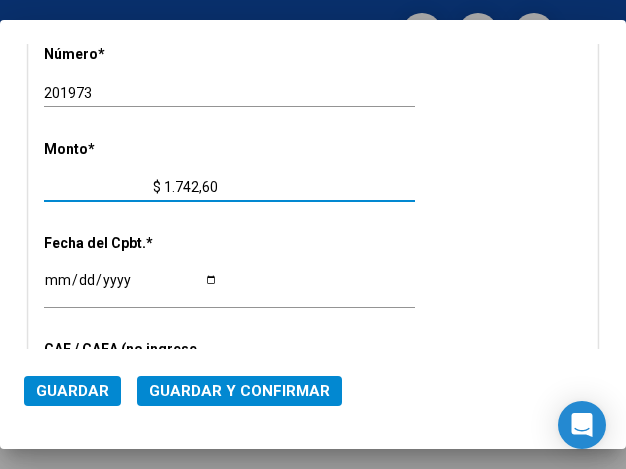 type on "$ 17.426,00" 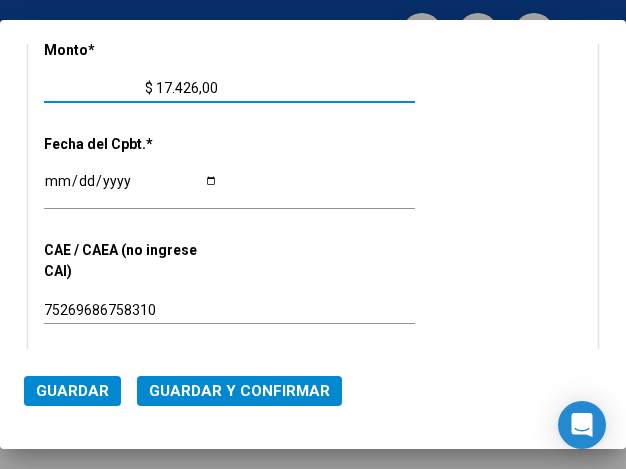 scroll, scrollTop: 800, scrollLeft: 0, axis: vertical 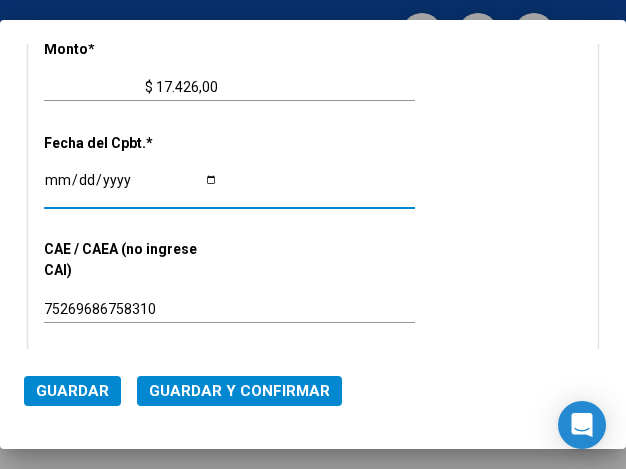 click on "Ingresar la fecha" at bounding box center (131, 187) 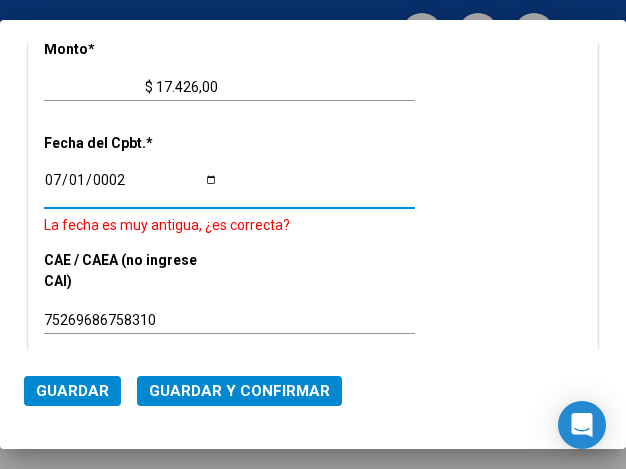scroll, scrollTop: 959, scrollLeft: 0, axis: vertical 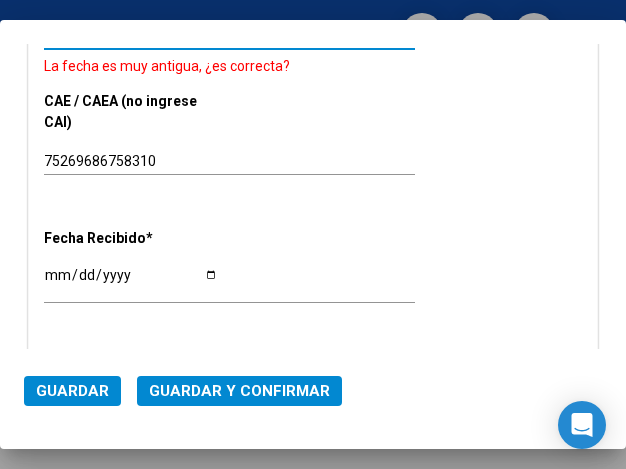 type on "[DATE]" 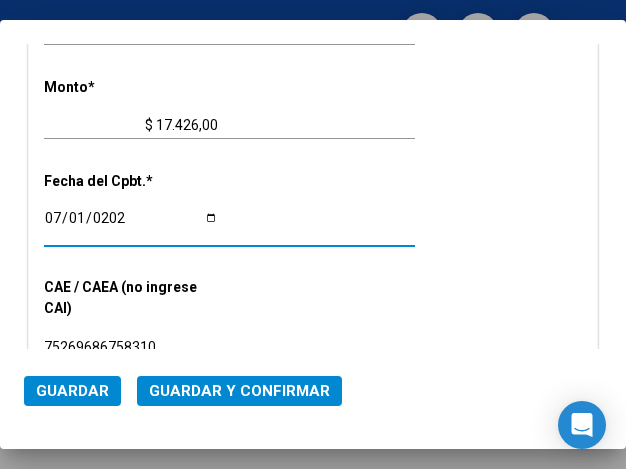 scroll, scrollTop: 759, scrollLeft: 0, axis: vertical 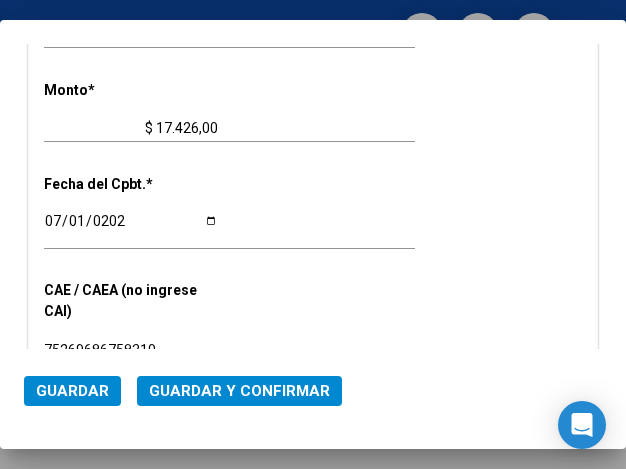 click on "CUIT  *   30-99928489-9 Ingresar CUIT  ANALISIS PRESTADOR  Area destinado * Hospitales de Autogestión - Afiliaciones Seleccionar Area  Comprobante Tipo * Factura C Seleccionar Tipo Punto de Venta  *   3 Ingresar el Nro.  Número  *   201973 Ingresar el Nro.  Monto  *   $ 17.426,00 Ingresar el monto  Fecha del Cpbt.  *   2025-07-01 Ingresar la fecha  CAE / CAEA (no ingrese CAI)    75269686758310 Ingresar el CAE o CAEA (no ingrese CAI)  Fecha Recibido  *   2025-07-07 Ingresar la fecha  Fecha de Vencimiento    Ingresar la fecha  Ref. Externa    Ingresar la ref.  N° Liquidación    Ingresar el N° Liquidación" at bounding box center (313, 184) 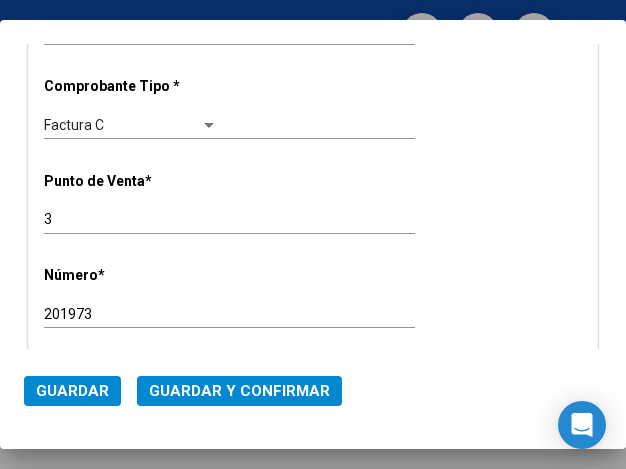 scroll, scrollTop: 359, scrollLeft: 0, axis: vertical 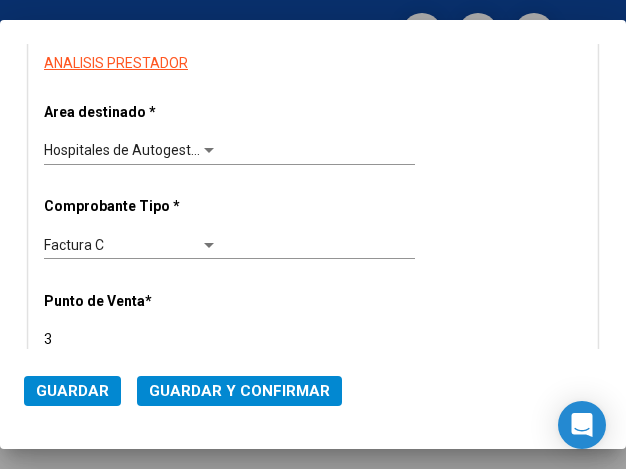 click at bounding box center [209, 151] 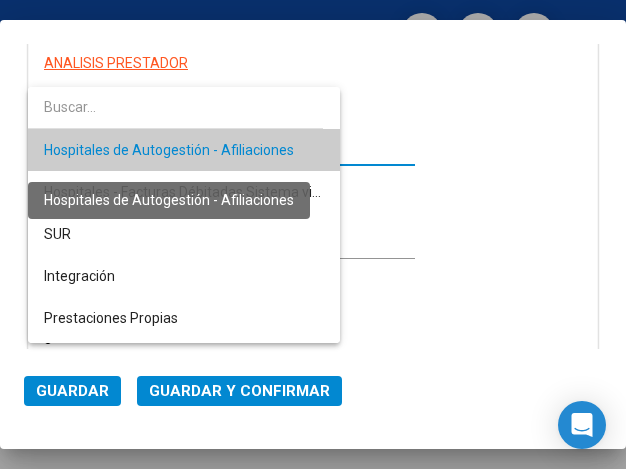 click on "Hospitales de Autogestión - Afiliaciones" at bounding box center (169, 150) 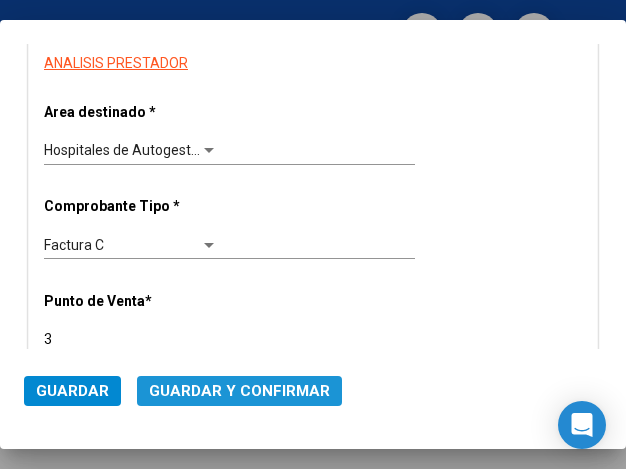 click on "Guardar y Confirmar" 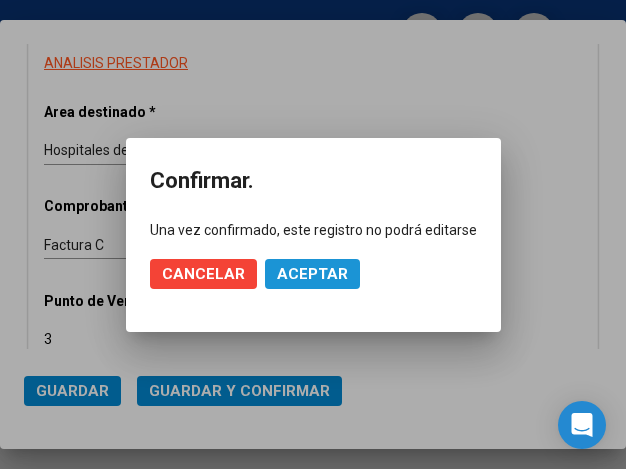 click on "Aceptar" 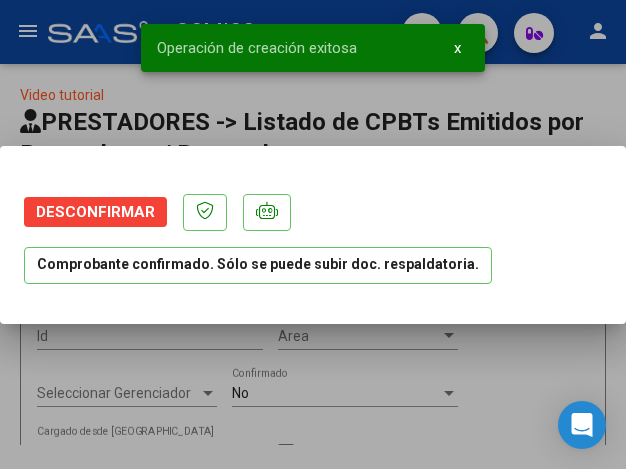 scroll, scrollTop: 0, scrollLeft: 0, axis: both 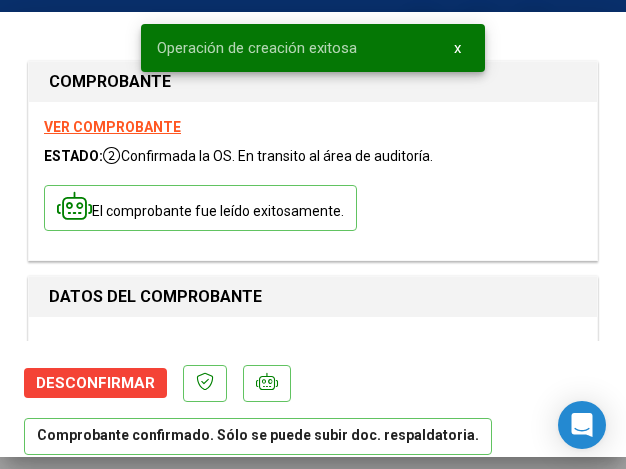 type on "[DATE]" 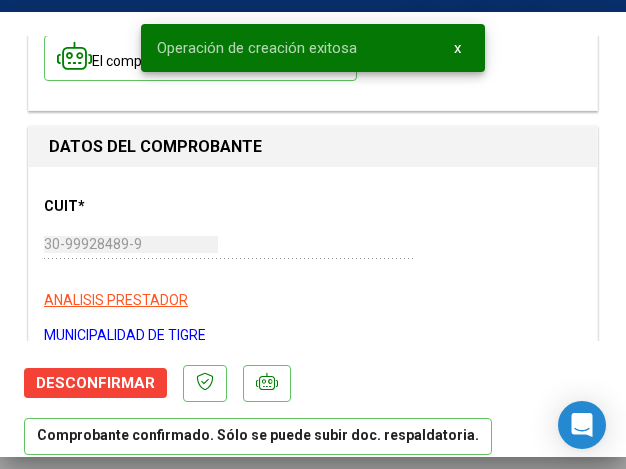 scroll, scrollTop: 200, scrollLeft: 0, axis: vertical 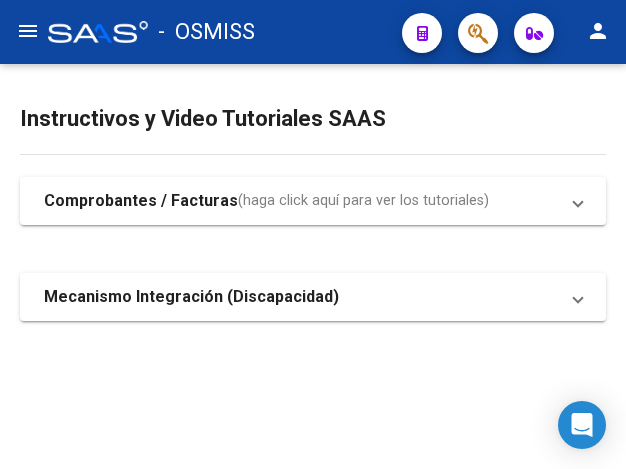 click on "menu" 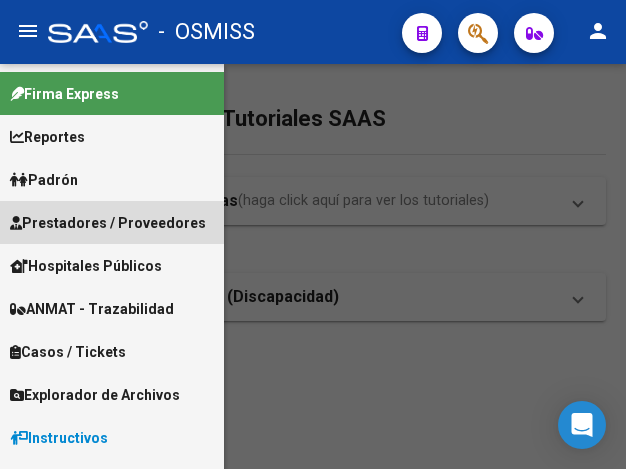click on "Prestadores / Proveedores" at bounding box center [108, 223] 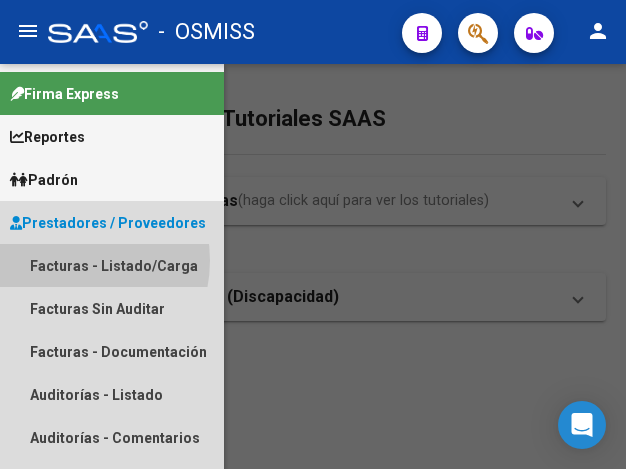 click on "Facturas - Listado/Carga" at bounding box center (112, 265) 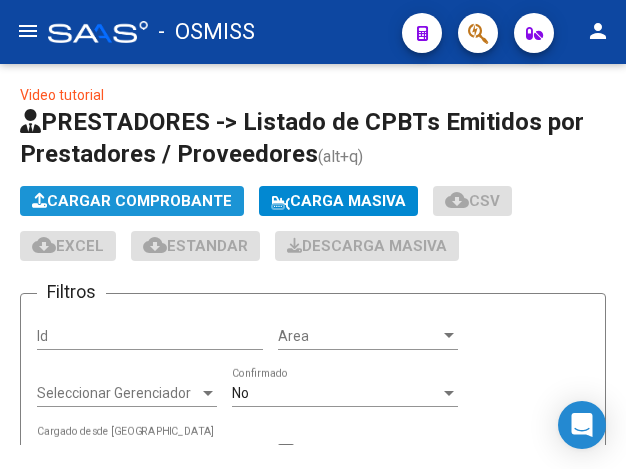 click on "Cargar Comprobante" 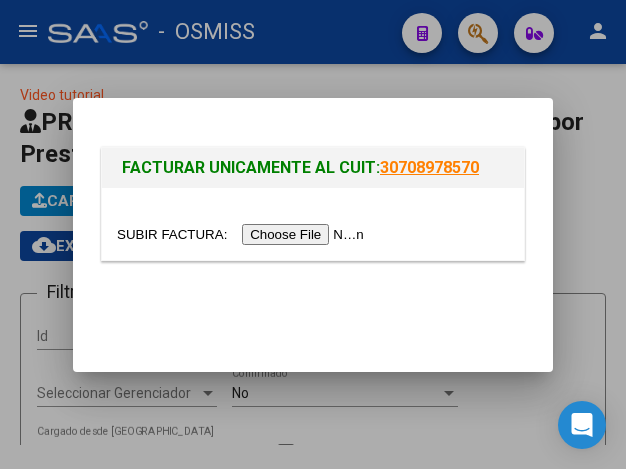 click at bounding box center [243, 234] 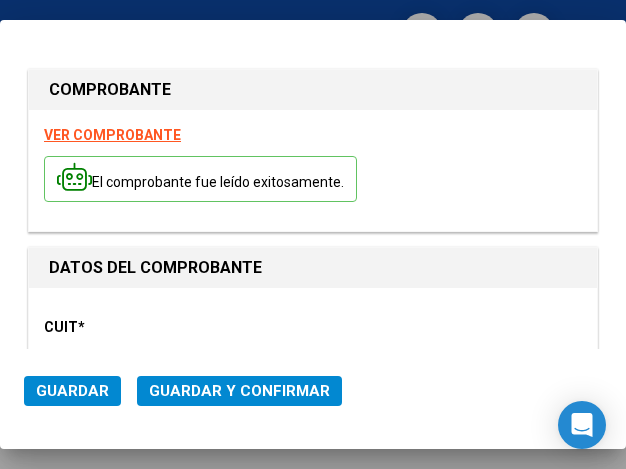 click on "CUIT  *" at bounding box center (124, 327) 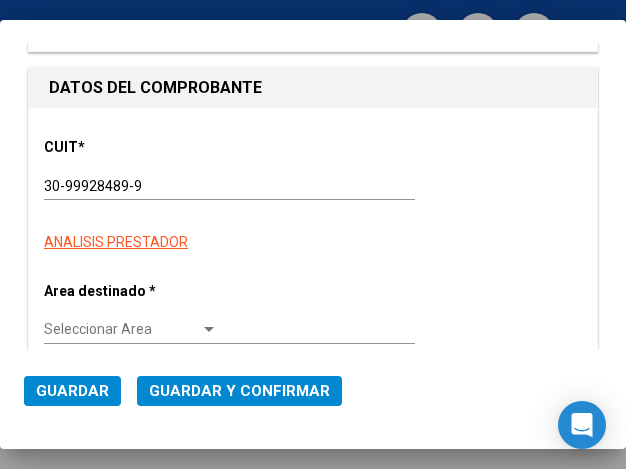 scroll, scrollTop: 200, scrollLeft: 0, axis: vertical 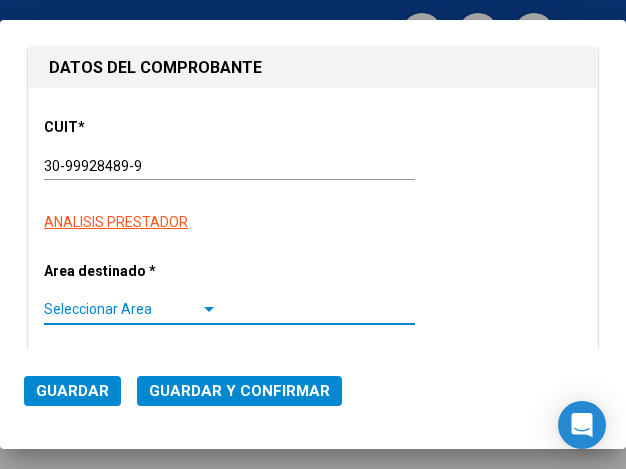 click at bounding box center (209, 310) 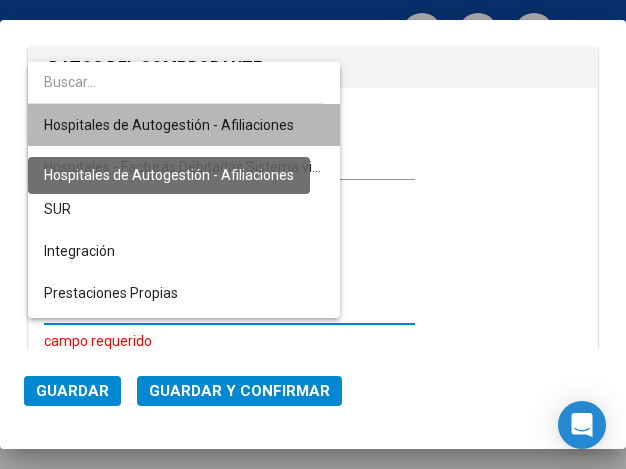 click on "Hospitales de Autogestión - Afiliaciones" at bounding box center (169, 125) 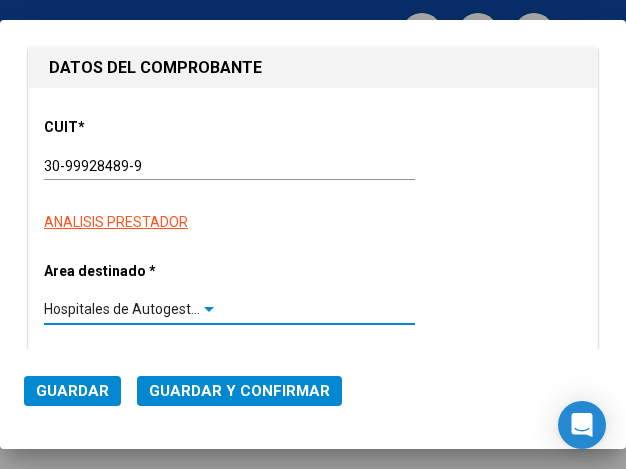 click at bounding box center [209, 309] 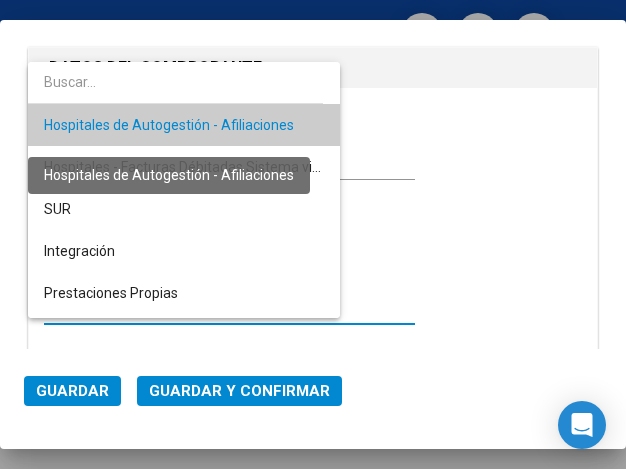 click on "Hospitales de Autogestión - Afiliaciones" at bounding box center (169, 125) 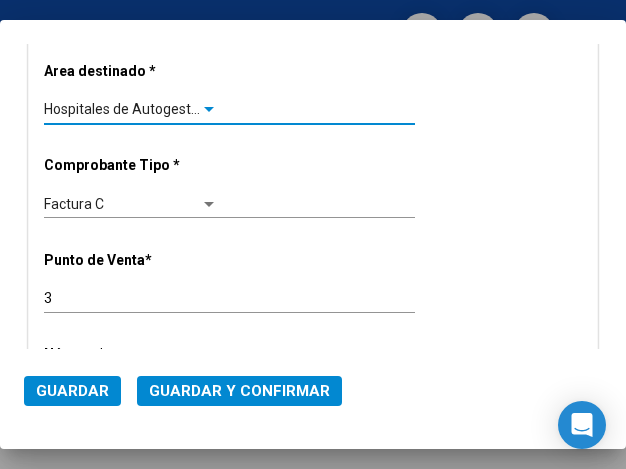 scroll, scrollTop: 500, scrollLeft: 0, axis: vertical 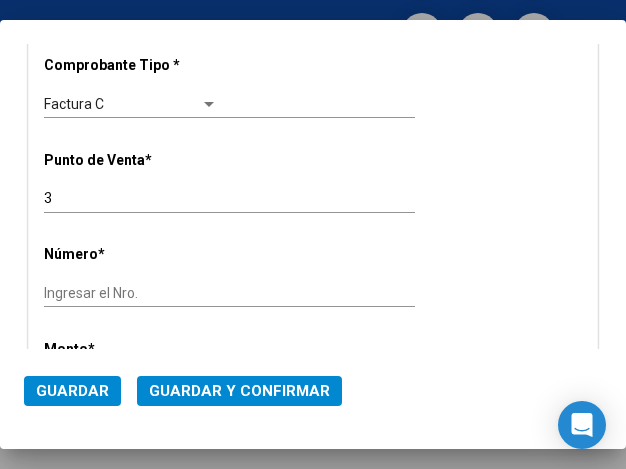 click on "Ingresar el Nro." at bounding box center [131, 293] 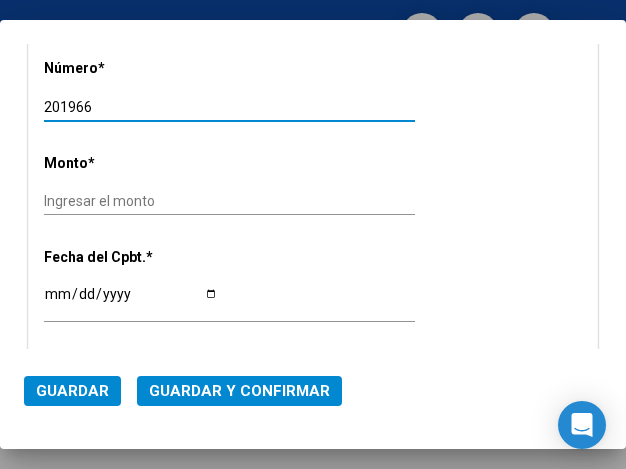 scroll, scrollTop: 700, scrollLeft: 0, axis: vertical 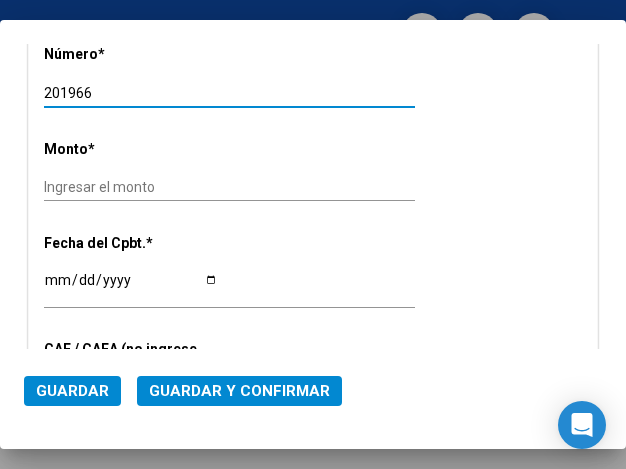 type on "201966" 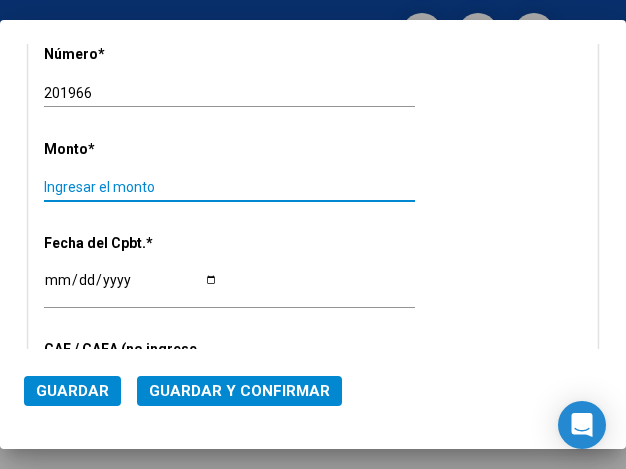 click on "Ingresar el monto" at bounding box center [131, 187] 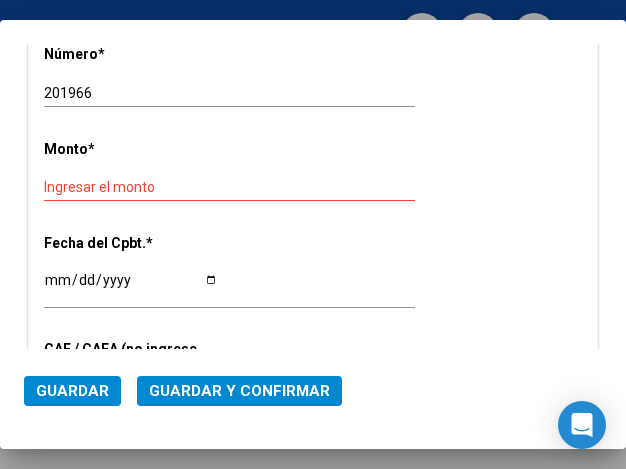 click on "Ingresar el monto" 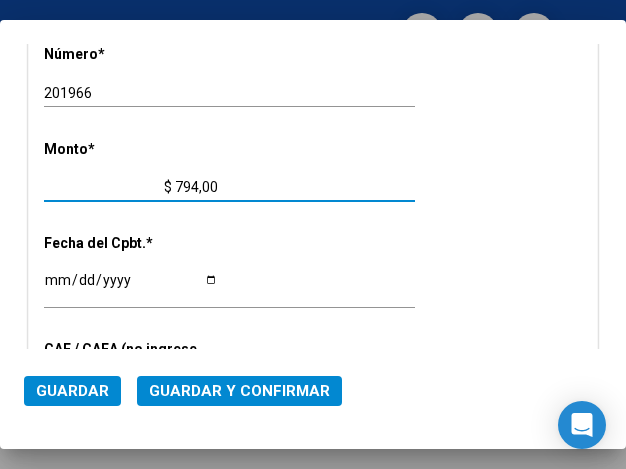 type on "$ 7.940,00" 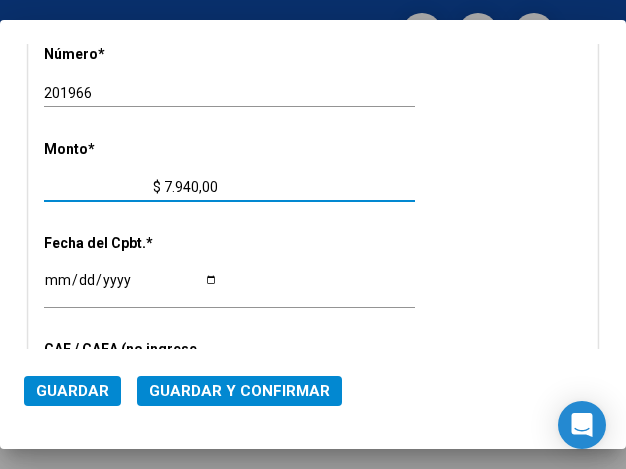 click on "Ingresar la fecha" at bounding box center [131, 287] 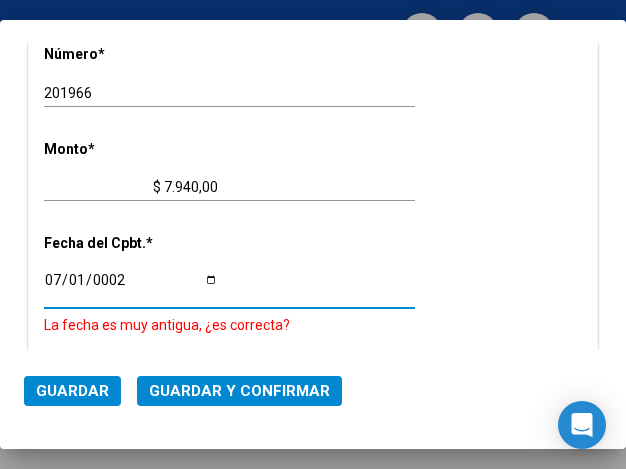 scroll, scrollTop: 858, scrollLeft: 0, axis: vertical 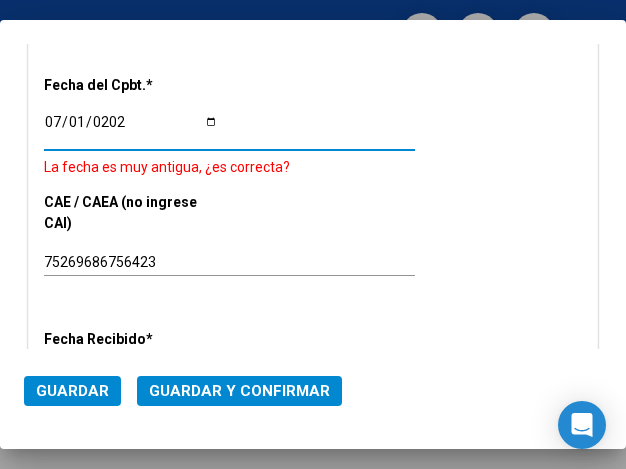type on "[DATE]" 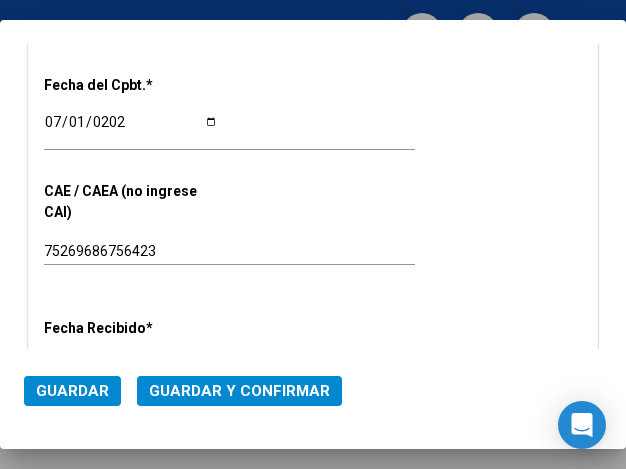 click on "CUIT  *   30-99928489-9 Ingresar CUIT  ANALISIS PRESTADOR  Area destinado * Hospitales de Autogestión - Afiliaciones Seleccionar Area  Comprobante Tipo * Factura C Seleccionar Tipo Punto de Venta  *   3 Ingresar el Nro.  Número  *   201966 Ingresar el Nro.  Monto  *   $ 7.940,00 Ingresar el monto  [GEOGRAPHIC_DATA].  *   [DATE] Ingresar la fecha  CAE / CAEA (no ingrese CAI)    75269686756423 Ingresar el CAE o CAEA (no ingrese CAI)  Fecha Recibido  *   [DATE] Ingresar la fecha  Fecha de Vencimiento    Ingresar la fecha  Ref. Externa    Ingresar la ref.  N° Liquidación    Ingresar el N° Liquidación" at bounding box center [313, 85] 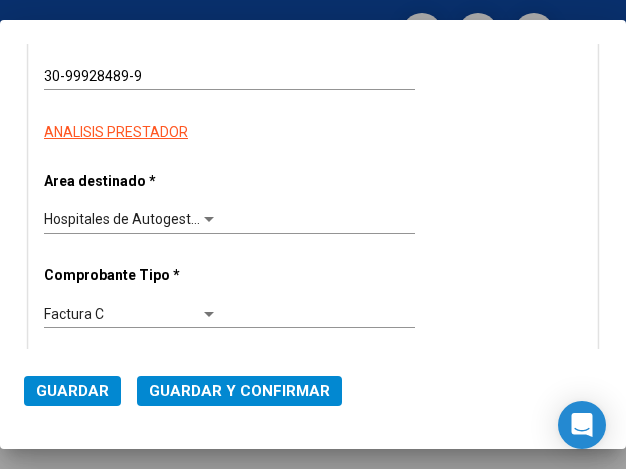 scroll, scrollTop: 258, scrollLeft: 0, axis: vertical 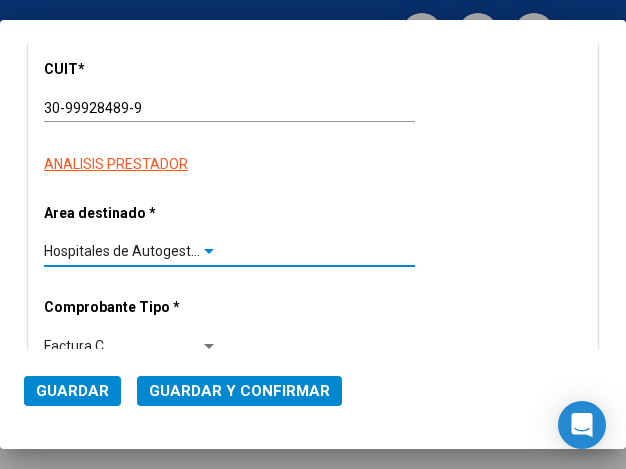 click at bounding box center (209, 252) 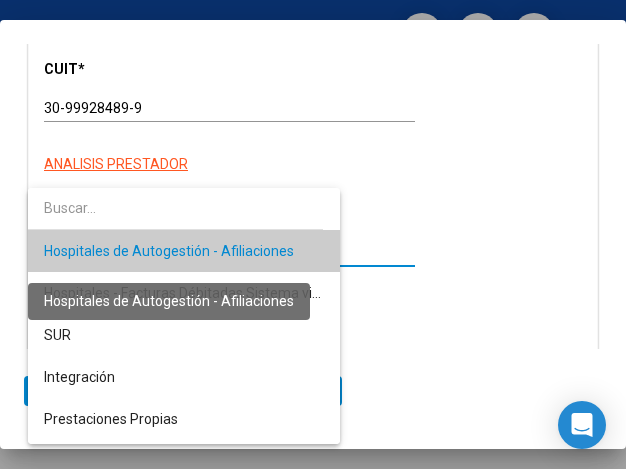 click on "Hospitales de Autogestión - Afiliaciones" at bounding box center [169, 251] 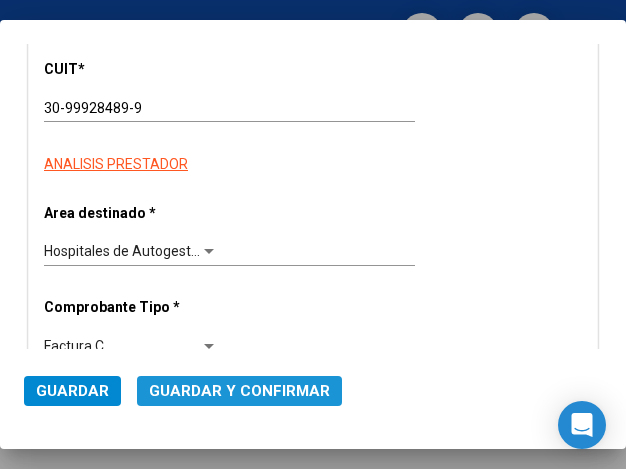 click on "Guardar y Confirmar" 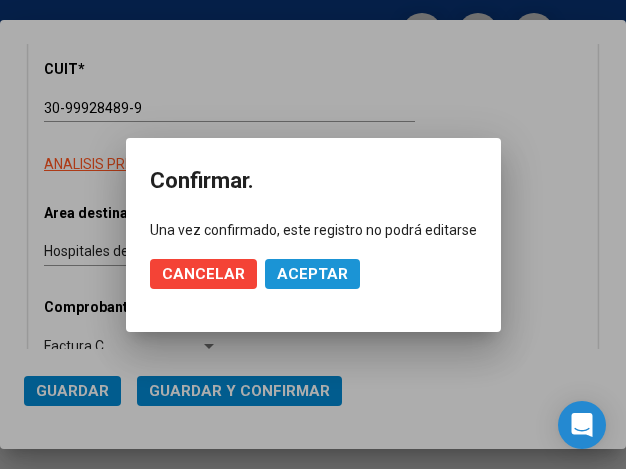click on "Aceptar" 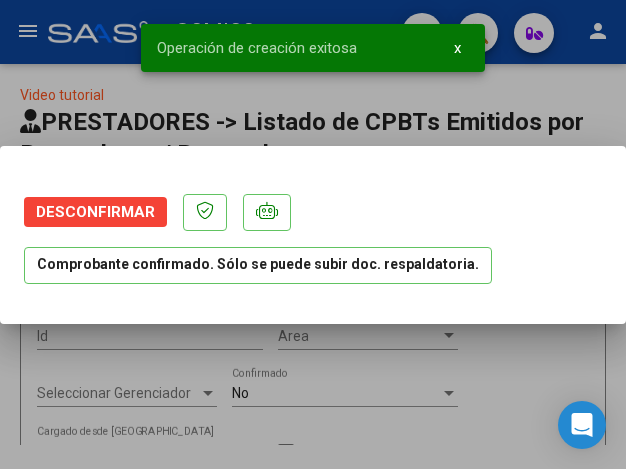 scroll, scrollTop: 0, scrollLeft: 0, axis: both 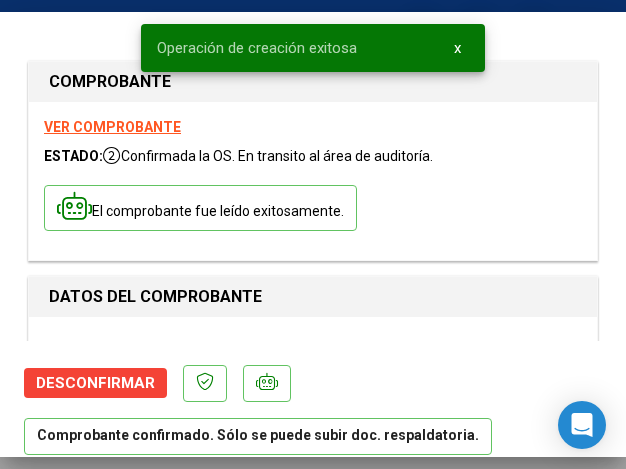 type on "[DATE]" 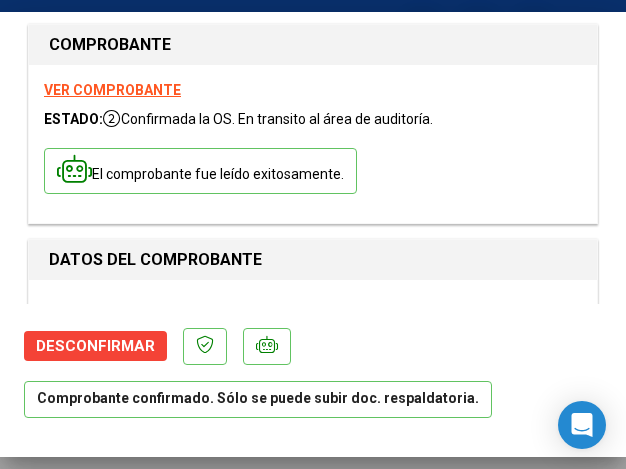 scroll, scrollTop: 0, scrollLeft: 0, axis: both 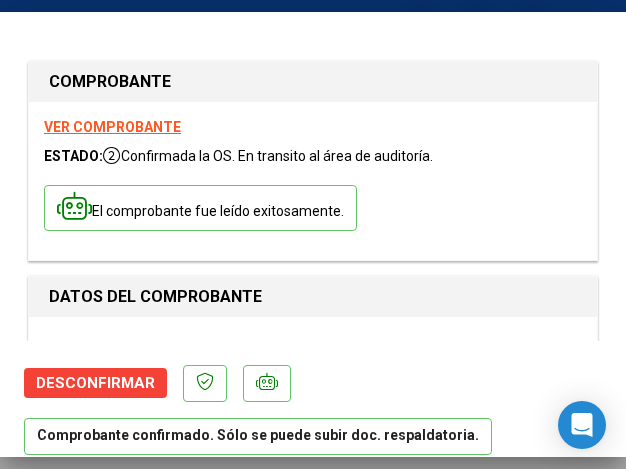 click on "DATOS DEL COMPROBANTE" at bounding box center (313, 297) 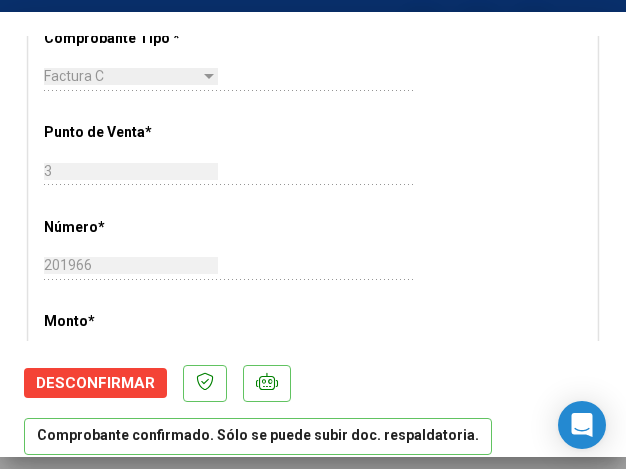 scroll, scrollTop: 600, scrollLeft: 0, axis: vertical 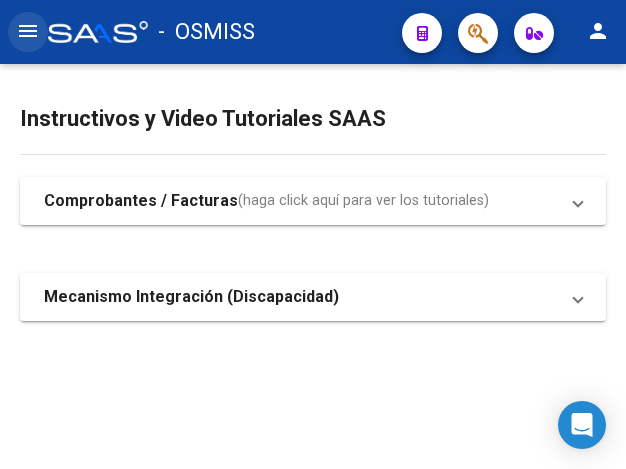 drag, startPoint x: 26, startPoint y: 24, endPoint x: 33, endPoint y: 49, distance: 25.96151 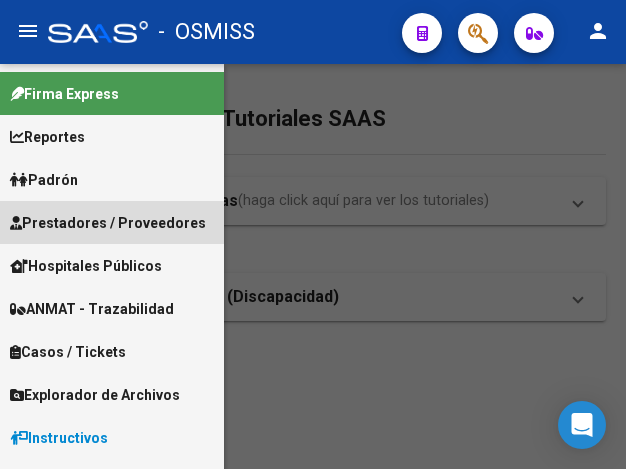 click on "Prestadores / Proveedores" at bounding box center (108, 223) 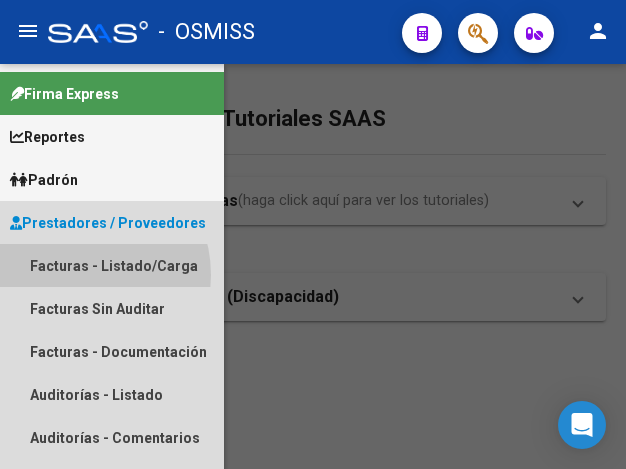 click on "Facturas - Listado/Carga" at bounding box center [112, 265] 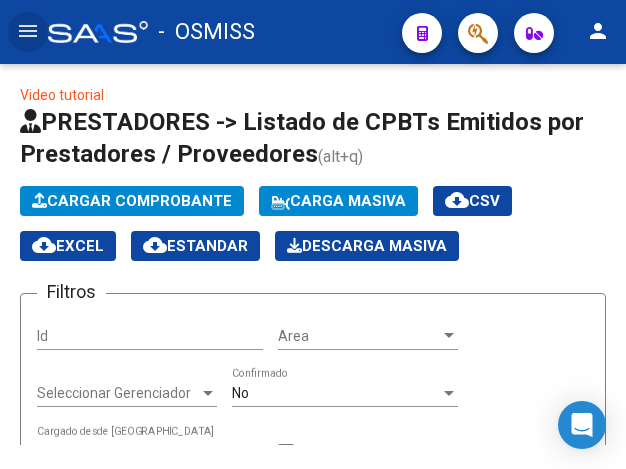 click on "Cargar Comprobante" 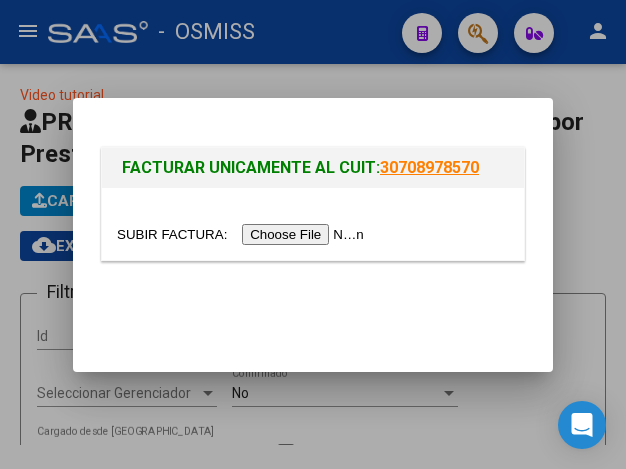 click at bounding box center (243, 234) 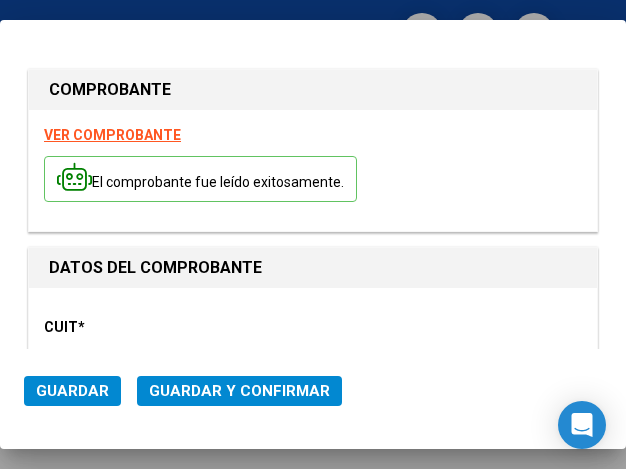 click on "CUIT  *   30-99928489-9 Ingresar CUIT  ANALISIS PRESTADOR" at bounding box center [313, 367] 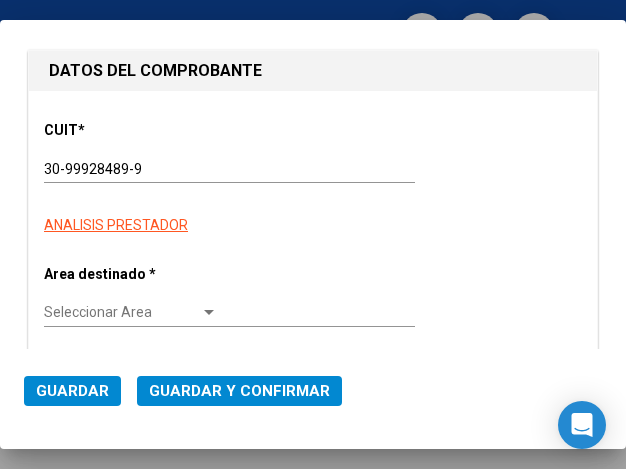 scroll, scrollTop: 200, scrollLeft: 0, axis: vertical 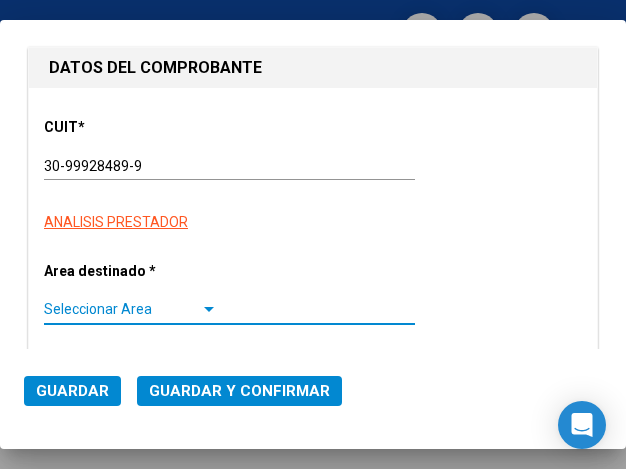 click at bounding box center [209, 310] 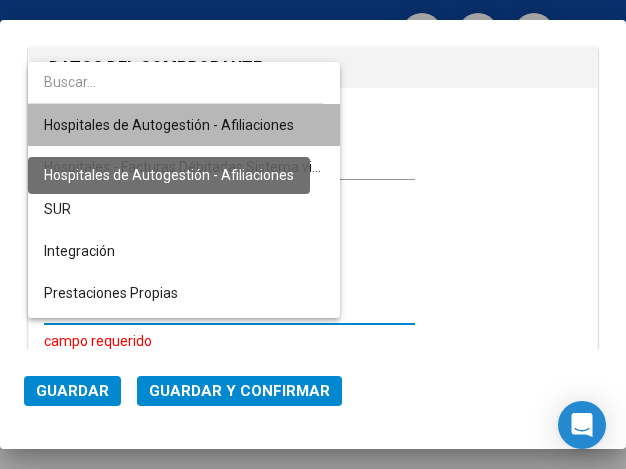 click on "Hospitales de Autogestión - Afiliaciones" at bounding box center (169, 125) 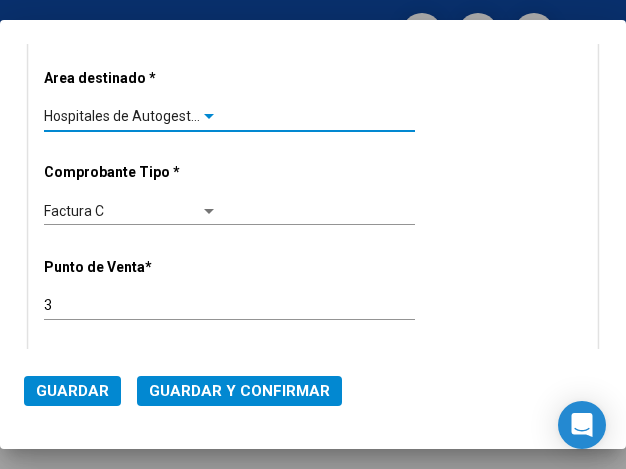 scroll, scrollTop: 400, scrollLeft: 0, axis: vertical 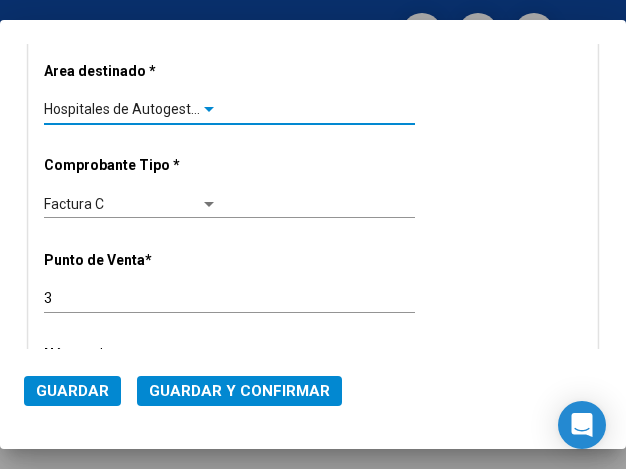 click at bounding box center [209, 109] 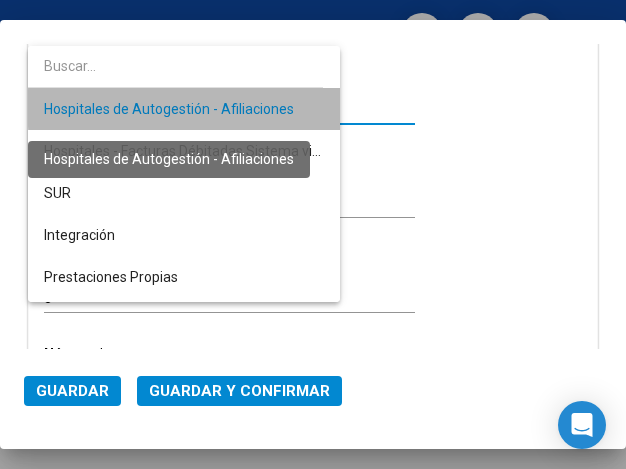 click on "Hospitales de Autogestión - Afiliaciones" at bounding box center [169, 109] 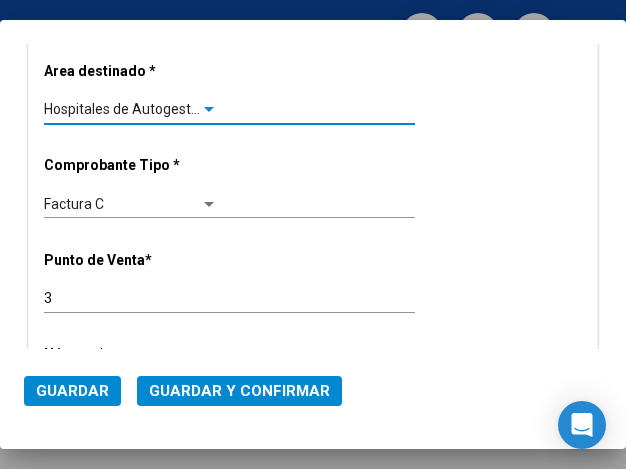 scroll, scrollTop: 500, scrollLeft: 0, axis: vertical 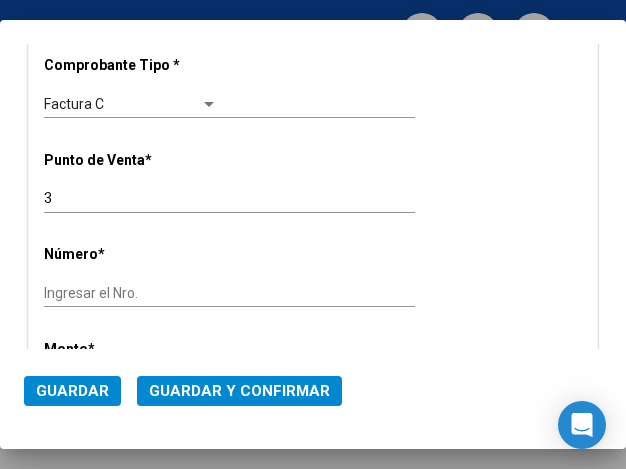 click on "Ingresar el Nro." at bounding box center (131, 293) 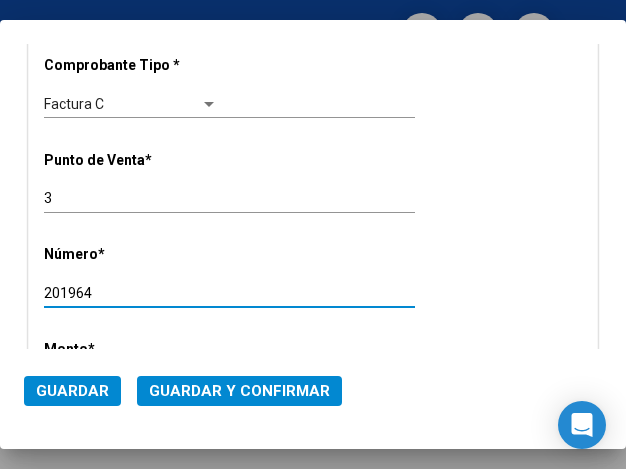 type on "201964" 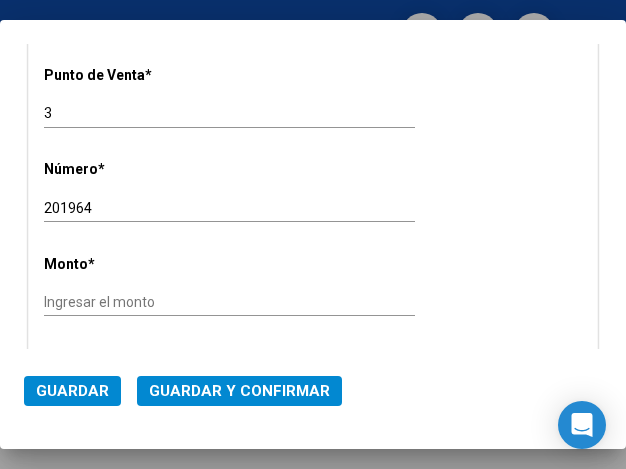scroll, scrollTop: 600, scrollLeft: 0, axis: vertical 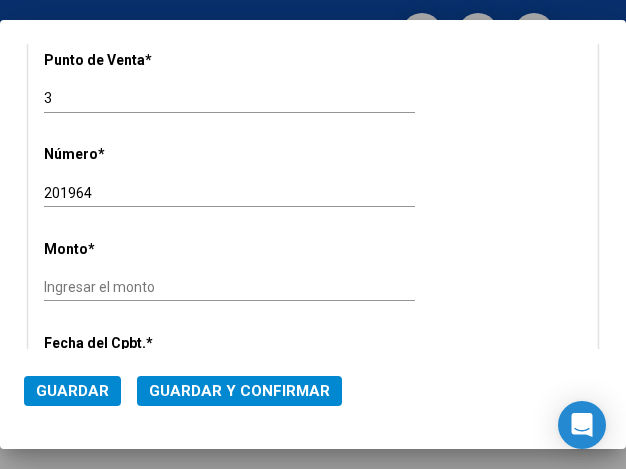click on "Ingresar el monto" at bounding box center (131, 287) 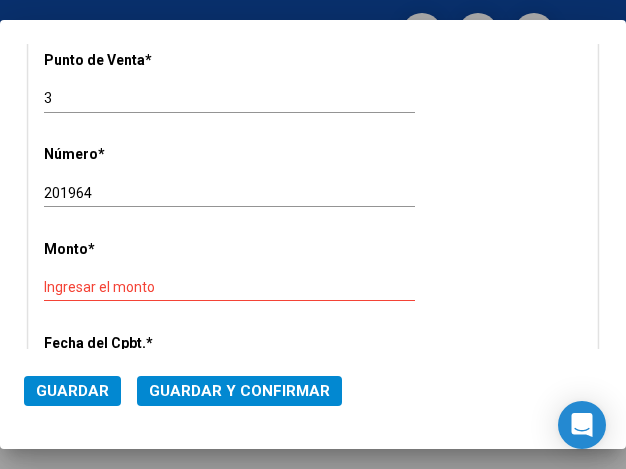 click on "Ingresar el monto" 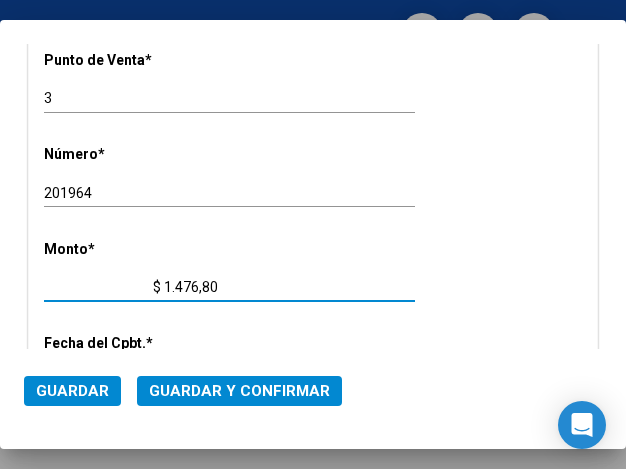 type on "$ 14.768,00" 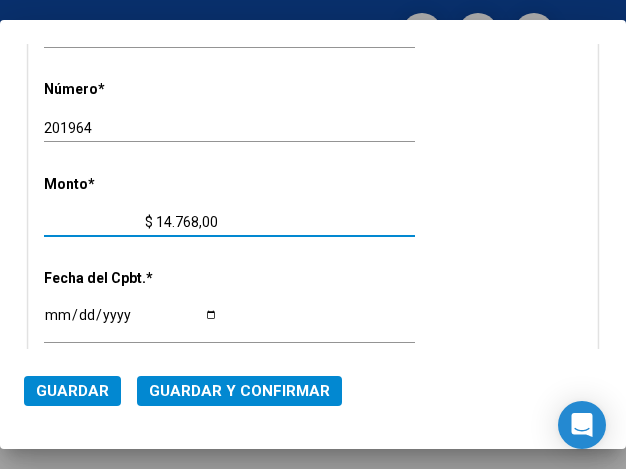 scroll, scrollTop: 700, scrollLeft: 0, axis: vertical 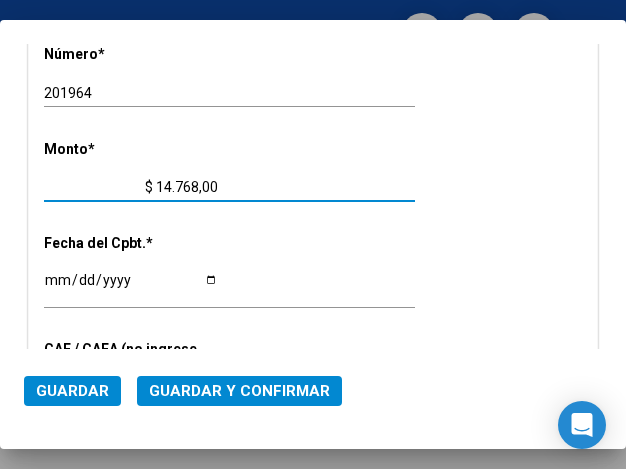 click on "Ingresar la fecha" at bounding box center (131, 287) 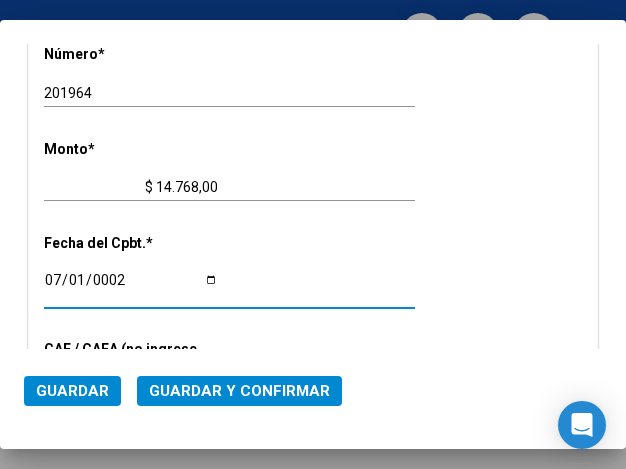 scroll, scrollTop: 858, scrollLeft: 0, axis: vertical 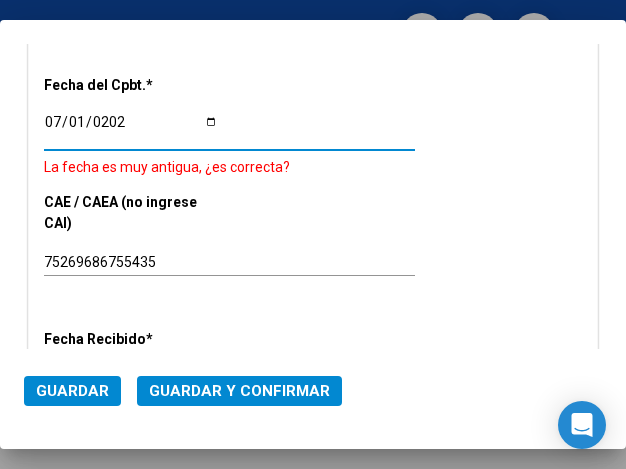 type on "[DATE]" 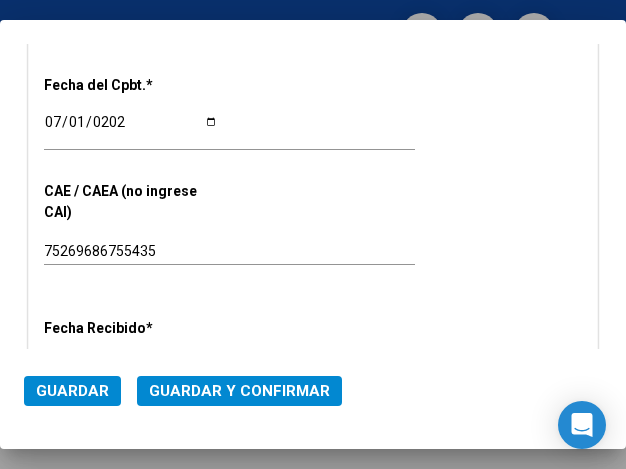 click on "75269686755435 Ingresar el CAE o CAEA (no ingrese CAI)" 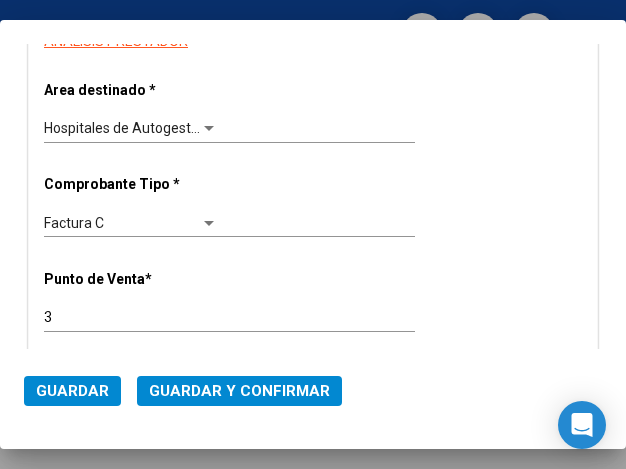 scroll, scrollTop: 358, scrollLeft: 0, axis: vertical 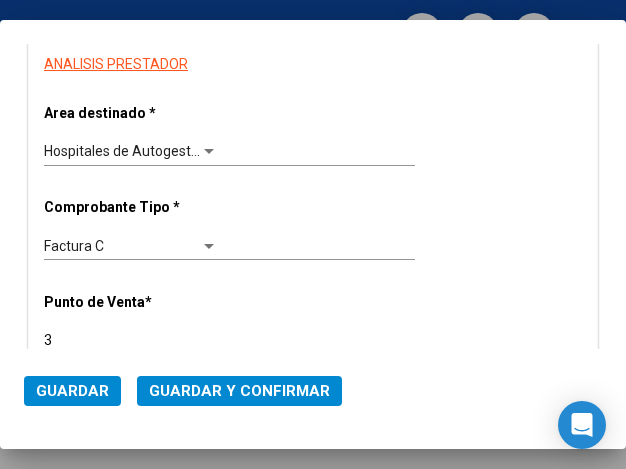 click at bounding box center [209, 152] 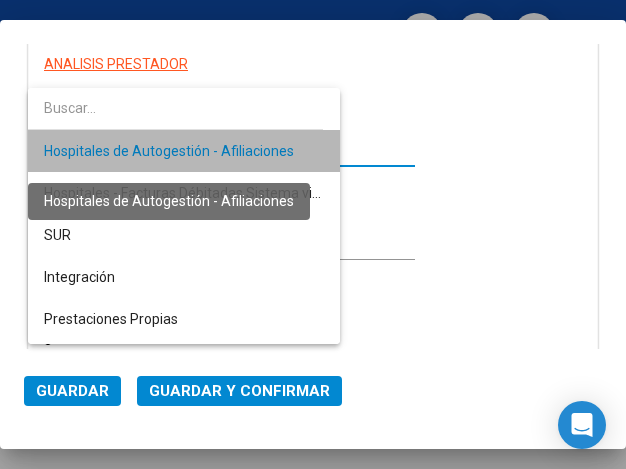 click on "Hospitales de Autogestión - Afiliaciones" at bounding box center (169, 151) 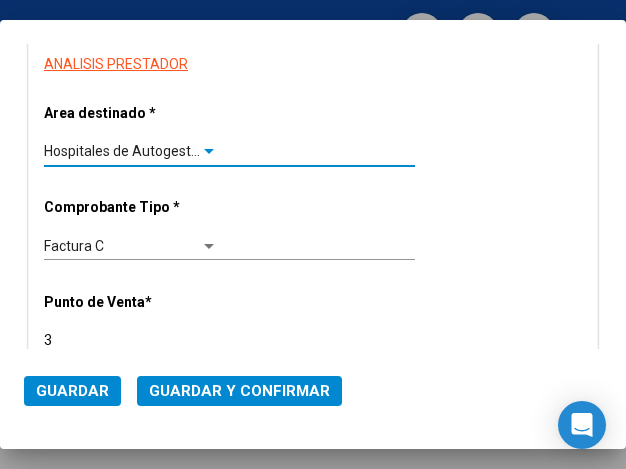 click on "Guardar y Confirmar" 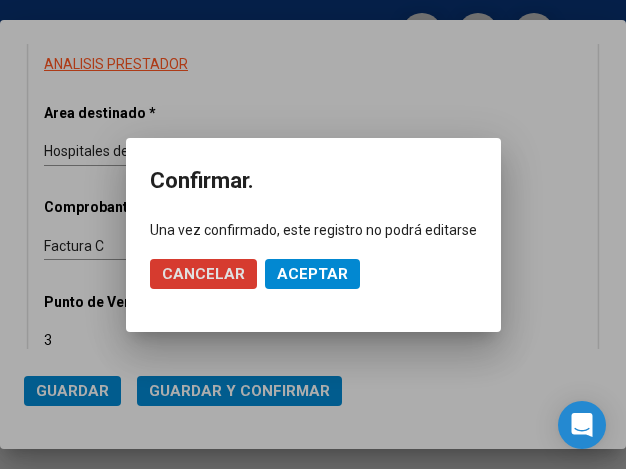 click on "Aceptar" 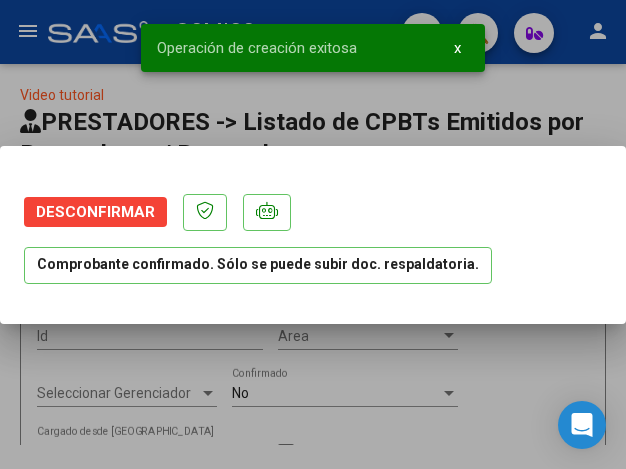 scroll, scrollTop: 0, scrollLeft: 0, axis: both 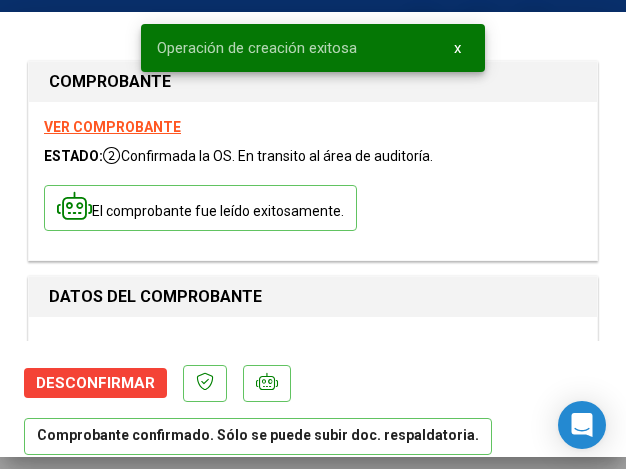 type on "[DATE]" 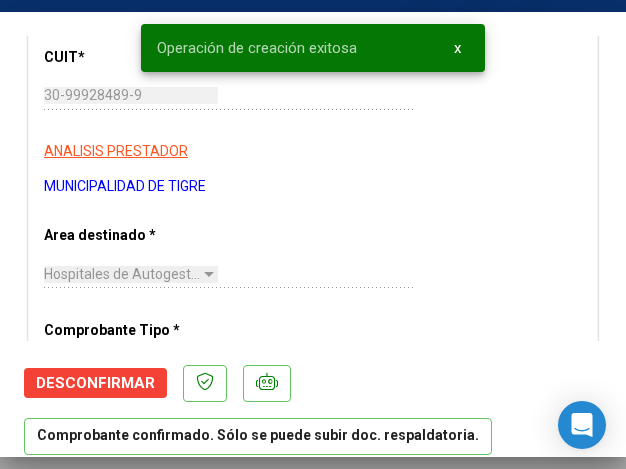 scroll, scrollTop: 300, scrollLeft: 0, axis: vertical 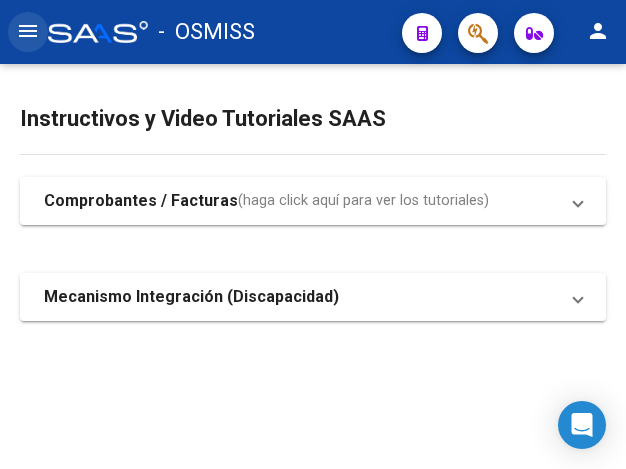 click on "menu" 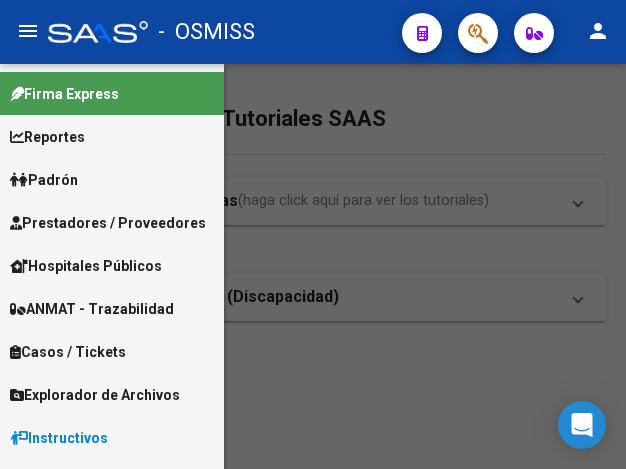 click on "Prestadores / Proveedores" at bounding box center [108, 223] 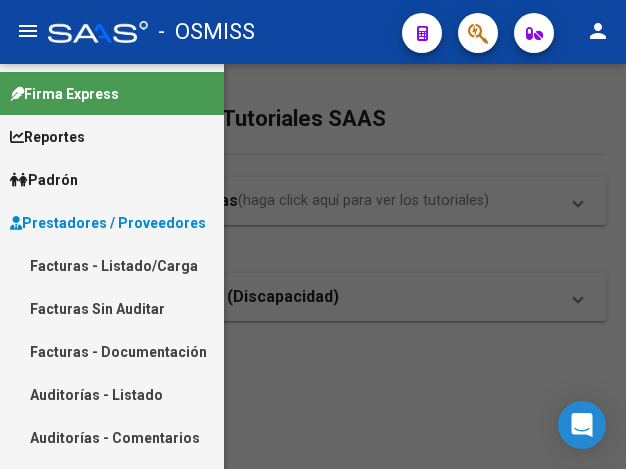 click 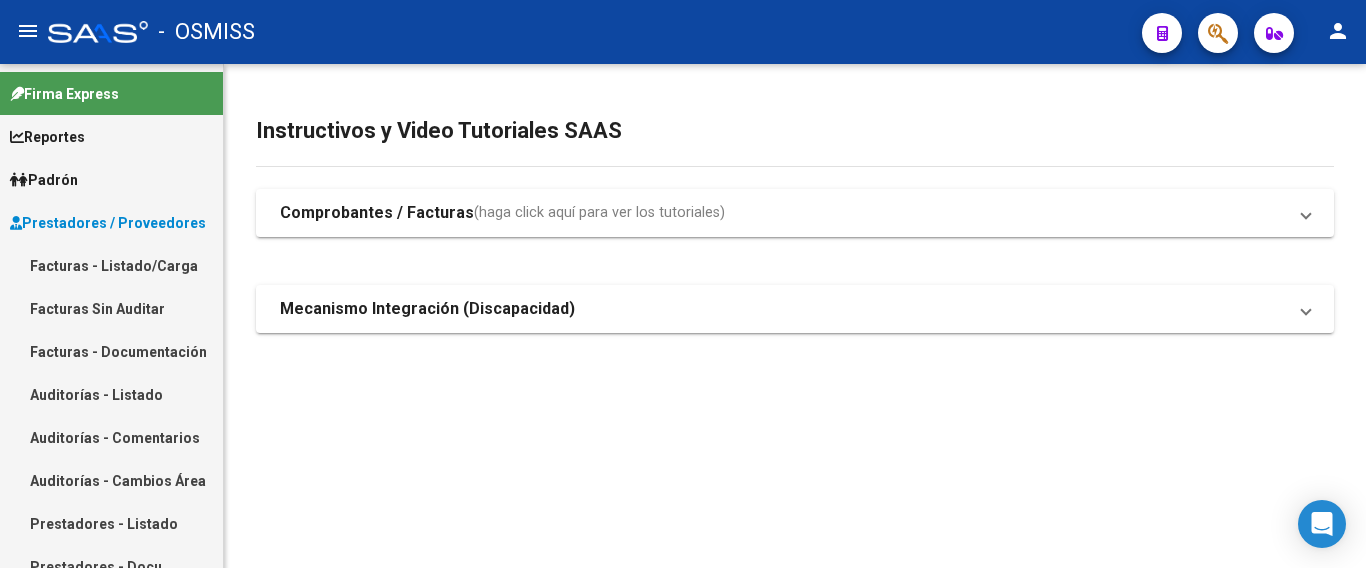 click on "Facturas - Listado/Carga" at bounding box center [111, 265] 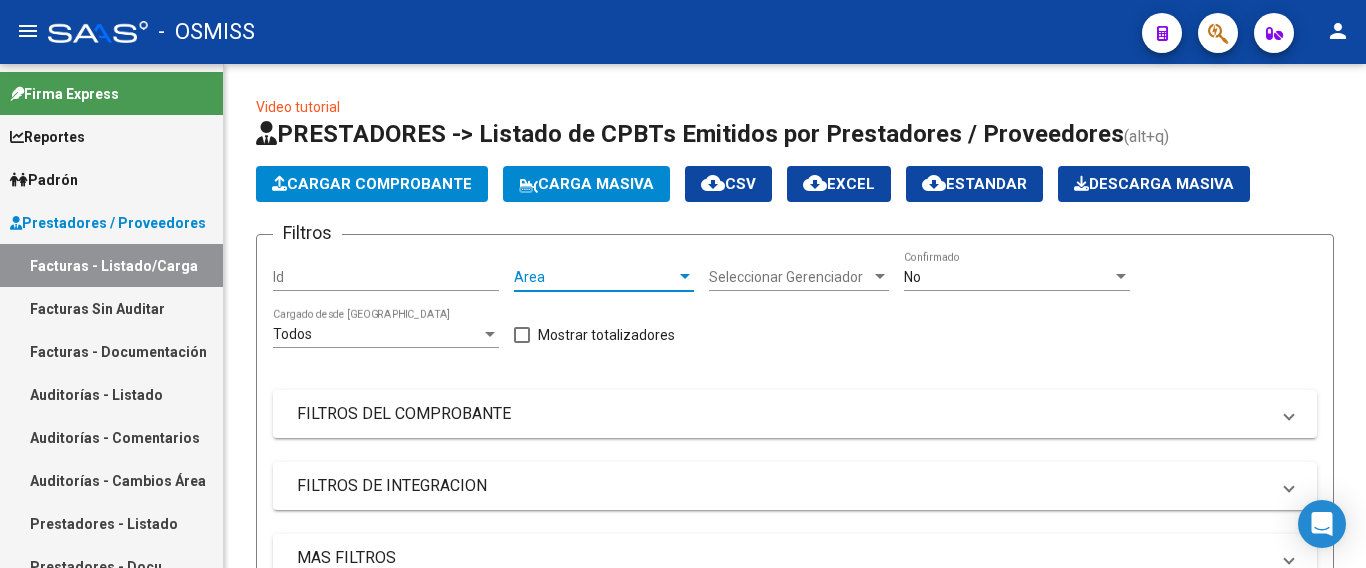 click at bounding box center (685, 276) 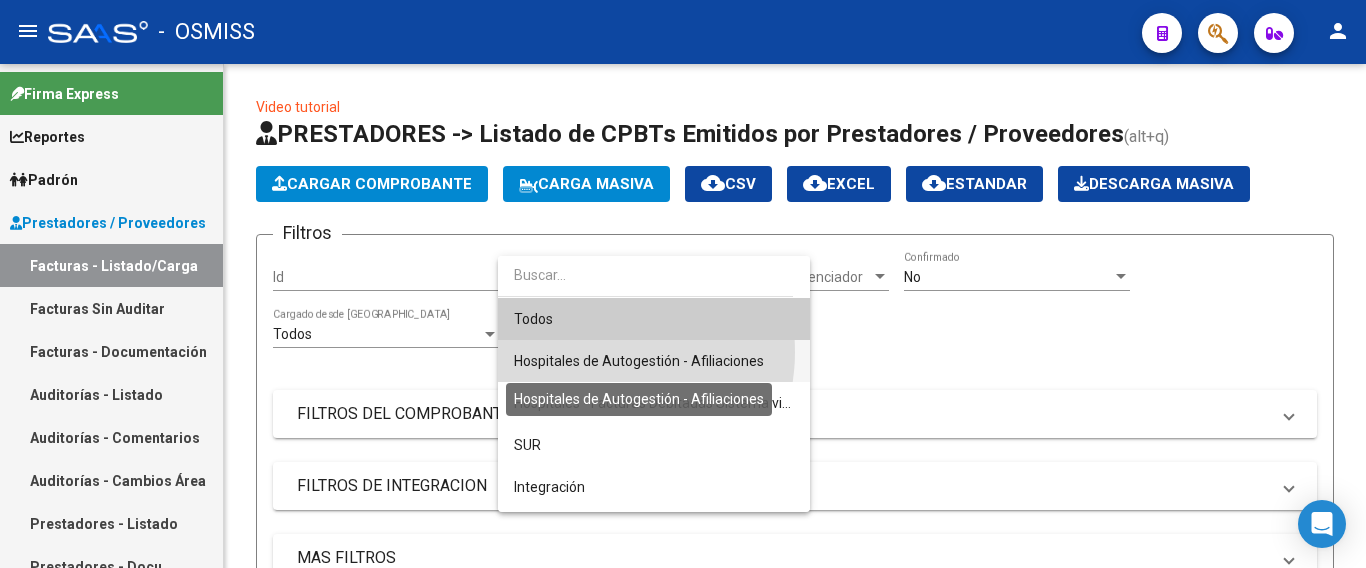 click on "Hospitales de Autogestión - Afiliaciones" at bounding box center (639, 361) 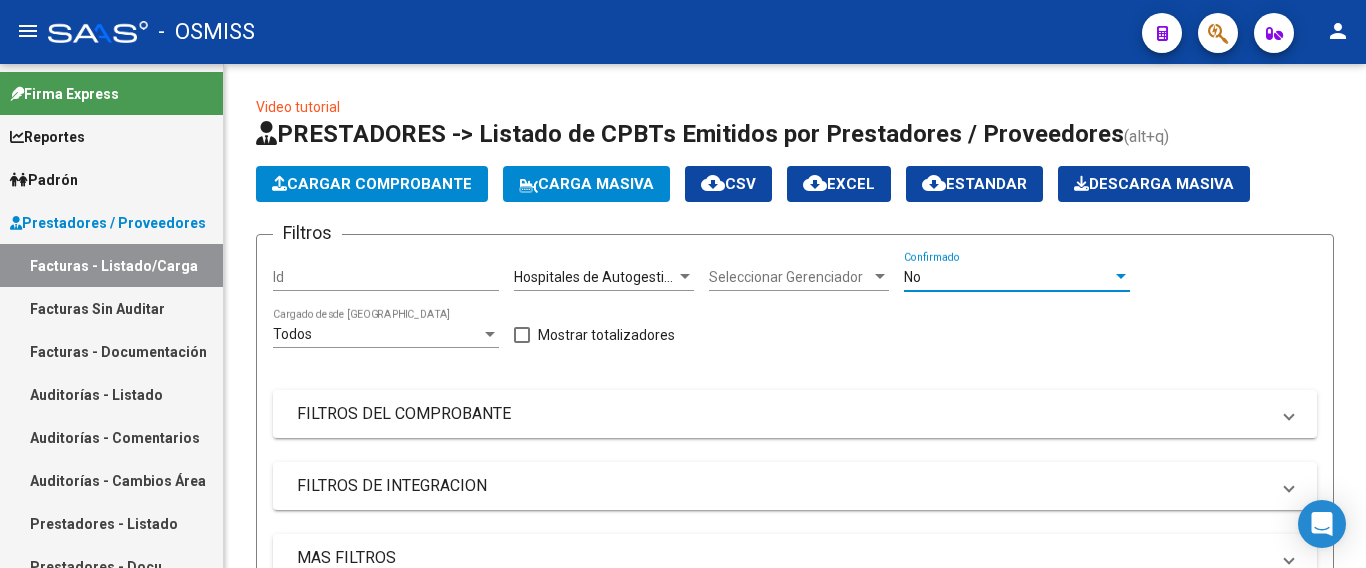 click at bounding box center [1121, 277] 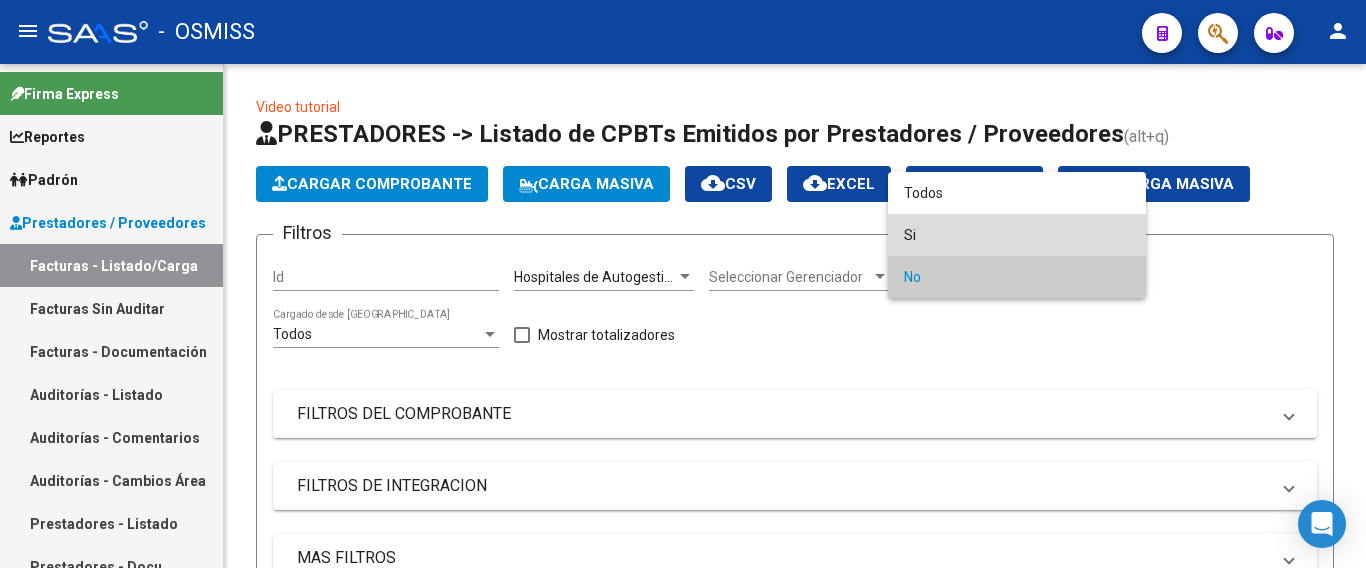 drag, startPoint x: 954, startPoint y: 234, endPoint x: 966, endPoint y: 255, distance: 24.186773 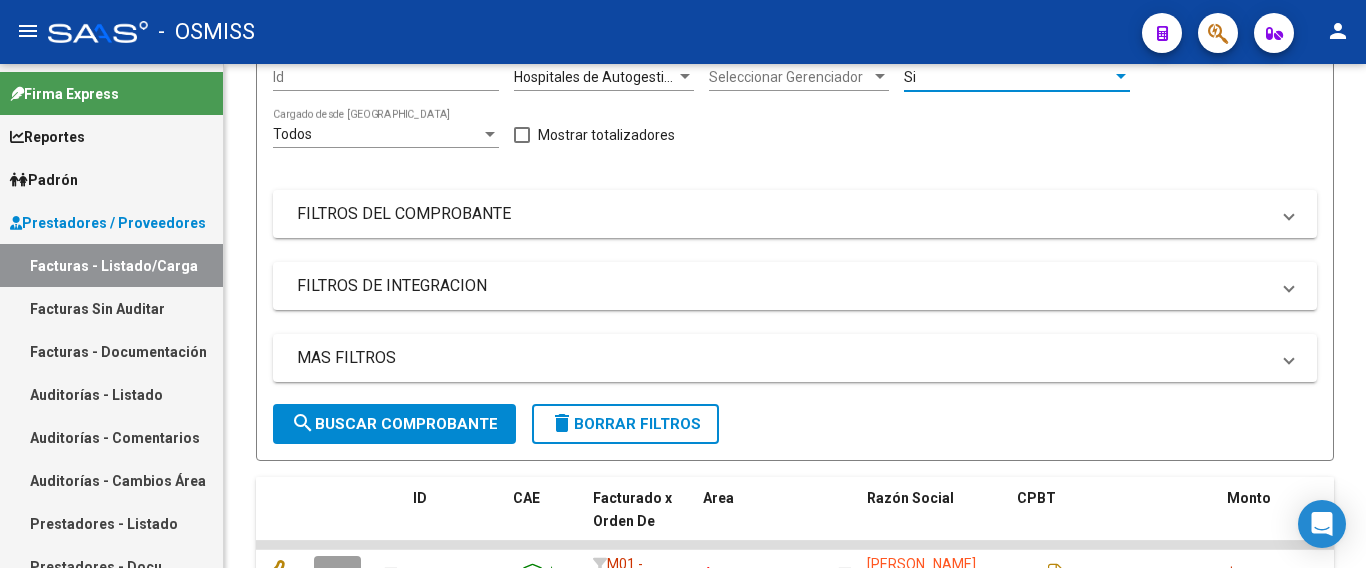 scroll, scrollTop: 400, scrollLeft: 0, axis: vertical 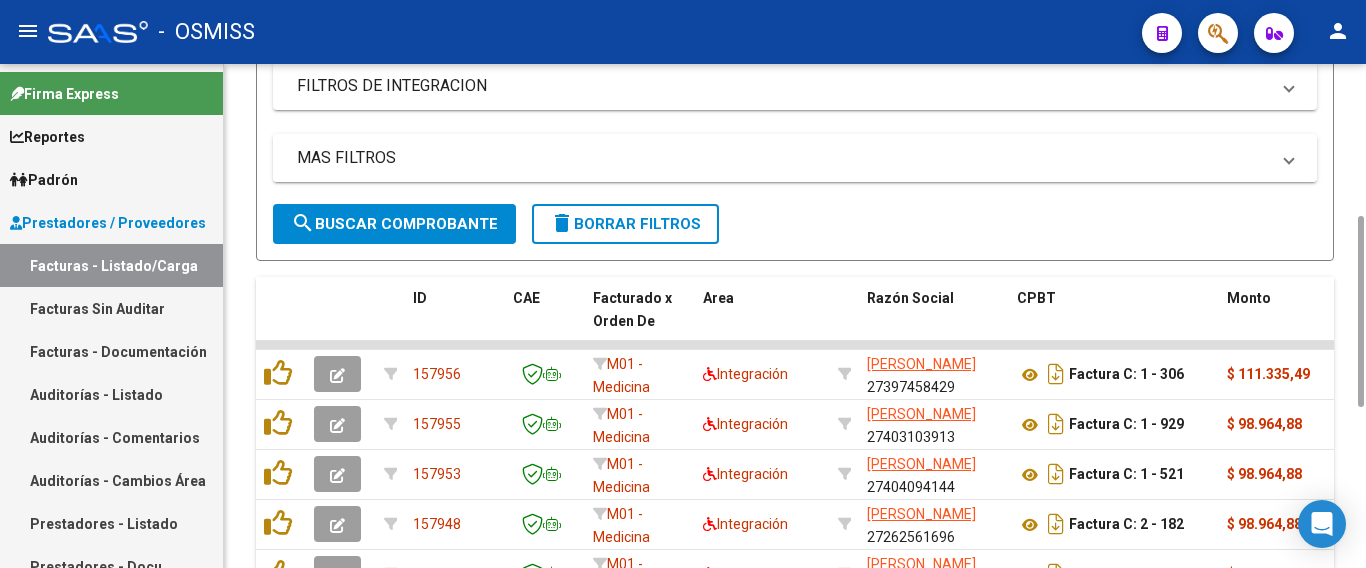 click on "MAS FILTROS" at bounding box center (783, 158) 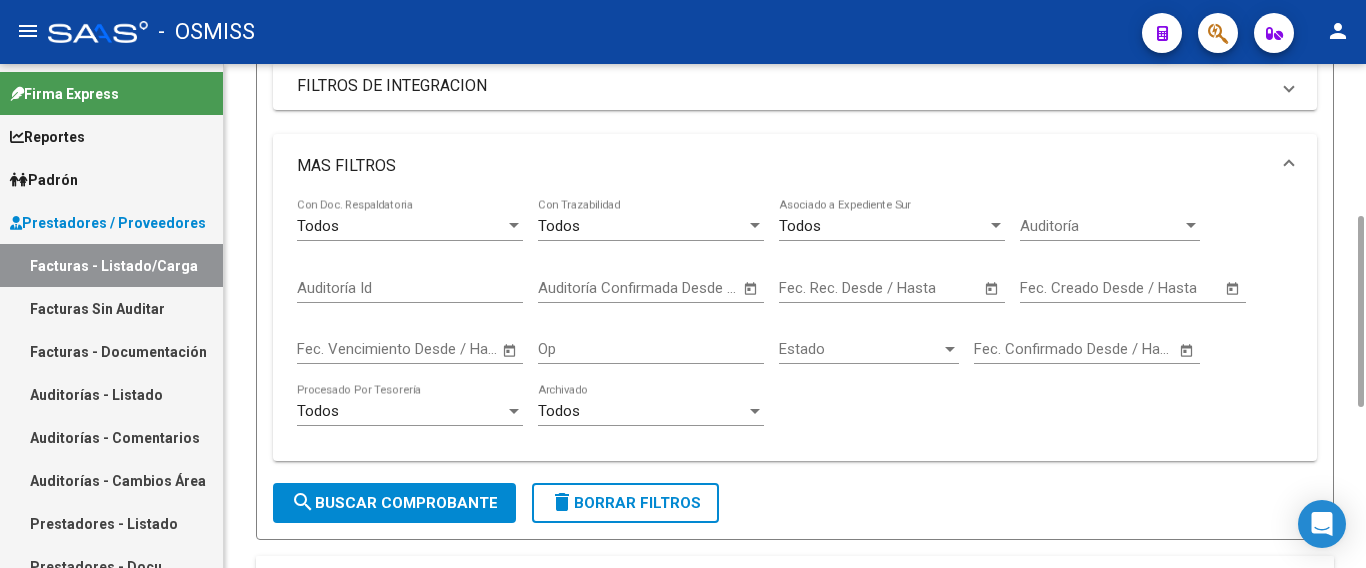 click 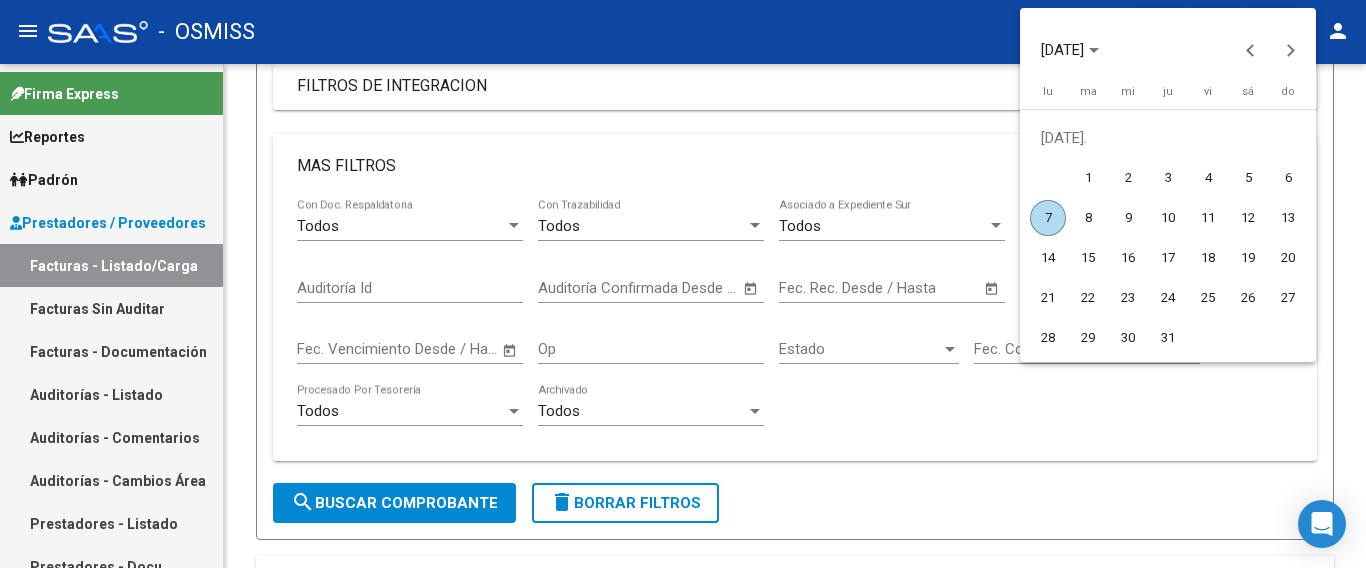 click on "7" at bounding box center [1048, 218] 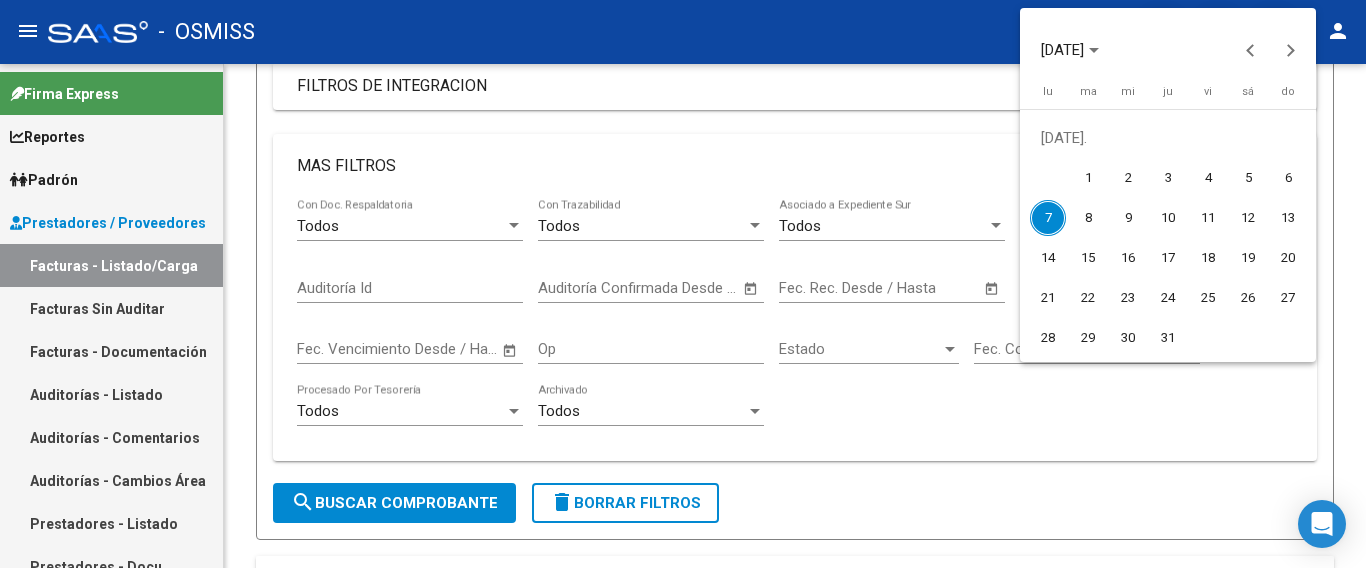 click on "7" at bounding box center (1048, 218) 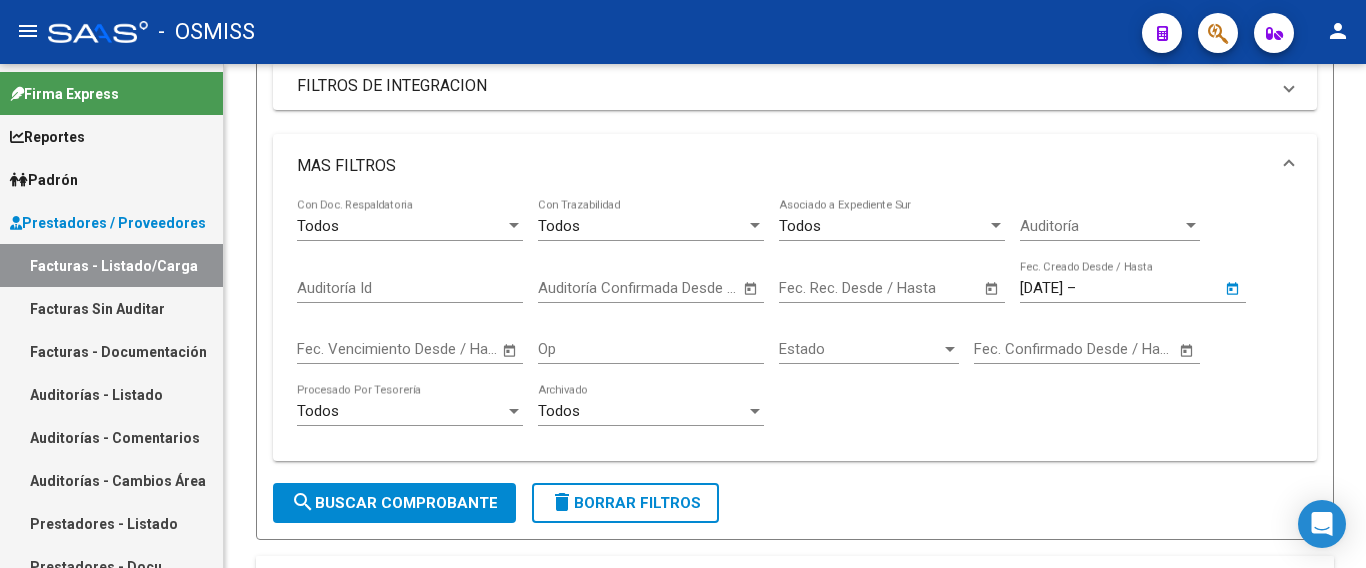 type on "7/7/2025" 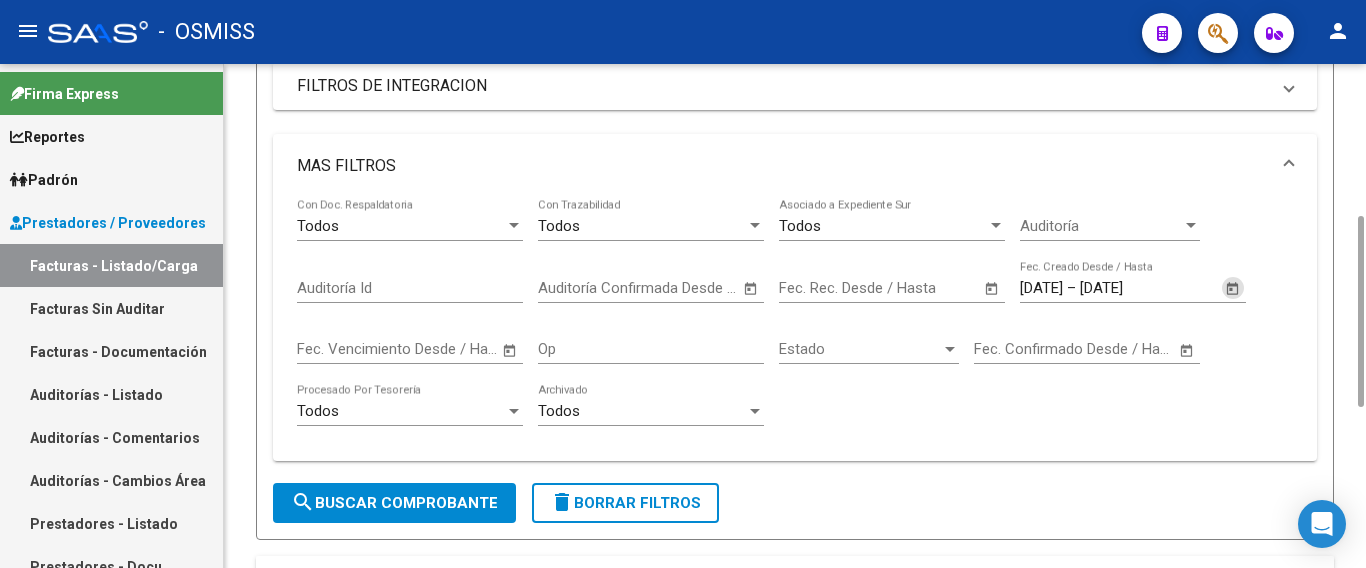 click on "search  Buscar Comprobante" 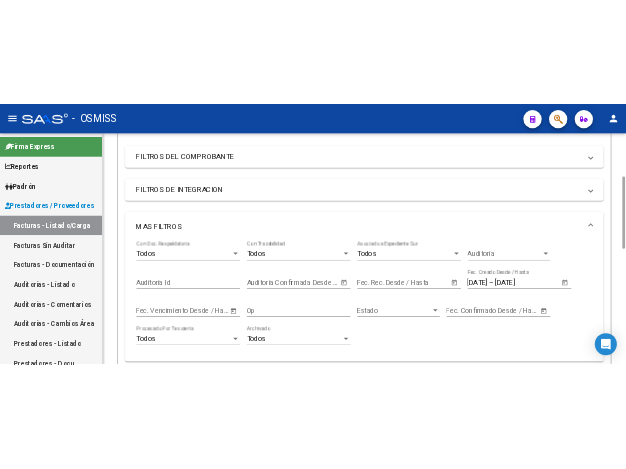 scroll, scrollTop: 699, scrollLeft: 0, axis: vertical 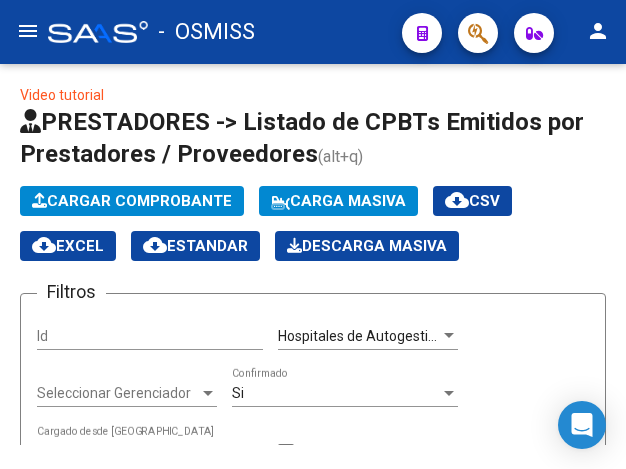 click on "Cargar Comprobante" 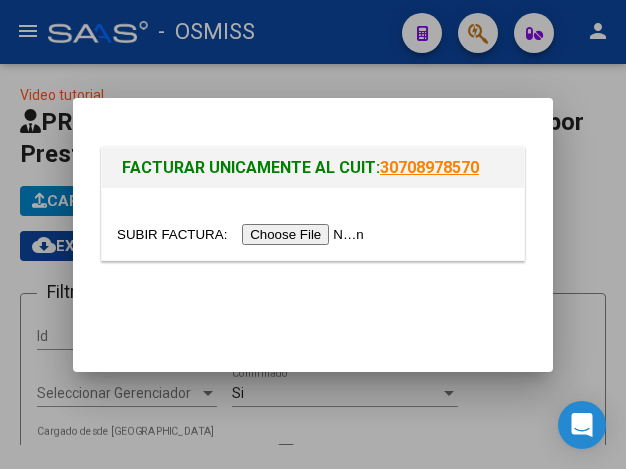 click at bounding box center [243, 234] 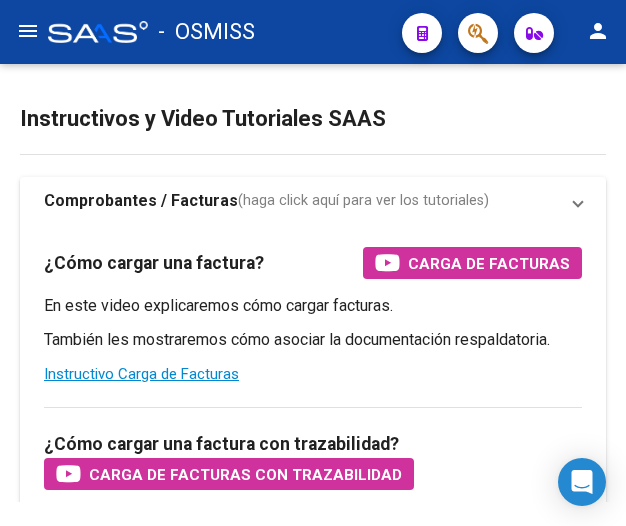 scroll, scrollTop: 0, scrollLeft: 0, axis: both 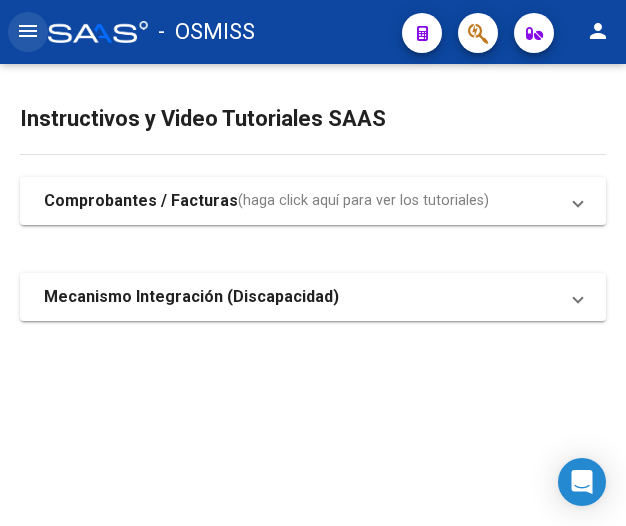 click on "menu" 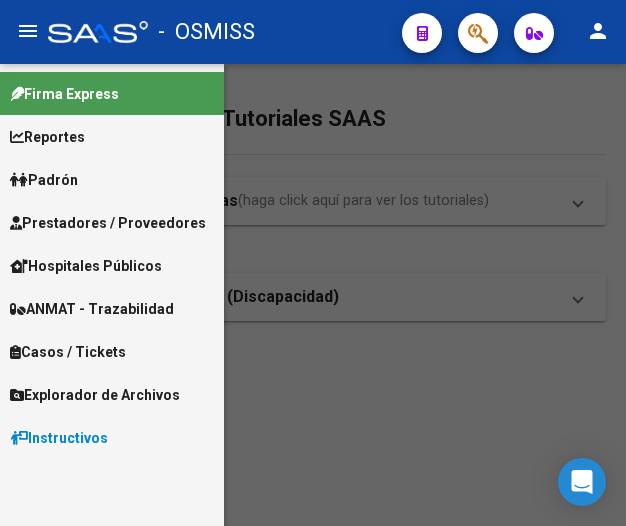 click on "Prestadores / Proveedores" at bounding box center [108, 223] 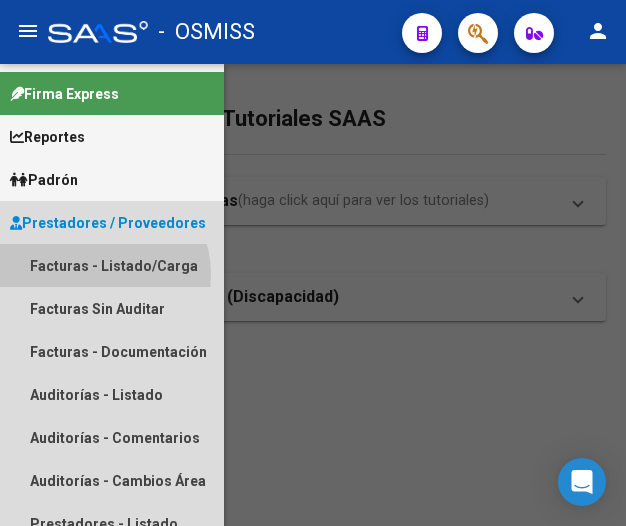 click on "Facturas - Listado/Carga" at bounding box center (112, 265) 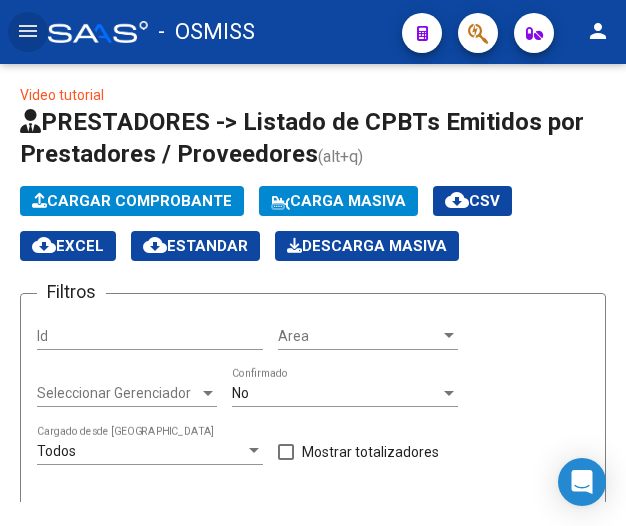 click on "Cargar Comprobante" 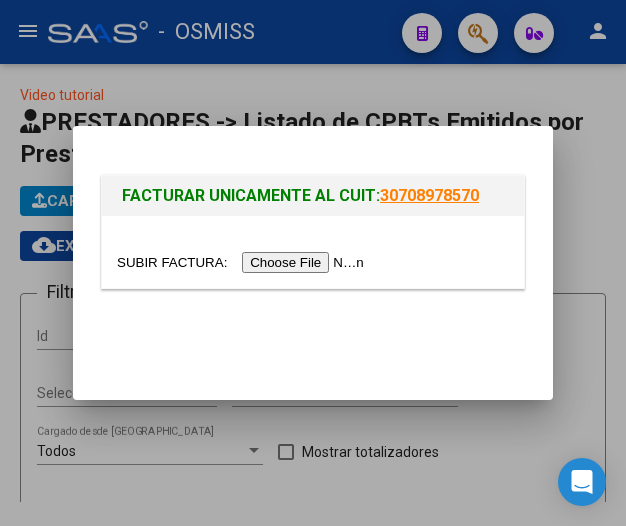 click at bounding box center [243, 262] 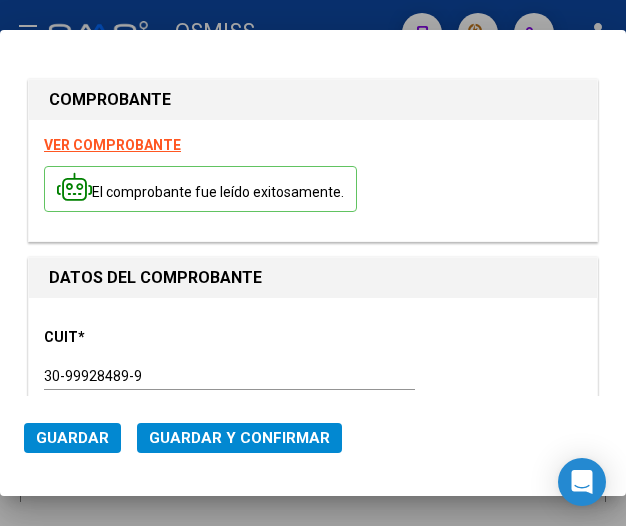click on "CUIT  *   30-99928489-9 Ingresar CUIT  ANALISIS PRESTADOR" at bounding box center [313, 377] 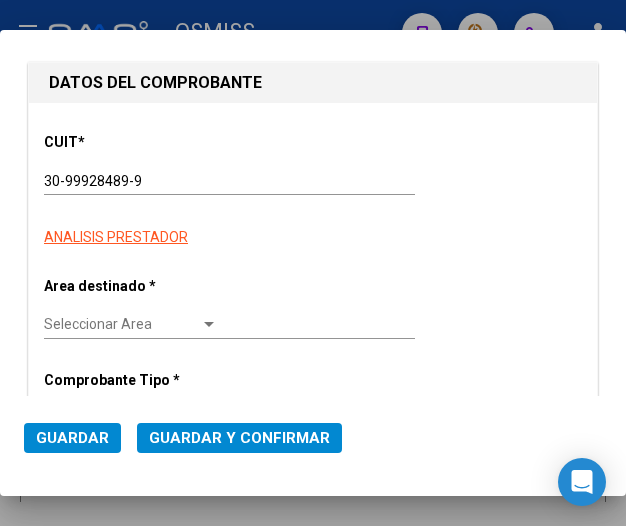 scroll, scrollTop: 200, scrollLeft: 0, axis: vertical 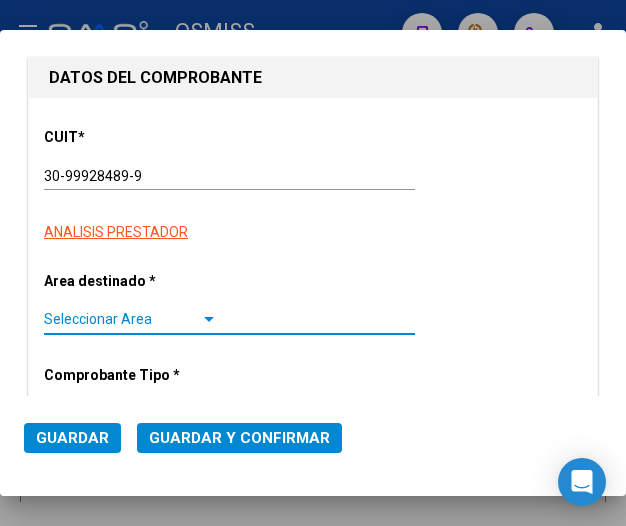 click at bounding box center (209, 320) 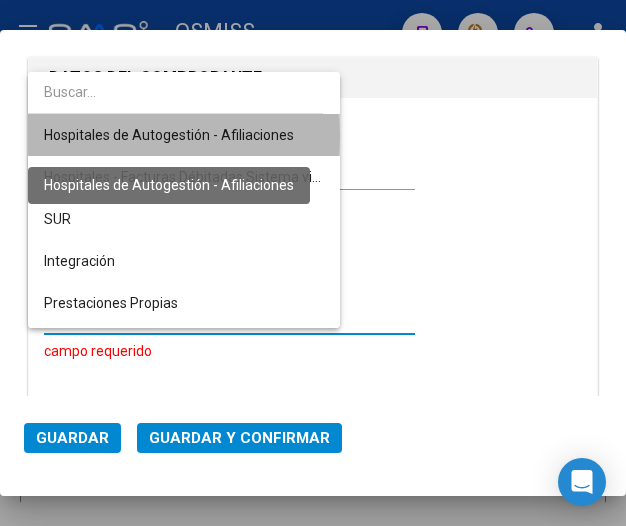 click on "Hospitales de Autogestión - Afiliaciones" at bounding box center (169, 135) 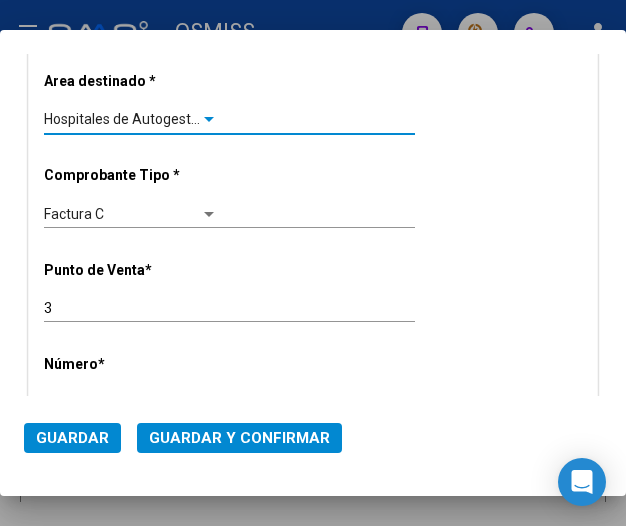 scroll, scrollTop: 500, scrollLeft: 0, axis: vertical 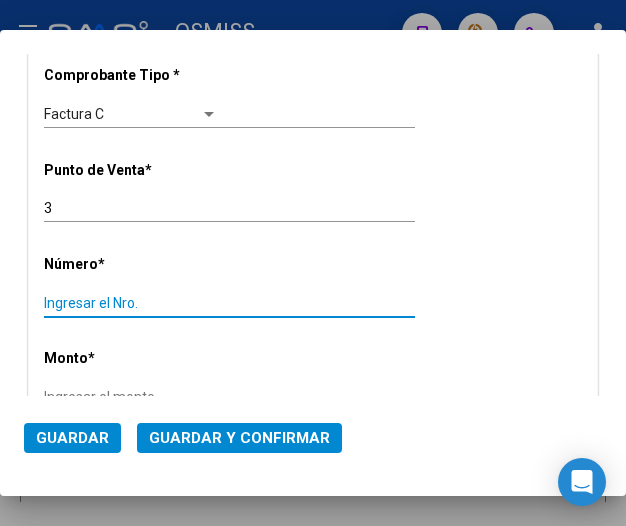 click on "Ingresar el Nro." at bounding box center [131, 303] 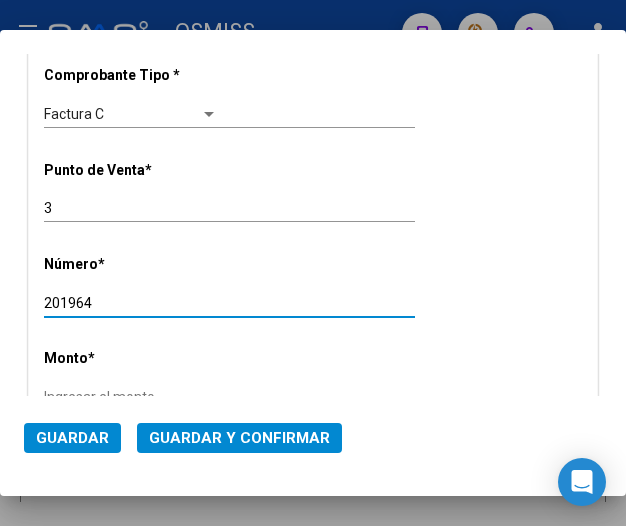 type on "201964" 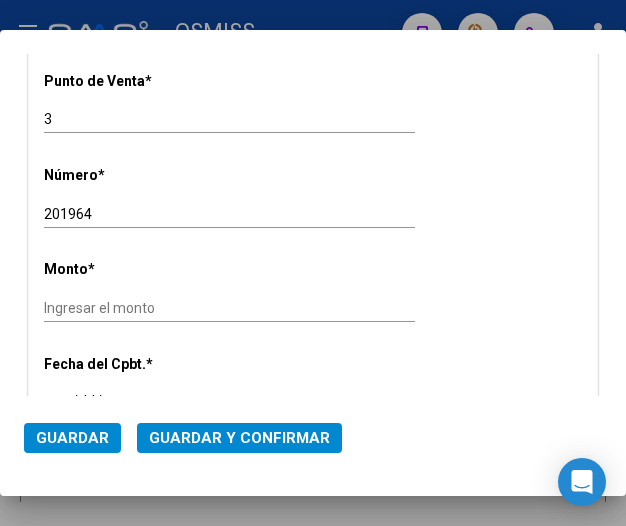 scroll, scrollTop: 611, scrollLeft: 0, axis: vertical 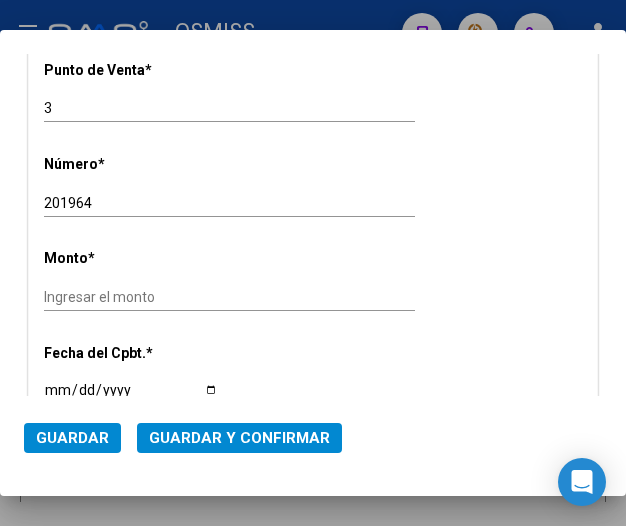 click at bounding box center [313, 263] 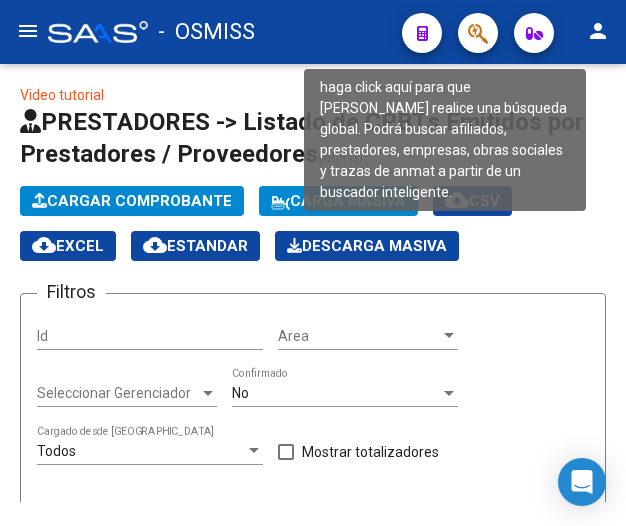 click 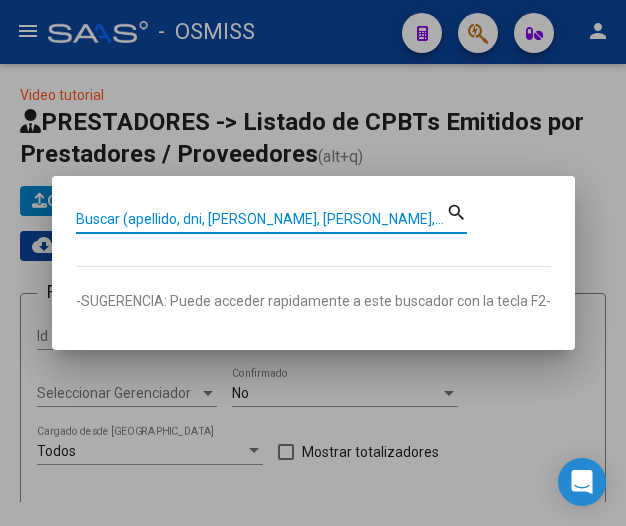 click on "Buscar (apellido, dni, [PERSON_NAME], [PERSON_NAME], cuit, obra social)" at bounding box center (261, 219) 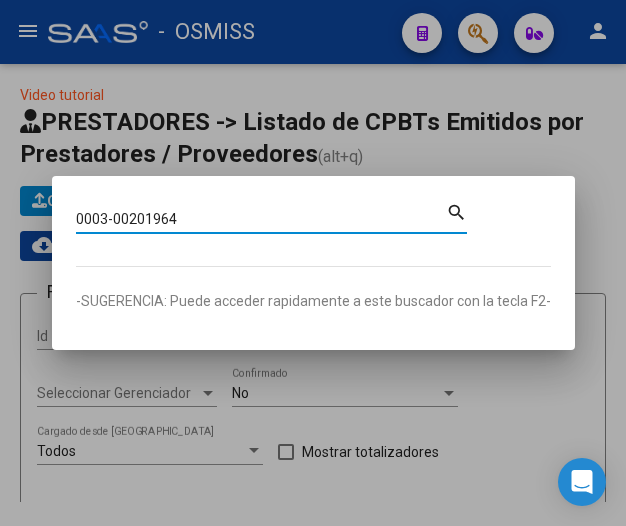 type on "0003-00201964" 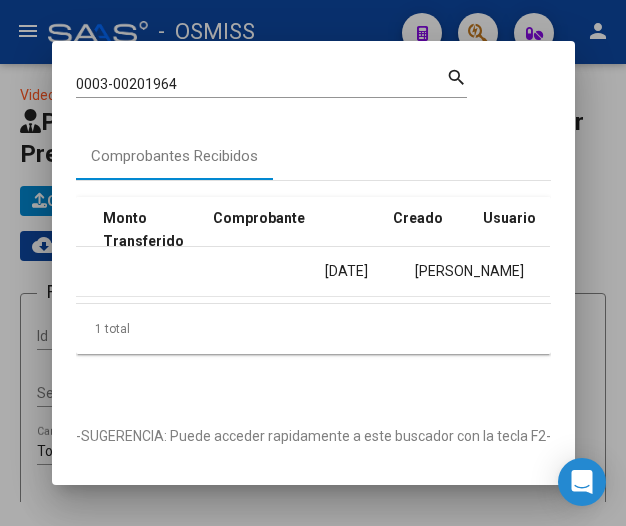 scroll, scrollTop: 0, scrollLeft: 2092, axis: horizontal 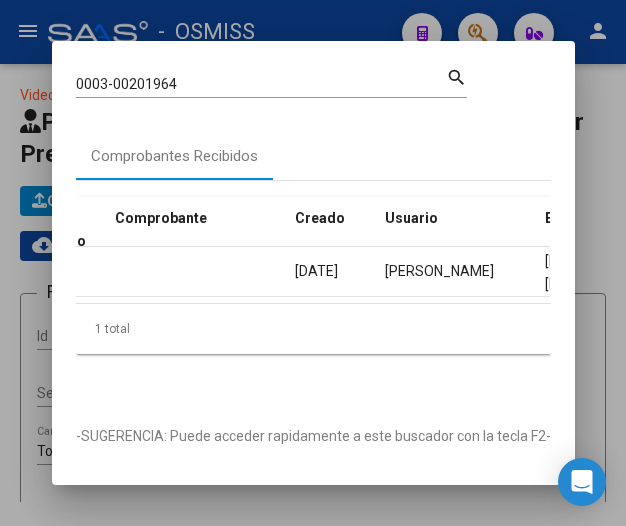 click at bounding box center (313, 263) 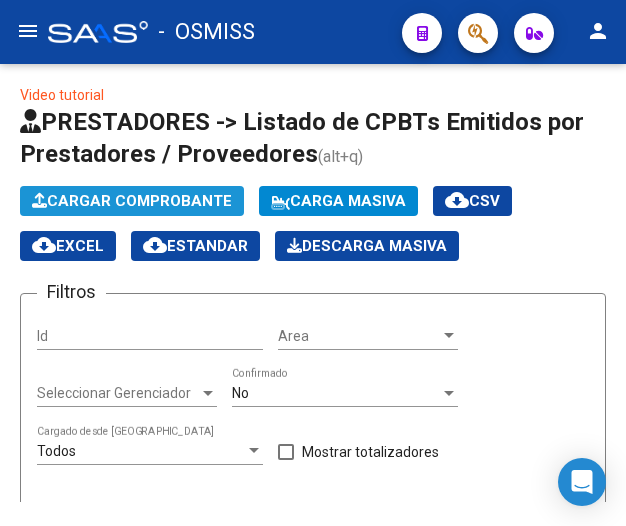 click on "Cargar Comprobante" 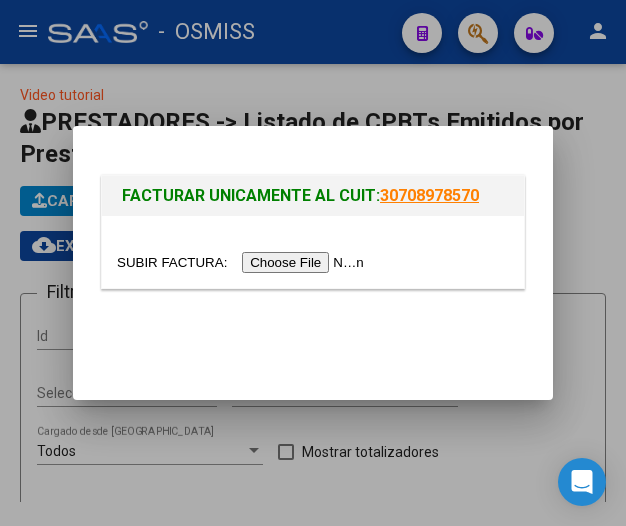click at bounding box center (243, 262) 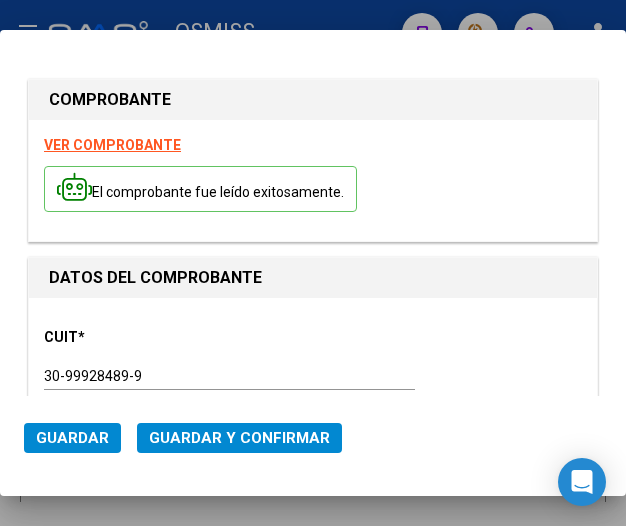 click on "CUIT  *   30-99928489-9 Ingresar CUIT  ANALISIS PRESTADOR" at bounding box center [313, 377] 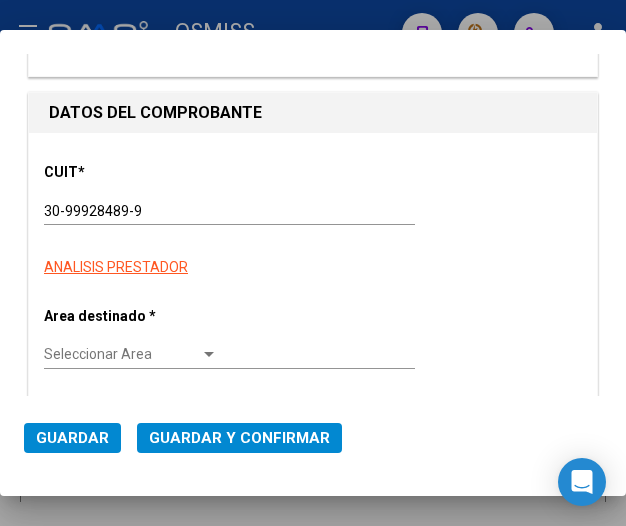 scroll, scrollTop: 200, scrollLeft: 0, axis: vertical 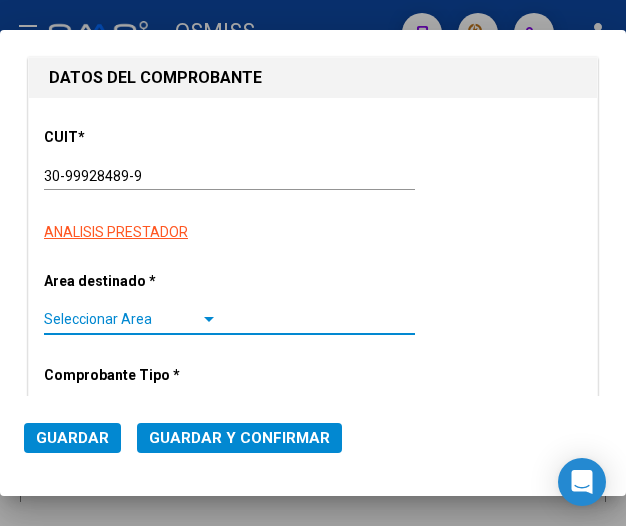 click at bounding box center [209, 319] 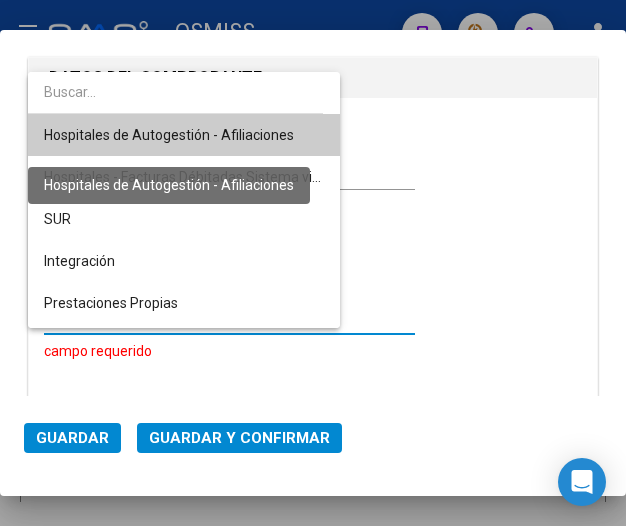 click on "Hospitales de Autogestión - Afiliaciones" at bounding box center (169, 135) 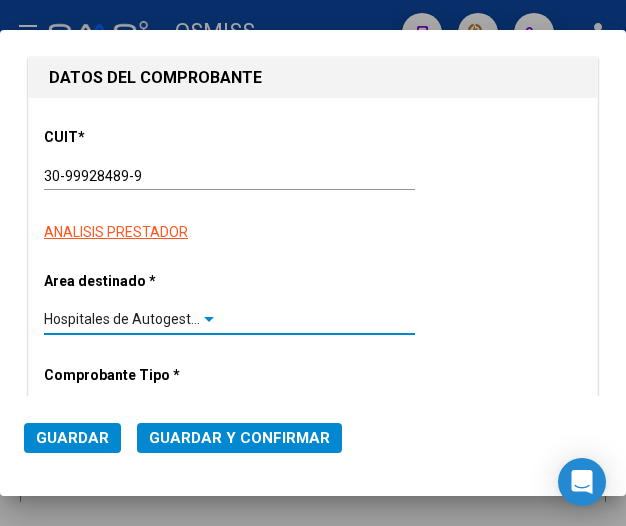 click at bounding box center (209, 320) 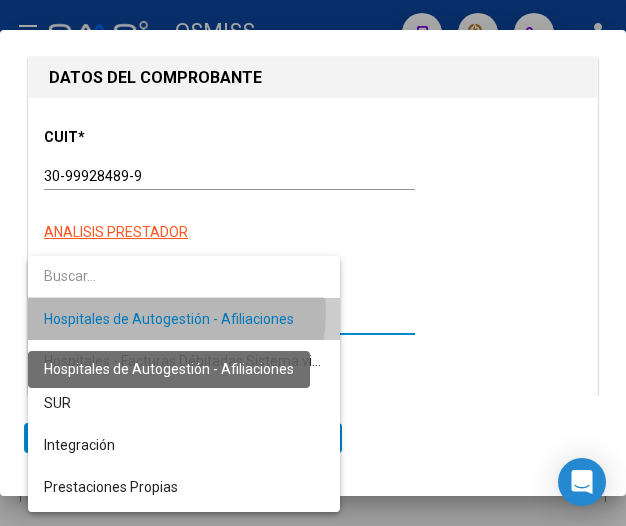 click on "Hospitales de Autogestión - Afiliaciones" at bounding box center [169, 319] 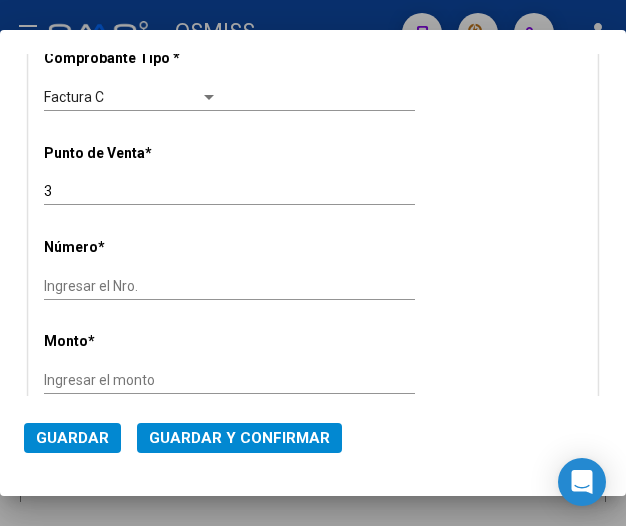 scroll, scrollTop: 600, scrollLeft: 0, axis: vertical 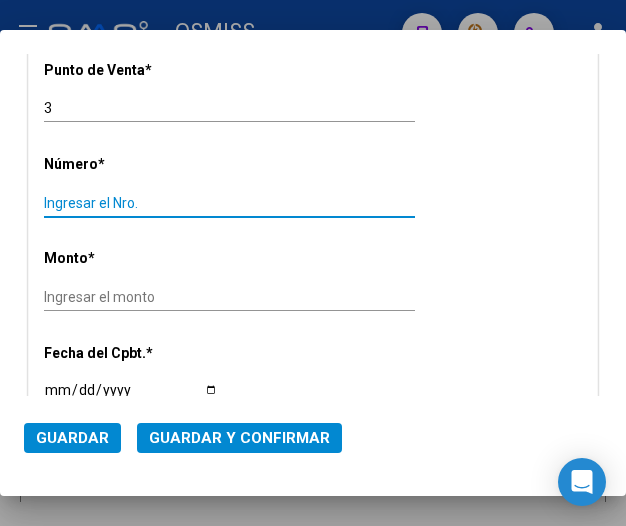 click on "Ingresar el Nro." at bounding box center (131, 203) 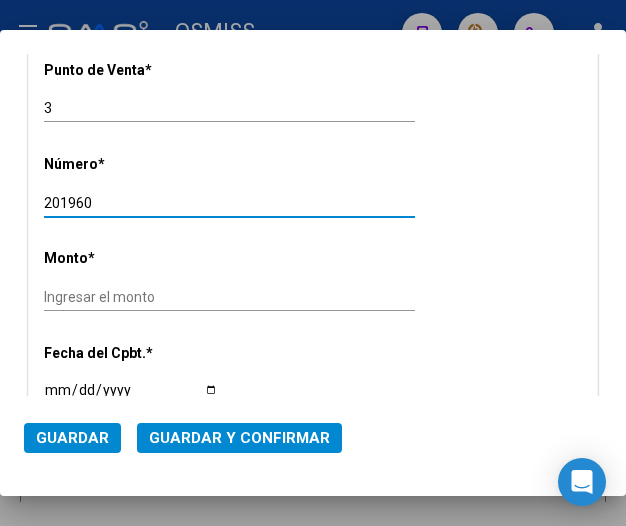 type on "201960" 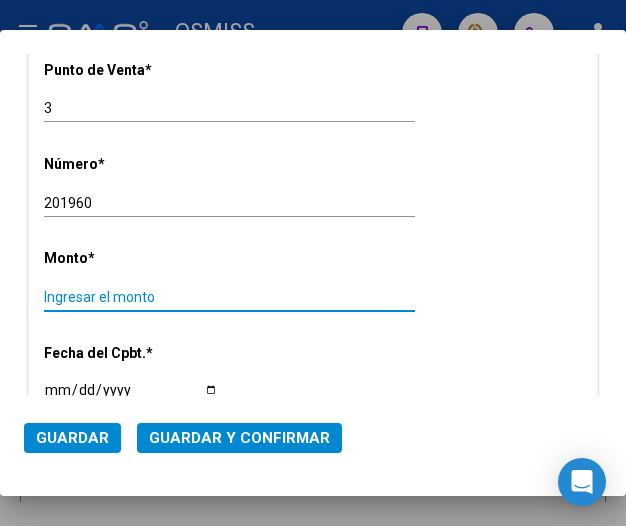 click on "Ingresar el monto" at bounding box center [131, 297] 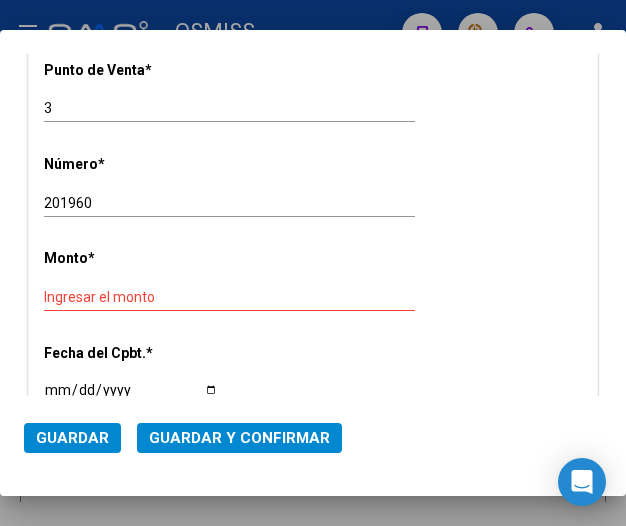 click on "201960 Ingresar el Nro." 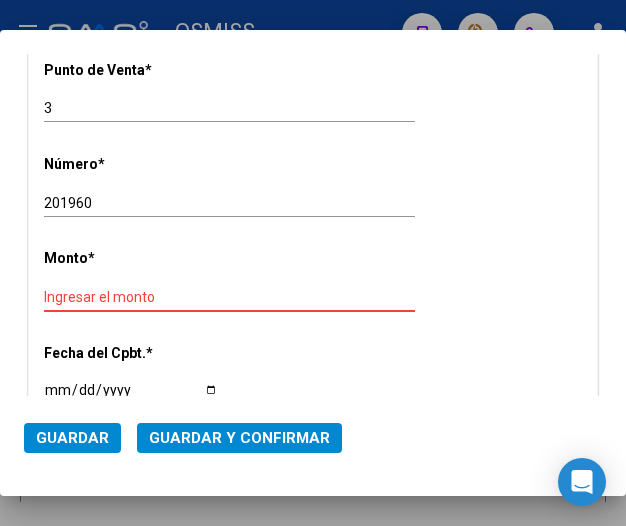 click on "Ingresar el monto" at bounding box center [131, 297] 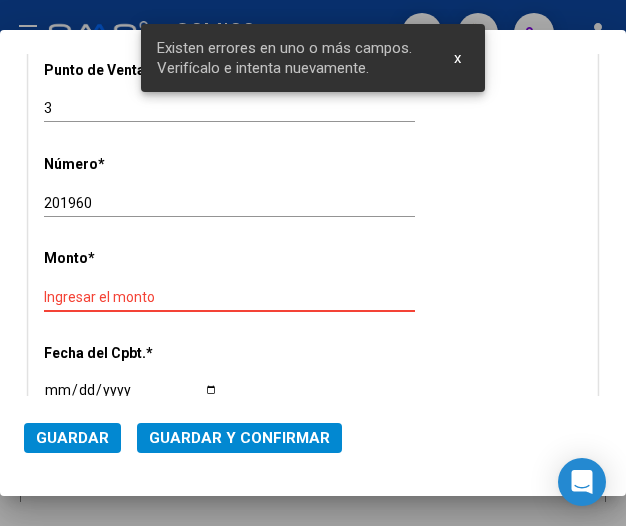 scroll, scrollTop: 664, scrollLeft: 0, axis: vertical 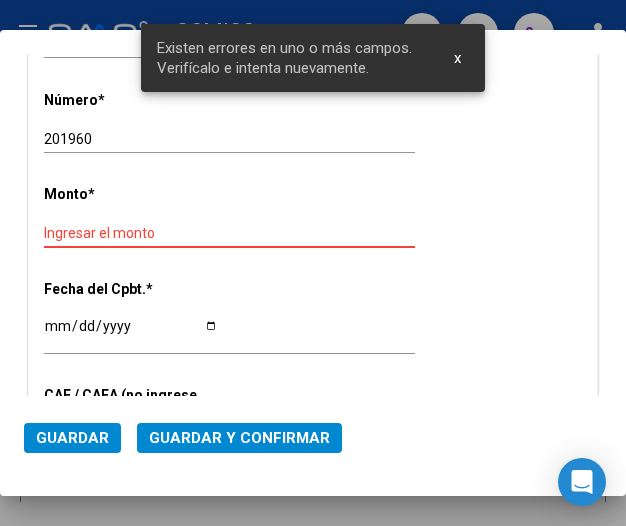 click on "Ingresar el monto" at bounding box center [131, 233] 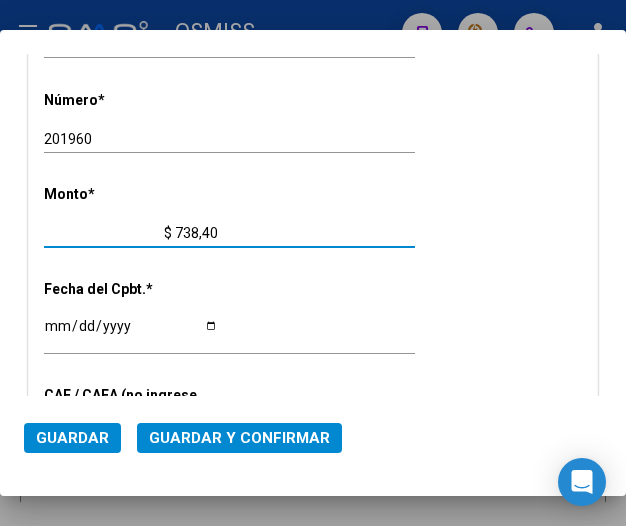 type on "$ 7.384,00" 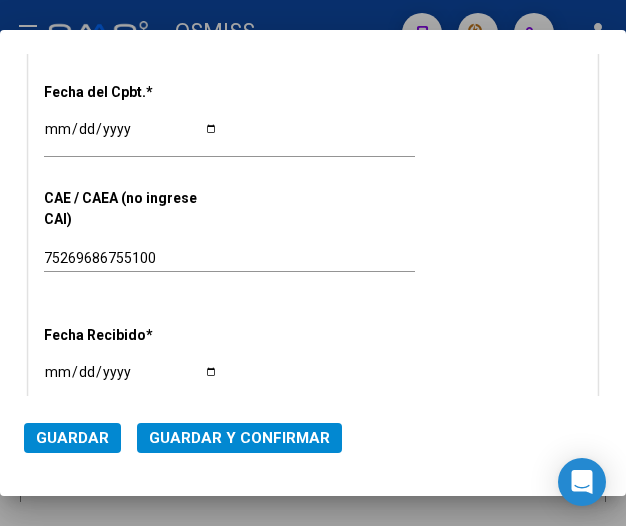 scroll, scrollTop: 864, scrollLeft: 0, axis: vertical 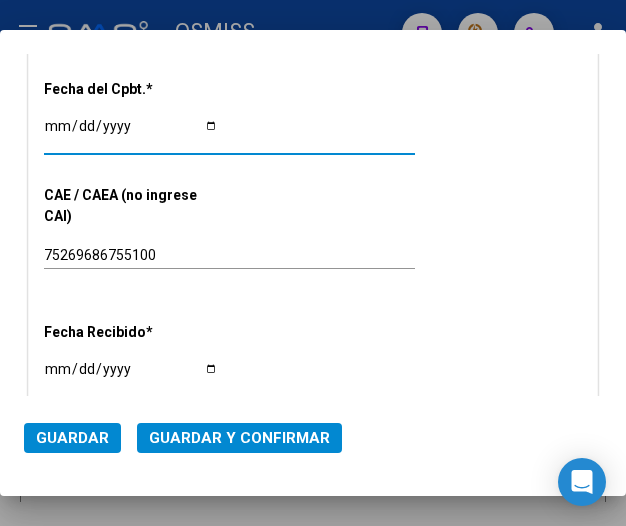 click on "Ingresar la fecha" at bounding box center [131, 133] 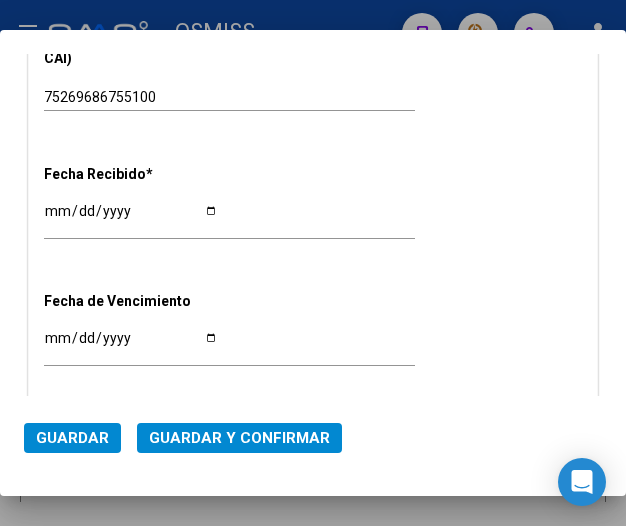 type on "[DATE]" 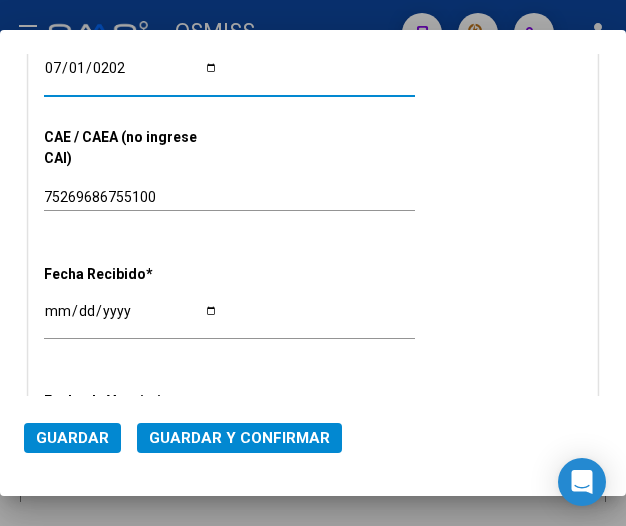 scroll, scrollTop: 822, scrollLeft: 0, axis: vertical 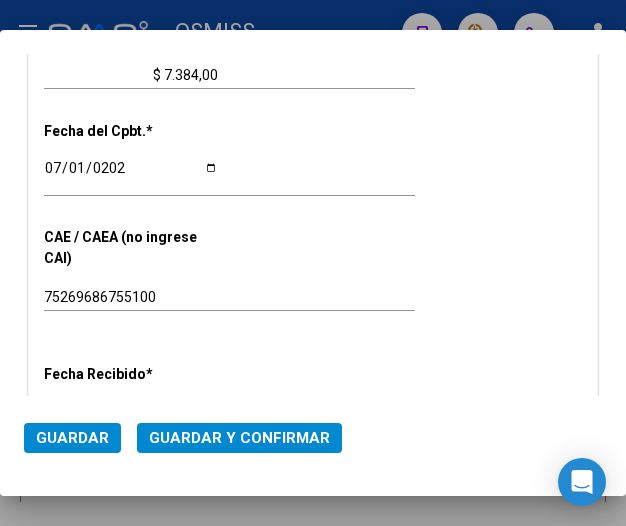 click on "CUIT  *   30-99928489-9 Ingresar CUIT  ANALISIS PRESTADOR  Area destinado * Hospitales de Autogestión - Afiliaciones Seleccionar Area  Comprobante Tipo * Factura C Seleccionar Tipo Punto de Venta  *   3 Ingresar el Nro.  Número  *   201960 Ingresar el Nro.  Monto  *   $ 7.384,00 Ingresar el monto  Fecha del Cpbt.  *   2025-07-01 Ingresar la fecha  CAE / CAEA (no ingrese CAI)    75269686755100 Ingresar el CAE o CAEA (no ingrese CAI)  Fecha Recibido  *   2025-07-07 Ingresar la fecha  Fecha de Vencimiento    Ingresar la fecha  Ref. Externa    Ingresar la ref.  N° Liquidación    Ingresar el N° Liquidación" at bounding box center (313, 131) 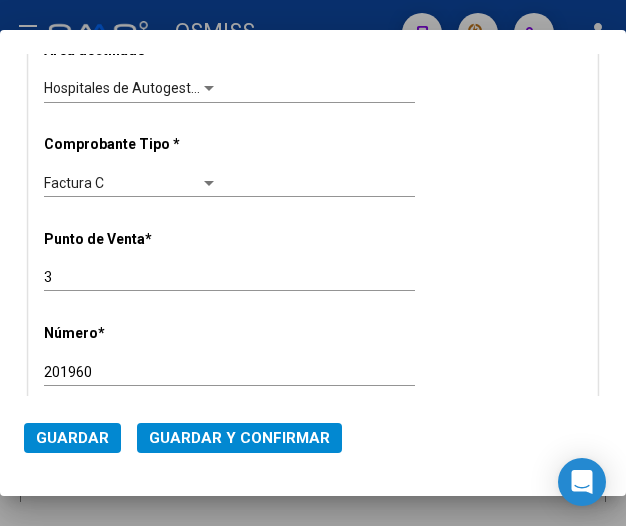 scroll, scrollTop: 422, scrollLeft: 0, axis: vertical 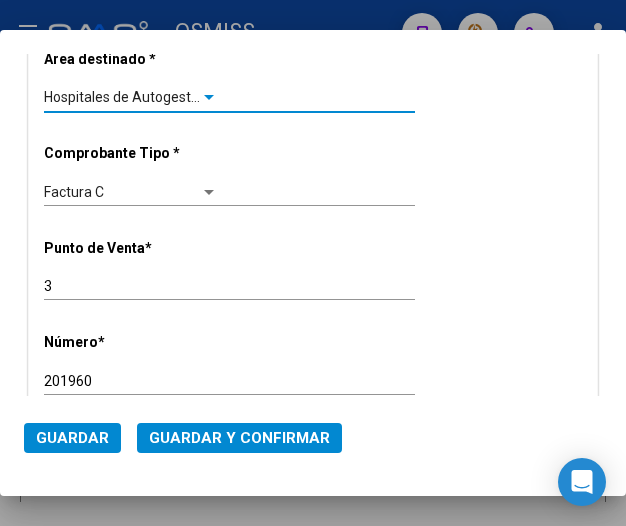 click at bounding box center [209, 98] 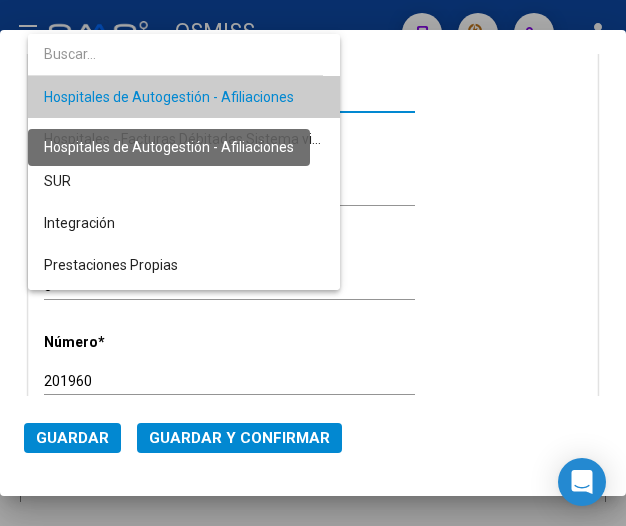 click on "Hospitales de Autogestión - Afiliaciones" at bounding box center [169, 97] 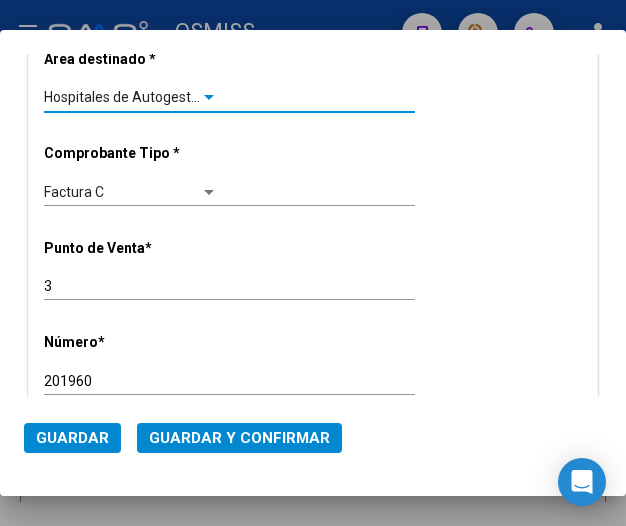 scroll, scrollTop: 322, scrollLeft: 0, axis: vertical 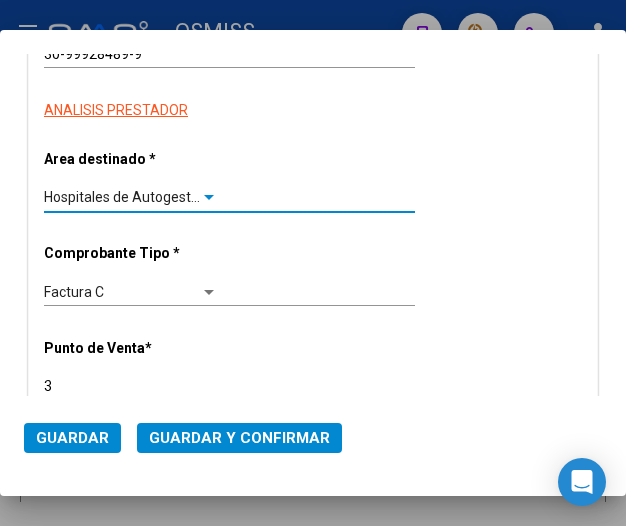 click at bounding box center (209, 197) 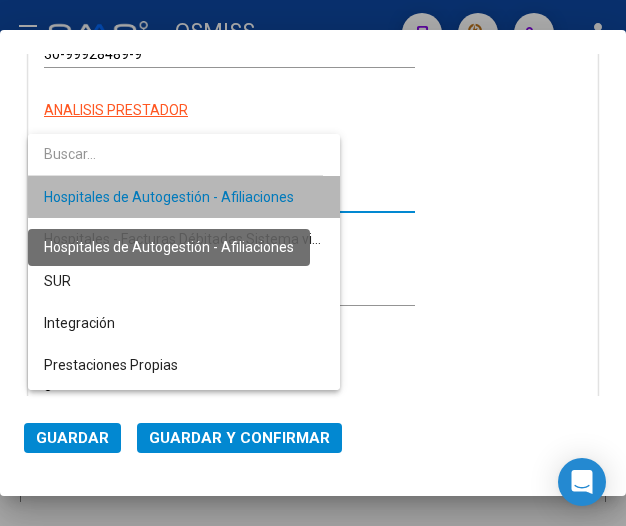click on "Hospitales de Autogestión - Afiliaciones" at bounding box center [169, 197] 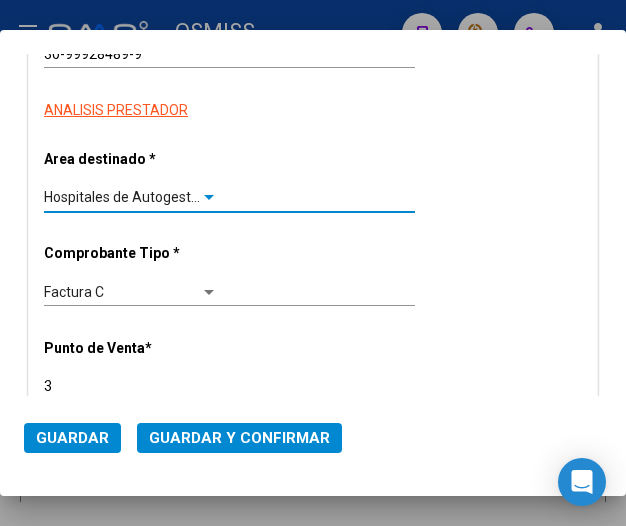 click on "Guardar y Confirmar" 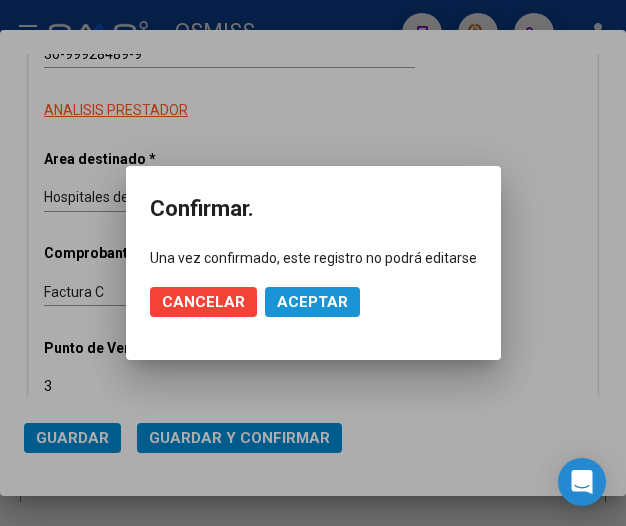 click on "Aceptar" 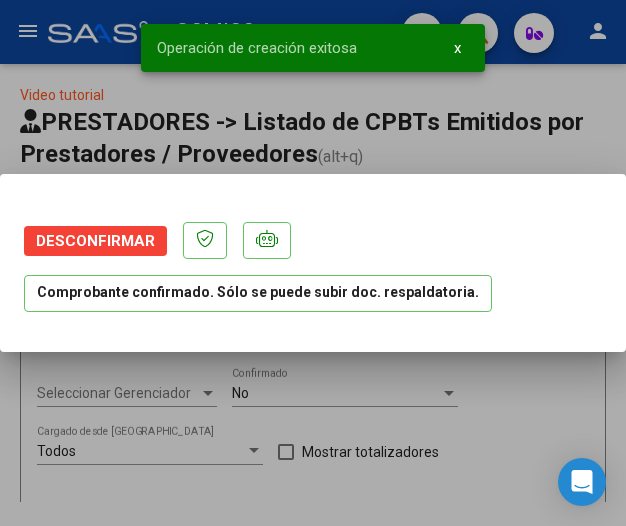 scroll, scrollTop: 0, scrollLeft: 0, axis: both 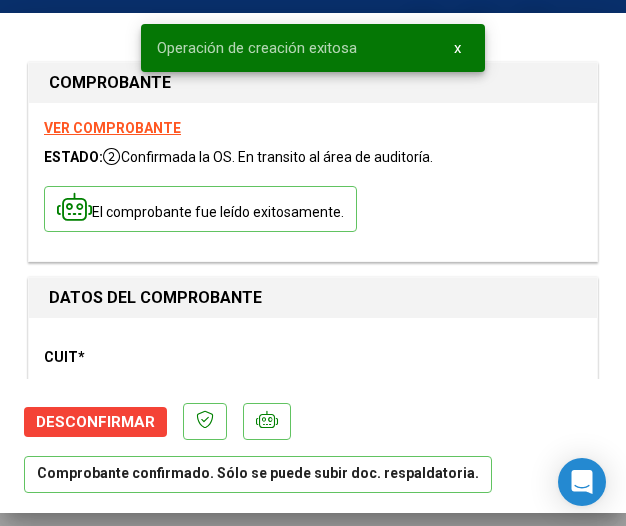 type on "[DATE]" 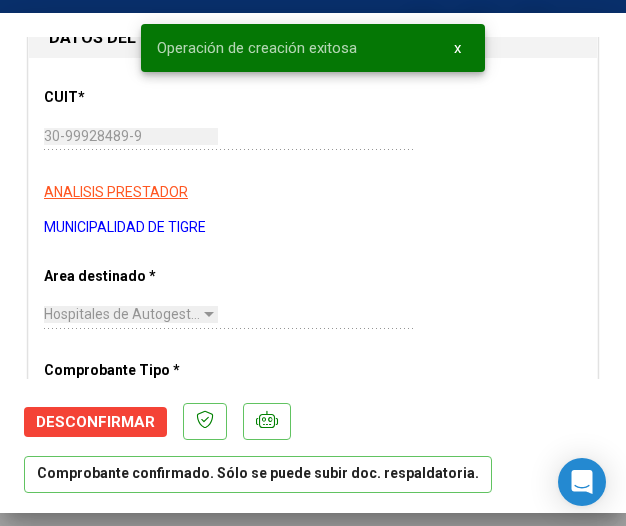 scroll, scrollTop: 300, scrollLeft: 0, axis: vertical 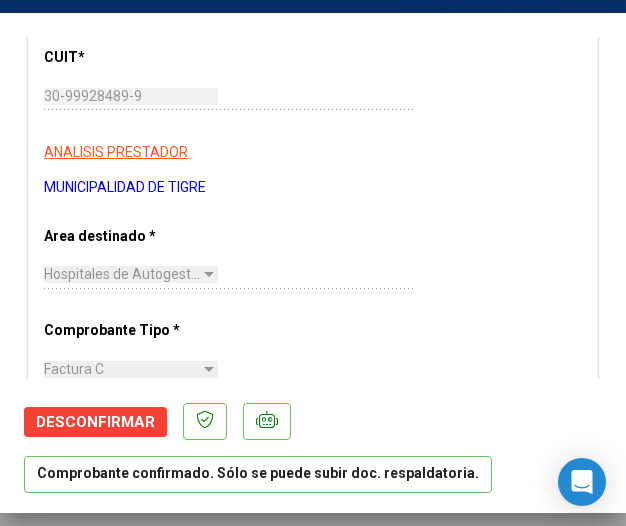 click on "CUIT  *   30-99928489-9 Ingresar CUIT  ANALISIS PRESTADOR  MUNICIPALIDAD DE TIGRE  ARCA Padrón  Area destinado * Hospitales de Autogestión - Afiliaciones Seleccionar Area  Comprobante Tipo * Factura C Seleccionar Tipo Punto de Venta  *   3 Ingresar el Nro.  Número  *   201960 Ingresar el Nro.  Monto  *   $ 7.384,00 Ingresar el monto  Fecha del Cpbt.  *   2025-07-01 Ingresar la fecha  CAE / CAEA (no ingrese CAI)    75269686755100 Ingresar el CAE o CAEA (no ingrese CAI)  Fecha Recibido  *   2025-07-07 Ingresar la fecha  Fecha de Vencimiento    2025-08-30 Ingresar la fecha  Ref. Externa    Ingresar la ref.  N° Liquidación    Ingresar el N° Liquidación" at bounding box center [313, 691] 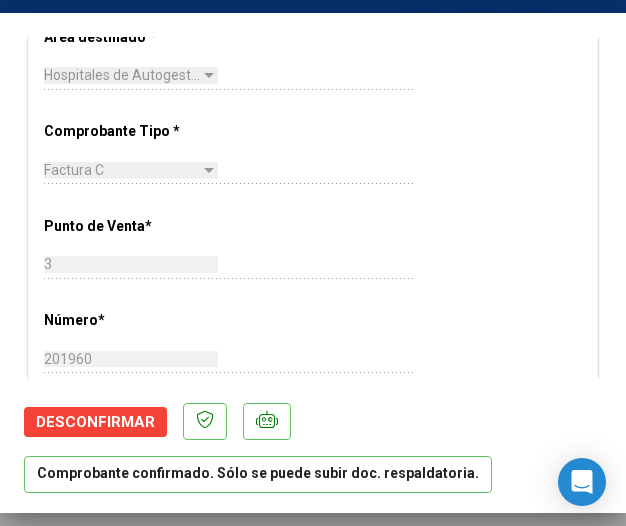 scroll, scrollTop: 500, scrollLeft: 0, axis: vertical 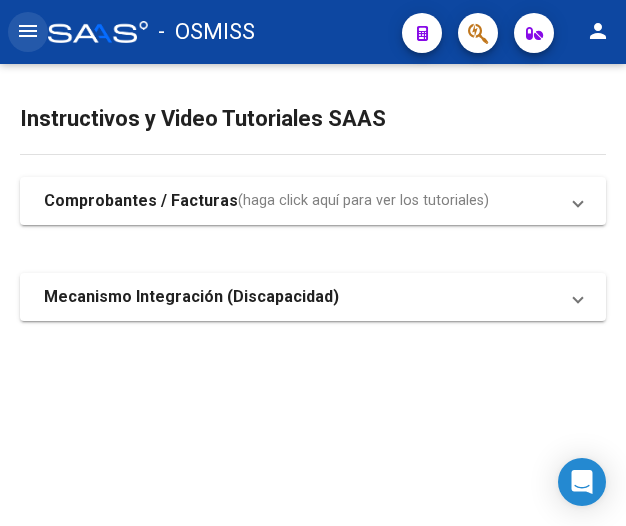click on "menu" 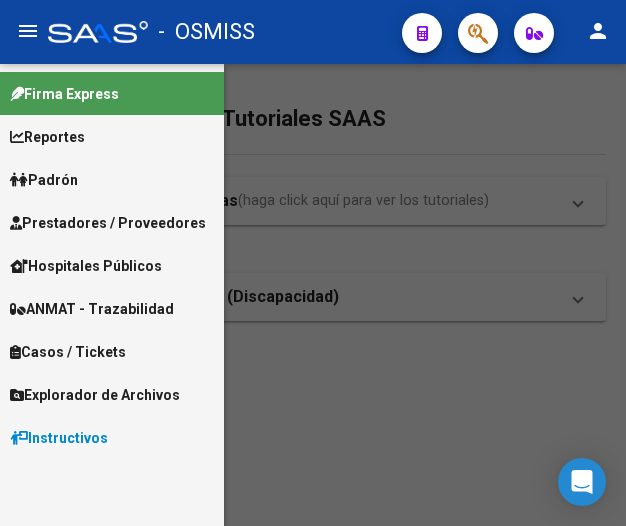 click on "Prestadores / Proveedores" at bounding box center (108, 223) 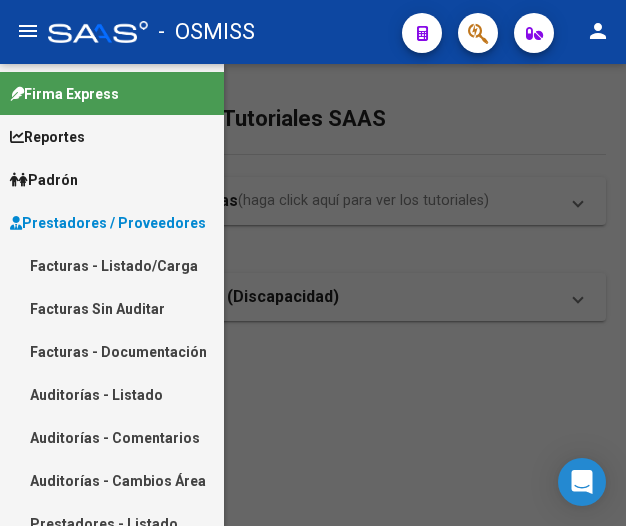 click on "Facturas - Listado/Carga" at bounding box center (112, 265) 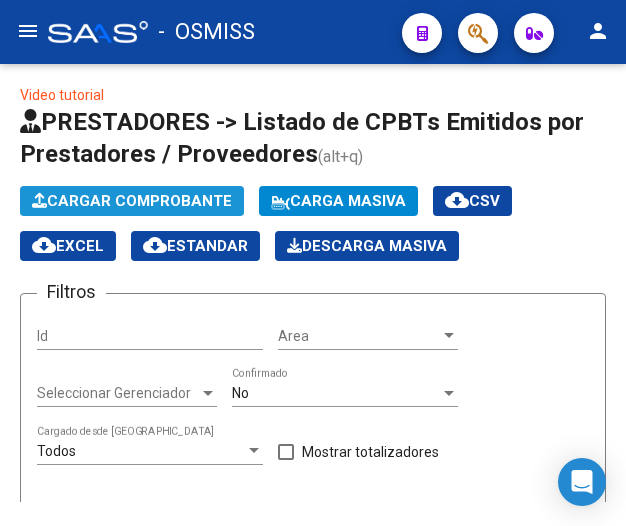 click on "Cargar Comprobante" 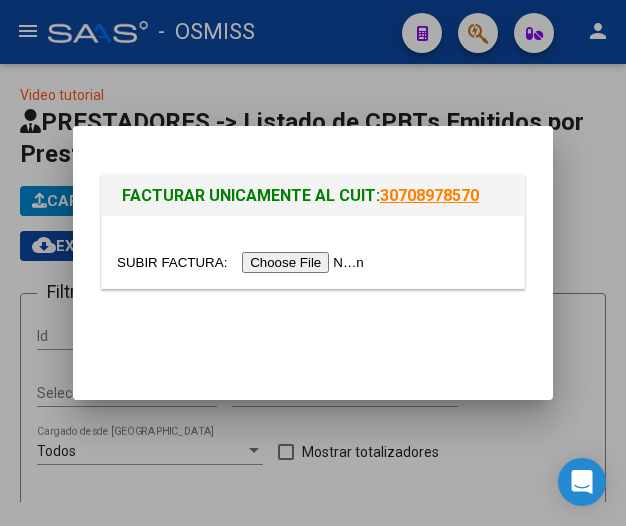 click at bounding box center [243, 262] 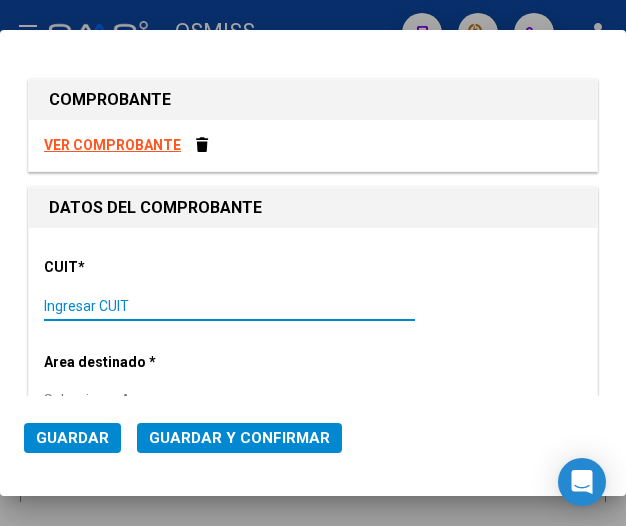 click on "Ingresar CUIT" at bounding box center [131, 306] 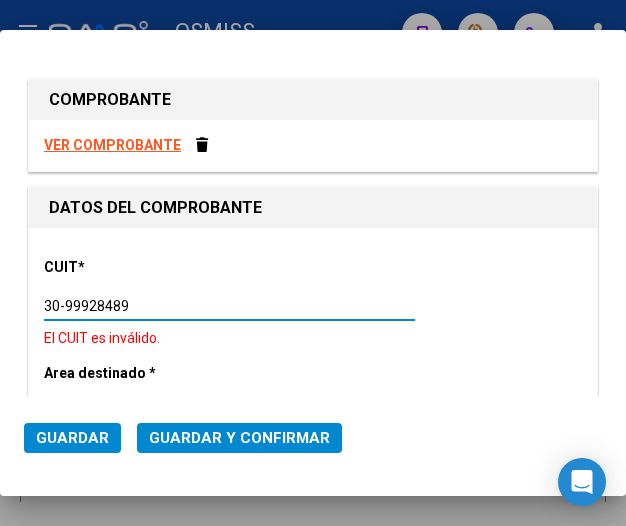 type on "30-99928489-9" 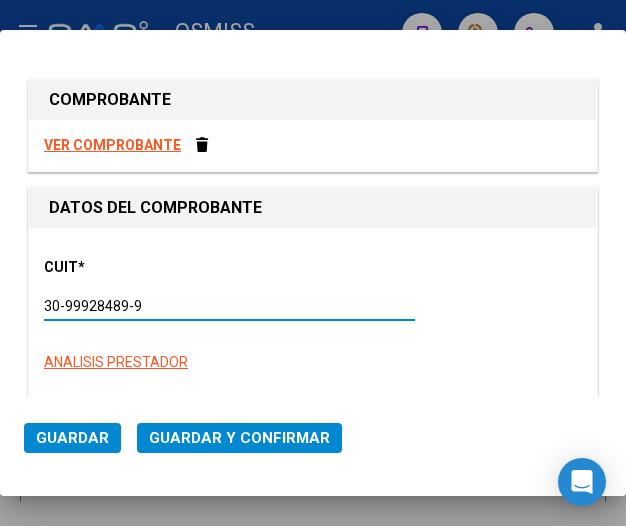 type on "3" 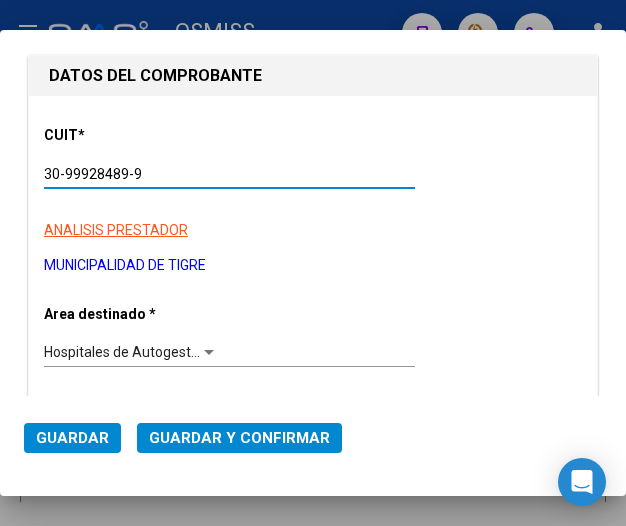scroll, scrollTop: 200, scrollLeft: 0, axis: vertical 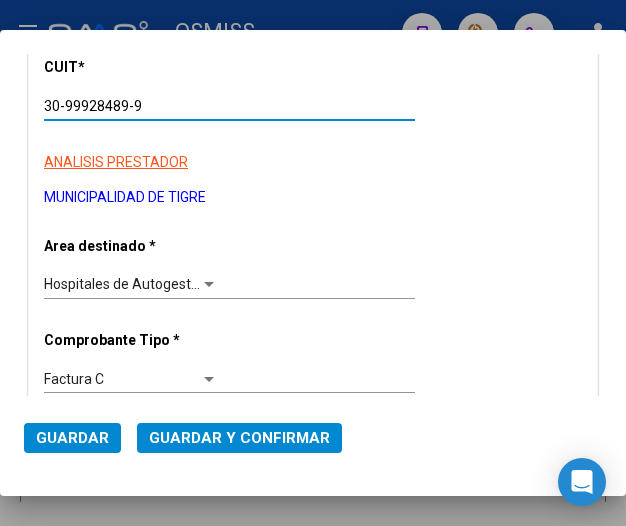 type on "30-99928489-9" 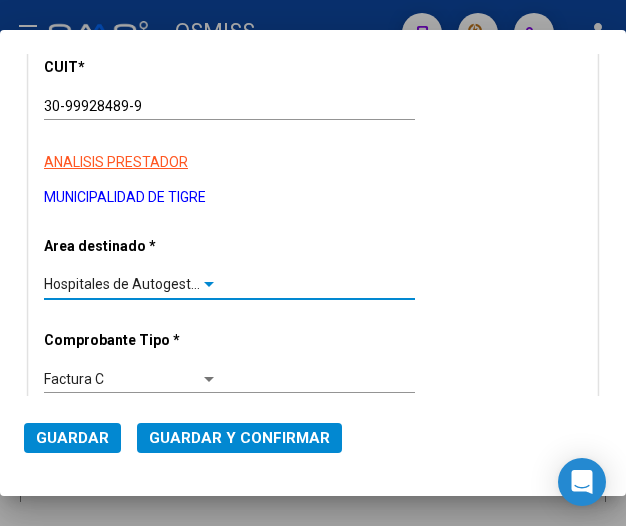 click at bounding box center [209, 285] 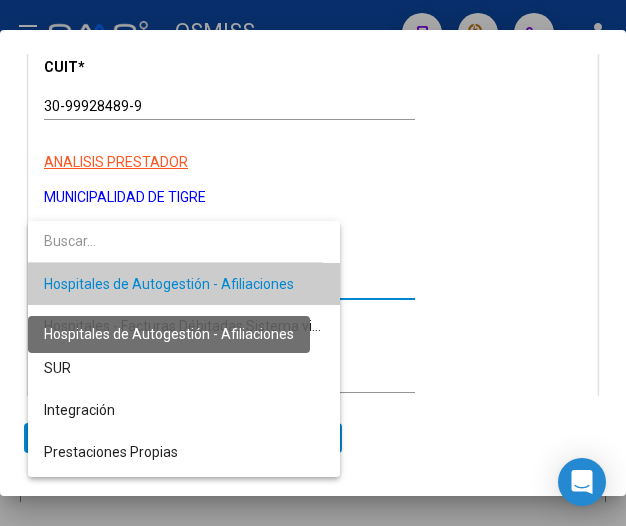 click on "Hospitales de Autogestión - Afiliaciones" at bounding box center (169, 284) 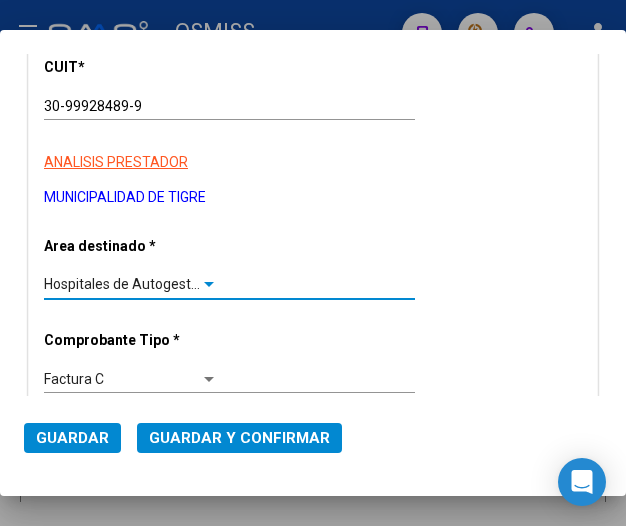 click on "Hospitales de Autogestión - Afiliaciones" at bounding box center (169, 284) 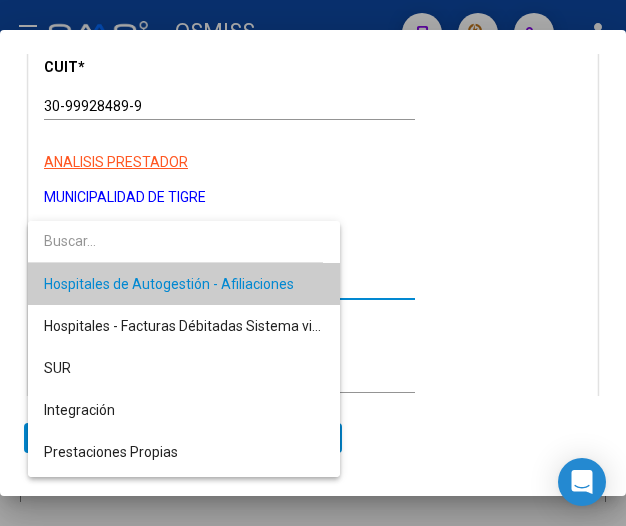 click on "Hospitales de Autogestión - Afiliaciones" at bounding box center [184, 284] 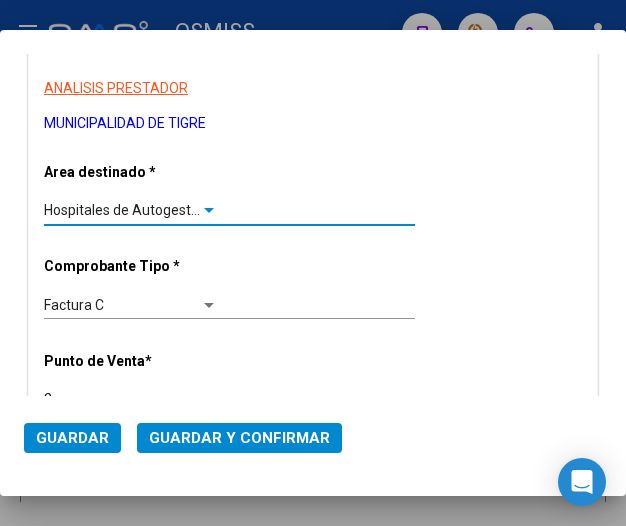 scroll, scrollTop: 400, scrollLeft: 0, axis: vertical 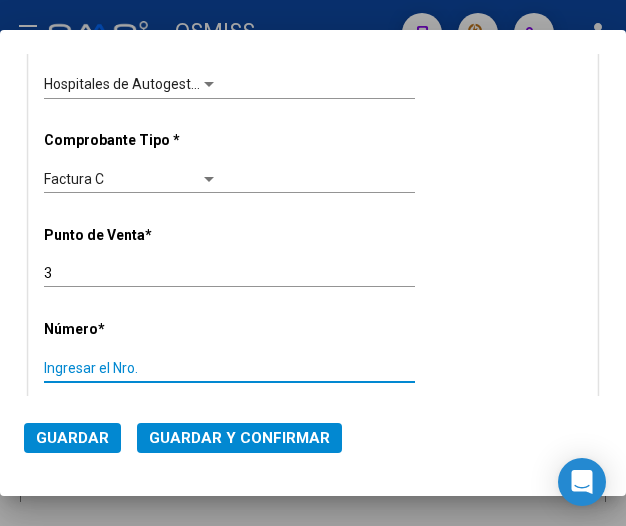 click on "Ingresar el Nro." at bounding box center (131, 368) 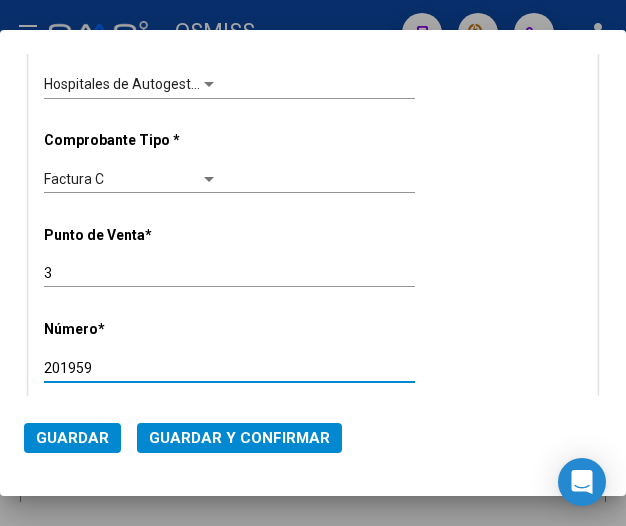 type on "201959" 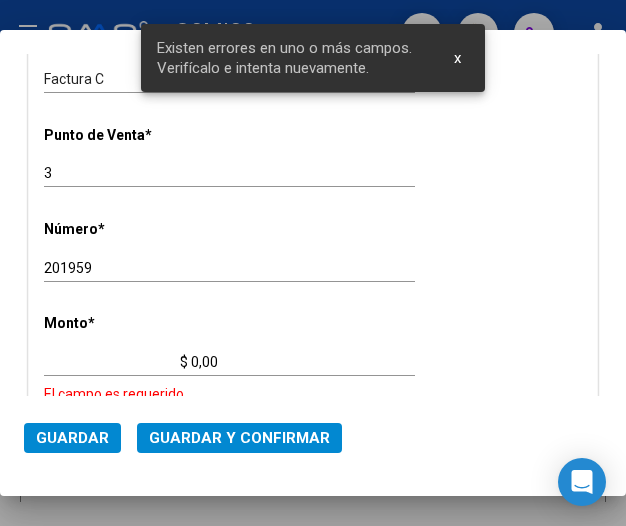 scroll, scrollTop: 551, scrollLeft: 0, axis: vertical 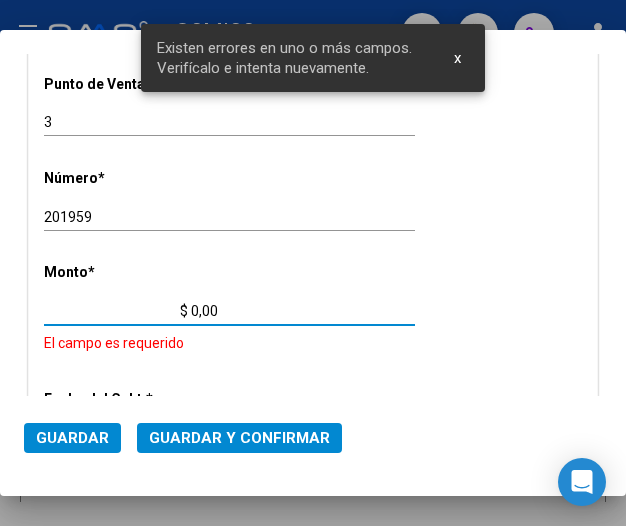 click on "$ 0,00" at bounding box center (131, 311) 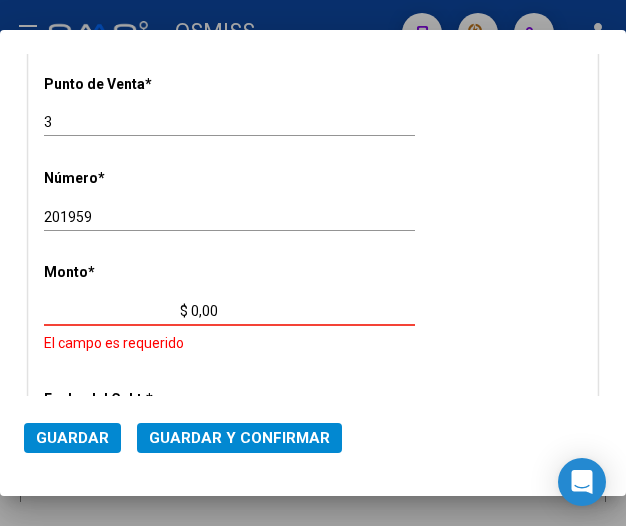click on "$ 0,00" at bounding box center [131, 311] 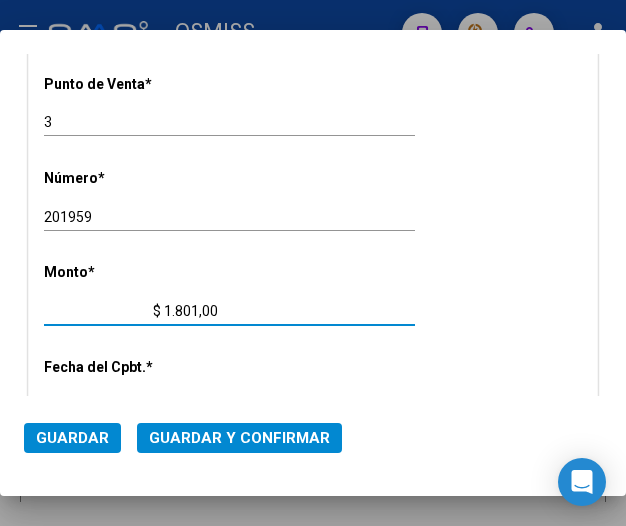 type on "$ 18.016,00" 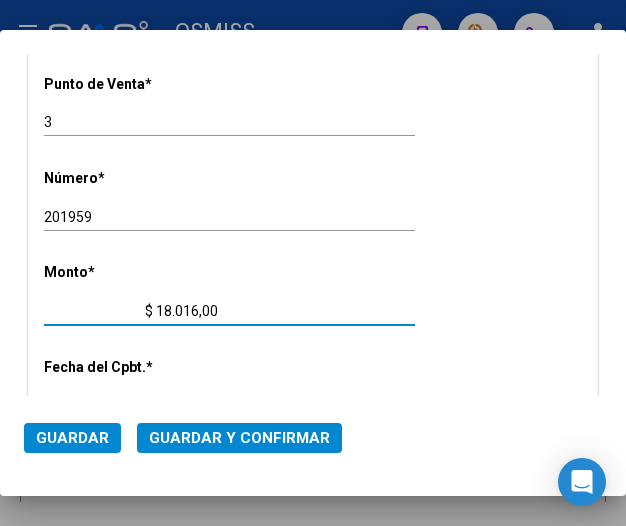 scroll, scrollTop: 651, scrollLeft: 0, axis: vertical 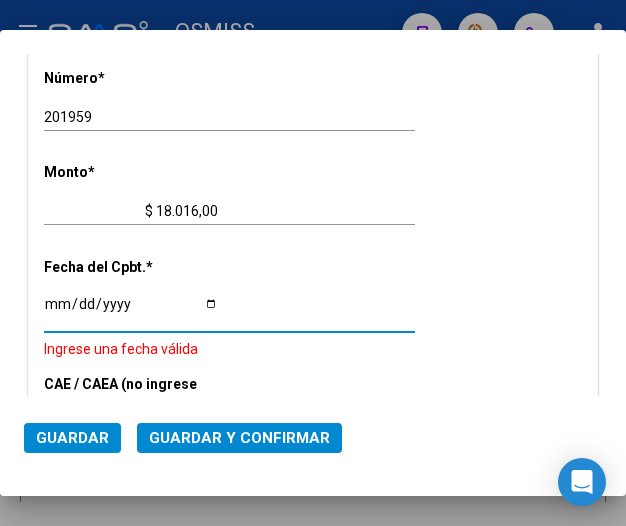 click on "Ingresar la fecha" at bounding box center (131, 311) 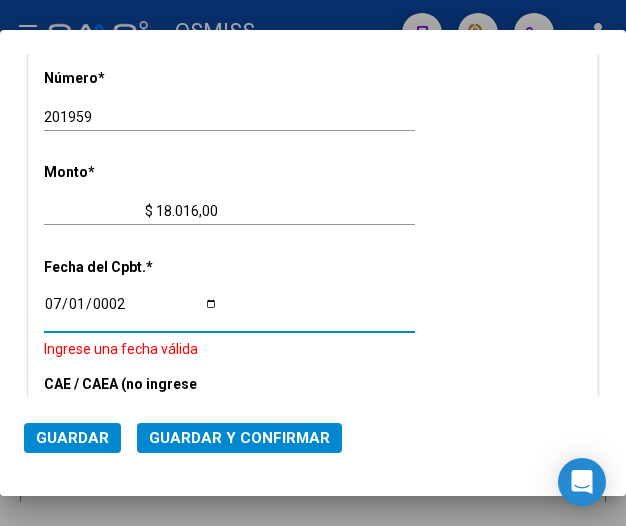 scroll, scrollTop: 845, scrollLeft: 0, axis: vertical 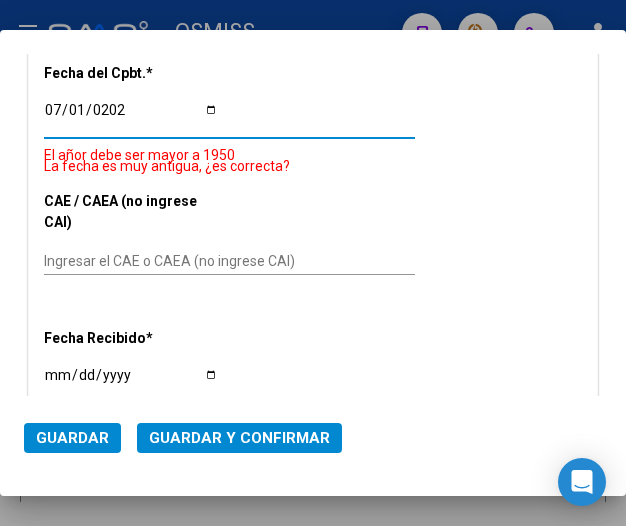 type on "[DATE]" 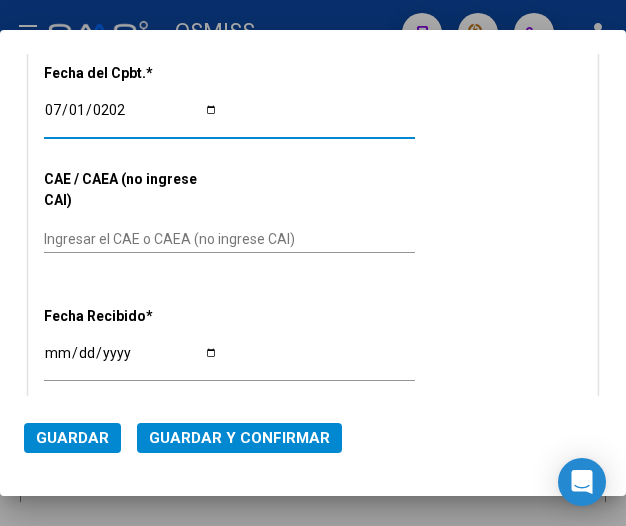 click on "Ingresar el CAE o CAEA (no ingrese CAI)" at bounding box center [131, 239] 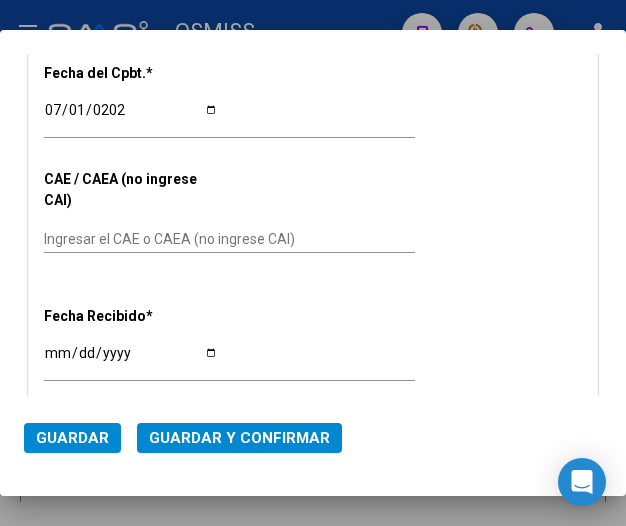 click on "Ingresar el CAE o CAEA (no ingrese CAI)" at bounding box center [131, 239] 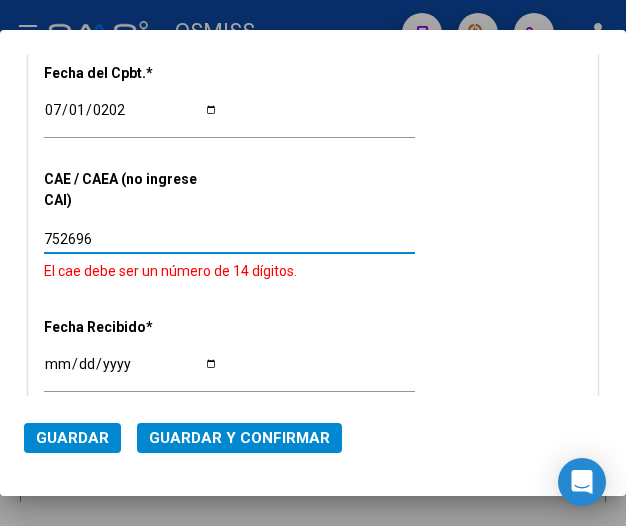 click on "752696" at bounding box center (131, 239) 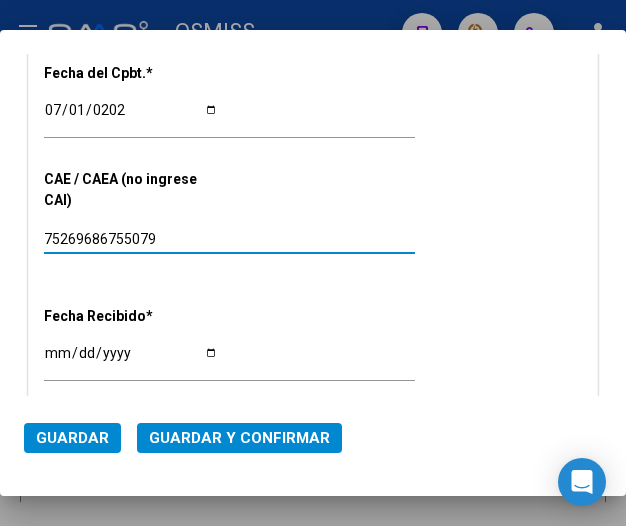 type on "75269686755079" 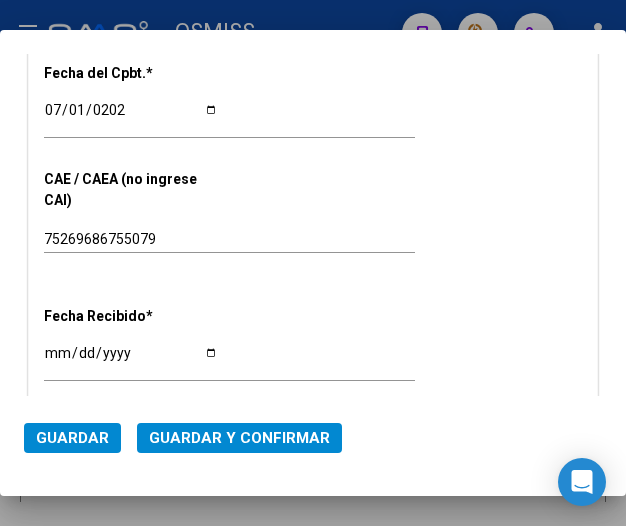 click on "CUIT  *   30-99928489-9 Ingresar CUIT  ANALISIS PRESTADOR  MUNICIPALIDAD DE TIGRE  ARCA Padrón  Area destinado * Hospitales de Autogestión - Afiliaciones Seleccionar Area  Comprobante Tipo * Factura C Seleccionar Tipo Punto de Venta  *   3 Ingresar el Nro.  Número  *   201959 Ingresar el Nro.  Monto  *   $ 18.016,00 Ingresar el monto  Fecha del Cpbt.  *   2025-07-01 Ingresar la fecha  CAE / CAEA (no ingrese CAI)    75269686755079 Ingresar el CAE o CAEA (no ingrese CAI)  Fecha Recibido  *   2025-07-07 Ingresar la fecha  Fecha de Vencimiento    Ingresar la fecha  Ref. Externa    Ingresar la ref.  N° Liquidación    Ingresar el N° Liquidación" at bounding box center [313, 56] 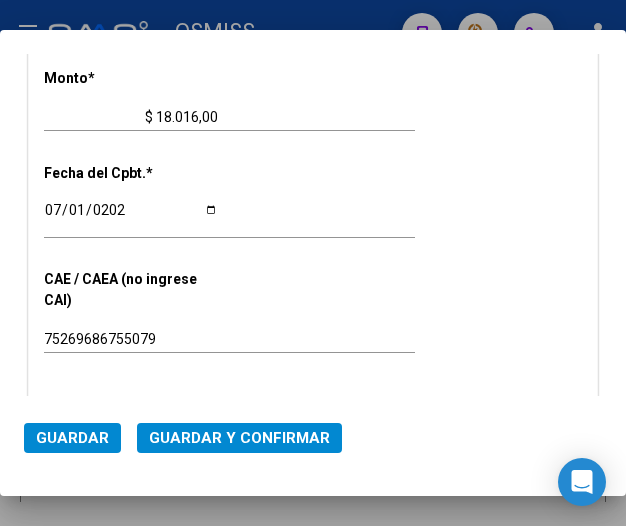 scroll, scrollTop: 645, scrollLeft: 0, axis: vertical 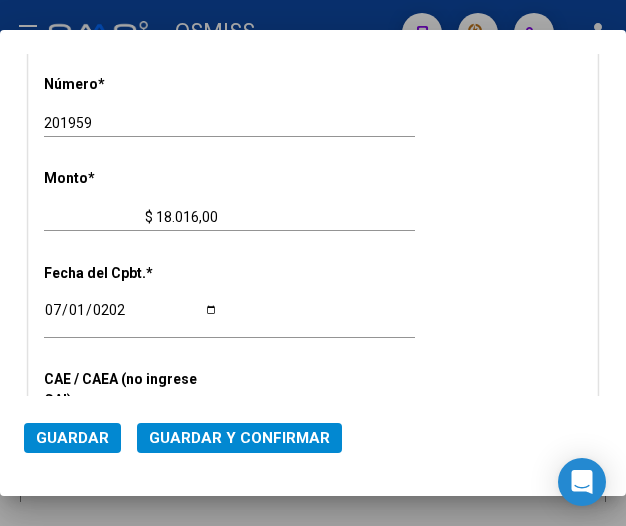 click on "CUIT  *   30-99928489-9 Ingresar CUIT  ANALISIS PRESTADOR  MUNICIPALIDAD DE TIGRE  ARCA Padrón  Area destinado * Hospitales de Autogestión - Afiliaciones Seleccionar Area  Comprobante Tipo * Factura C Seleccionar Tipo Punto de Venta  *   3 Ingresar el Nro.  Número  *   201959 Ingresar el Nro.  Monto  *   $ 18.016,00 Ingresar el monto  Fecha del Cpbt.  *   2025-07-01 Ingresar la fecha  CAE / CAEA (no ingrese CAI)    75269686755079 Ingresar el CAE o CAEA (no ingrese CAI)  Fecha Recibido  *   2025-07-07 Ingresar la fecha  Fecha de Vencimiento    Ingresar la fecha  Ref. Externa    Ingresar la ref.  N° Liquidación    Ingresar el N° Liquidación" at bounding box center (313, 256) 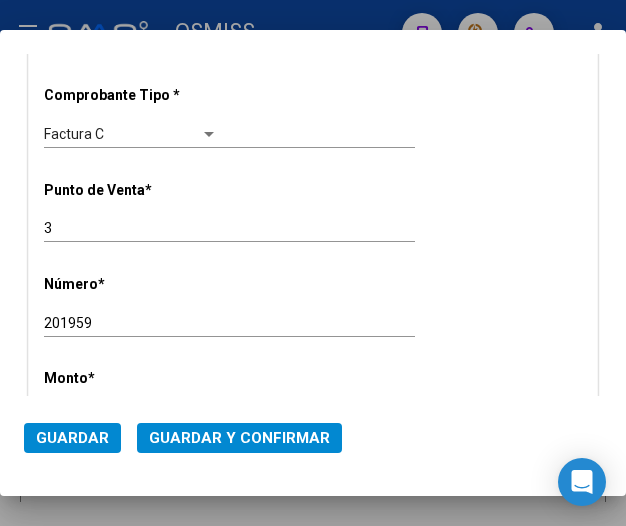 scroll, scrollTop: 345, scrollLeft: 0, axis: vertical 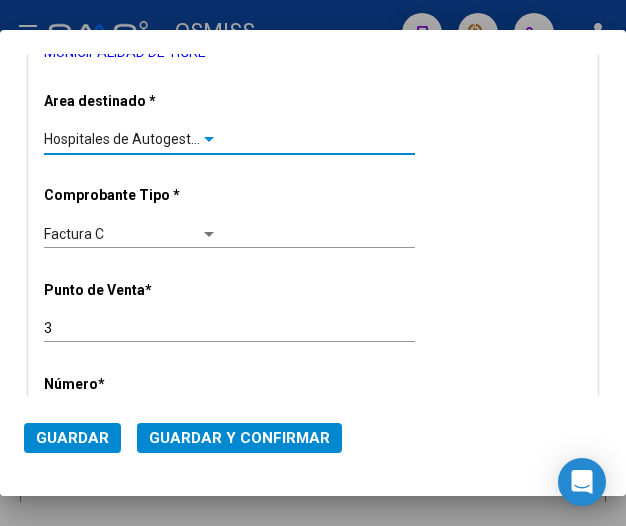 click at bounding box center (209, 140) 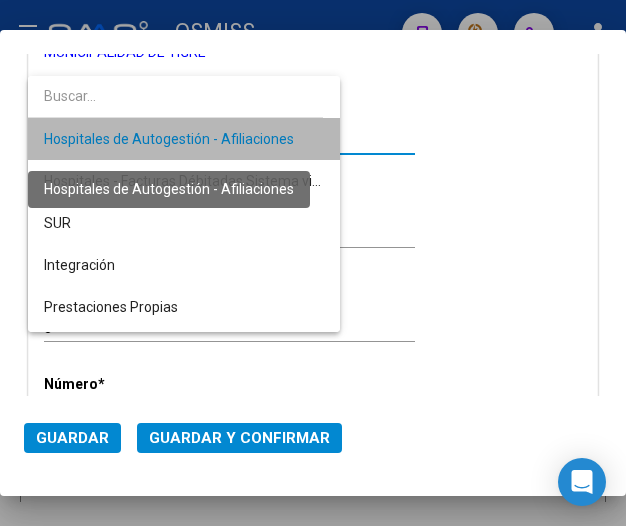 click on "Hospitales de Autogestión - Afiliaciones" at bounding box center [169, 139] 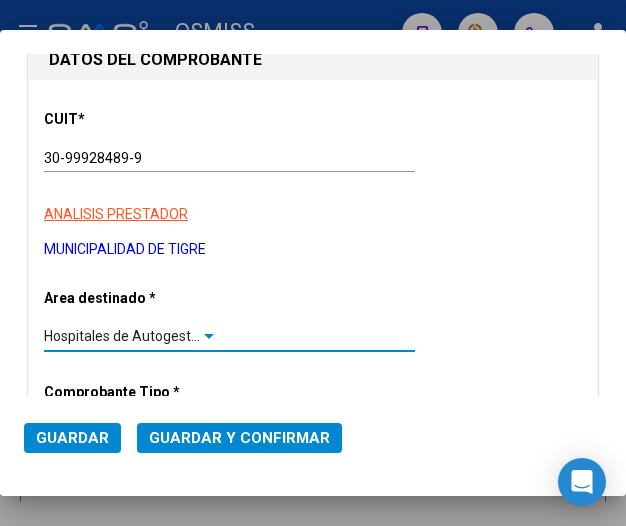scroll, scrollTop: 145, scrollLeft: 0, axis: vertical 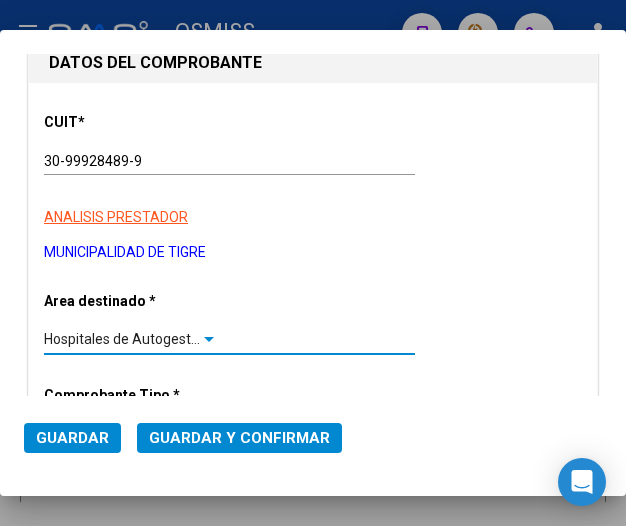 click at bounding box center (209, 339) 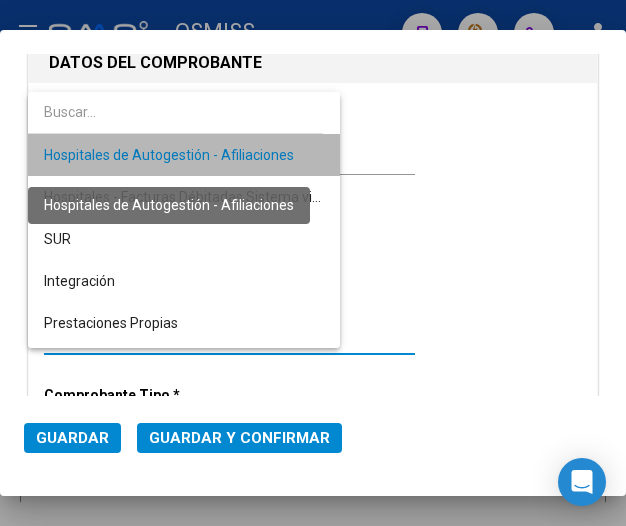 click on "Hospitales de Autogestión - Afiliaciones" at bounding box center [169, 155] 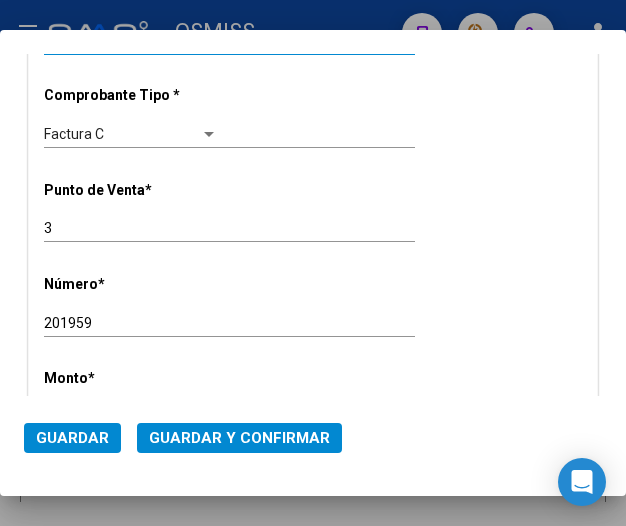 scroll, scrollTop: 545, scrollLeft: 0, axis: vertical 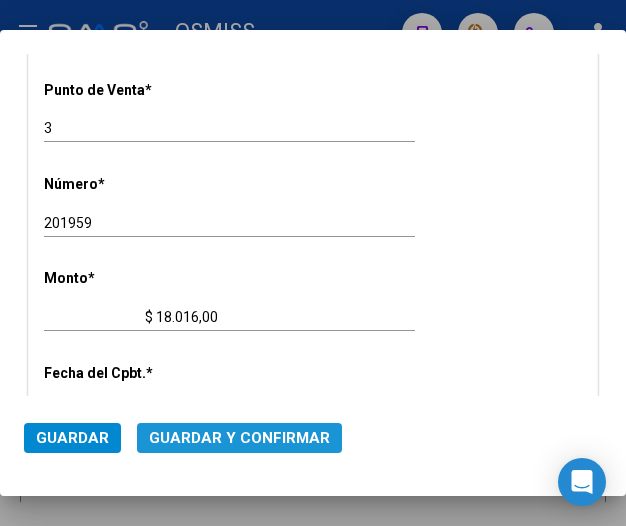 click on "Guardar y Confirmar" 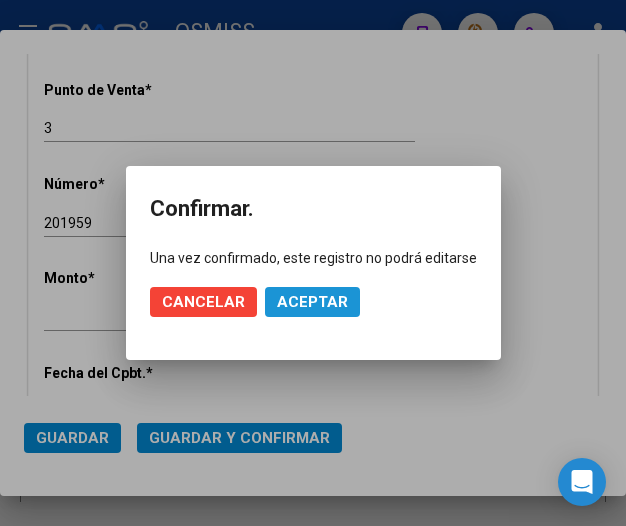 click on "Aceptar" 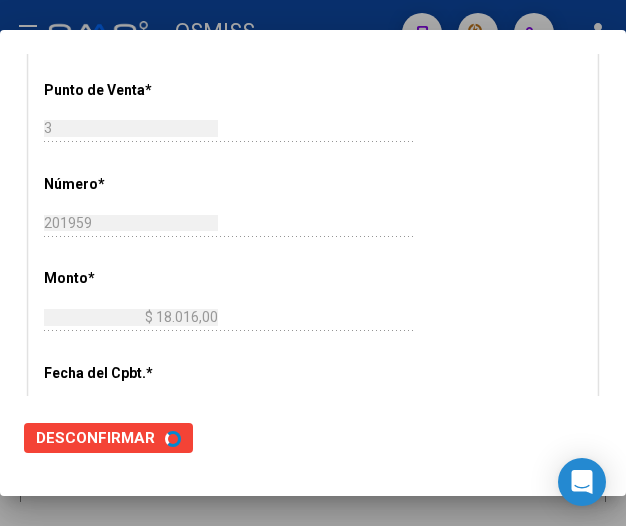 scroll, scrollTop: 0, scrollLeft: 0, axis: both 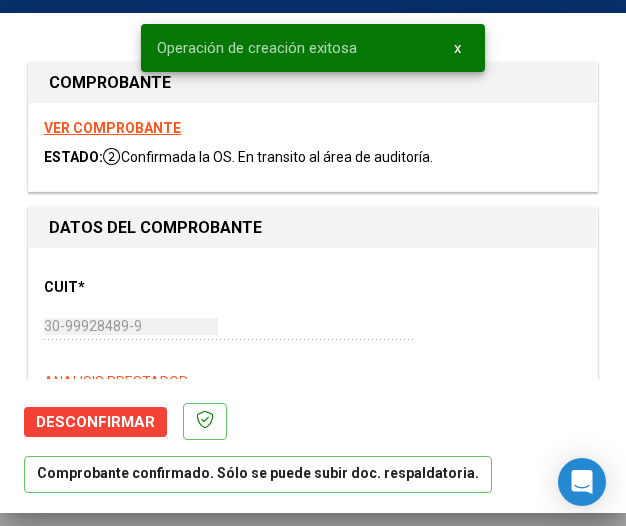 type on "[DATE]" 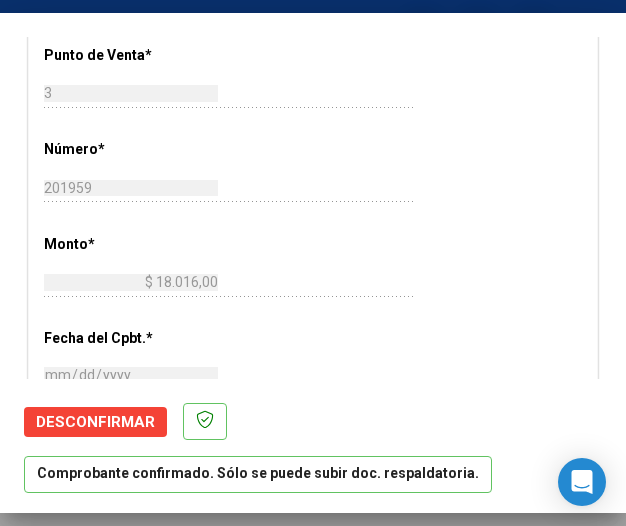 scroll, scrollTop: 700, scrollLeft: 0, axis: vertical 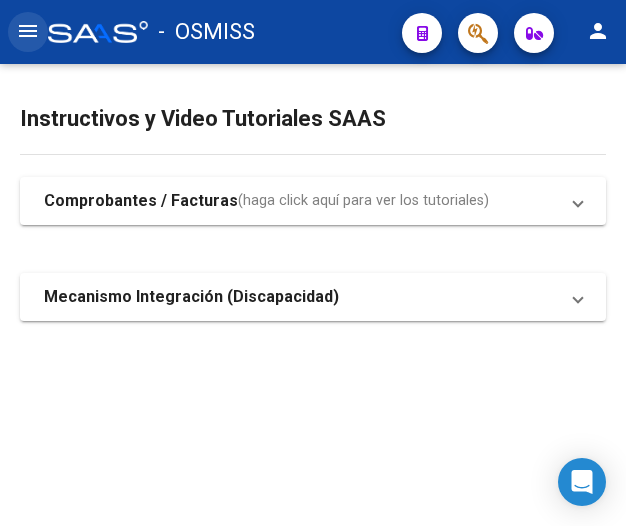 click on "menu" 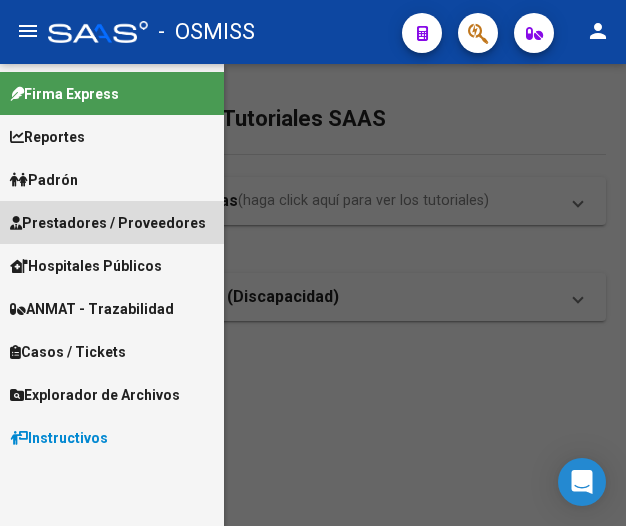 click on "Prestadores / Proveedores" at bounding box center (108, 223) 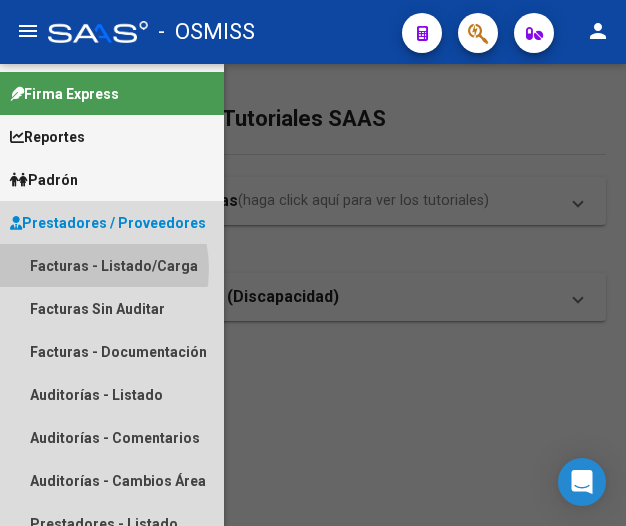 click on "Facturas - Listado/Carga" at bounding box center [112, 265] 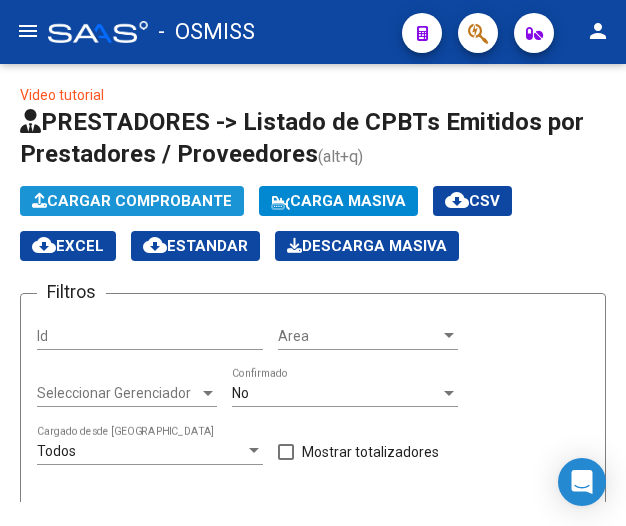 click on "Cargar Comprobante" 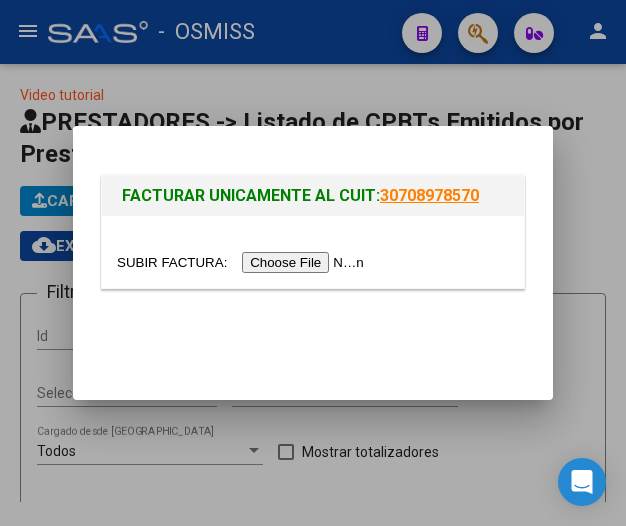 click at bounding box center (243, 262) 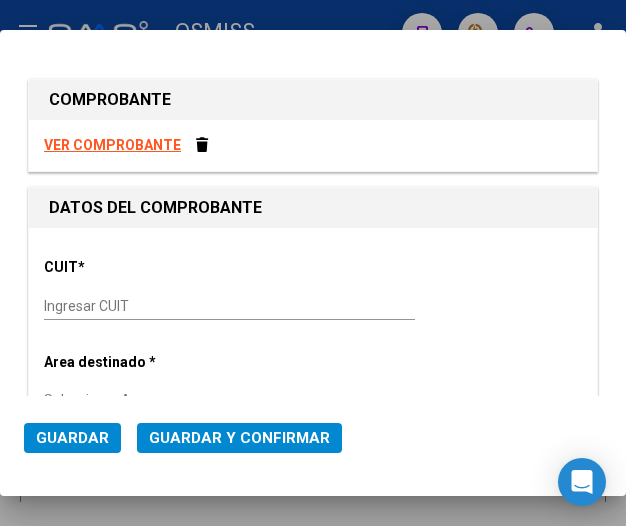 click on "Ingresar CUIT" at bounding box center [131, 306] 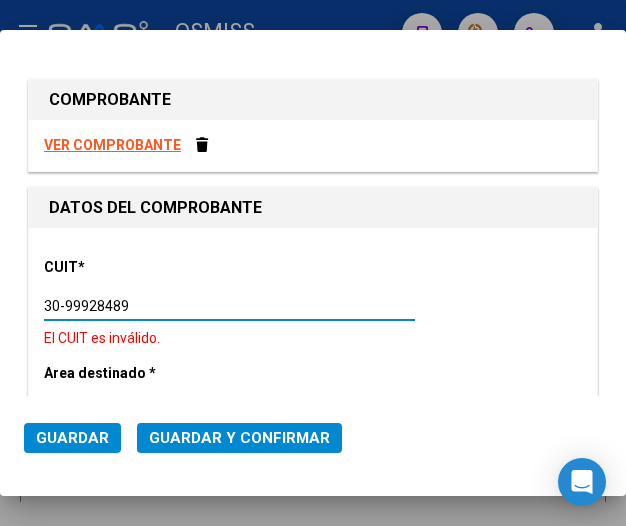 type on "30-99928489-9" 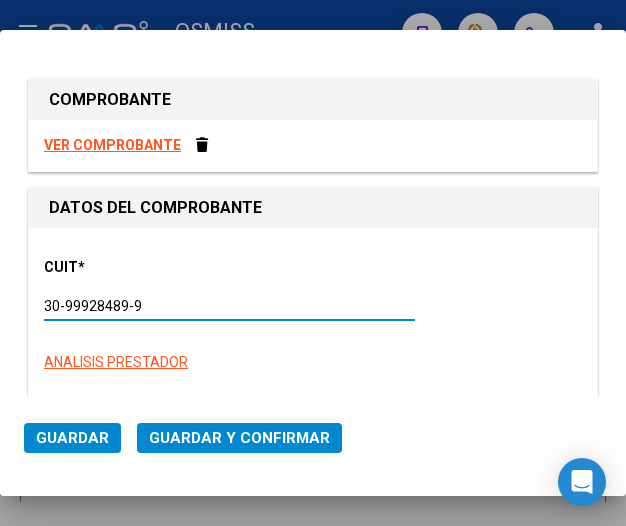 type on "3" 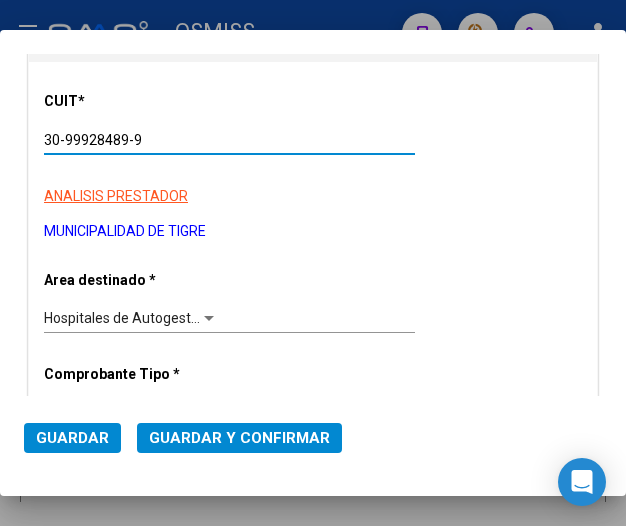 scroll, scrollTop: 200, scrollLeft: 0, axis: vertical 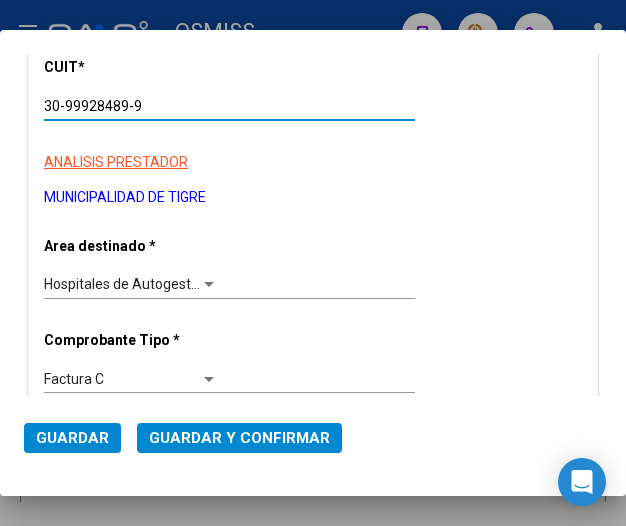 type on "30-99928489-9" 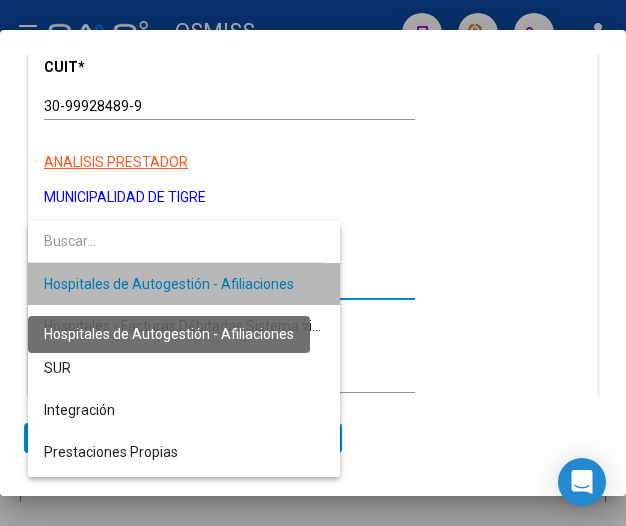 click on "Hospitales de Autogestión - Afiliaciones" at bounding box center [169, 284] 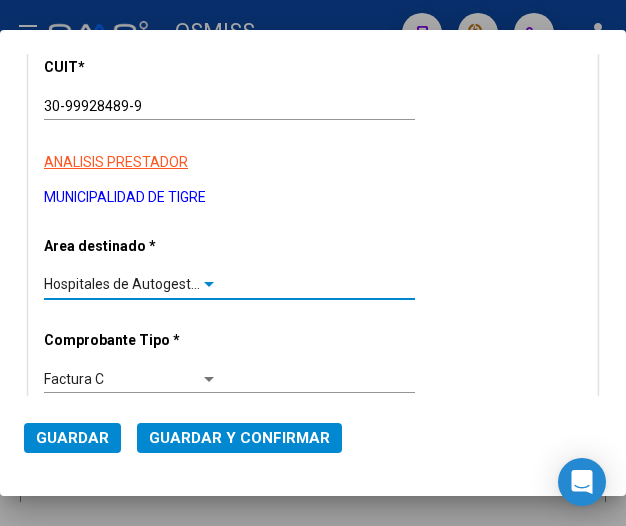 click at bounding box center (209, 285) 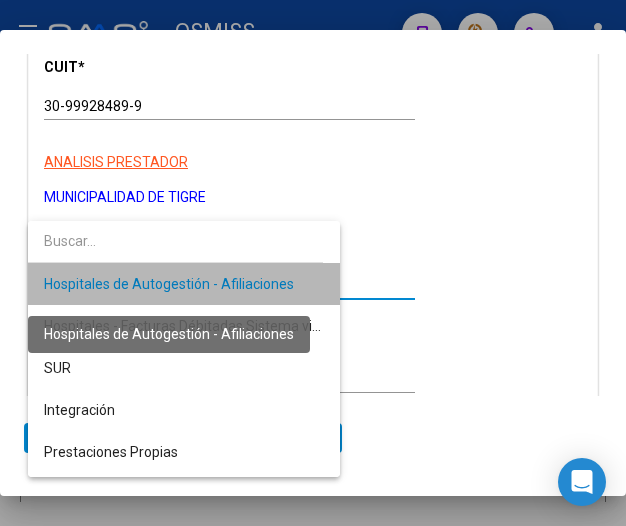 click on "Hospitales de Autogestión - Afiliaciones" at bounding box center (169, 284) 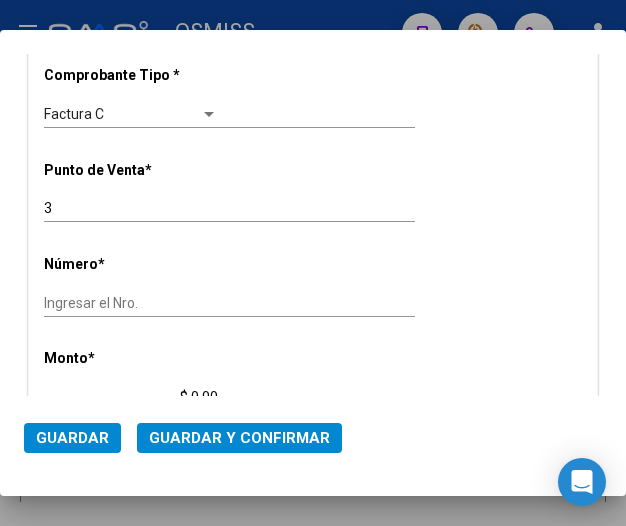 scroll, scrollTop: 500, scrollLeft: 0, axis: vertical 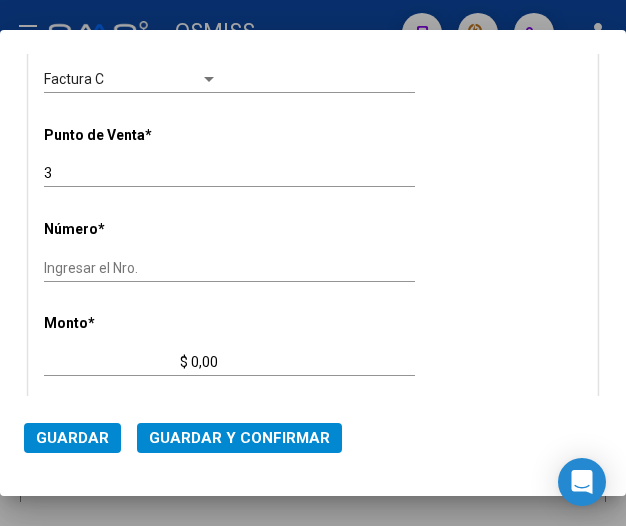 click on "Ingresar el Nro." at bounding box center (131, 268) 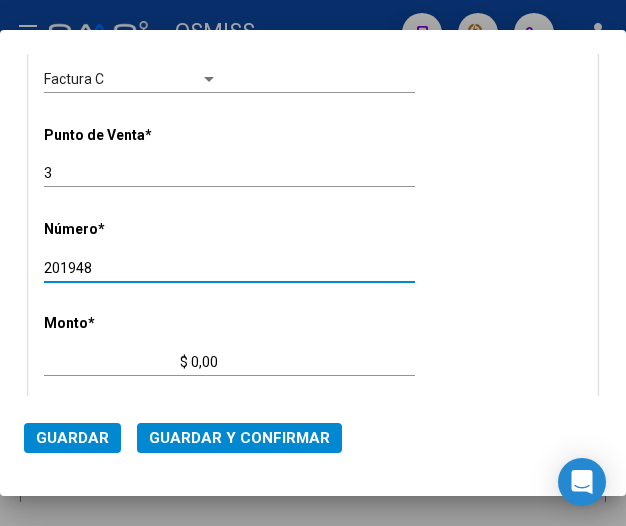 type on "201948" 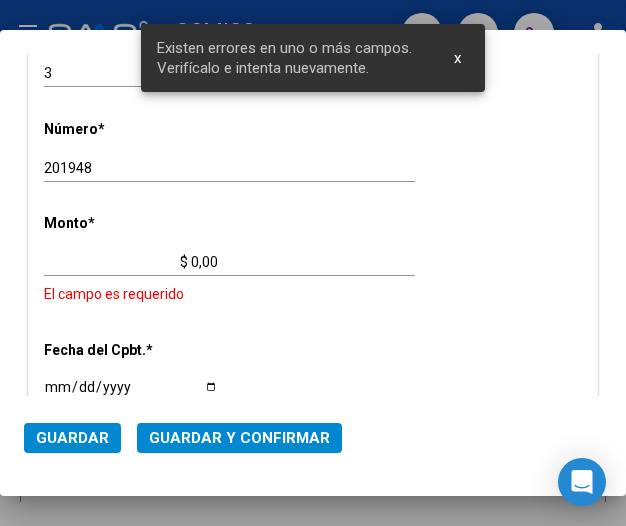 scroll, scrollTop: 628, scrollLeft: 0, axis: vertical 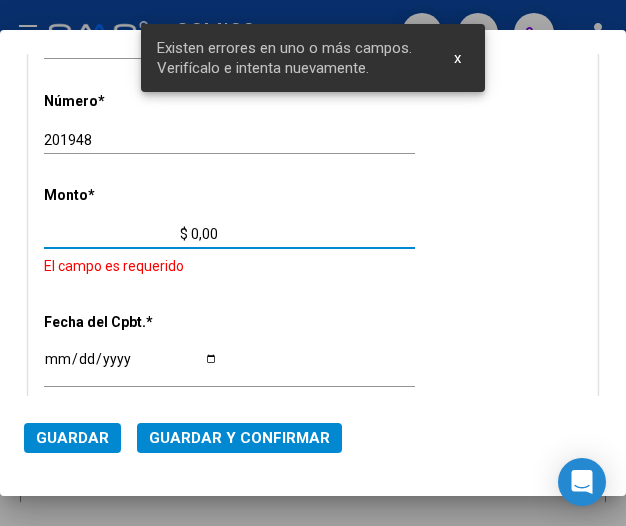 click on "$ 0,00" at bounding box center [131, 234] 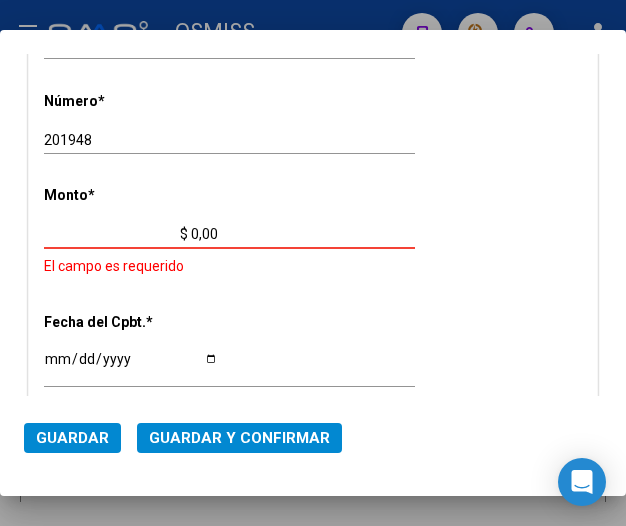 click on "$ 0,00" at bounding box center [131, 234] 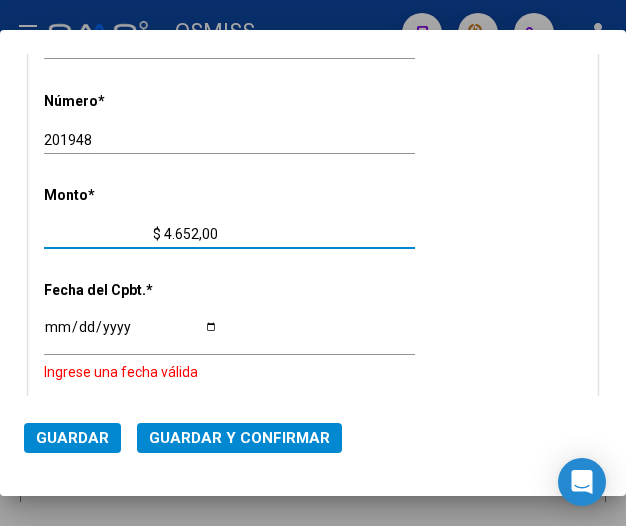 type on "$ 46.528,00" 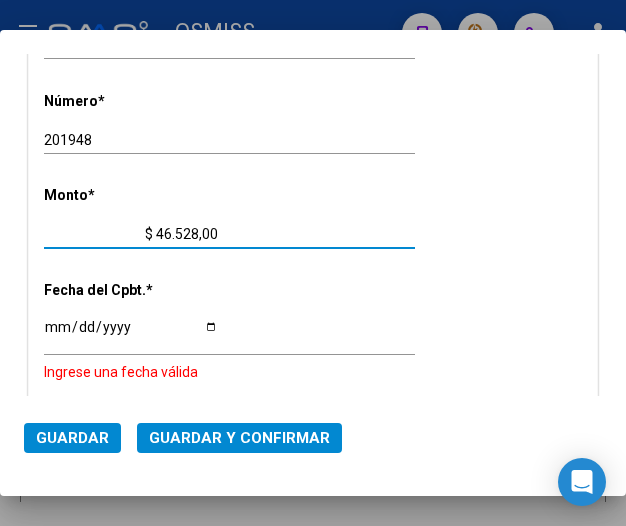 click on "Ingresar la fecha" at bounding box center [131, 334] 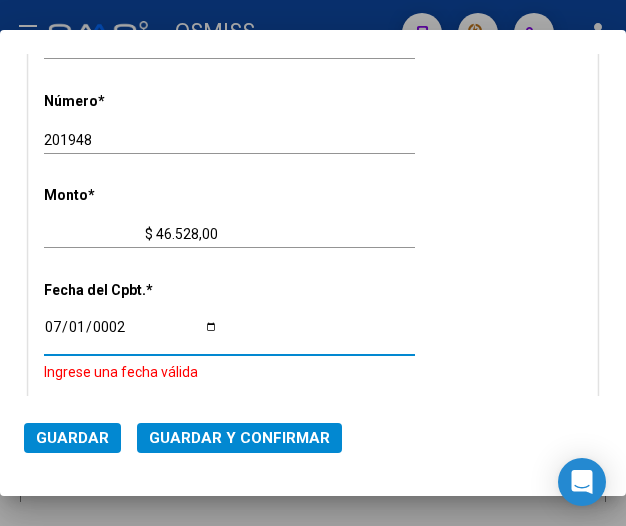 scroll, scrollTop: 822, scrollLeft: 0, axis: vertical 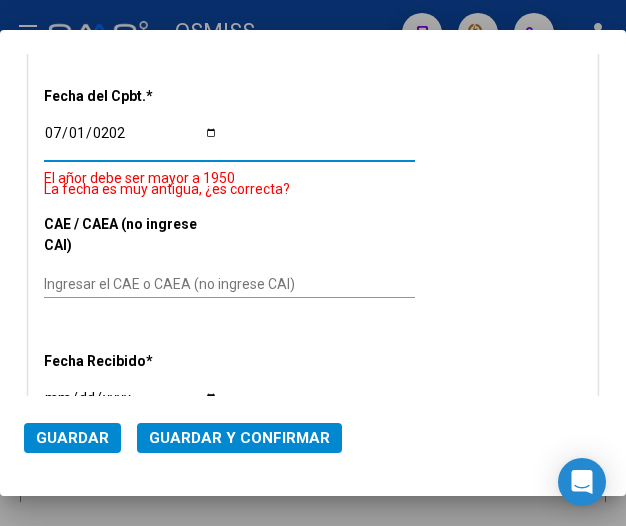 type on "2025-07-01" 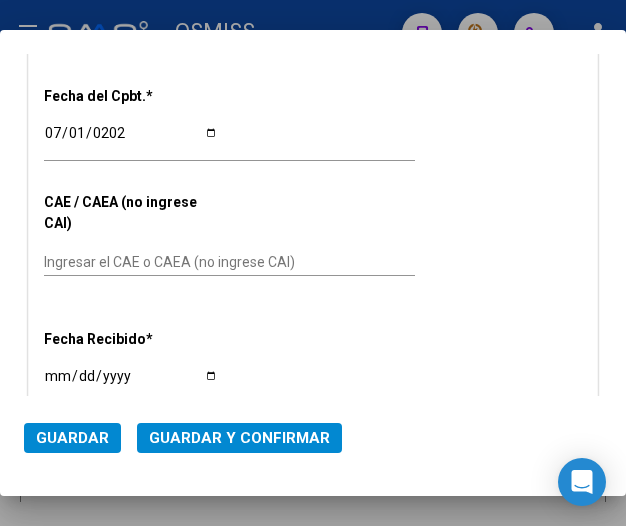 click on "Ingresar el CAE o CAEA (no ingrese CAI)" 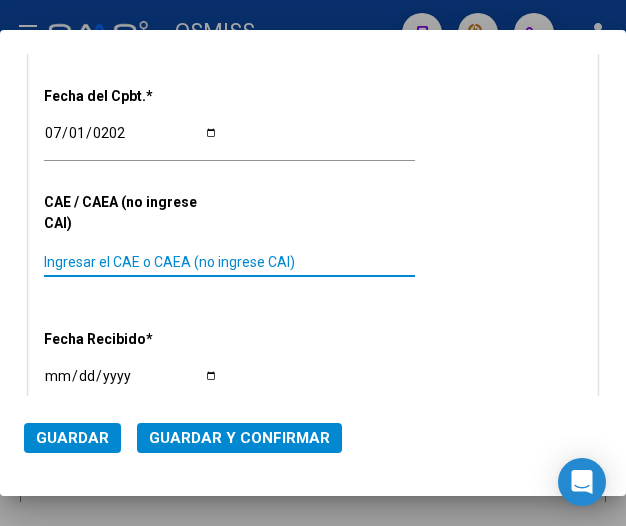 click on "Ingresar el CAE o CAEA (no ingrese CAI)" at bounding box center (131, 262) 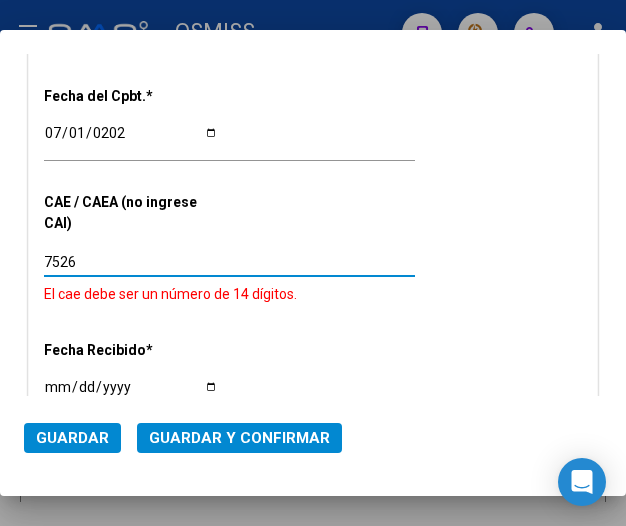 click on "7526" at bounding box center (131, 262) 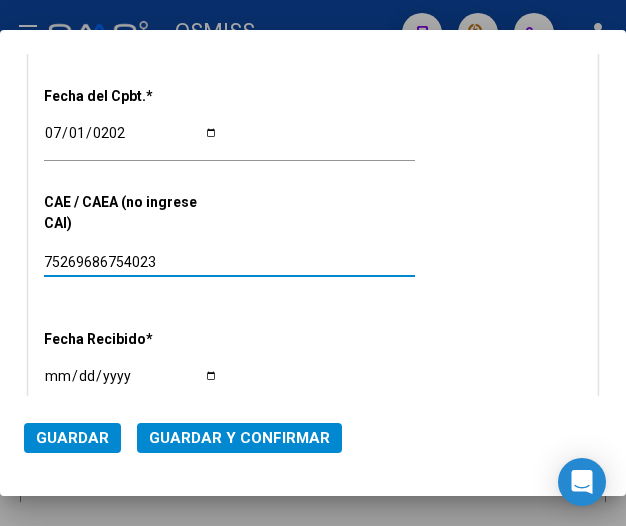 type on "75269686754023" 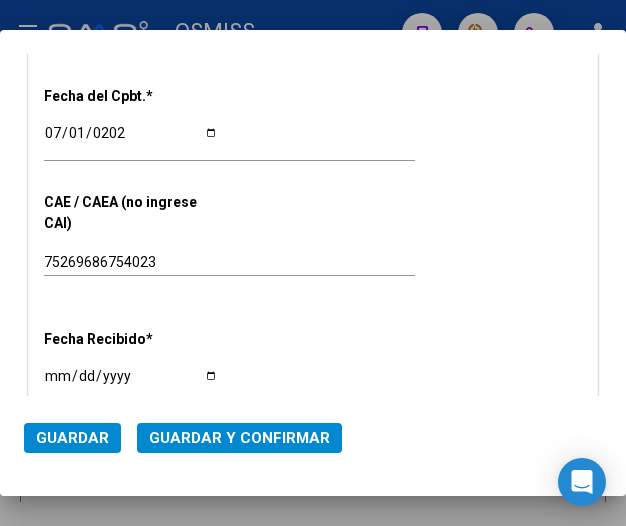 click on "CUIT  *   30-99928489-9 Ingresar CUIT  ANALISIS PRESTADOR  MUNICIPALIDAD DE TIGRE  ARCA Padrón  Area destinado * Hospitales de Autogestión - Afiliaciones Seleccionar Area  Comprobante Tipo * Factura C Seleccionar Tipo Punto de Venta  *   3 Ingresar el Nro.  Número  *   201948 Ingresar el Nro.  Monto  *   $ 46.528,00 Ingresar el monto  Fecha del Cpbt.  *   2025-07-01 Ingresar la fecha  CAE / CAEA (no ingrese CAI)    75269686754023 Ingresar el CAE o CAEA (no ingrese CAI)  Fecha Recibido  *   2025-07-07 Ingresar la fecha  Fecha de Vencimiento    Ingresar la fecha  Ref. Externa    Ingresar la ref.  N° Liquidación    Ingresar el N° Liquidación" at bounding box center (313, 79) 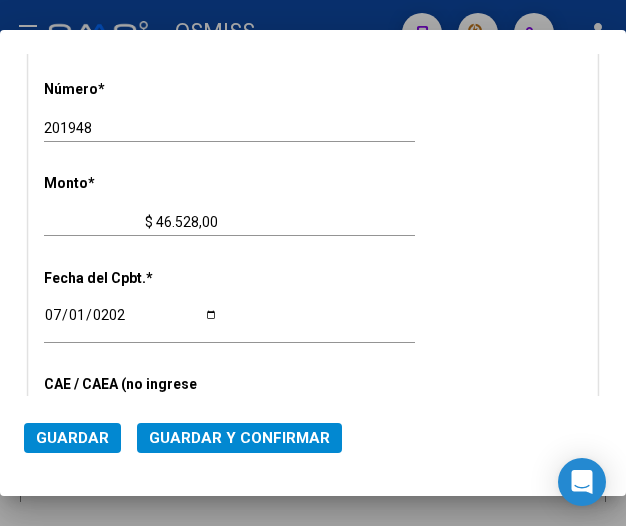 scroll, scrollTop: 522, scrollLeft: 0, axis: vertical 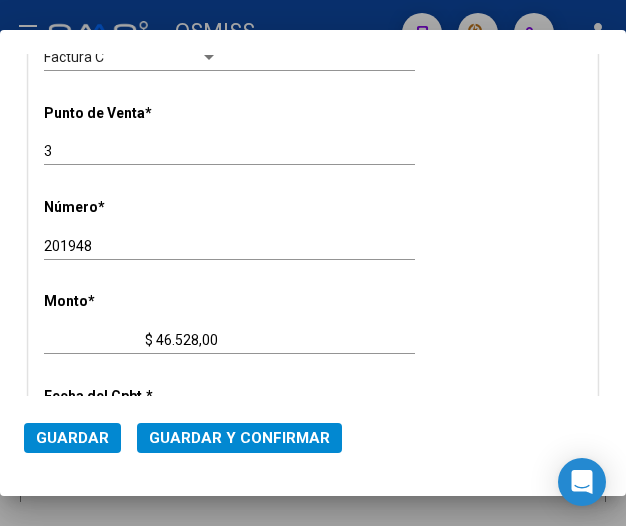 click on "CUIT  *   30-99928489-9 Ingresar CUIT  ANALISIS PRESTADOR  MUNICIPALIDAD DE TIGRE  ARCA Padrón  Area destinado * Hospitales de Autogestión - Afiliaciones Seleccionar Area  Comprobante Tipo * Factura C Seleccionar Tipo Punto de Venta  *   3 Ingresar el Nro.  Número  *   201948 Ingresar el Nro.  Monto  *   $ 46.528,00 Ingresar el monto  Fecha del Cpbt.  *   2025-07-01 Ingresar la fecha  CAE / CAEA (no ingrese CAI)    75269686754023 Ingresar el CAE o CAEA (no ingrese CAI)  Fecha Recibido  *   2025-07-07 Ingresar la fecha  Fecha de Vencimiento    Ingresar la fecha  Ref. Externa    Ingresar la ref.  N° Liquidación    Ingresar el N° Liquidación" at bounding box center (313, 379) 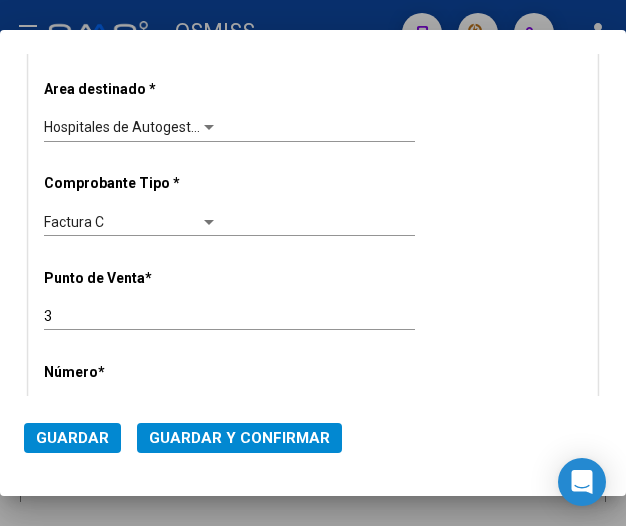 scroll, scrollTop: 322, scrollLeft: 0, axis: vertical 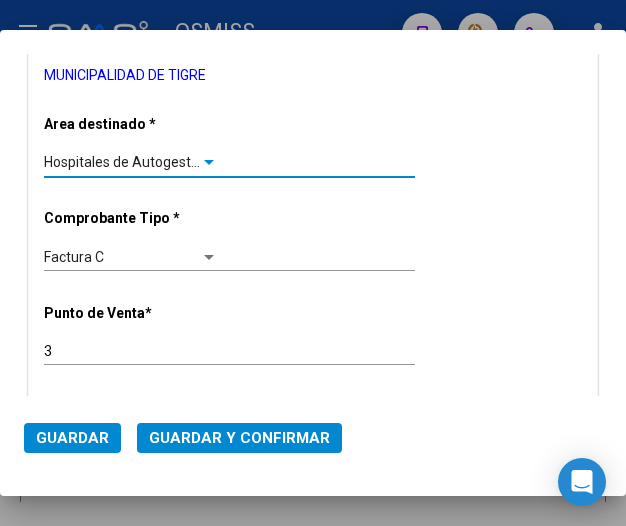 click at bounding box center (209, 163) 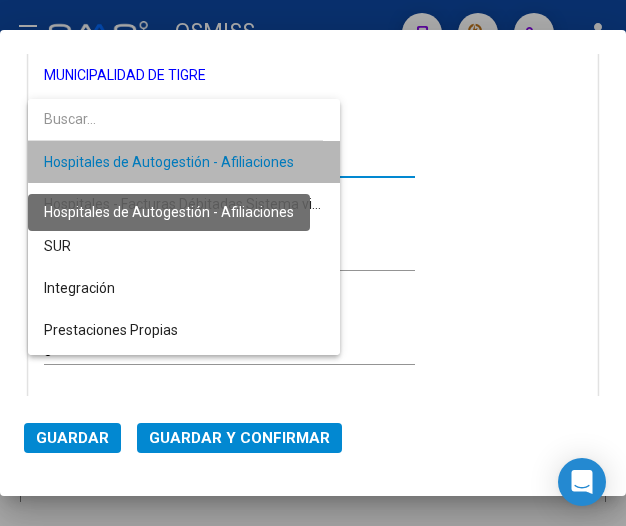 click on "Hospitales de Autogestión - Afiliaciones" at bounding box center [169, 162] 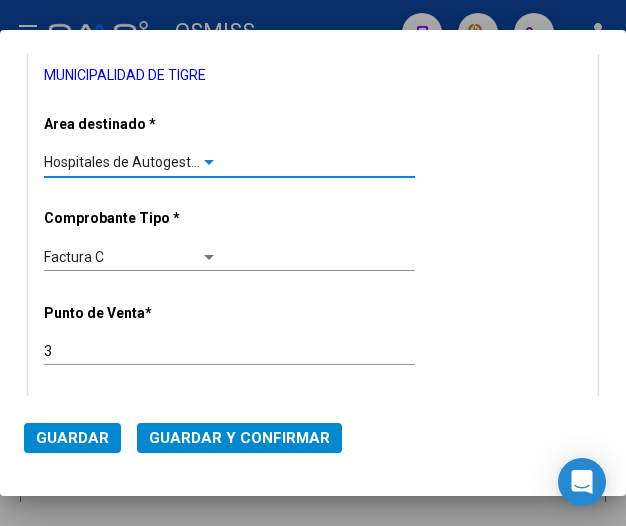 scroll, scrollTop: 222, scrollLeft: 0, axis: vertical 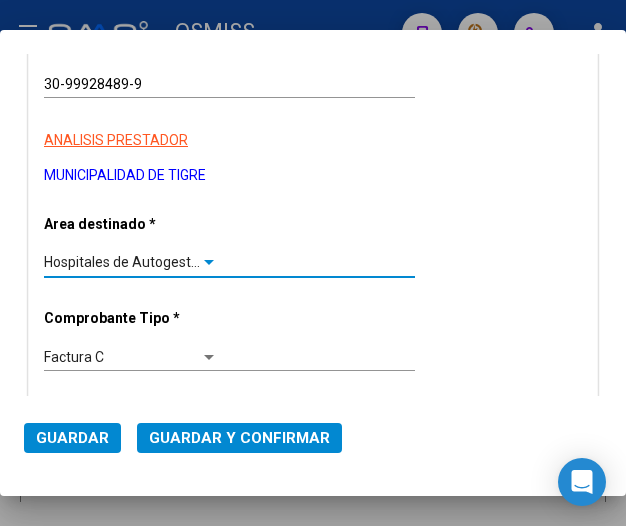 click at bounding box center [209, 262] 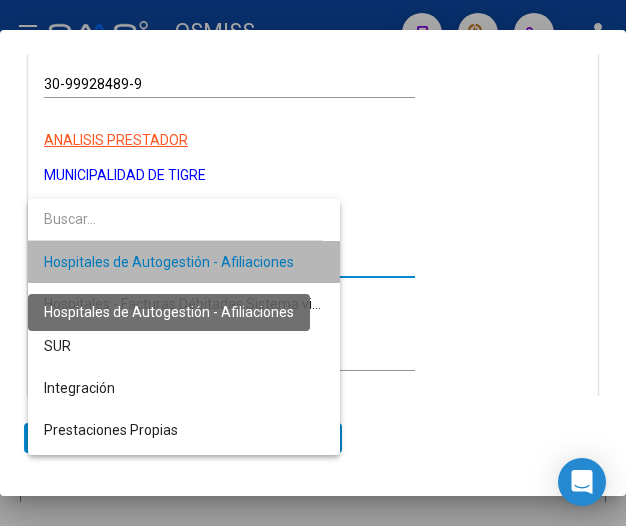 click on "Hospitales de Autogestión - Afiliaciones" at bounding box center (169, 262) 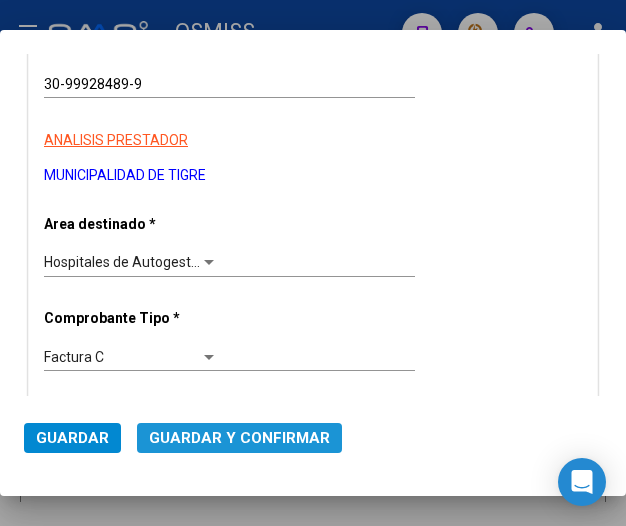 click on "Guardar y Confirmar" 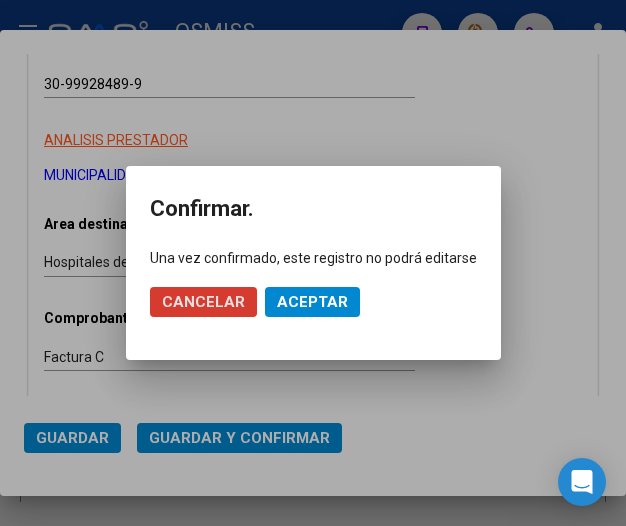 click on "Aceptar" 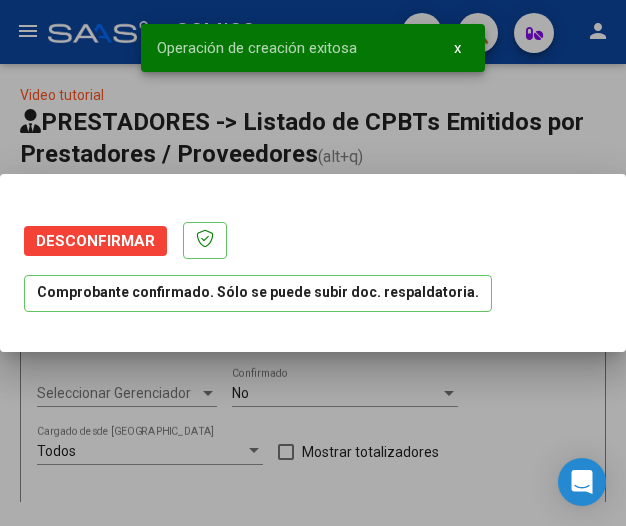 scroll, scrollTop: 0, scrollLeft: 0, axis: both 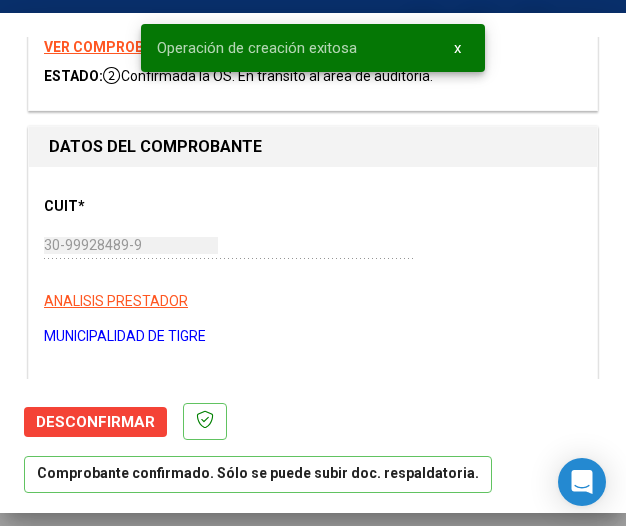 type on "[DATE]" 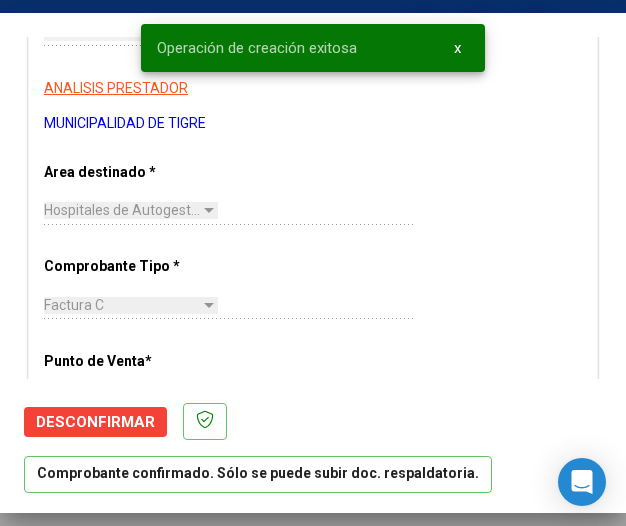 scroll, scrollTop: 300, scrollLeft: 0, axis: vertical 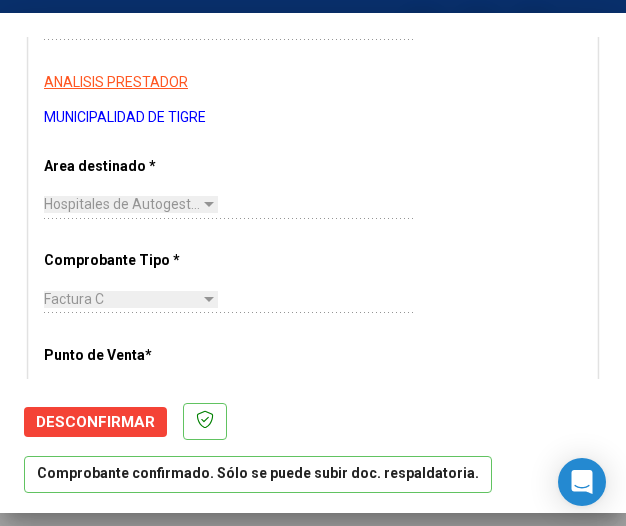 click on "CUIT  *   30-99928489-9 Ingresar CUIT  ANALISIS PRESTADOR  MUNICIPALIDAD DE TIGRE  ARCA Padrón ARCA Padrón  Area destinado * Hospitales de Autogestión - Afiliaciones Seleccionar Area  Comprobante Tipo * Factura C Seleccionar Tipo Punto de Venta  *   3 Ingresar el Nro.  Número  *   201948 Ingresar el Nro.  Monto  *   $ 46.528,00 Ingresar el monto  Fecha del Cpbt.  *   2025-07-01 Ingresar la fecha  CAE / CAEA (no ingrese CAI)    75269686754023 Ingresar el CAE o CAEA (no ingrese CAI)  Fecha Recibido  *   2025-07-07 Ingresar la fecha  Fecha de Vencimiento    2025-08-30 Ingresar la fecha  Ref. Externa    Ingresar la ref.  N° Liquidación    Ingresar el N° Liquidación" at bounding box center (313, 621) 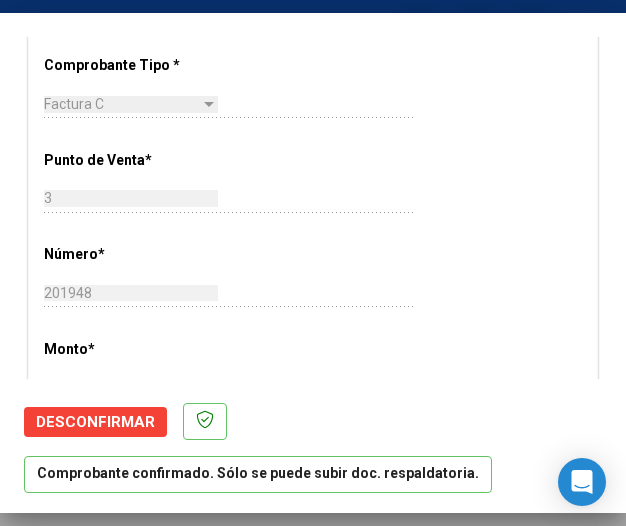 scroll, scrollTop: 500, scrollLeft: 0, axis: vertical 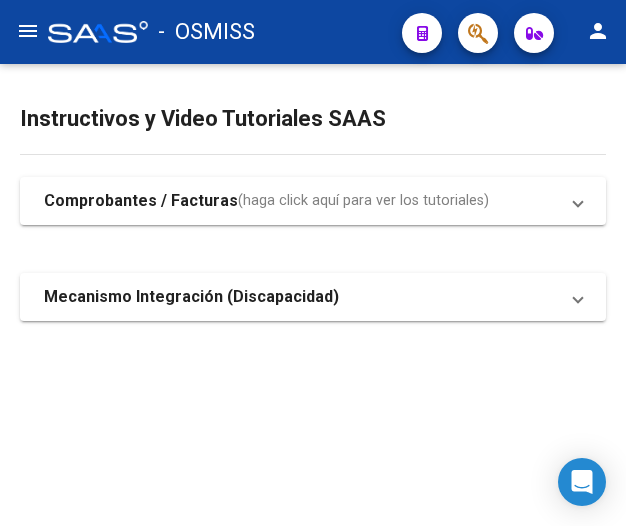 click on "menu" 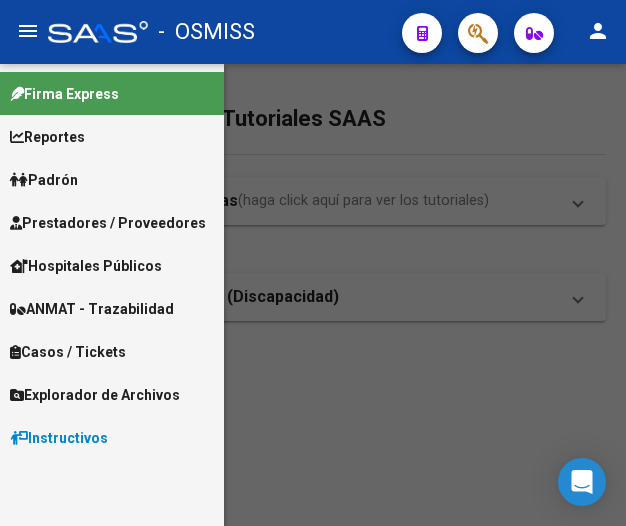 click on "Prestadores / Proveedores" at bounding box center [108, 223] 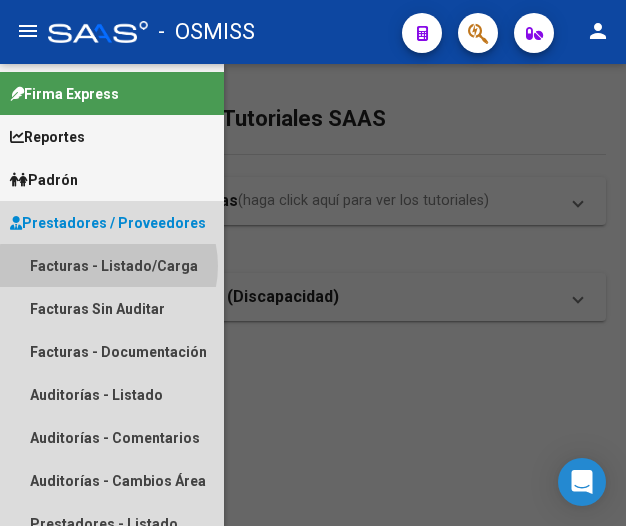 click on "Facturas - Listado/Carga" at bounding box center (112, 265) 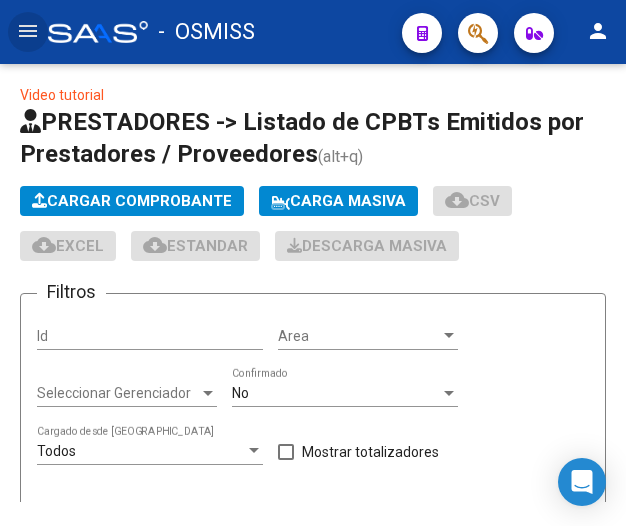 click on "Cargar Comprobante" 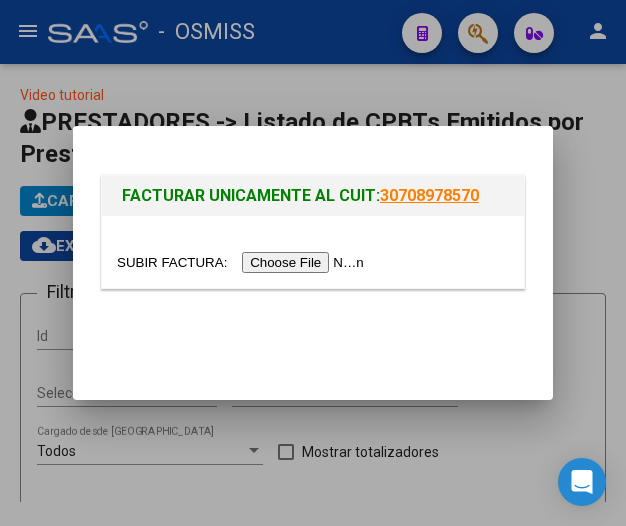 click at bounding box center [243, 262] 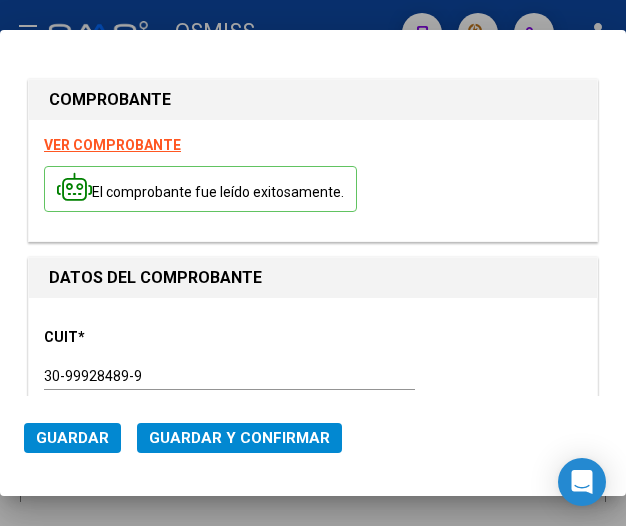 click on "CUIT  *   30-99928489-9 Ingresar CUIT  ANALISIS PRESTADOR" at bounding box center (313, 377) 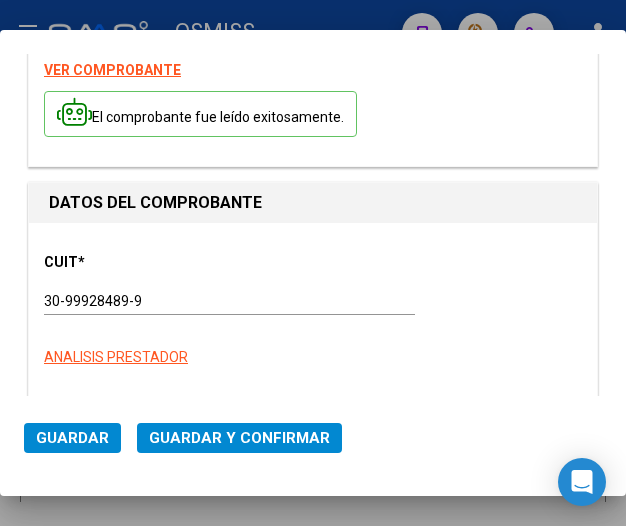 scroll, scrollTop: 200, scrollLeft: 0, axis: vertical 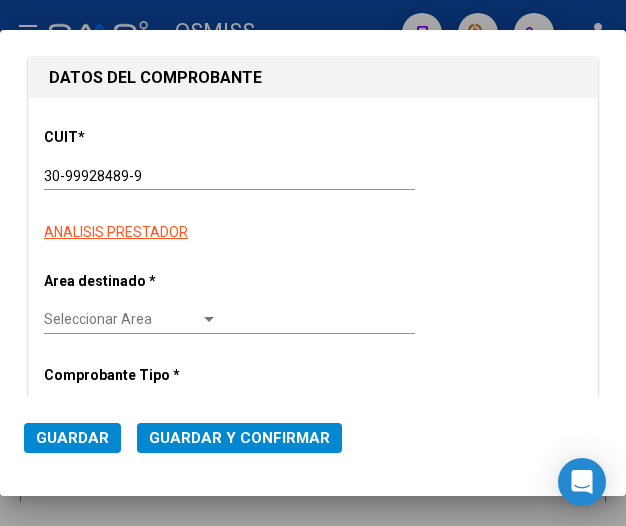 click at bounding box center [209, 319] 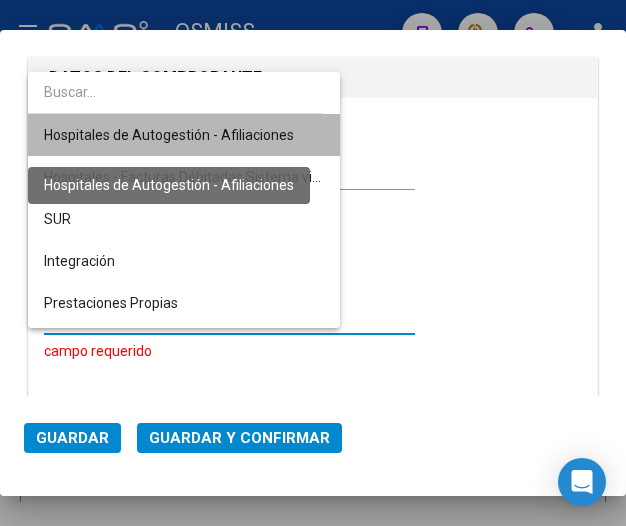 click on "Hospitales de Autogestión - Afiliaciones" at bounding box center (169, 135) 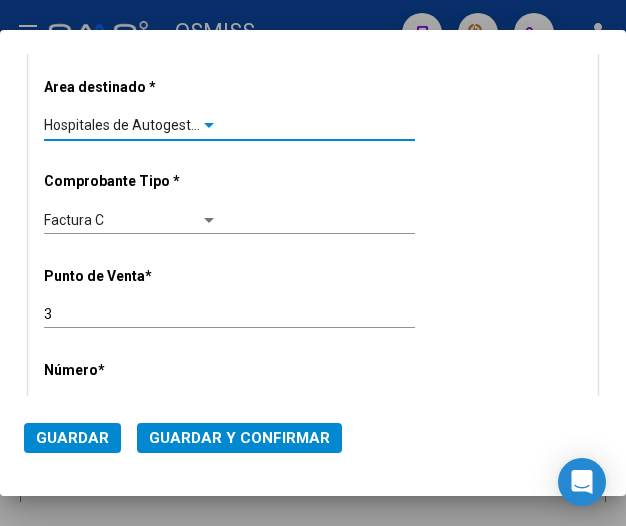 scroll, scrollTop: 400, scrollLeft: 0, axis: vertical 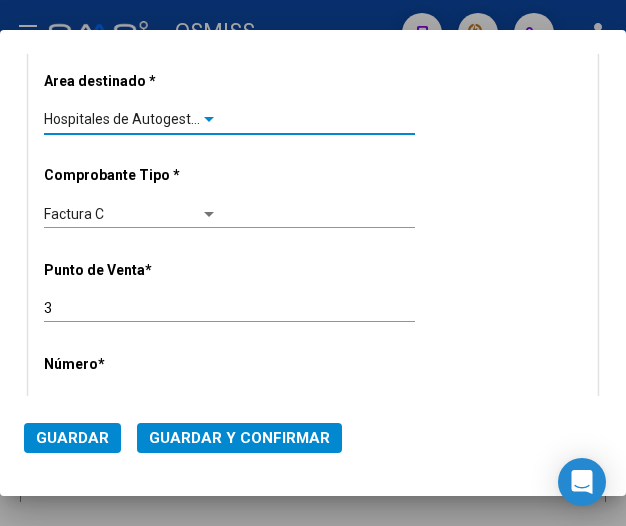 click at bounding box center [209, 120] 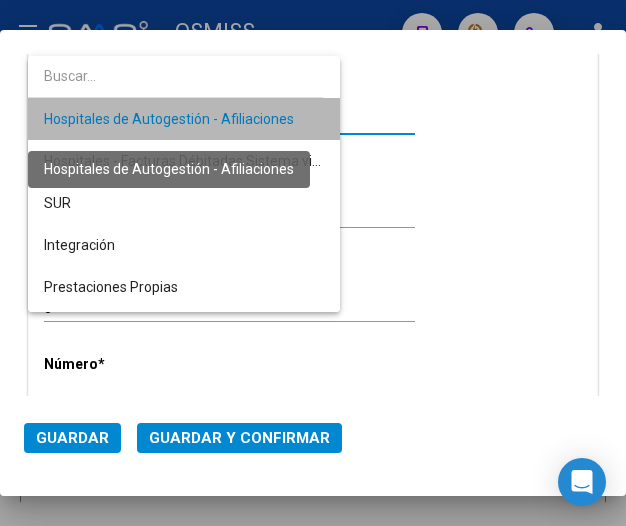 click on "Hospitales de Autogestión - Afiliaciones" at bounding box center [169, 119] 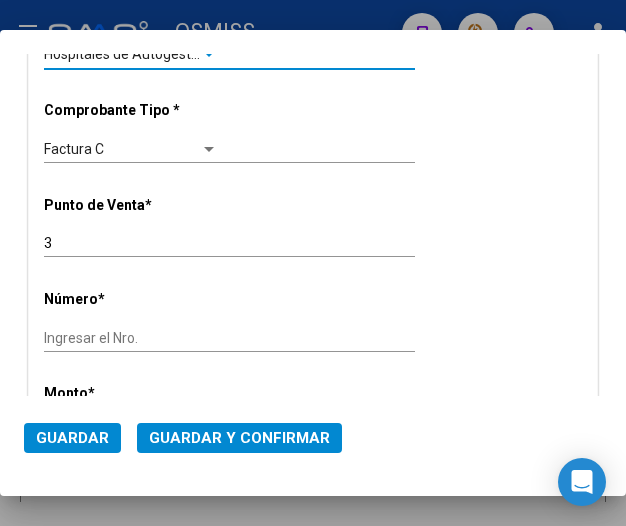scroll, scrollTop: 500, scrollLeft: 0, axis: vertical 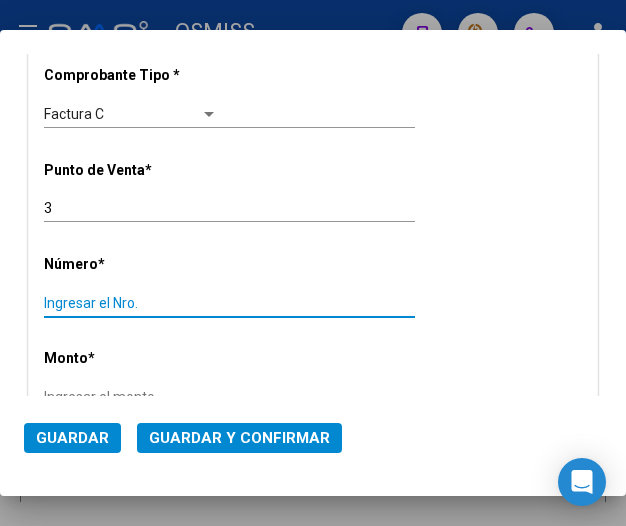 click on "Ingresar el Nro." at bounding box center (131, 303) 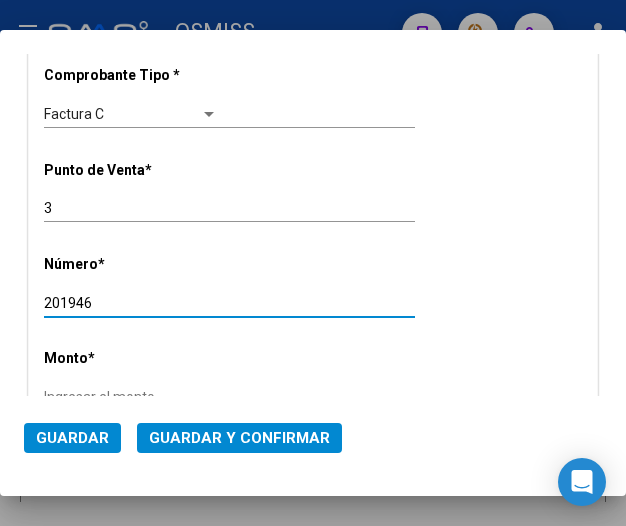 type on "201946" 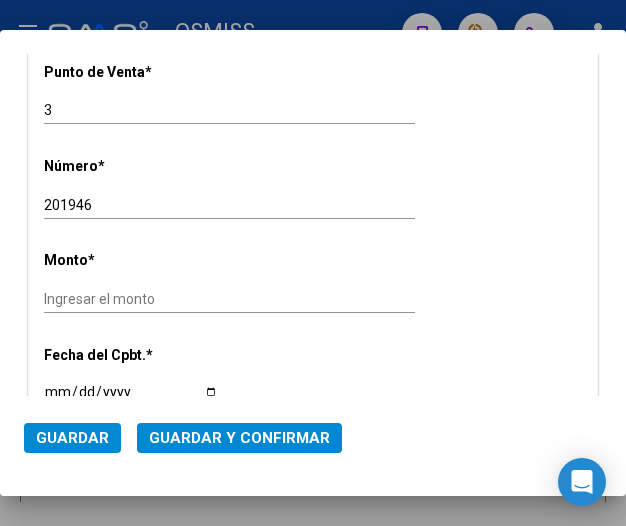 scroll, scrollTop: 700, scrollLeft: 0, axis: vertical 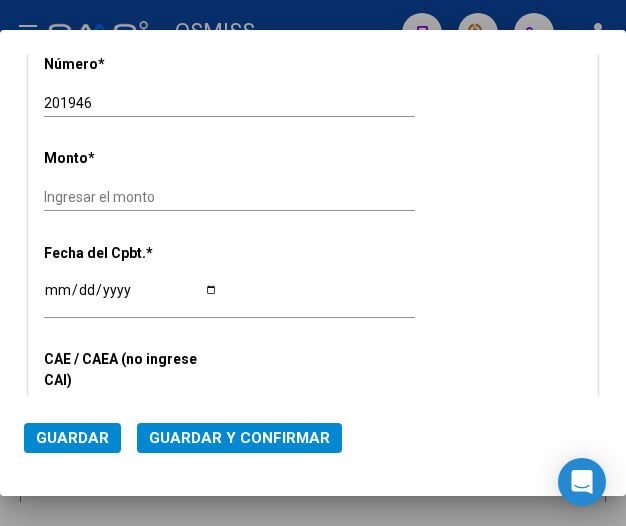 click on "CUIT  *   30-99928489-9 Ingresar CUIT  ANALISIS PRESTADOR  Area destinado * Hospitales de Autogestión - Afiliaciones Seleccionar Area  Comprobante Tipo * Factura C Seleccionar Tipo Punto de Venta  *   3 Ingresar el Nro.  Número  *   201946 Ingresar el Nro.  Monto  *   Ingresar el monto  Fecha del Cpbt.  *   Ingresar la fecha  CAE / CAEA (no ingrese CAI)    75269686753768 Ingresar el CAE o CAEA (no ingrese CAI)  Fecha Recibido  *   2025-07-07 Ingresar la fecha  Fecha de Vencimiento    Ingresar la fecha  Ref. Externa    Ingresar la ref.  N° Liquidación    Ingresar el N° Liquidación" at bounding box center (313, 253) 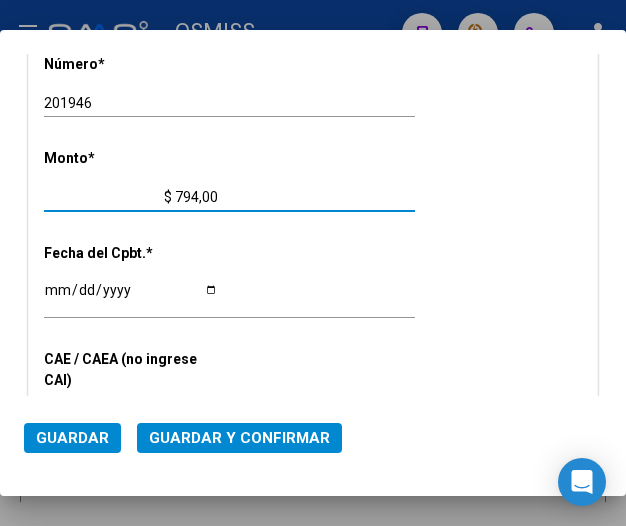 type on "$ 7.940,00" 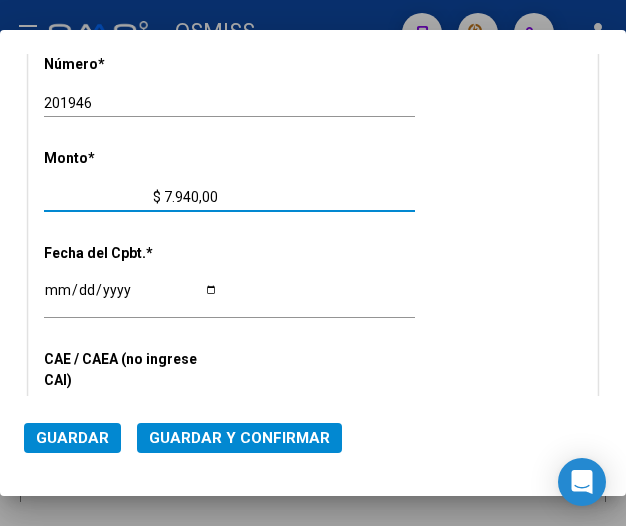 scroll, scrollTop: 800, scrollLeft: 0, axis: vertical 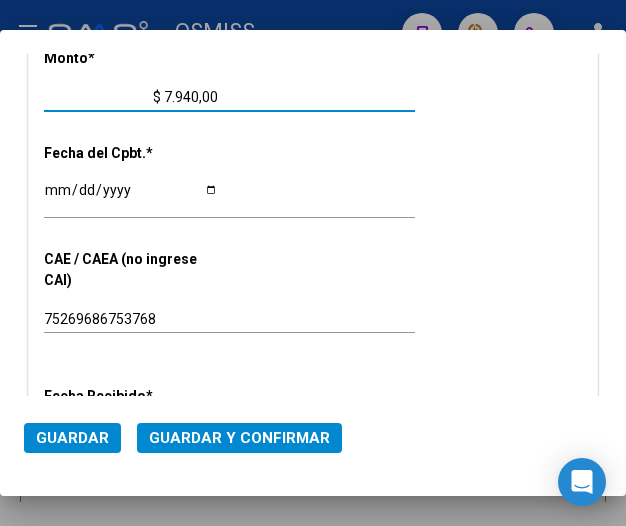 click on "Ingresar la fecha" at bounding box center (131, 197) 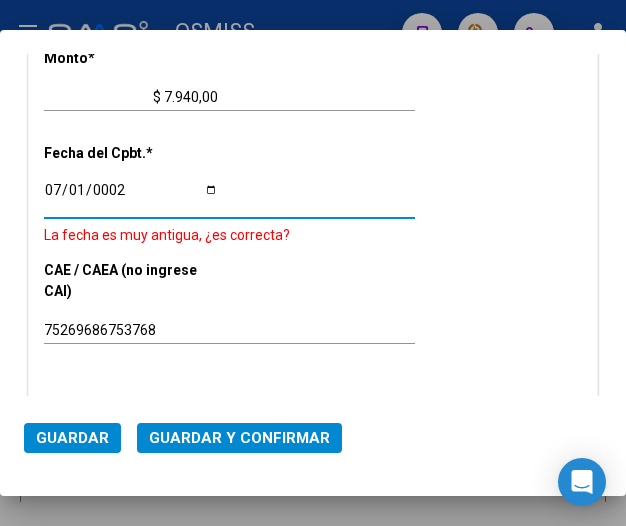 scroll, scrollTop: 959, scrollLeft: 0, axis: vertical 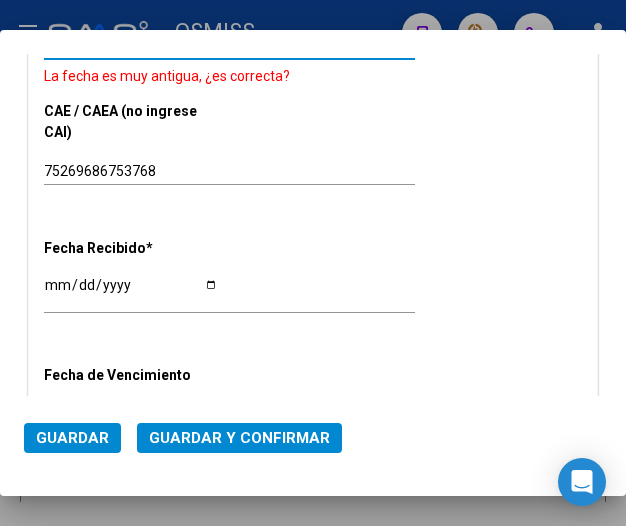 type on "2025-07-01" 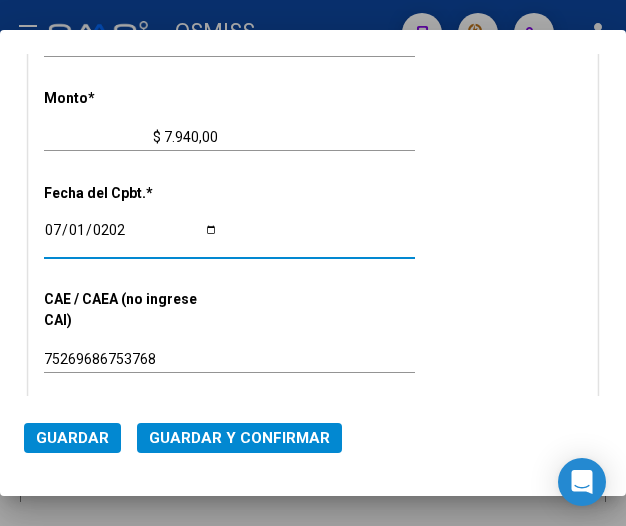 scroll, scrollTop: 759, scrollLeft: 0, axis: vertical 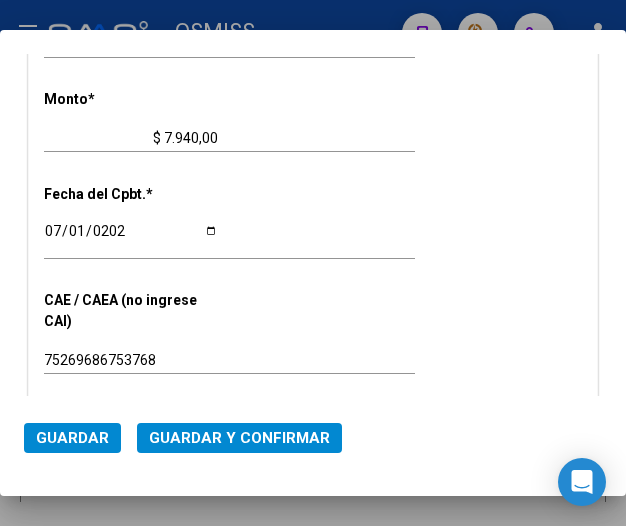 click on "CUIT  *   30-99928489-9 Ingresar CUIT  ANALISIS PRESTADOR  Area destinado * Hospitales de Autogestión - Afiliaciones Seleccionar Area  Comprobante Tipo * Factura C Seleccionar Tipo Punto de Venta  *   3 Ingresar el Nro.  Número  *   201946 Ingresar el Nro.  Monto  *   $ 7.940,00 Ingresar el monto  Fecha del Cpbt.  *   2025-07-01 Ingresar la fecha  CAE / CAEA (no ingrese CAI)    75269686753768 Ingresar el CAE o CAEA (no ingrese CAI)  Fecha Recibido  *   2025-07-07 Ingresar la fecha  Fecha de Vencimiento    Ingresar la fecha  Ref. Externa    Ingresar la ref.  N° Liquidación    Ingresar el N° Liquidación" at bounding box center [313, 194] 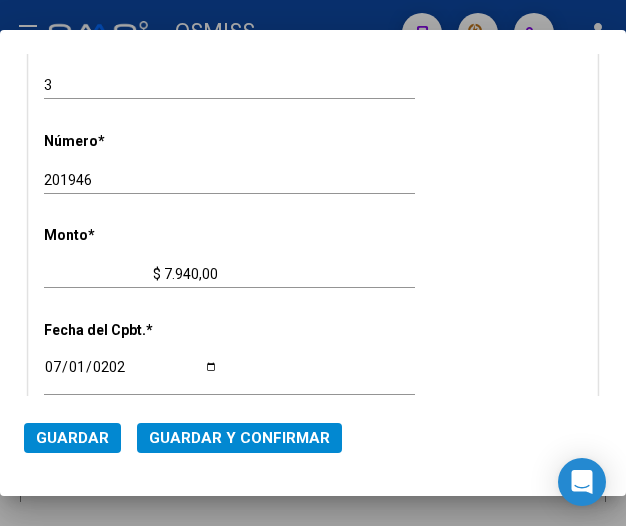 scroll, scrollTop: 559, scrollLeft: 0, axis: vertical 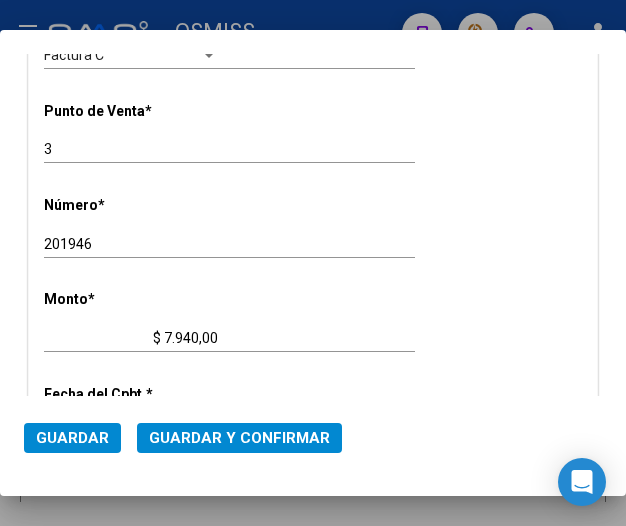 click on "3 Ingresar el Nro." 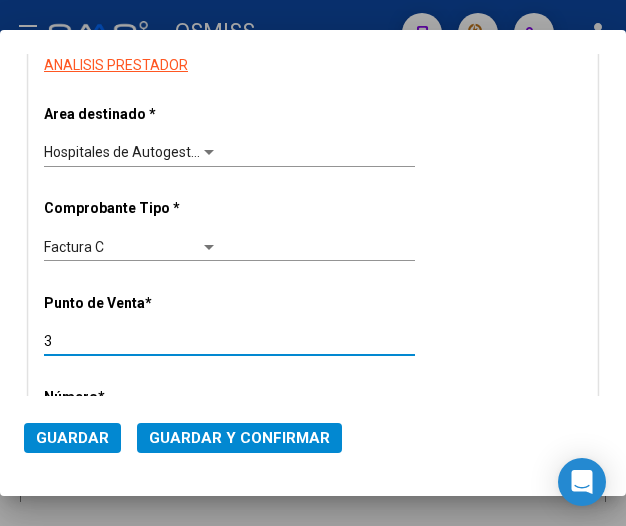 scroll, scrollTop: 359, scrollLeft: 0, axis: vertical 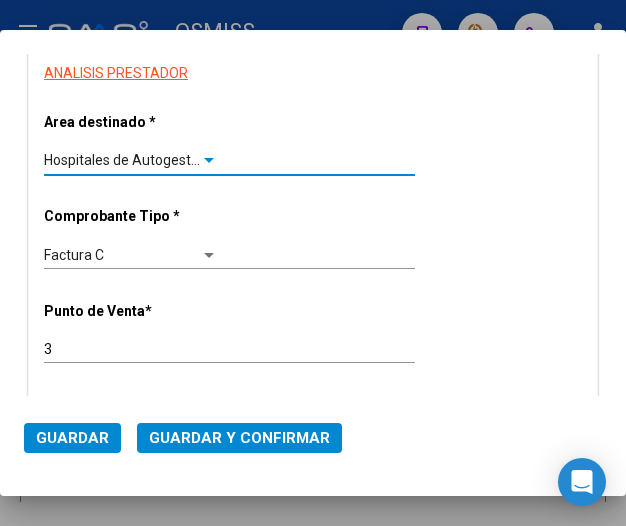 click at bounding box center [209, 160] 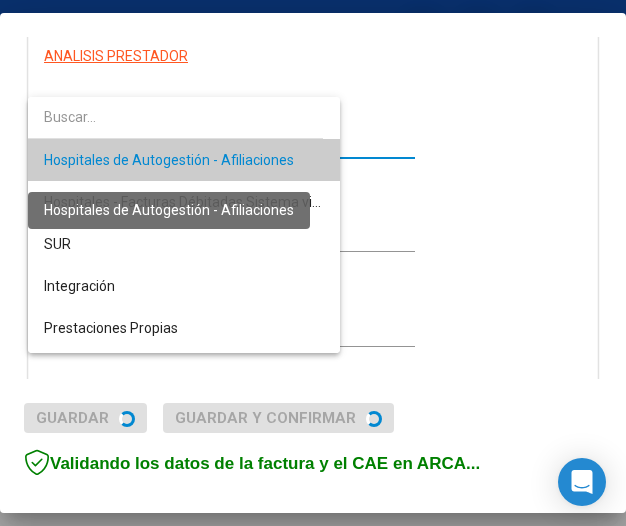 click on "Hospitales de Autogestión - Afiliaciones" at bounding box center (169, 160) 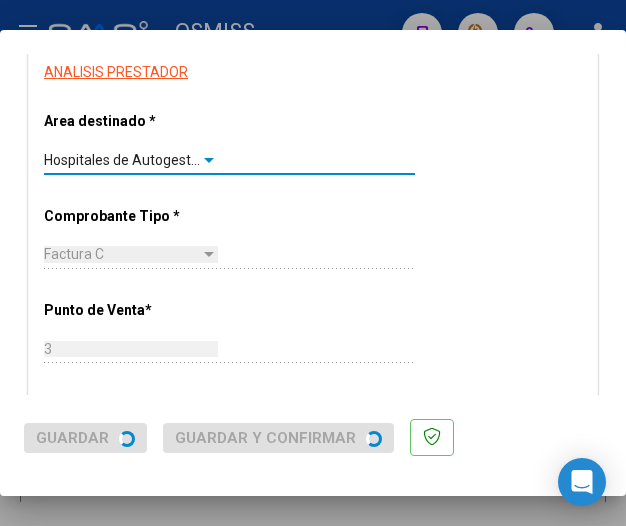 scroll, scrollTop: 0, scrollLeft: 0, axis: both 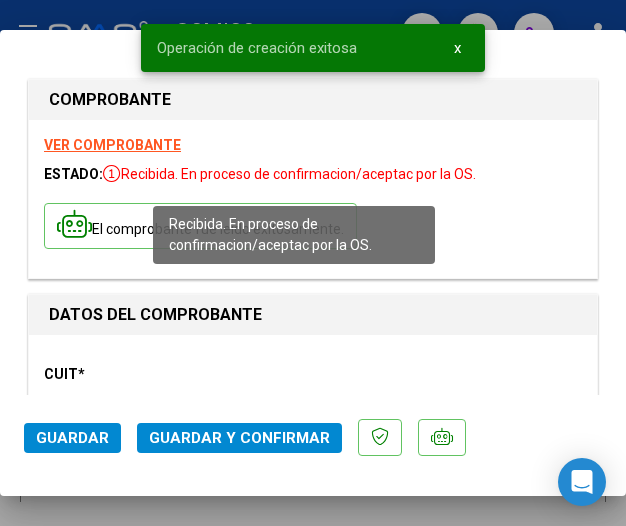 type on "2025-08-30" 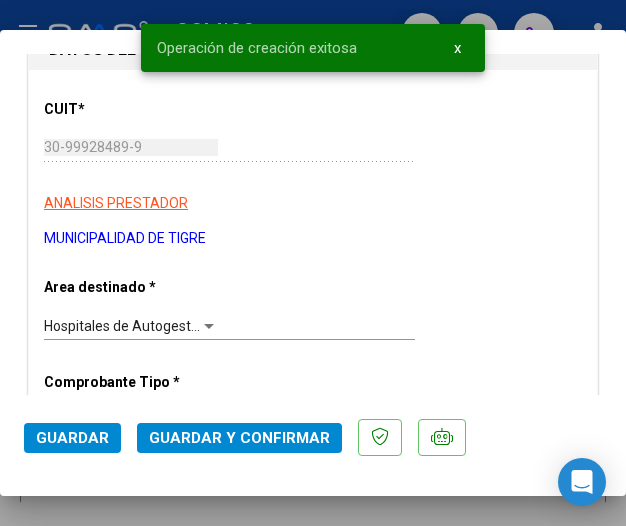 scroll, scrollTop: 300, scrollLeft: 0, axis: vertical 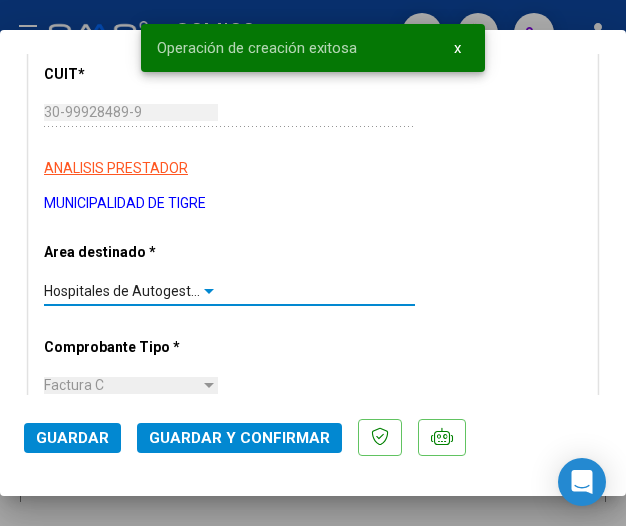 click at bounding box center [209, 291] 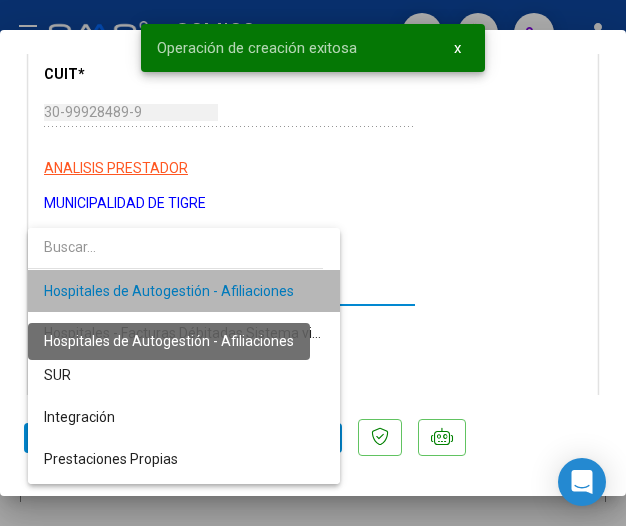 click on "Hospitales de Autogestión - Afiliaciones" at bounding box center (169, 291) 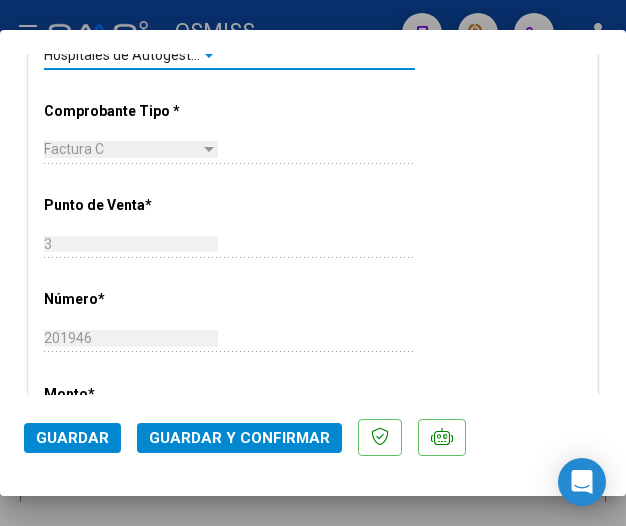 scroll, scrollTop: 600, scrollLeft: 0, axis: vertical 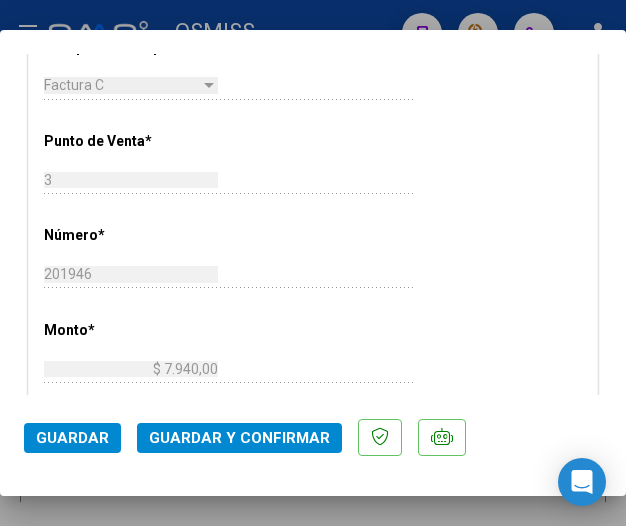 click on "CUIT  *   30-99928489-9 Ingresar CUIT  ANALISIS PRESTADOR  MUNICIPALIDAD DE TIGRE  ARCA Padrón  Area destinado * Hospitales de Autogestión - Afiliaciones Seleccionar Area  Comprobante Tipo * Factura C Seleccionar Tipo Punto de Venta  *   3 Ingresar el Nro.  Número  *   201946 Ingresar el Nro.  Monto  *   $ 7.940,00 Ingresar el monto  Fecha del Cpbt.  *   2025-07-01 Ingresar la fecha  CAE / CAEA (no ingrese CAI)    75269686753768 Ingresar el CAE o CAEA (no ingrese CAI)  Fecha Recibido  *   2025-07-07 Ingresar la fecha  Fecha de Vencimiento    2025-08-30 Ingresar la fecha  Ref. Externa    Ingresar la ref.  N° Liquidación    Ingresar el N° Liquidación" at bounding box center [313, 408] 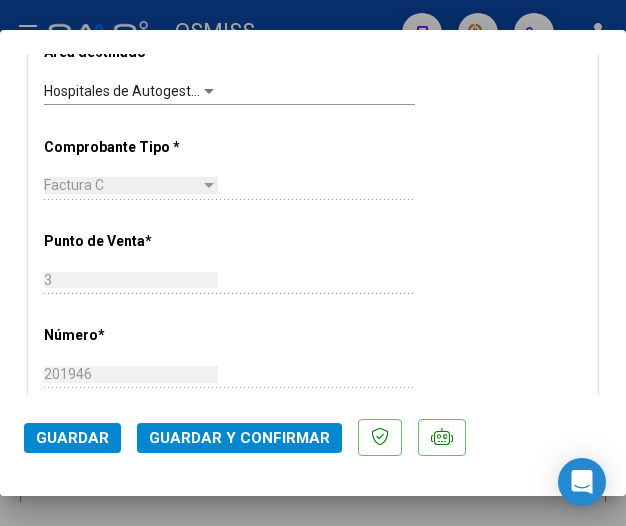 scroll, scrollTop: 400, scrollLeft: 0, axis: vertical 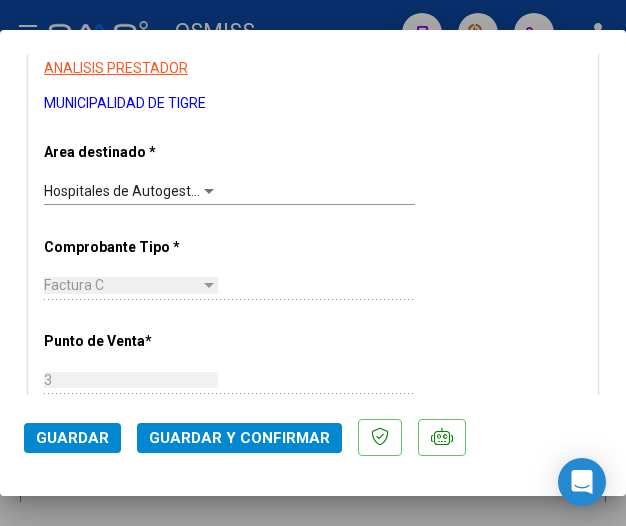 click at bounding box center [209, 191] 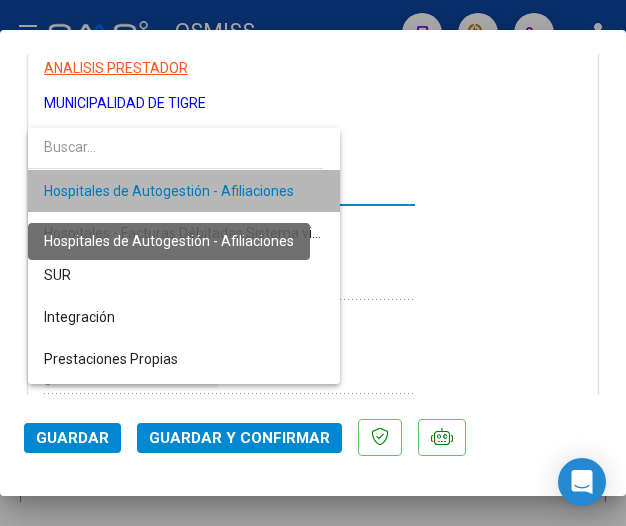 click on "Hospitales de Autogestión - Afiliaciones" at bounding box center [169, 191] 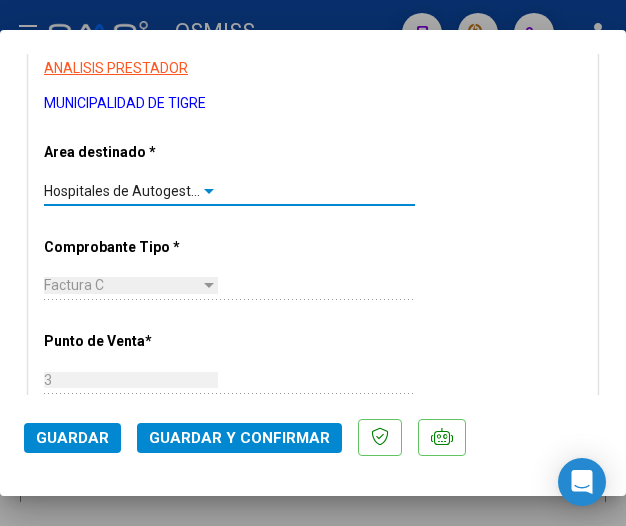 click on "Guardar y Confirmar" 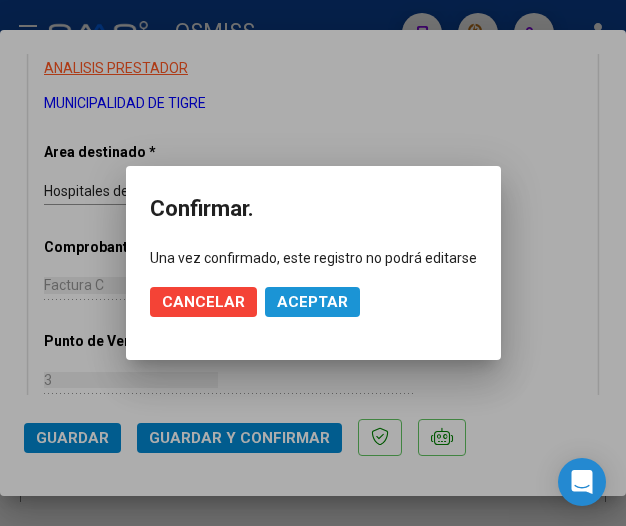 click on "Aceptar" 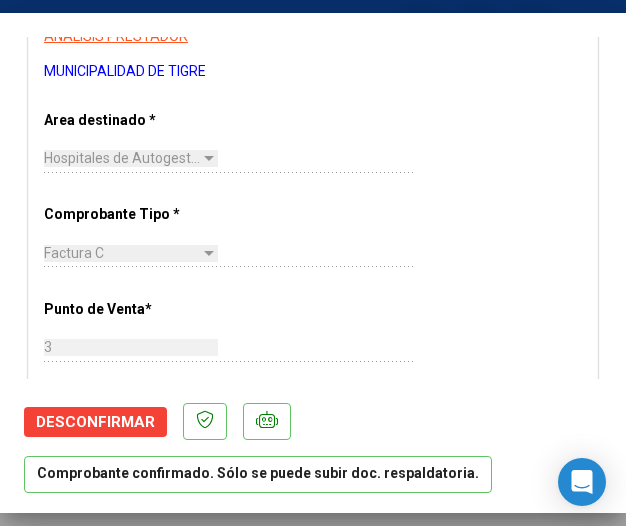 scroll, scrollTop: 400, scrollLeft: 0, axis: vertical 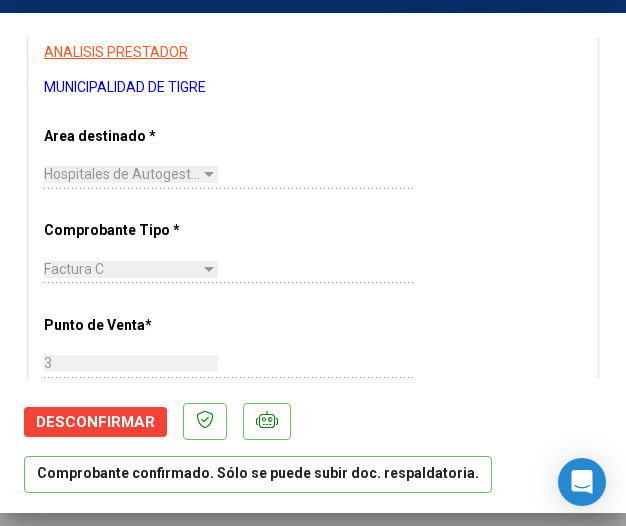 click on "CUIT  *   30-99928489-9 Ingresar CUIT  ANALISIS PRESTADOR  MUNICIPALIDAD DE TIGRE  ARCA Padrón  Area destinado * Hospitales de Autogestión - Afiliaciones Seleccionar Area  Comprobante Tipo * Factura C Seleccionar Tipo Punto de Venta  *   3 Ingresar el Nro.  Número  *   201946 Ingresar el Nro.  Monto  *   $ 7.940,00 Ingresar el monto  Fecha del Cpbt.  *   2025-07-01 Ingresar la fecha  CAE / CAEA (no ingrese CAI)    75269686753768 Ingresar el CAE o CAEA (no ingrese CAI)  Fecha Recibido  *   2025-07-07 Ingresar la fecha  Fecha de Vencimiento    2025-08-30 Ingresar la fecha  Ref. Externa    Ingresar la ref.  N° Liquidación    Ingresar el N° Liquidación" at bounding box center [313, 591] 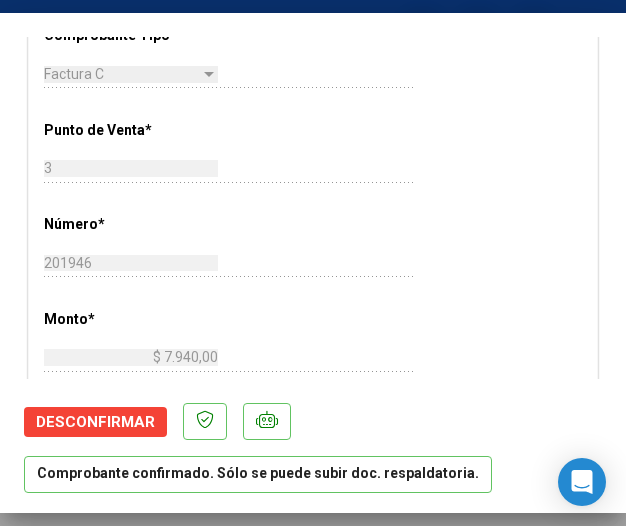 scroll, scrollTop: 600, scrollLeft: 0, axis: vertical 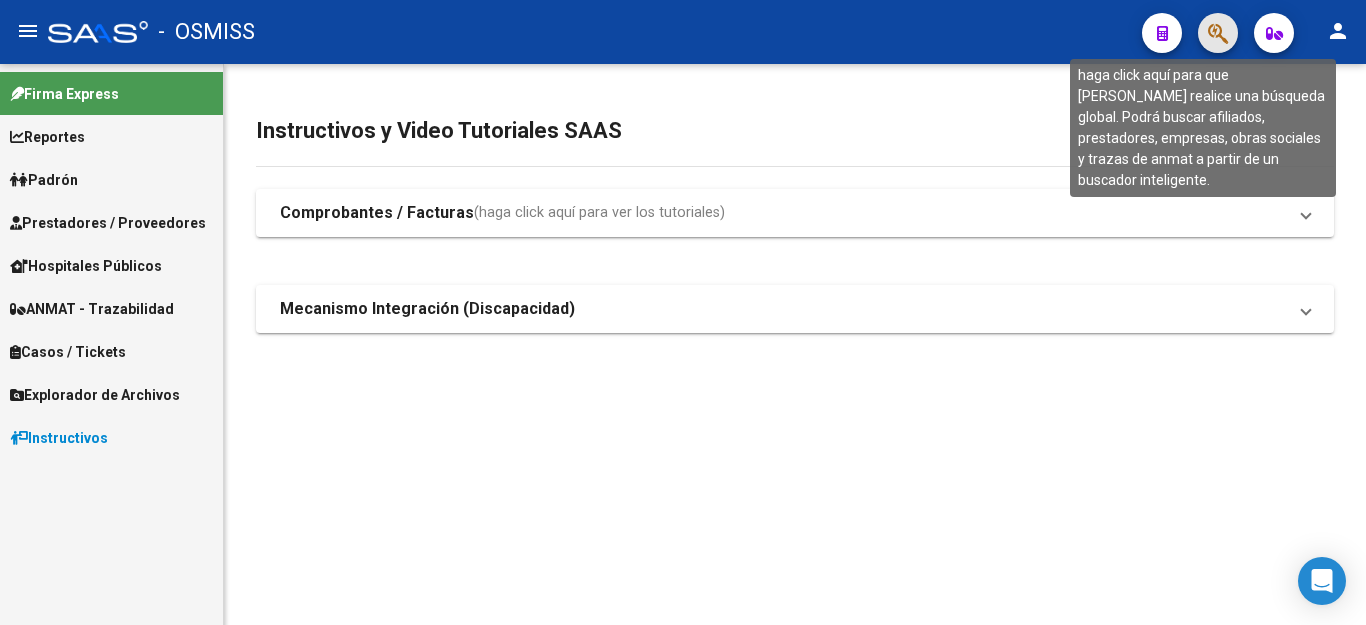 click 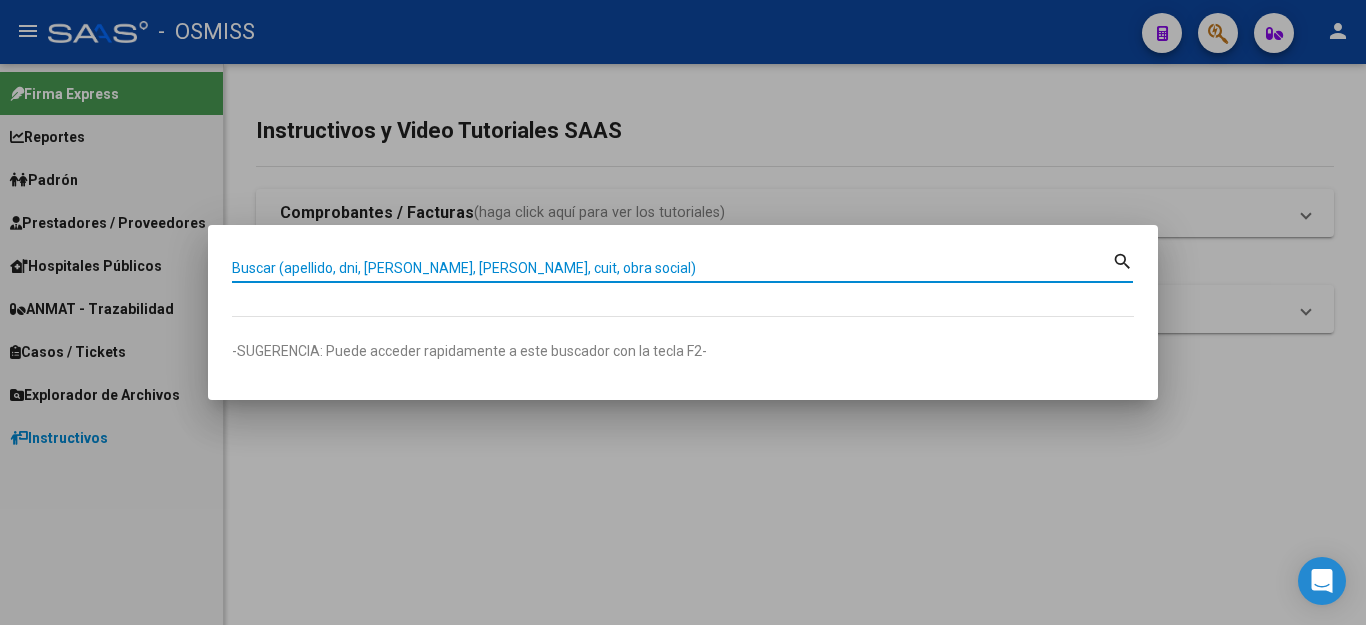 click on "Buscar (apellido, dni, [PERSON_NAME], [PERSON_NAME], cuit, obra social)" at bounding box center (672, 268) 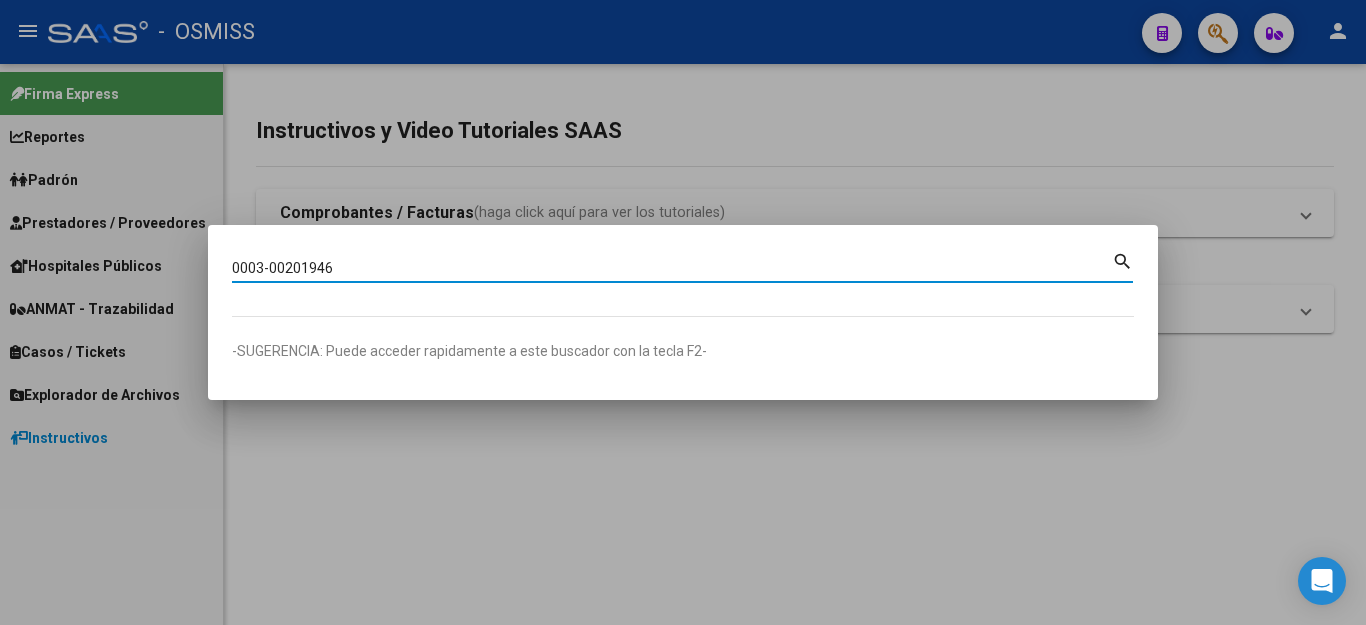 type on "0003-00201946" 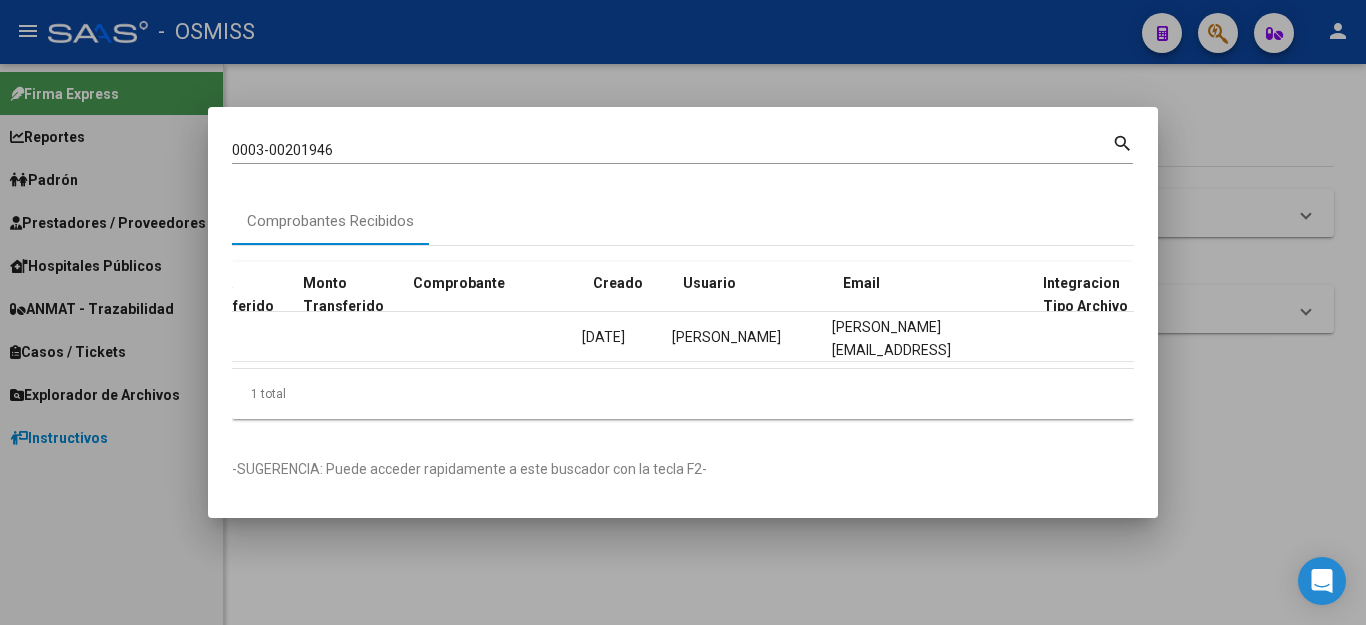 scroll, scrollTop: 0, scrollLeft: 1990, axis: horizontal 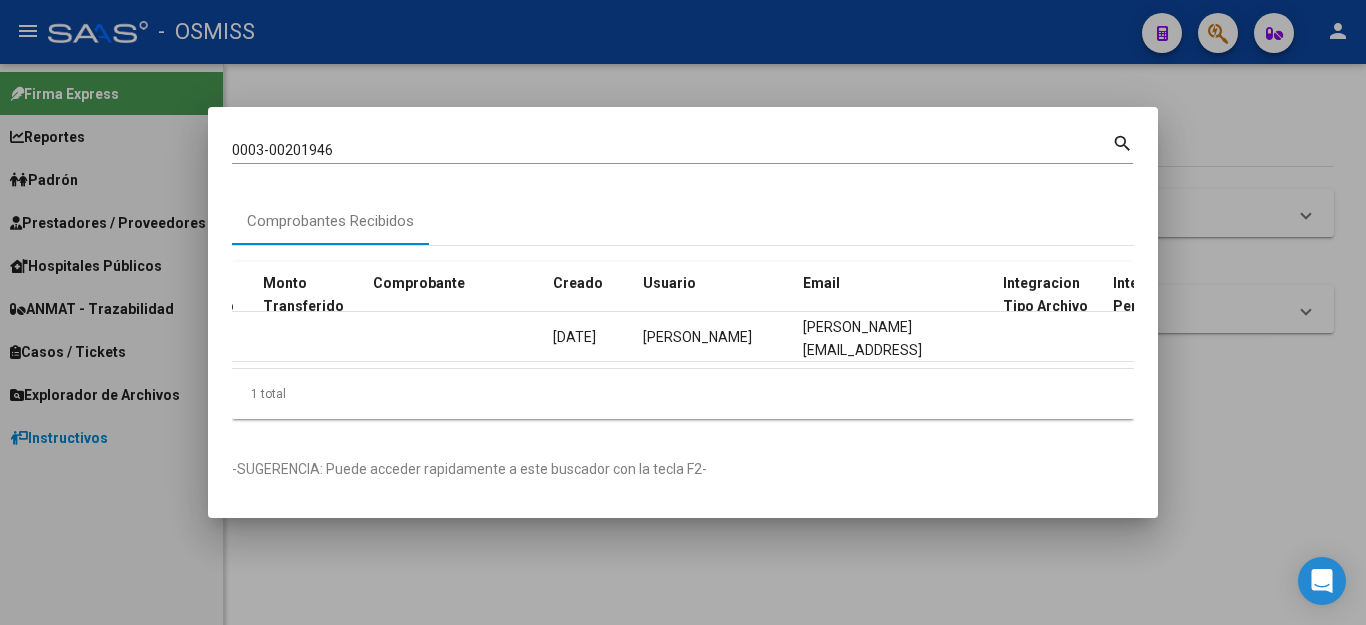 click at bounding box center (683, 312) 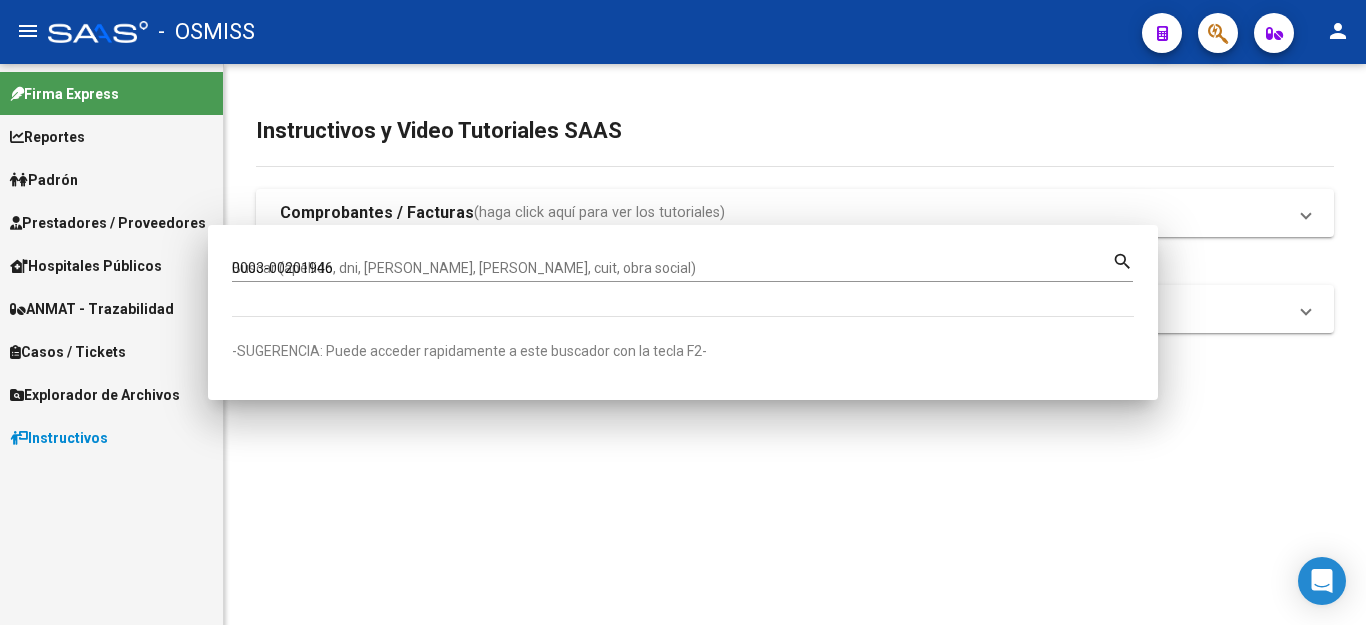 type 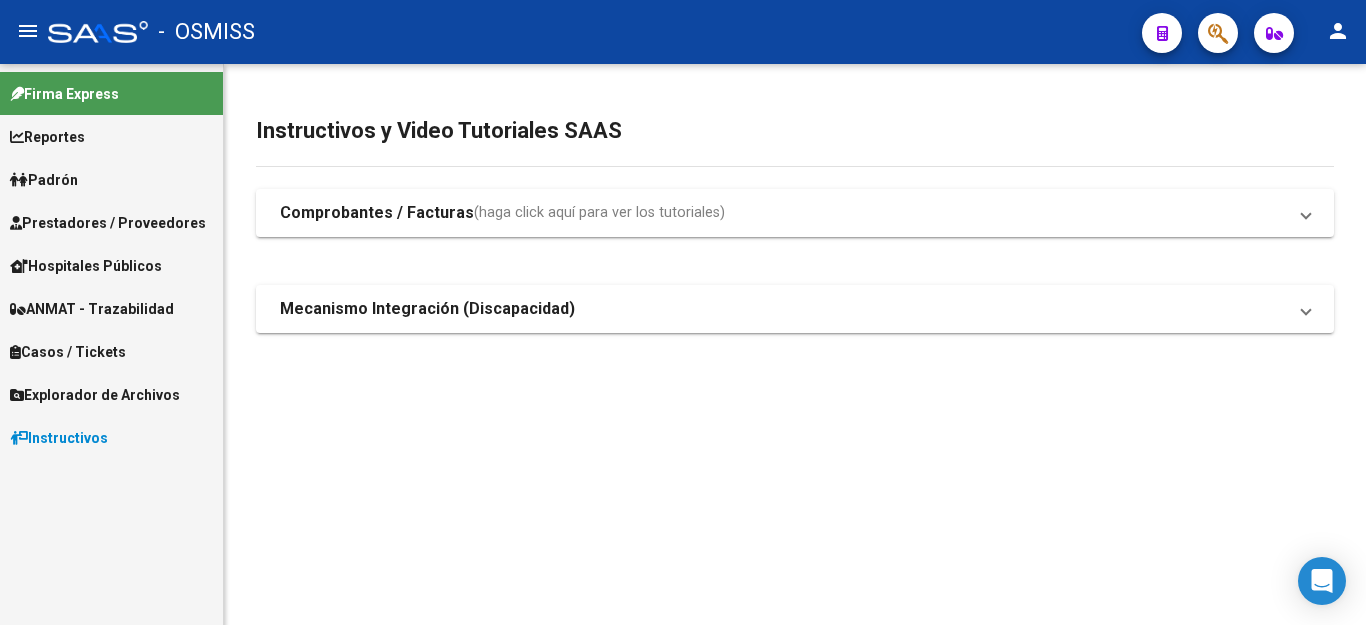 click on "Prestadores / Proveedores" at bounding box center [108, 223] 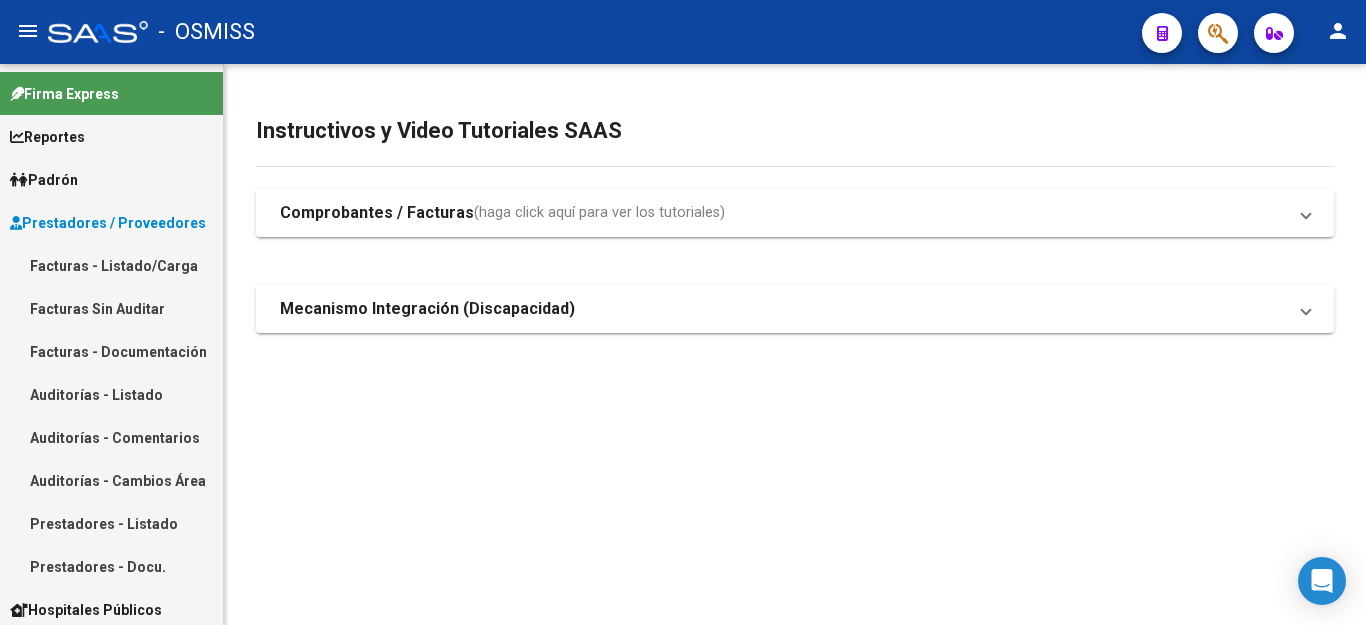 click on "Facturas - Listado/Carga" at bounding box center (111, 265) 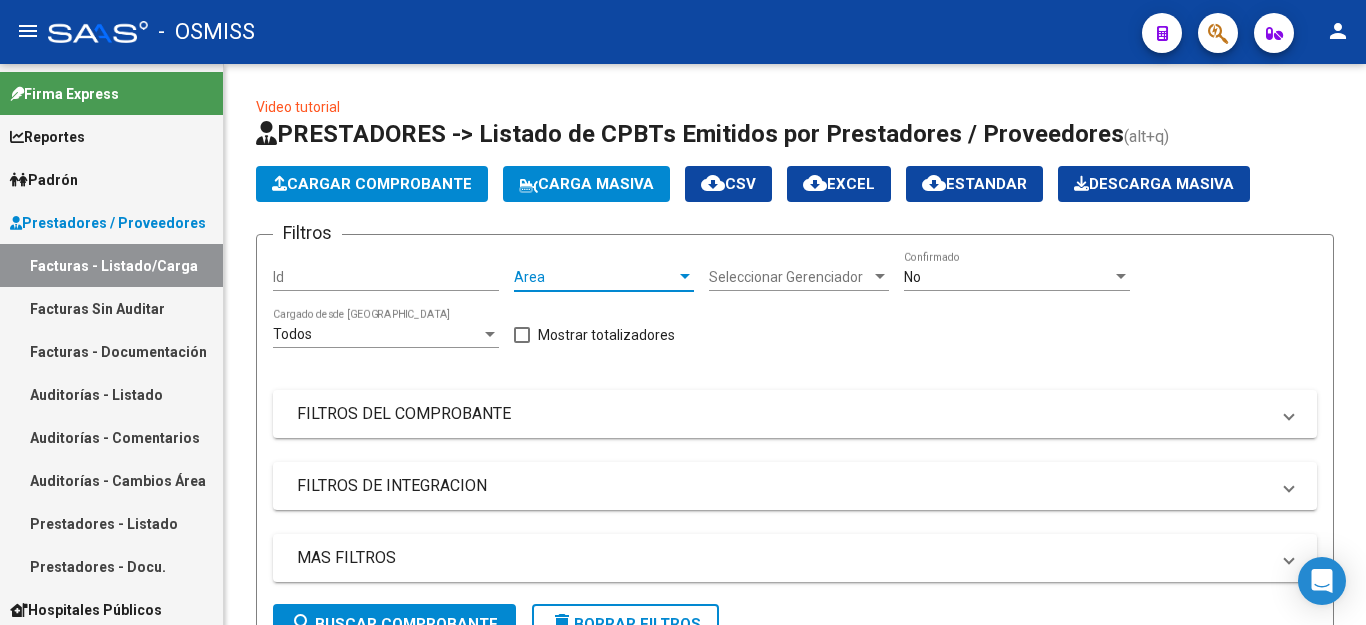 click at bounding box center (685, 277) 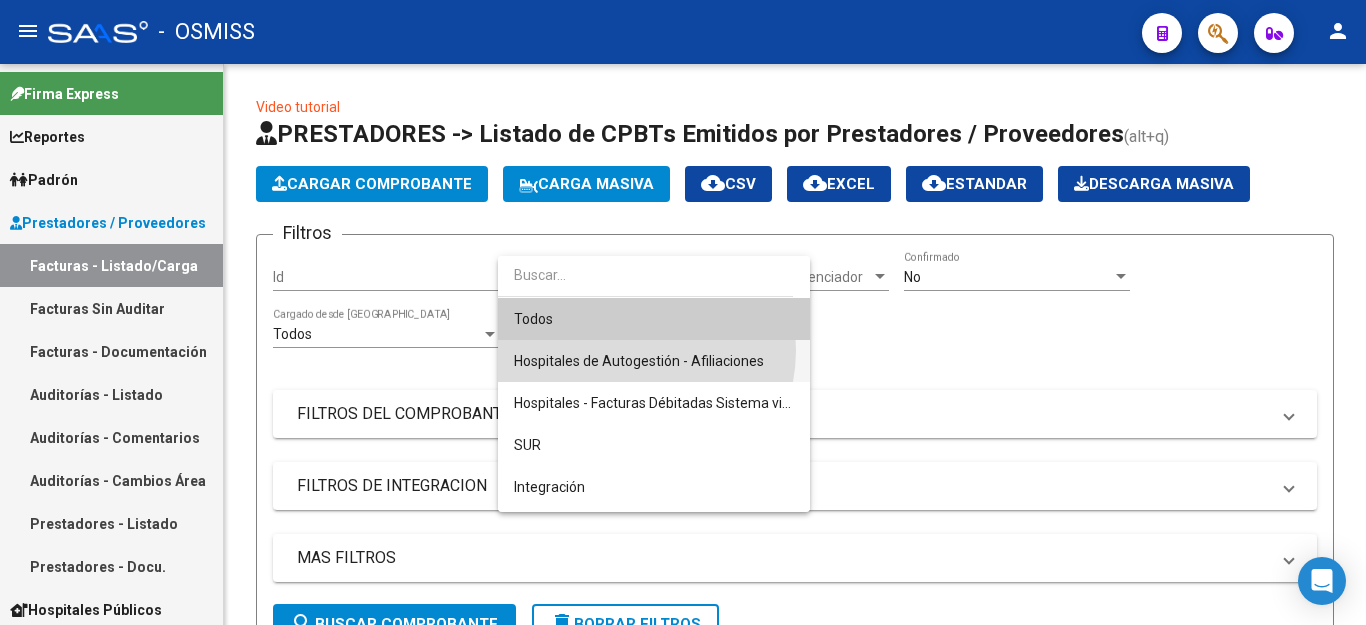 click on "Hospitales de Autogestión - Afiliaciones" at bounding box center [654, 361] 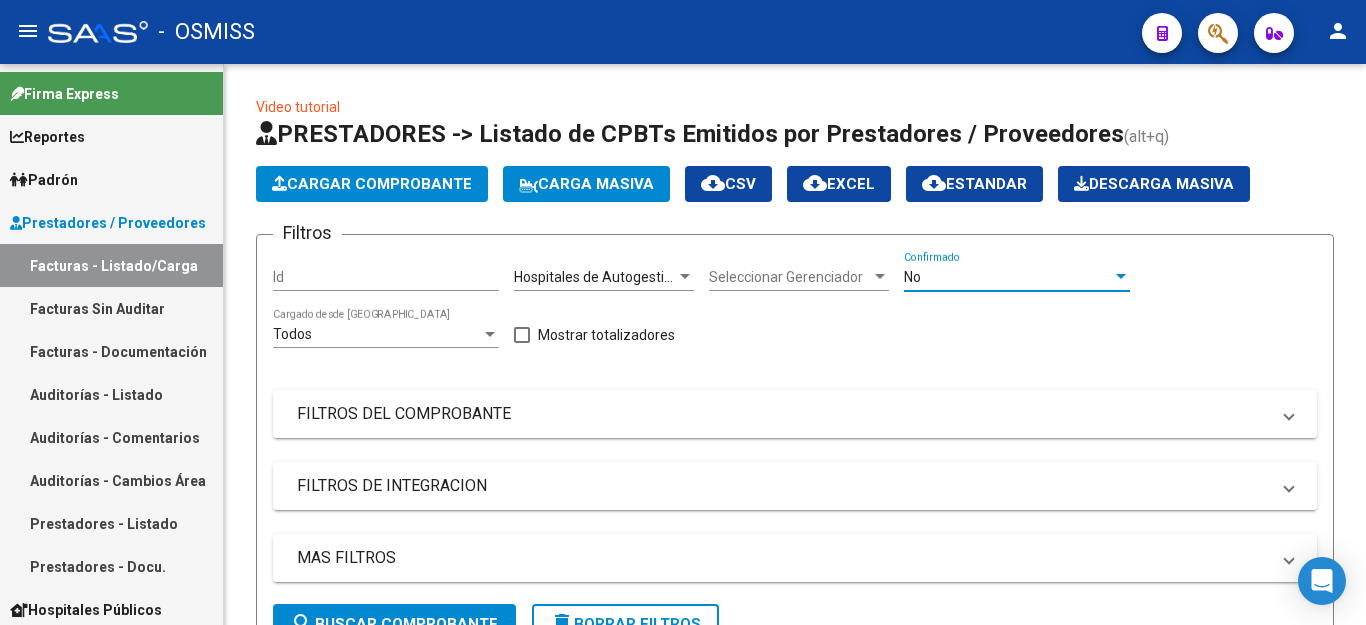 click at bounding box center [1121, 276] 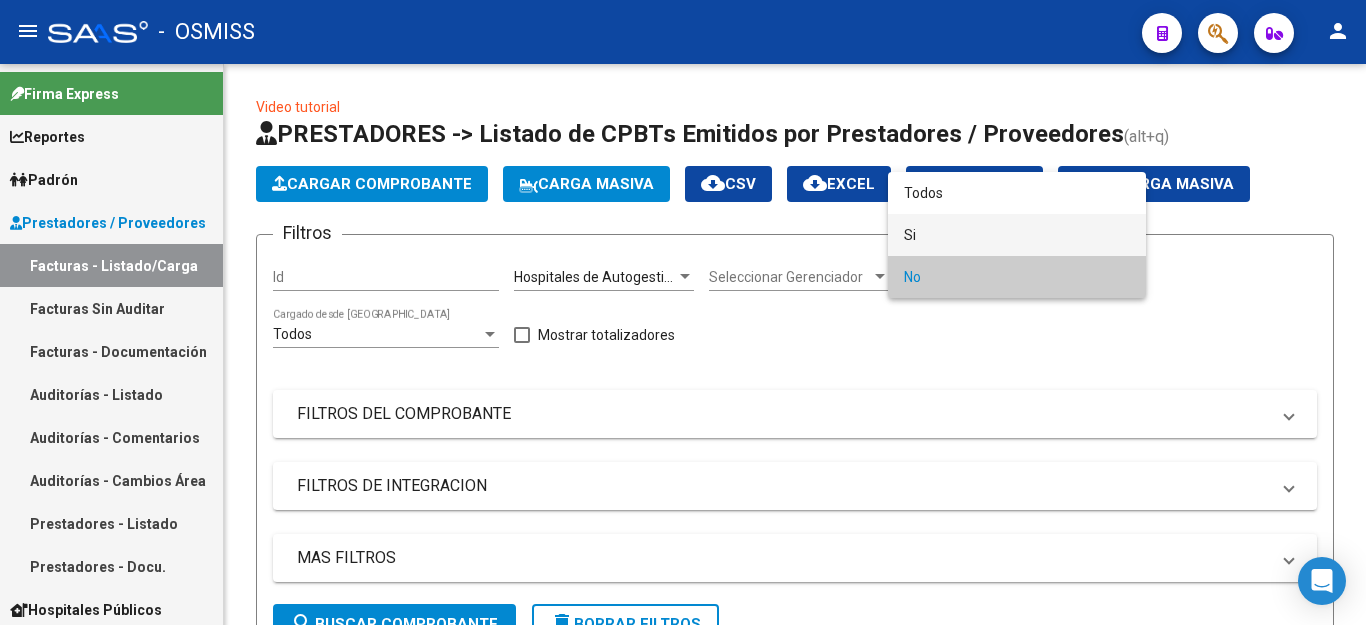 click on "Si" at bounding box center [1017, 235] 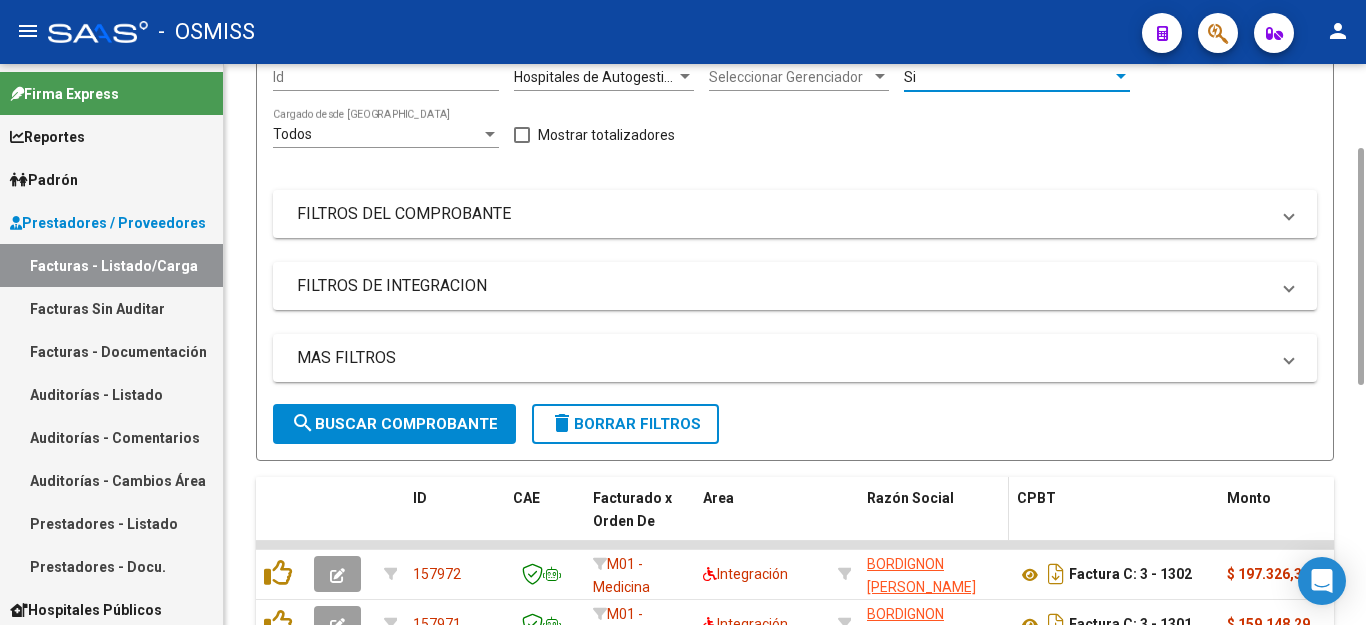 scroll, scrollTop: 400, scrollLeft: 0, axis: vertical 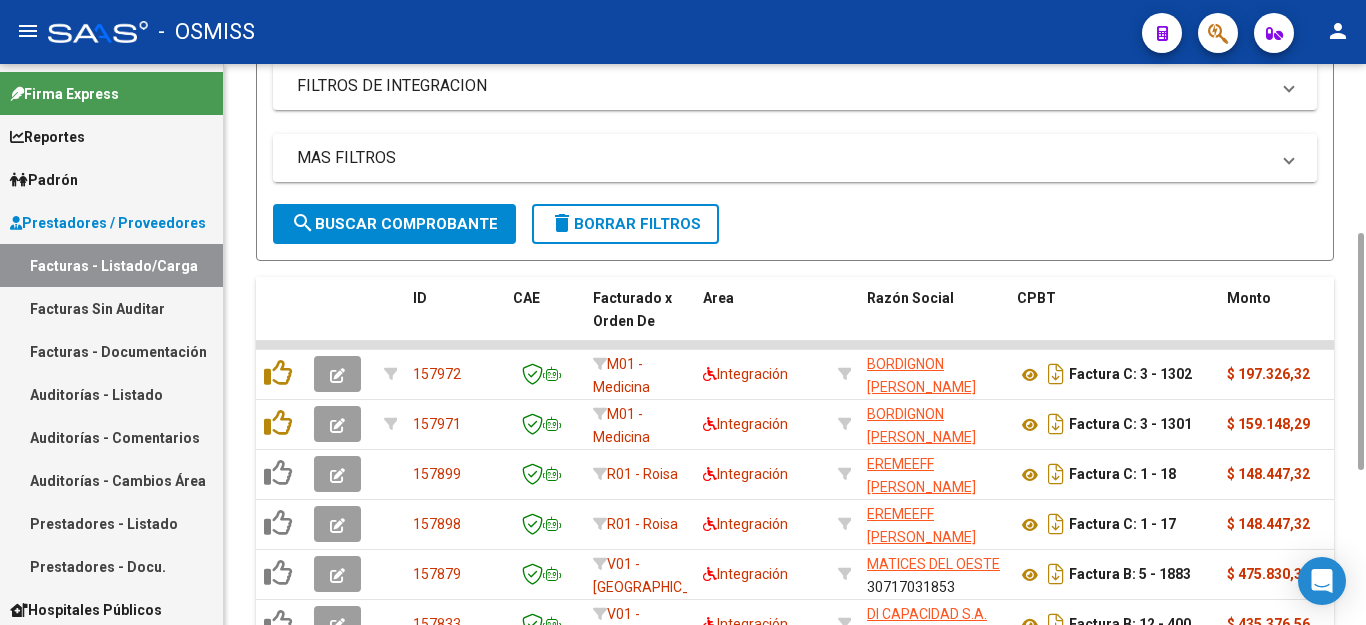 click on "MAS FILTROS" at bounding box center (795, 158) 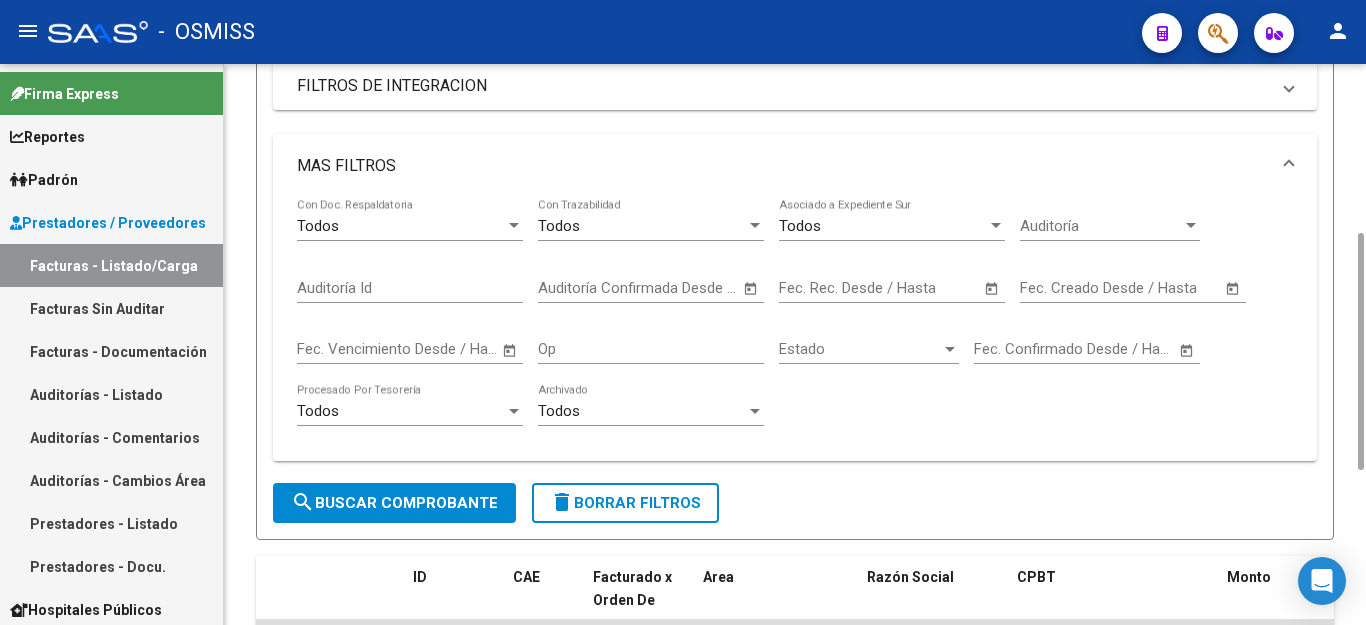 click 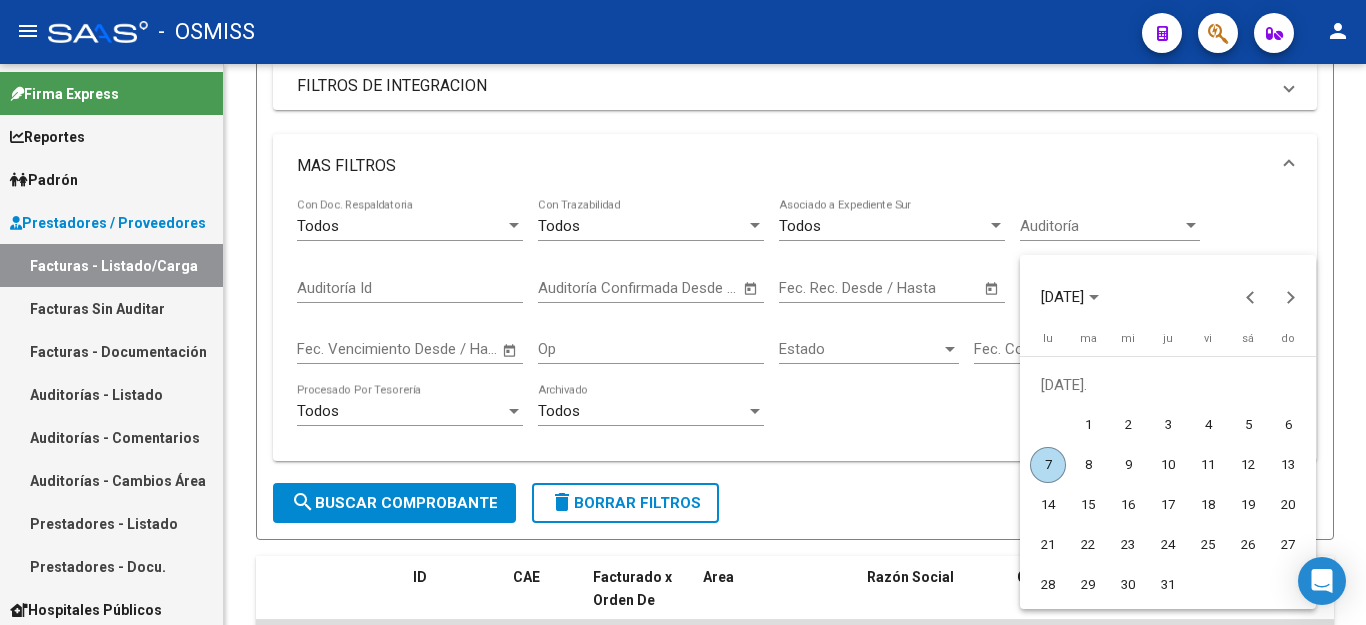 click on "7" at bounding box center [1048, 465] 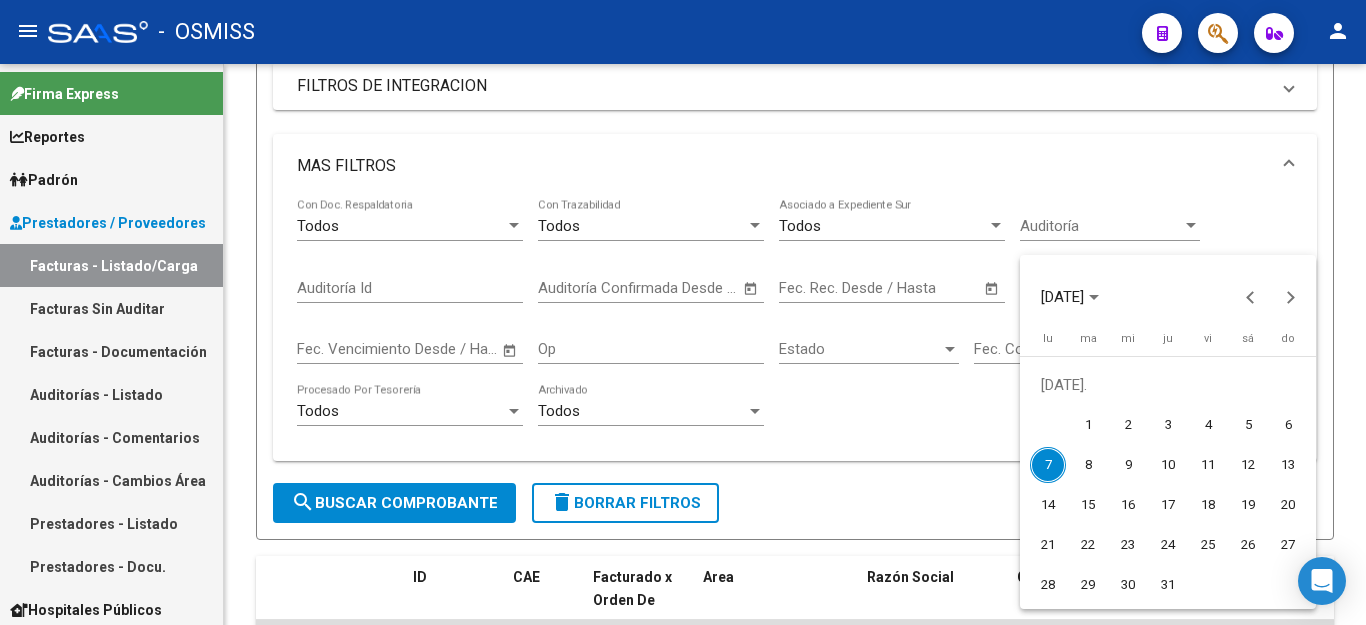 click on "7" at bounding box center [1048, 465] 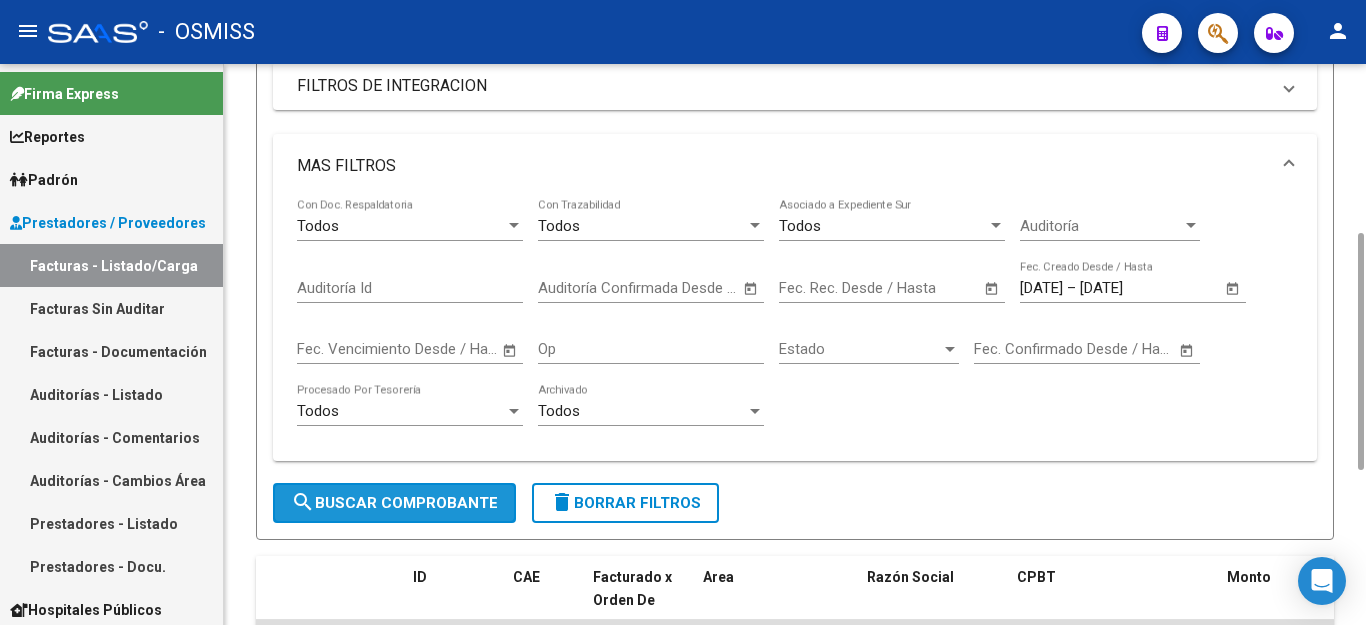 click on "search  Buscar Comprobante" 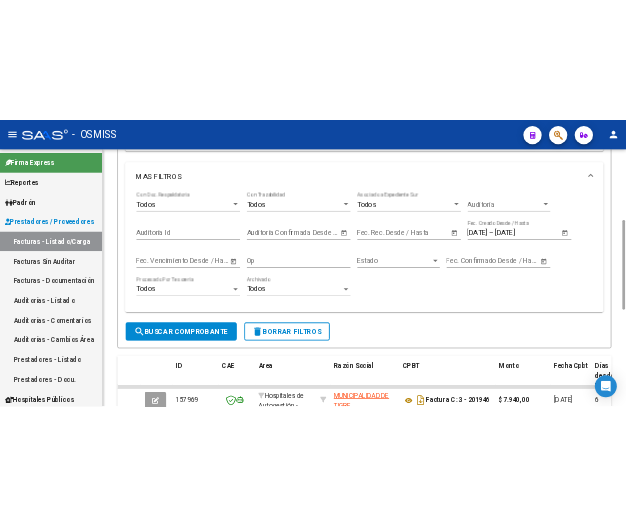 scroll, scrollTop: 842, scrollLeft: 0, axis: vertical 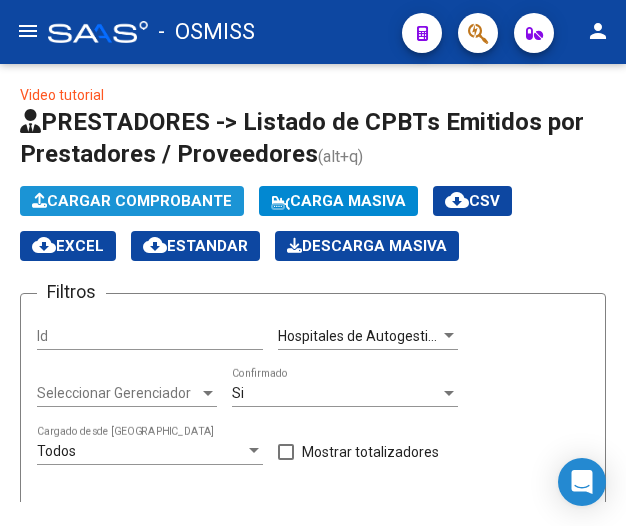 click on "Cargar Comprobante" 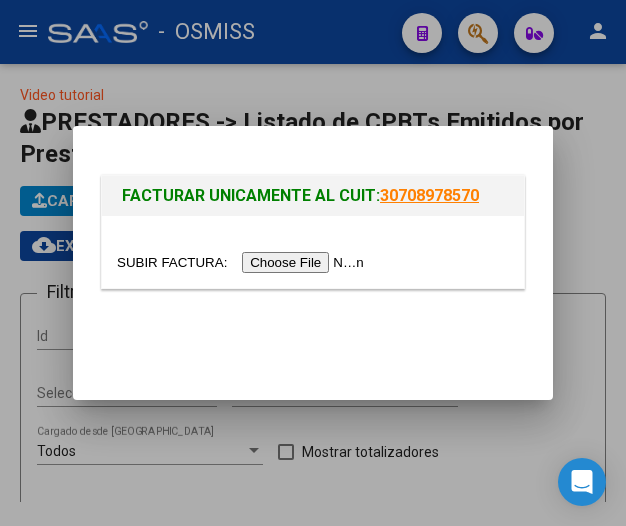 click at bounding box center [243, 262] 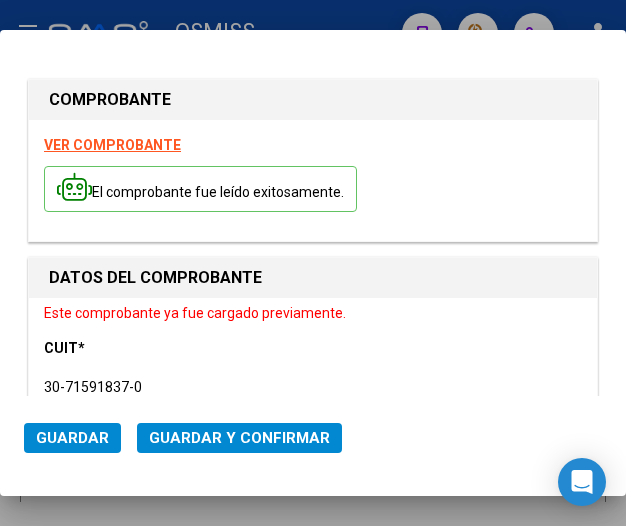 type on "[DATE]" 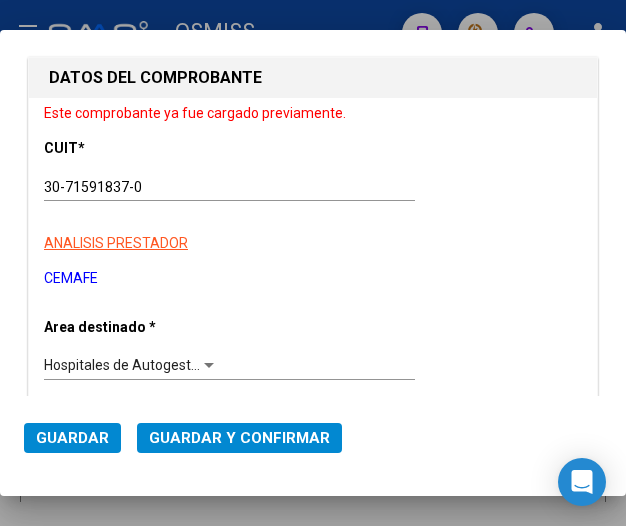 scroll, scrollTop: 300, scrollLeft: 0, axis: vertical 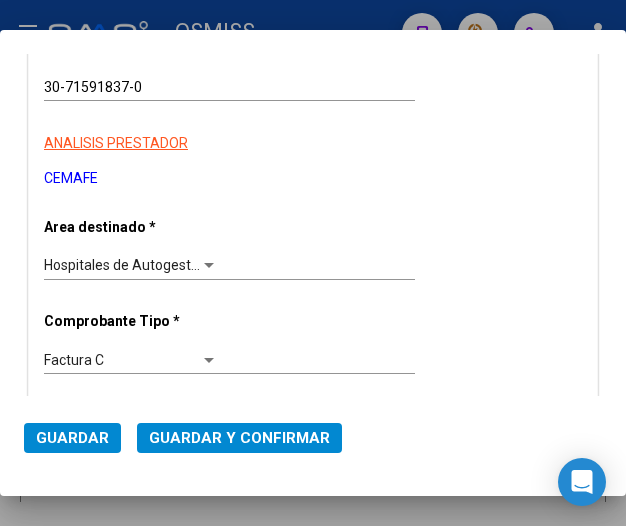 click at bounding box center (313, 263) 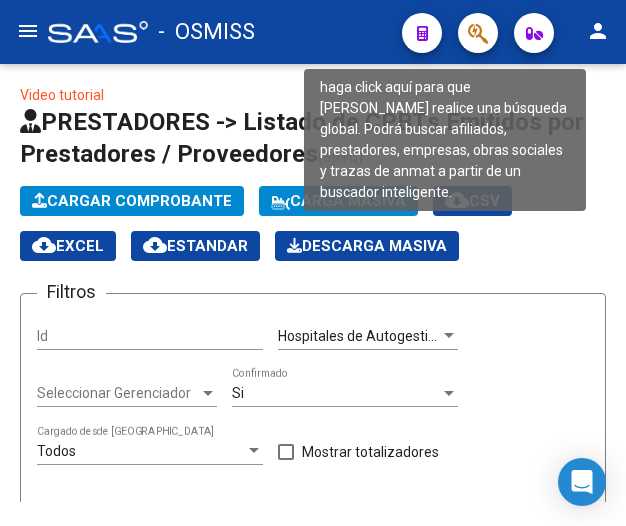 click 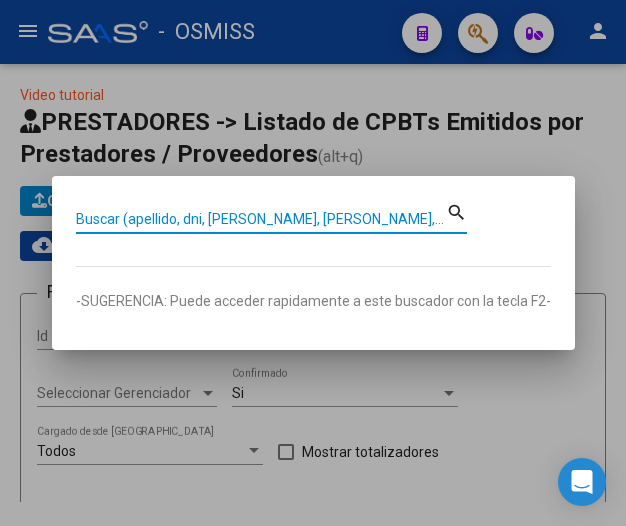 click on "Buscar (apellido, dni, [PERSON_NAME], [PERSON_NAME], cuit, obra social)" at bounding box center (261, 219) 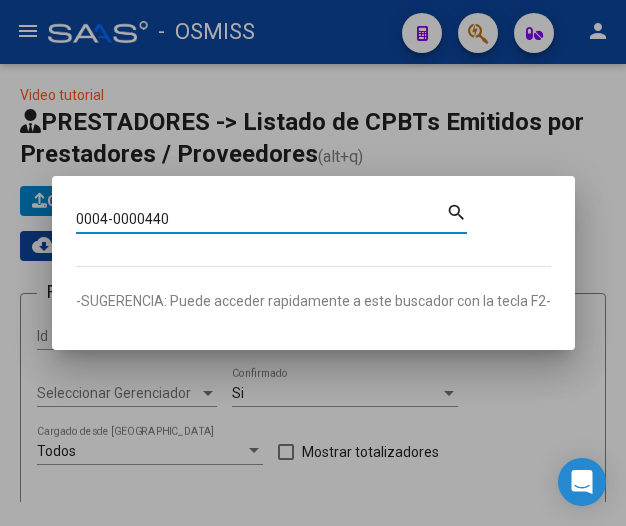 type on "0004-0000440" 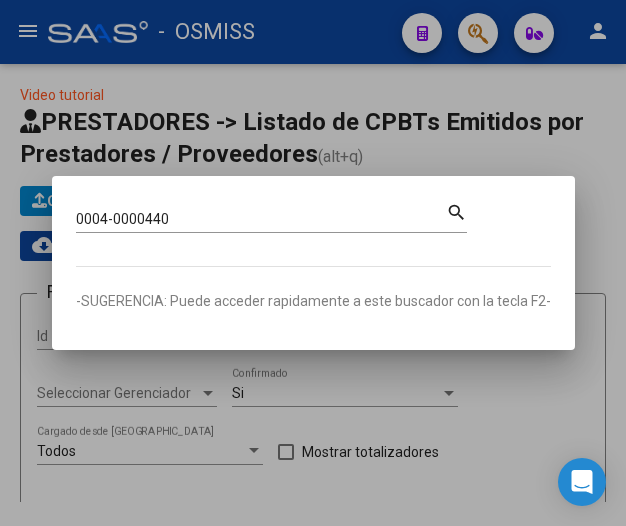 click on "search" at bounding box center [456, 212] 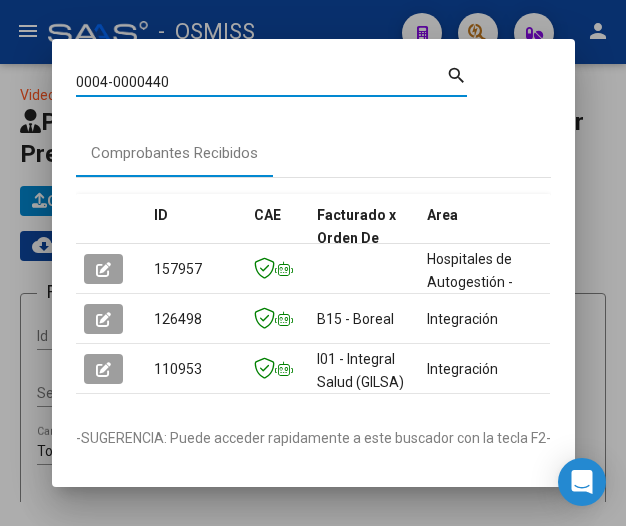 click at bounding box center [313, 263] 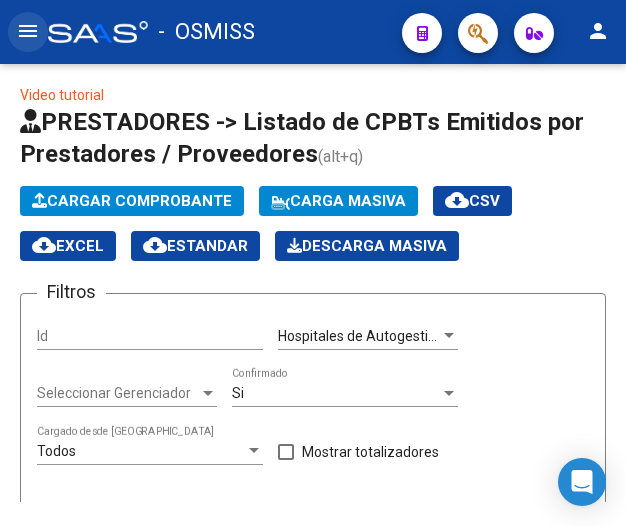 click on "menu" 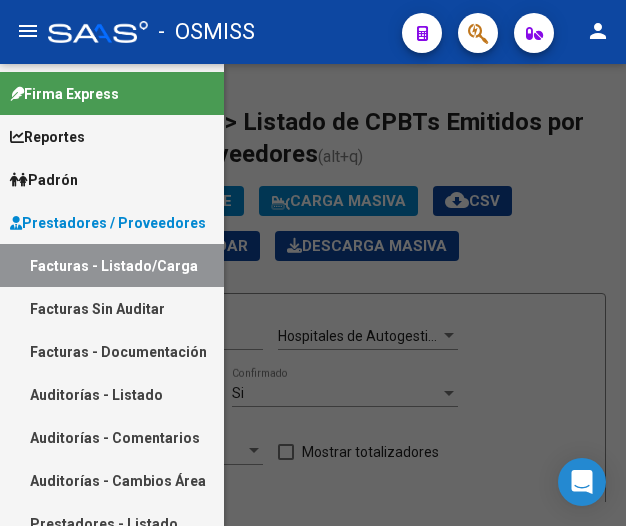 click 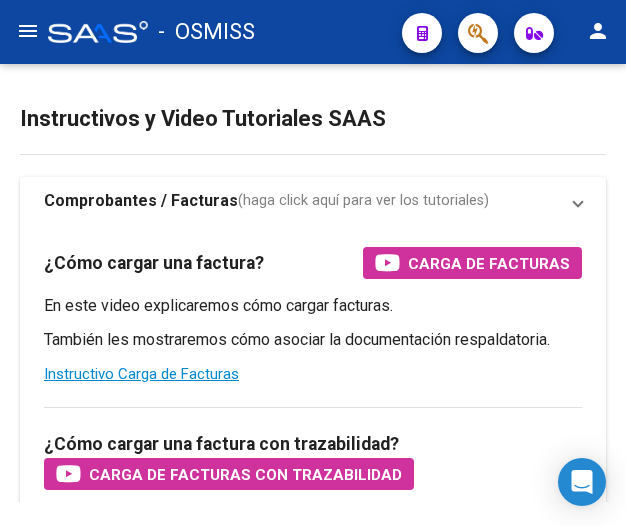 scroll, scrollTop: 0, scrollLeft: 0, axis: both 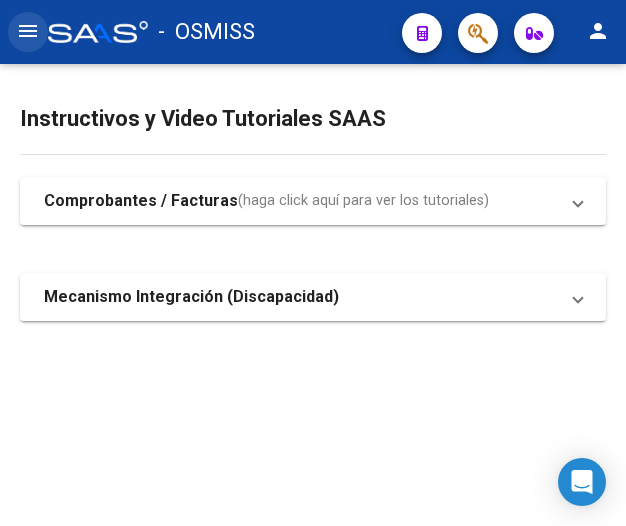 click on "menu" 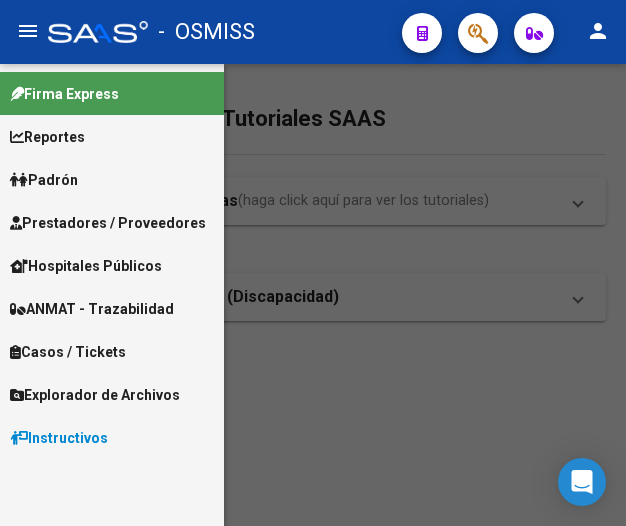 click on "Prestadores / Proveedores" at bounding box center (108, 223) 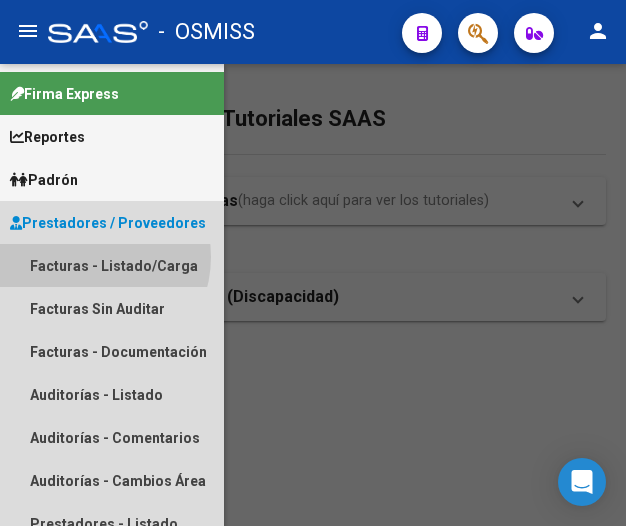 click on "Facturas - Listado/Carga" at bounding box center [112, 265] 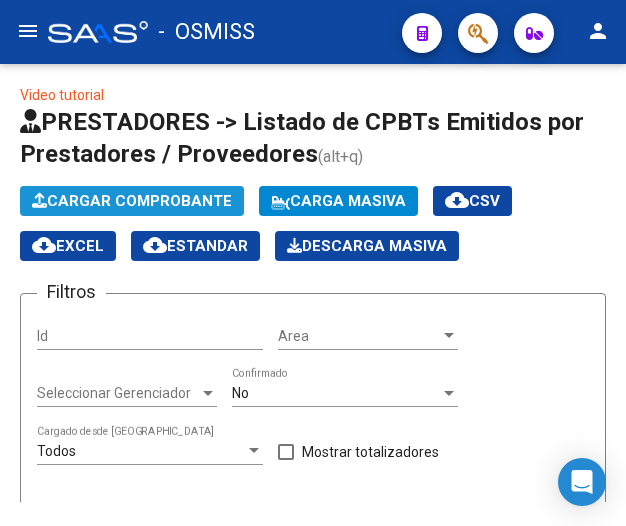 click on "Cargar Comprobante" 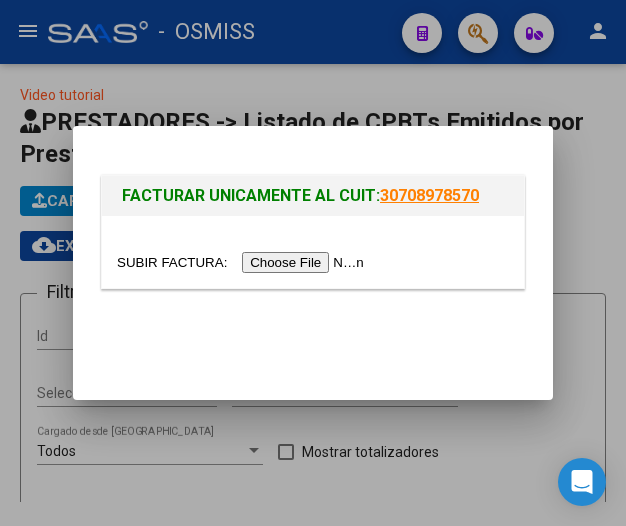 click at bounding box center (243, 262) 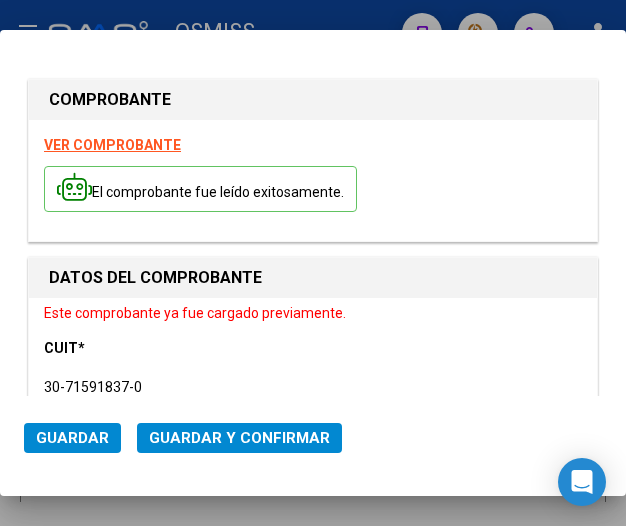 type on "[DATE]" 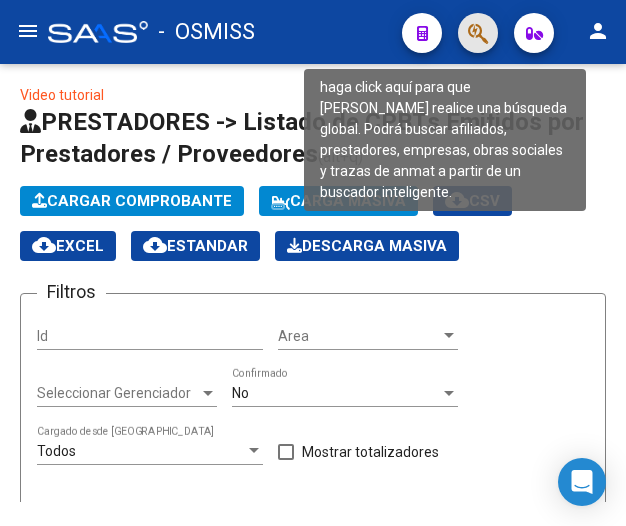 click 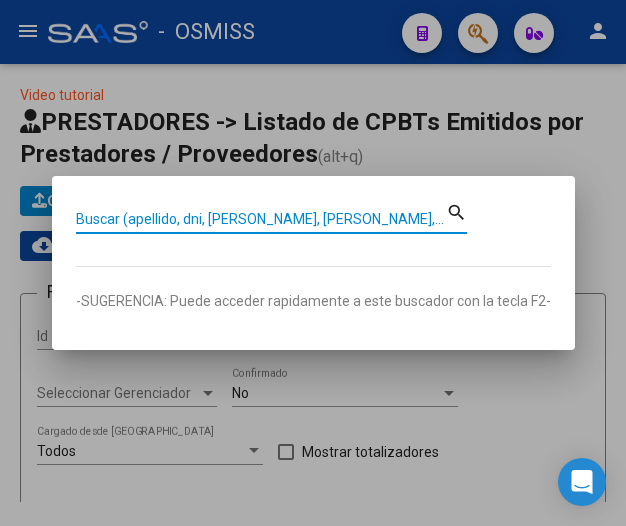 click on "Buscar (apellido, dni, [PERSON_NAME], [PERSON_NAME], cuit, obra social)" at bounding box center (261, 219) 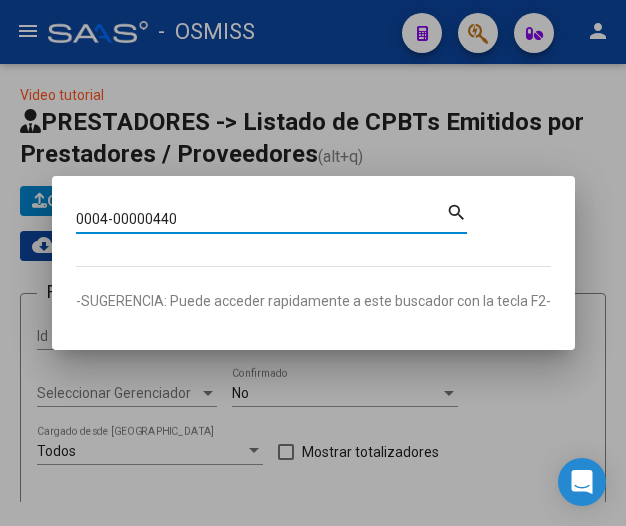 type on "0004-00000440" 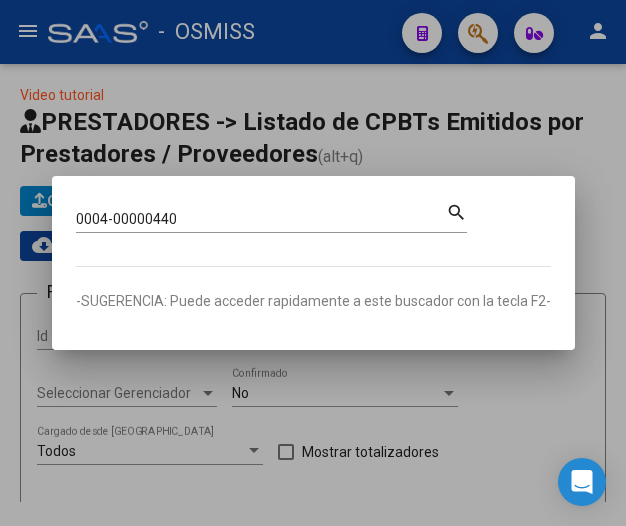 click on "search" at bounding box center (456, 212) 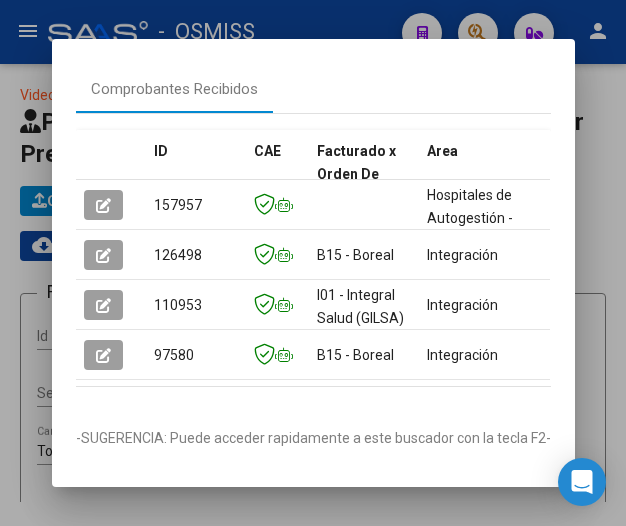 scroll, scrollTop: 100, scrollLeft: 0, axis: vertical 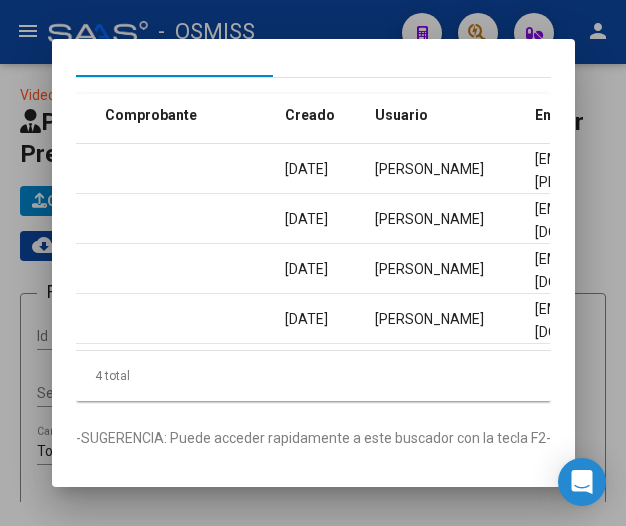 click at bounding box center (313, 263) 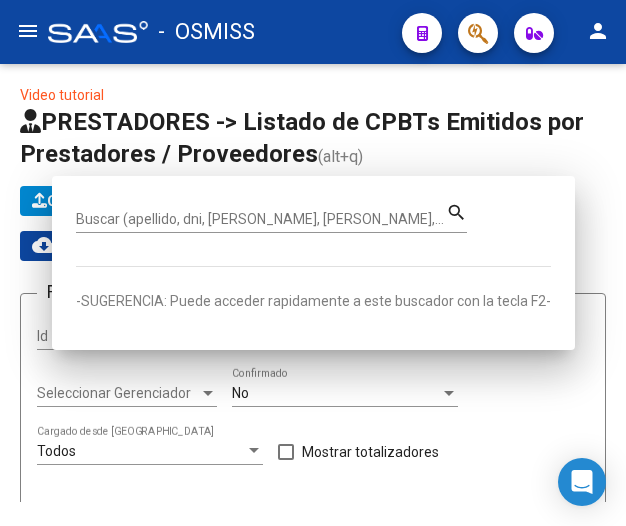 scroll, scrollTop: 0, scrollLeft: 0, axis: both 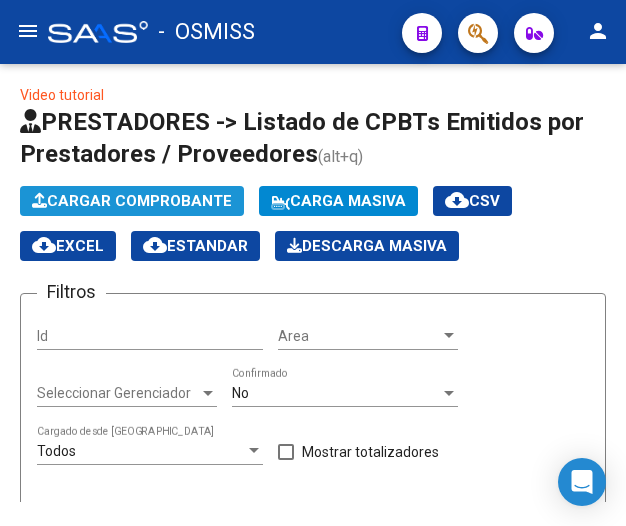 click on "Cargar Comprobante" 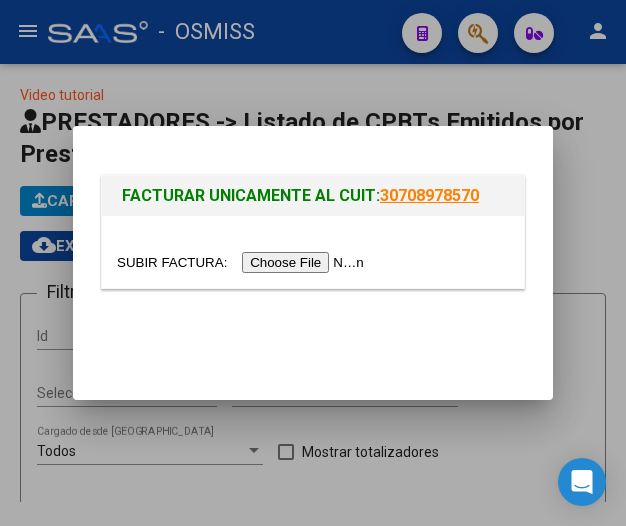 click at bounding box center (243, 262) 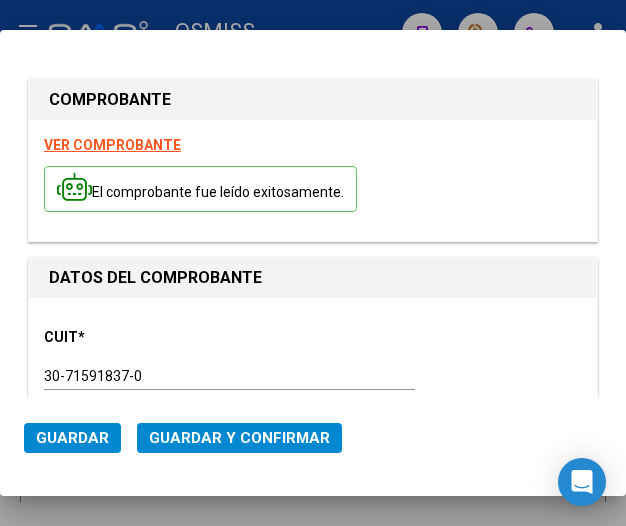 type on "[DATE]" 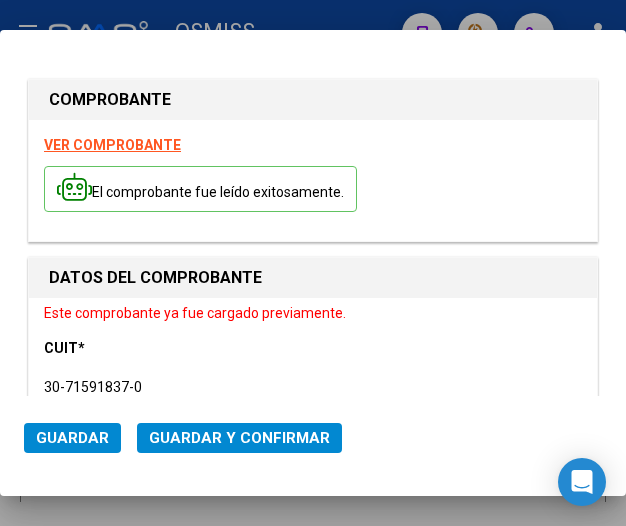 click at bounding box center (313, 263) 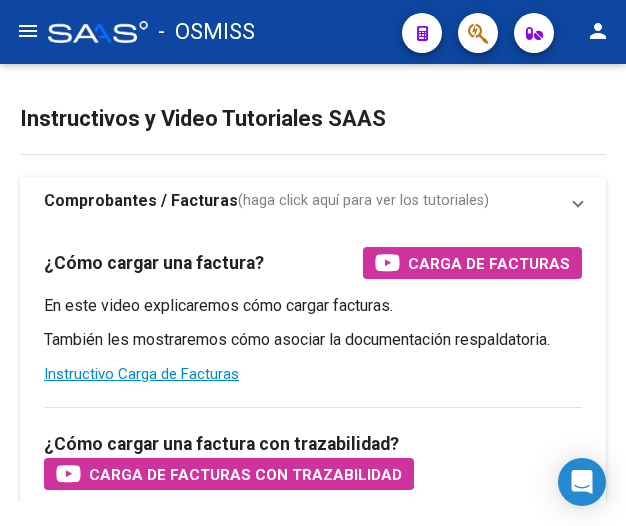 scroll, scrollTop: 0, scrollLeft: 0, axis: both 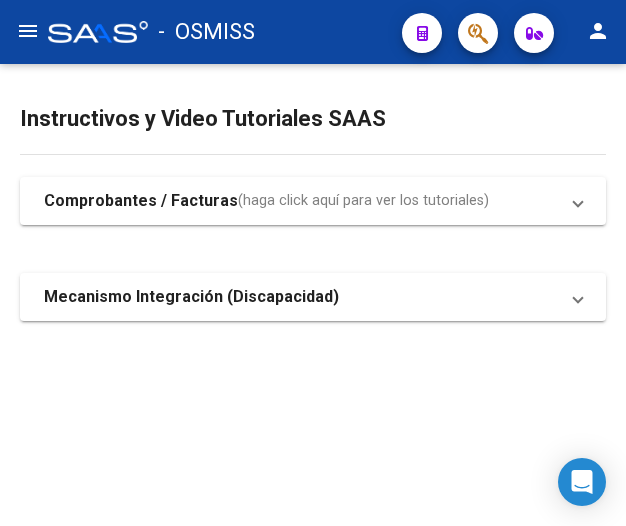 click on "menu" 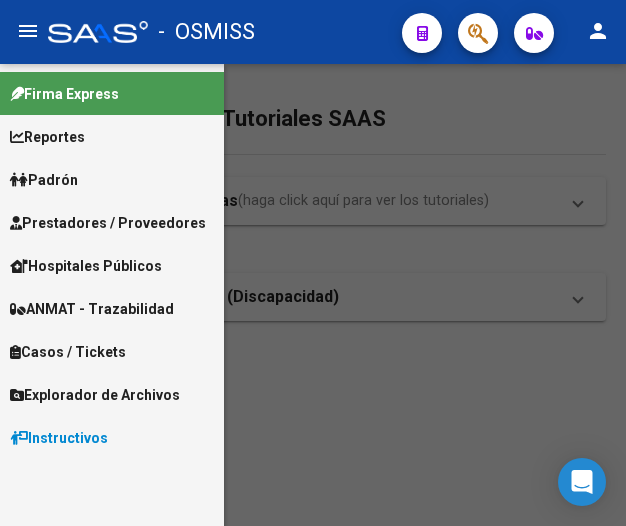 click on "Prestadores / Proveedores" at bounding box center (108, 223) 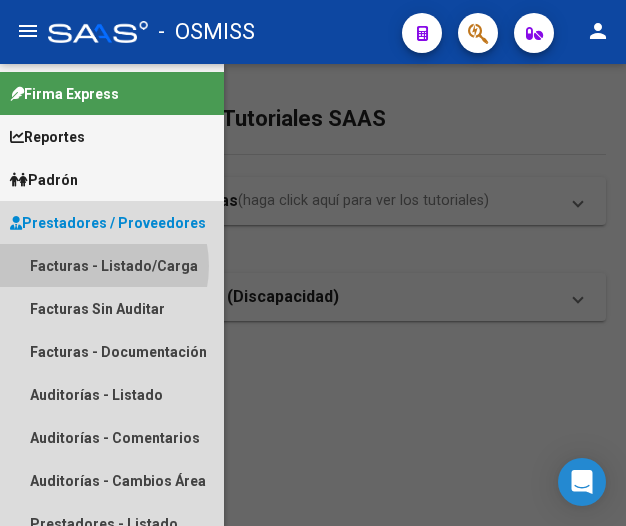 click on "Facturas - Listado/Carga" at bounding box center (112, 265) 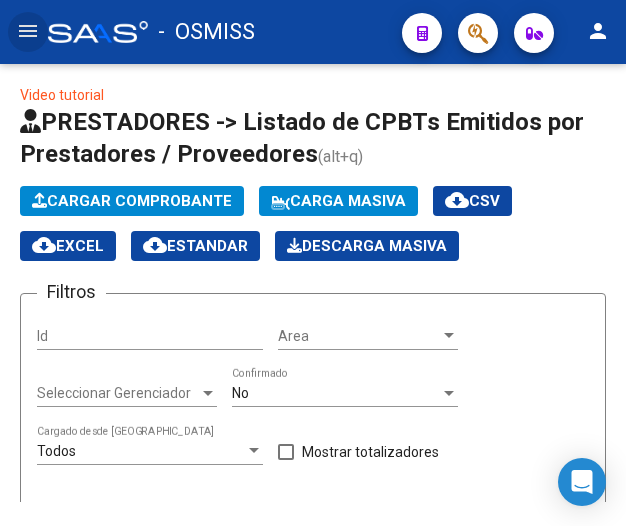 click on "Cargar Comprobante" 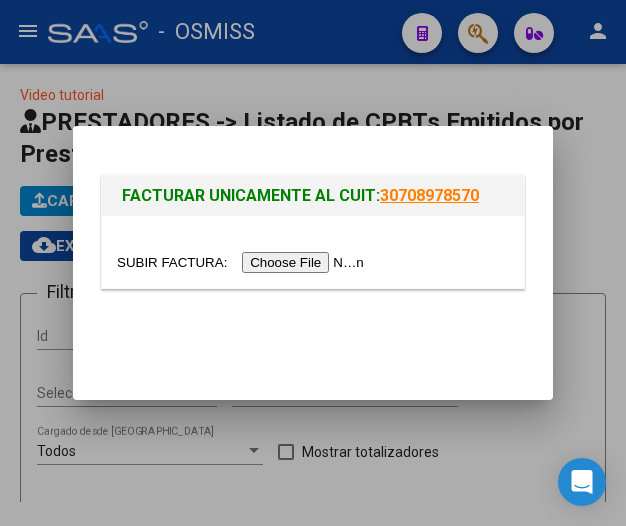 click at bounding box center (243, 262) 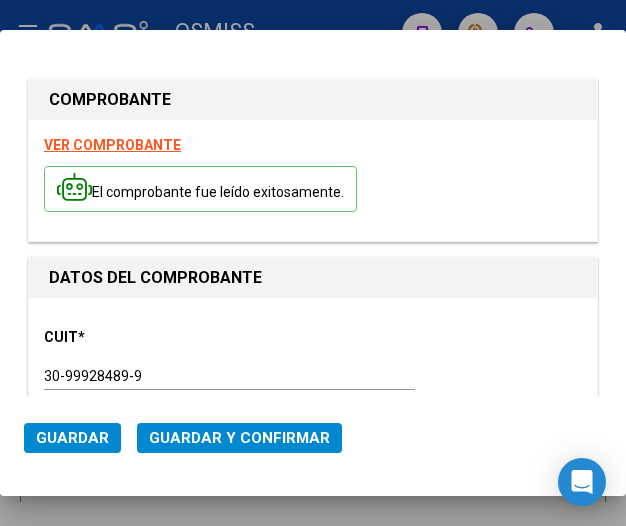 click on "CUIT  *   30-99928489-9 Ingresar CUIT  ANALISIS PRESTADOR" at bounding box center [313, 377] 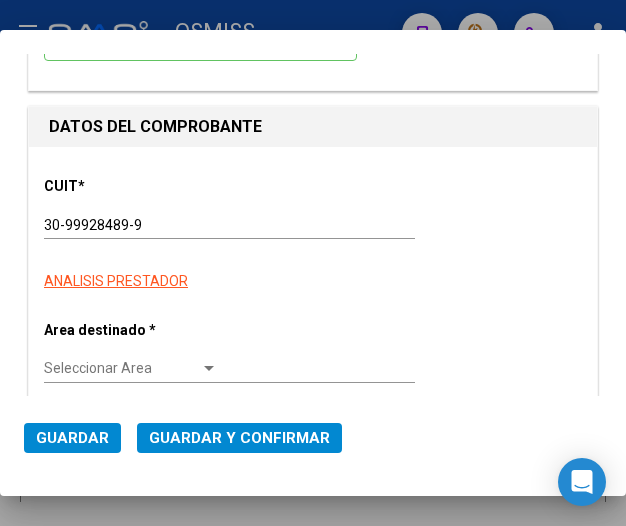 scroll, scrollTop: 200, scrollLeft: 0, axis: vertical 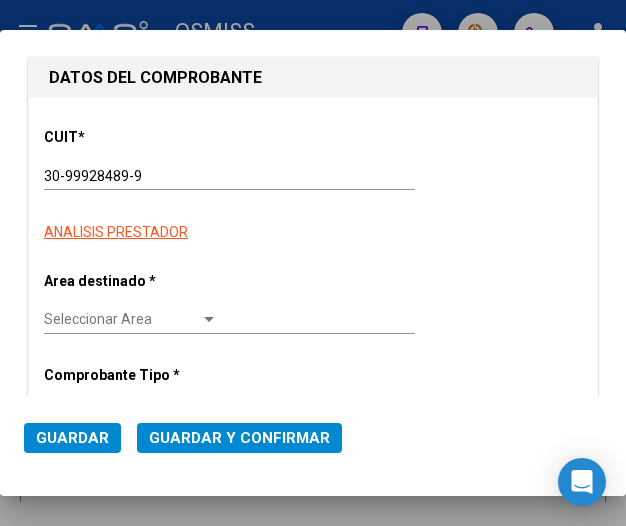 click at bounding box center (209, 319) 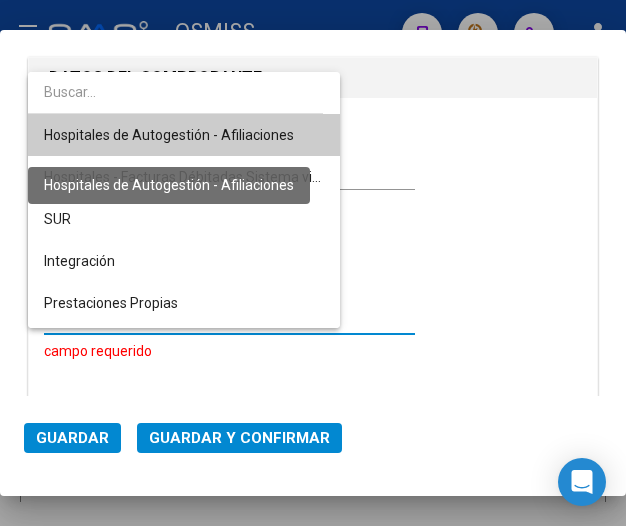 click on "Hospitales de Autogestión - Afiliaciones" at bounding box center [169, 135] 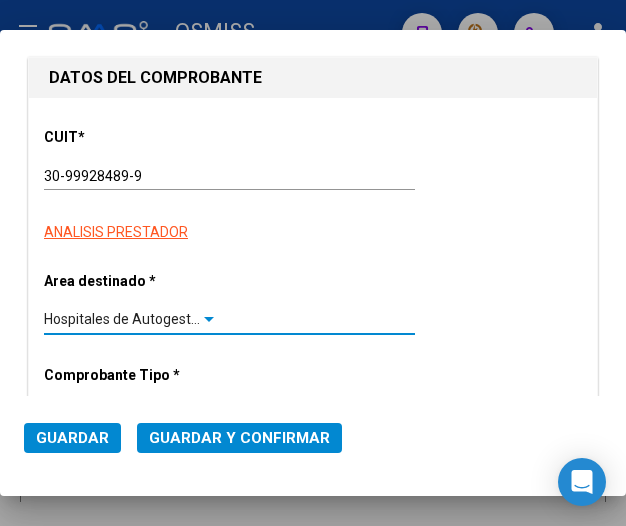 click at bounding box center [209, 320] 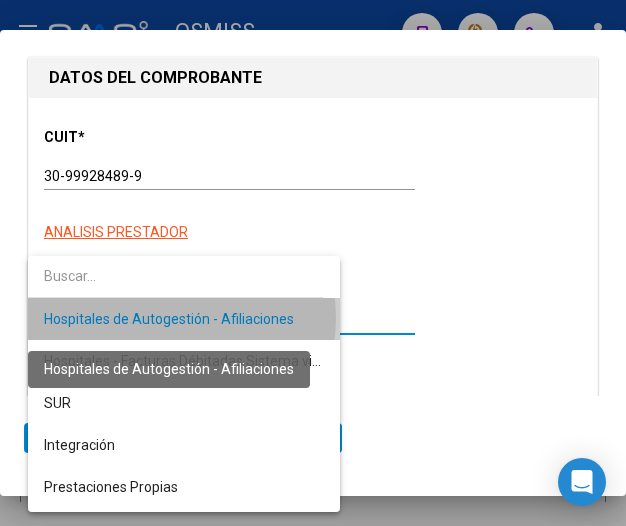 click on "Hospitales de Autogestión - Afiliaciones" at bounding box center [169, 319] 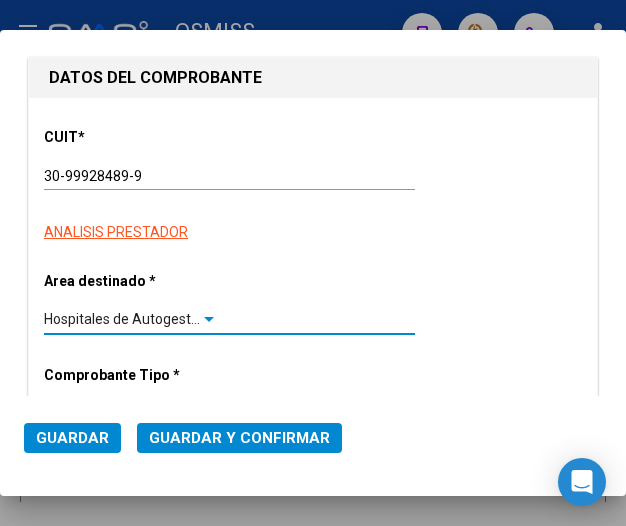 click at bounding box center (209, 320) 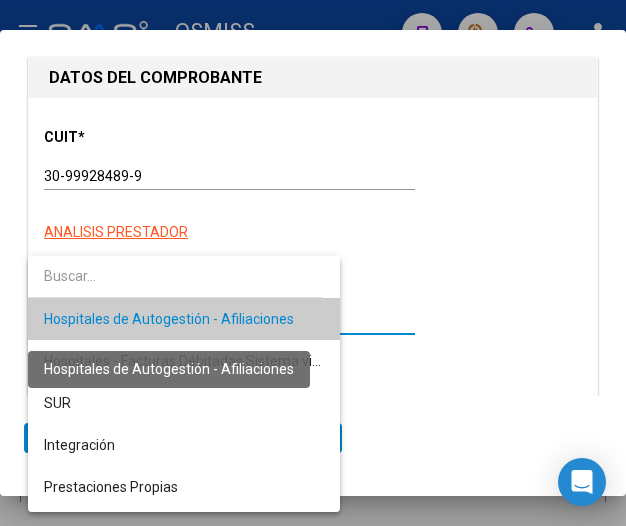 click on "Hospitales de Autogestión - Afiliaciones" at bounding box center (169, 319) 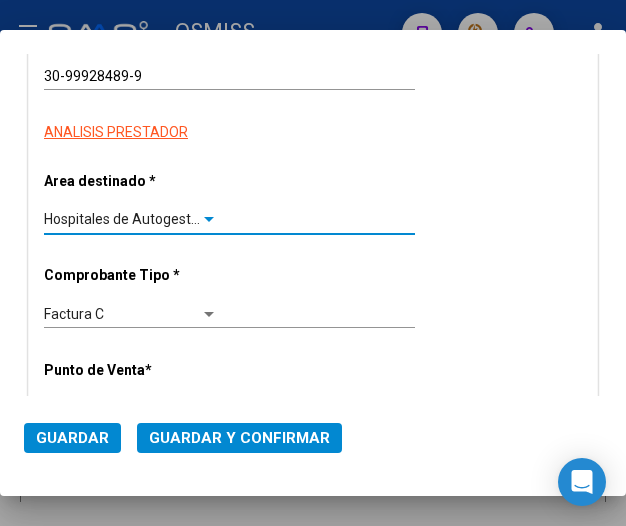 scroll, scrollTop: 400, scrollLeft: 0, axis: vertical 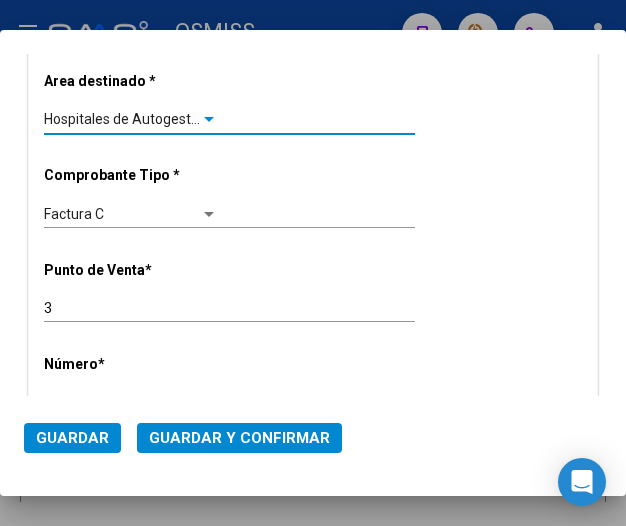 click at bounding box center (209, 119) 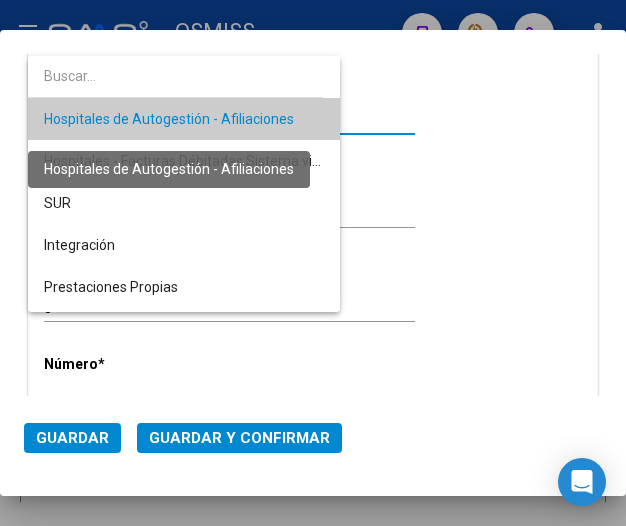 click on "Hospitales de Autogestión - Afiliaciones" at bounding box center [169, 119] 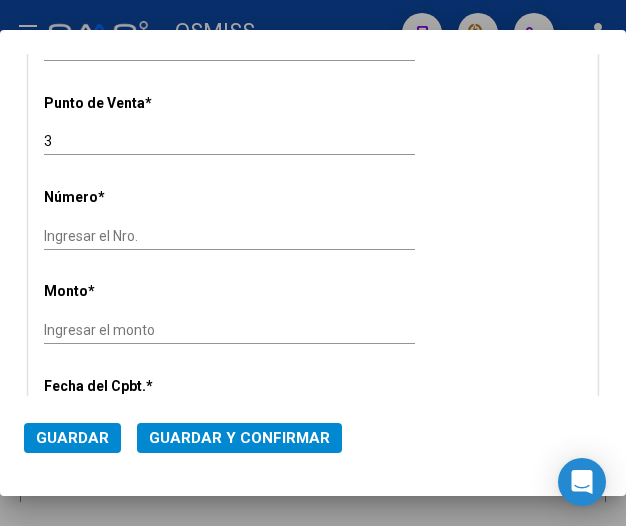 scroll, scrollTop: 600, scrollLeft: 0, axis: vertical 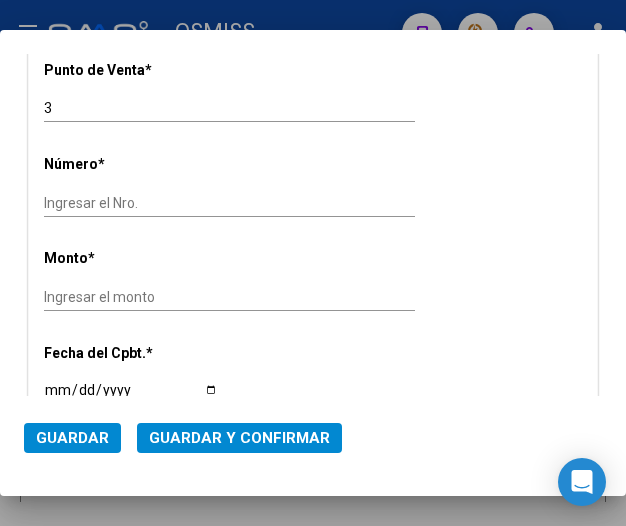 click on "Ingresar el Nro." at bounding box center [131, 203] 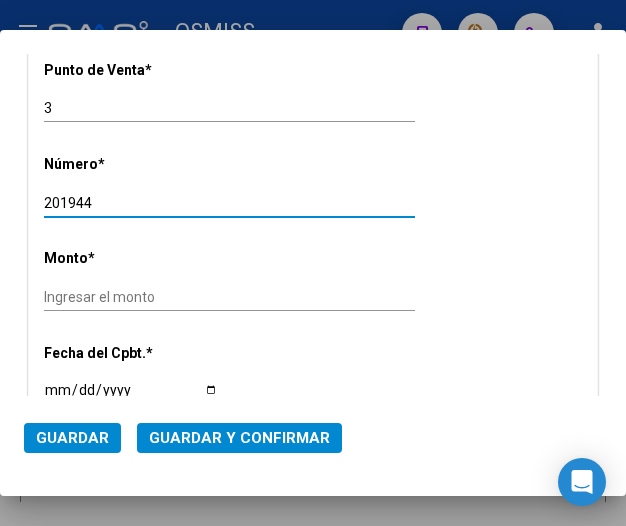 type on "201944" 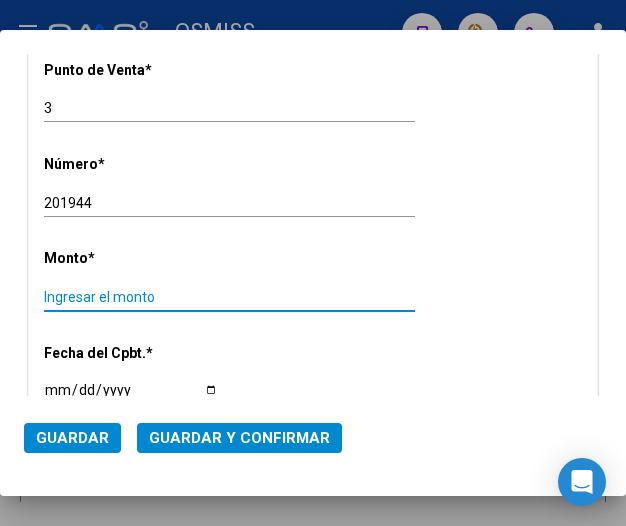 click on "201944 Ingresar el Nro." 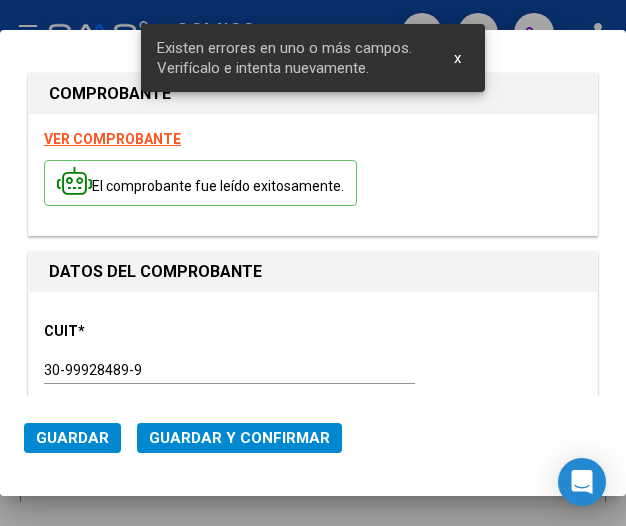 scroll, scrollTop: 0, scrollLeft: 0, axis: both 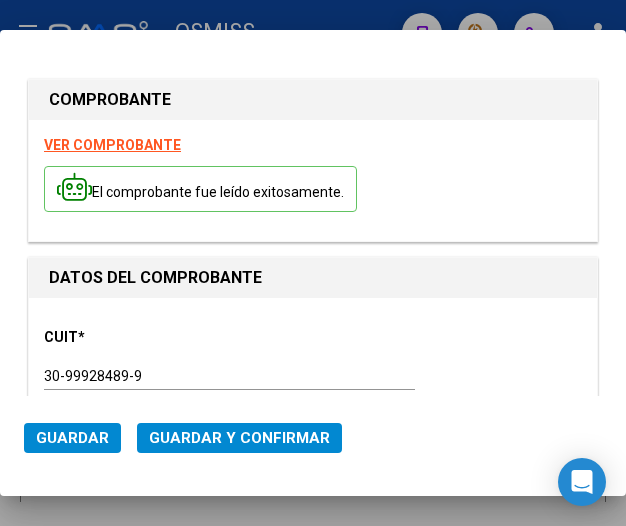 click on "CUIT  *   30-99928489-9 Ingresar CUIT  ANALISIS PRESTADOR" at bounding box center (313, 377) 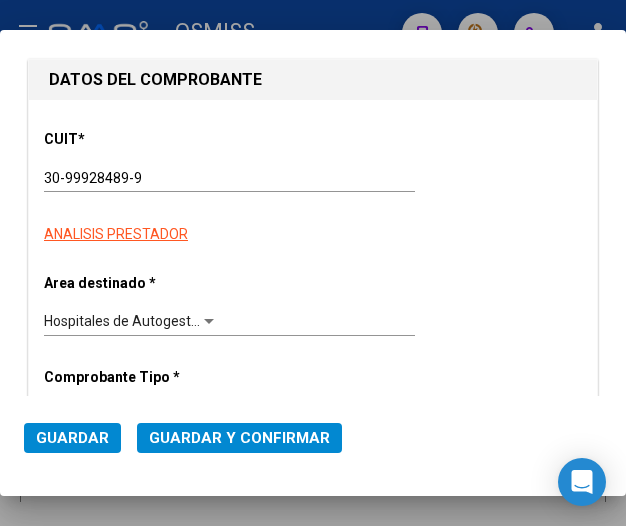 scroll, scrollTop: 200, scrollLeft: 0, axis: vertical 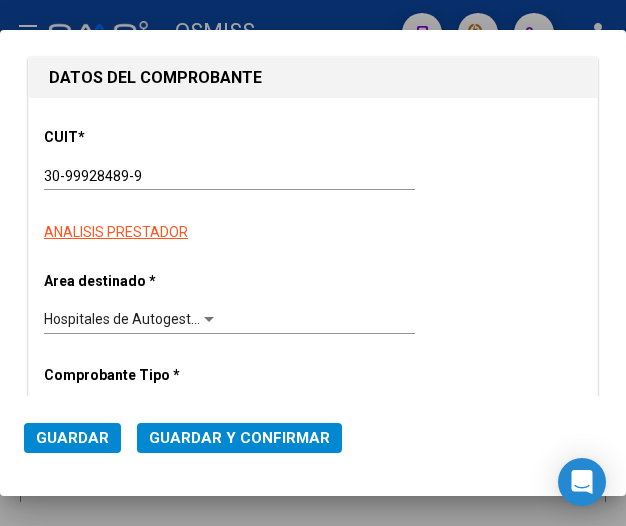 click at bounding box center [209, 320] 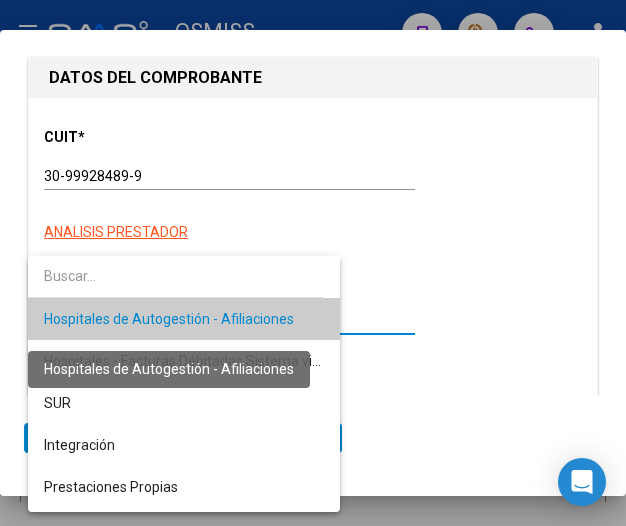 click on "Hospitales de Autogestión - Afiliaciones" at bounding box center [169, 319] 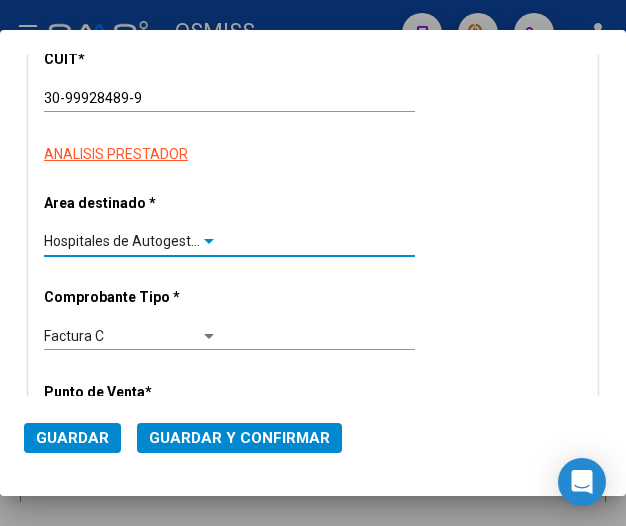 scroll, scrollTop: 300, scrollLeft: 0, axis: vertical 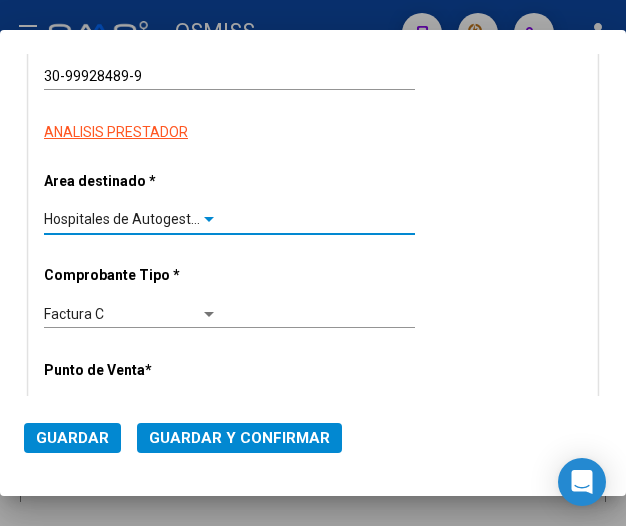click at bounding box center (209, 220) 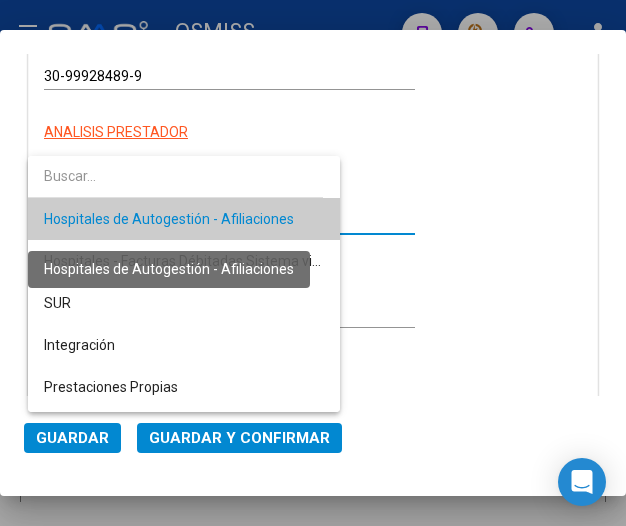 click on "Hospitales de Autogestión - Afiliaciones" at bounding box center [169, 219] 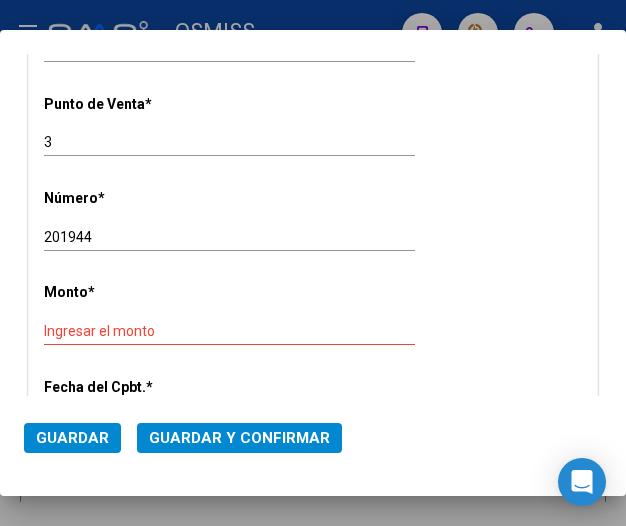 scroll, scrollTop: 600, scrollLeft: 0, axis: vertical 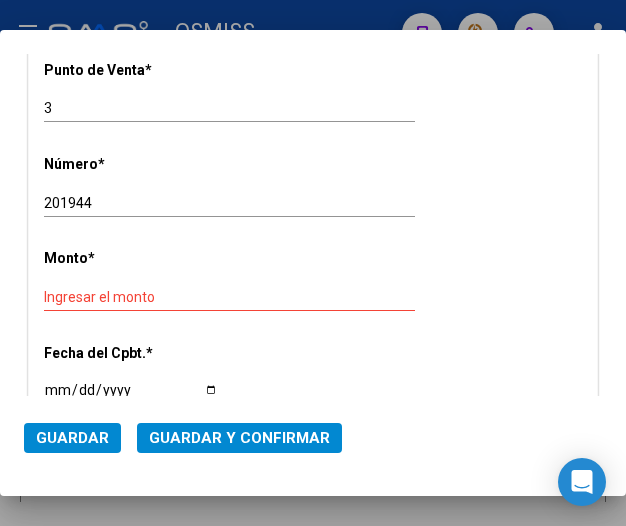 click on "Ingresar el monto" at bounding box center (131, 297) 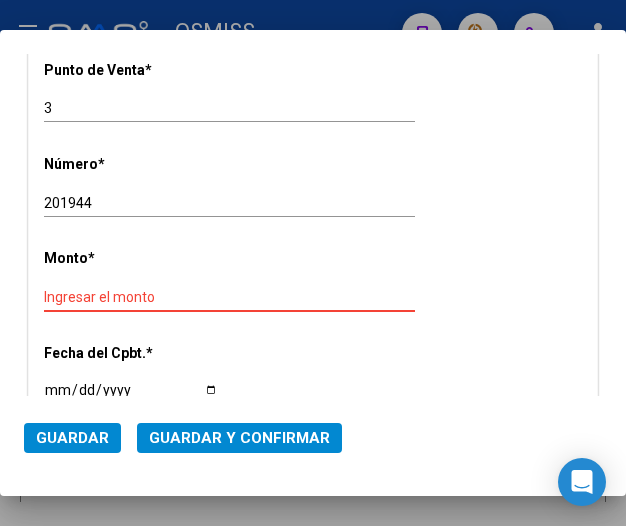 click on "CUIT  *   30-99928489-9 Ingresar CUIT  ANALISIS PRESTADOR  Area destinado * Hospitales de Autogestión - Afiliaciones Seleccionar Area  Comprobante Tipo * Factura C Seleccionar Tipo Punto de Venta  *   3 Ingresar el Nro.  Número  *   201944 Ingresar el Nro.  Monto  *   Ingresar el monto  Fecha del Cpbt.  *   Ingresar la fecha  CAE / CAEA (no ingrese CAI)    75269686753611 Ingresar el CAE o CAEA (no ingrese CAI)  Fecha Recibido  *   2025-07-07 Ingresar la fecha  Fecha de Vencimiento    Ingresar la fecha  Ref. Externa    Ingresar la ref.  N° Liquidación    Ingresar el N° Liquidación" at bounding box center (313, 353) 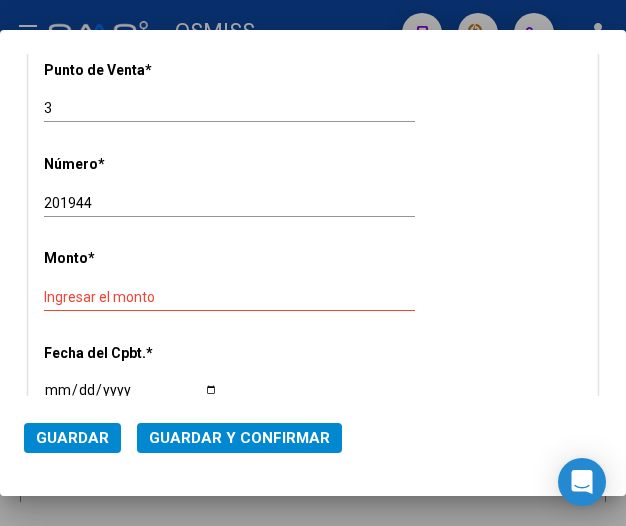 click on "Ingresar el monto" 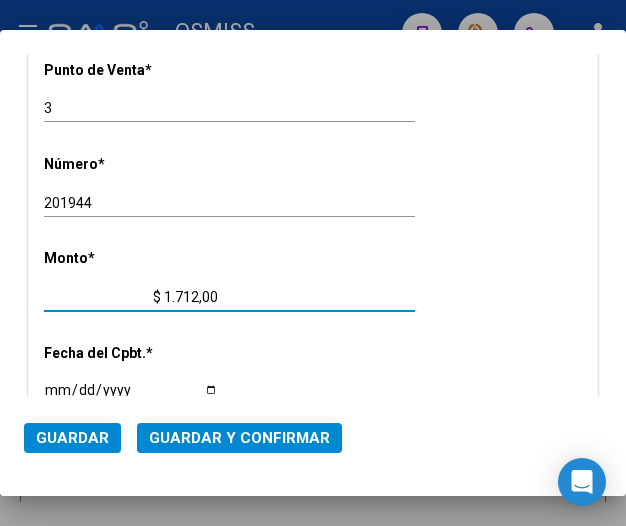 type on "$ 17.120,00" 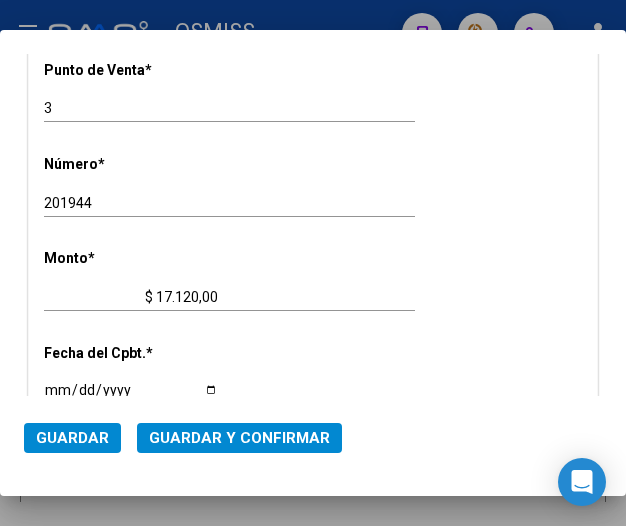 click on "Ingresar la fecha" 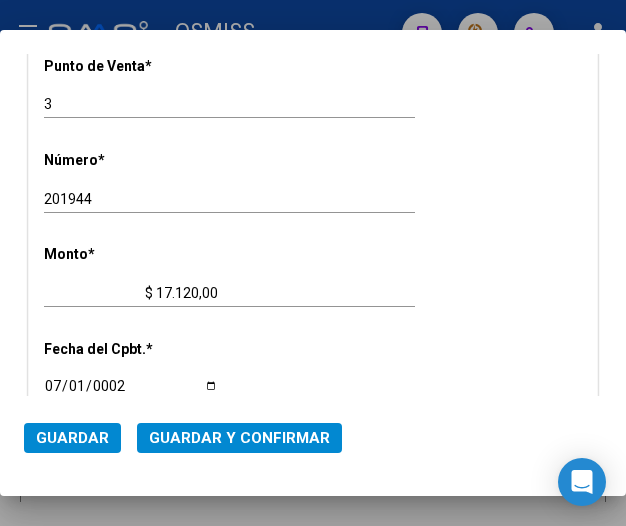 scroll, scrollTop: 762, scrollLeft: 0, axis: vertical 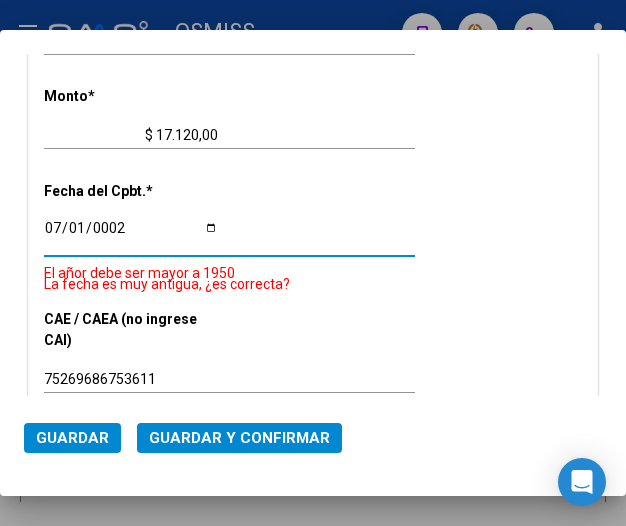 click on "0002-07-01" at bounding box center [131, 235] 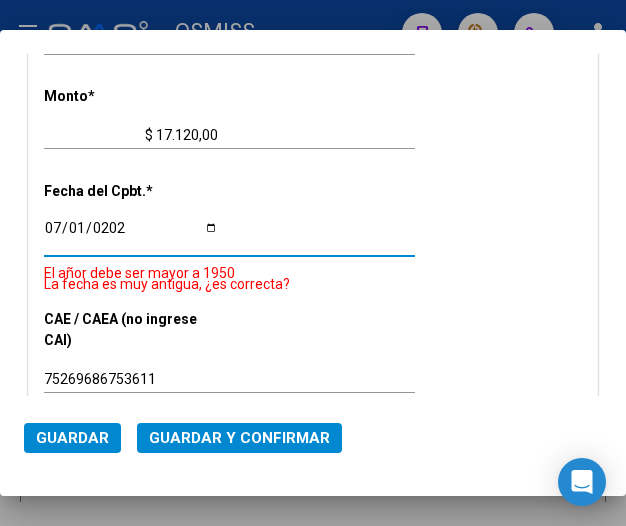 type on "2025-07-01" 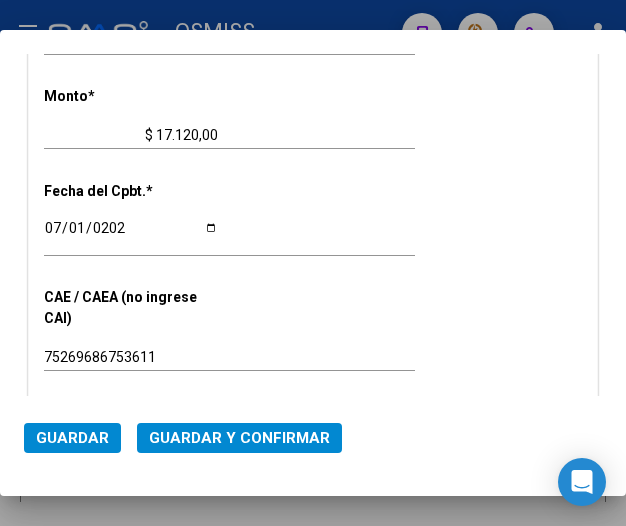 click on "CUIT  *   30-99928489-9 Ingresar CUIT  ANALISIS PRESTADOR  Area destinado * Hospitales de Autogestión - Afiliaciones Seleccionar Area  Comprobante Tipo * Factura C Seleccionar Tipo Punto de Venta  *   3 Ingresar el Nro.  Número  *   201944 Ingresar el Nro.  Monto  *   $ 17.120,00 Ingresar el monto  Fecha del Cpbt.  *   2025-07-01 Ingresar la fecha  CAE / CAEA (no ingrese CAI)    75269686753611 Ingresar el CAE o CAEA (no ingrese CAI)  Fecha Recibido  *   2025-07-07 Ingresar la fecha  Fecha de Vencimiento    Ingresar la fecha  Ref. Externa    Ingresar la ref.  N° Liquidación    Ingresar el N° Liquidación" at bounding box center [313, 191] 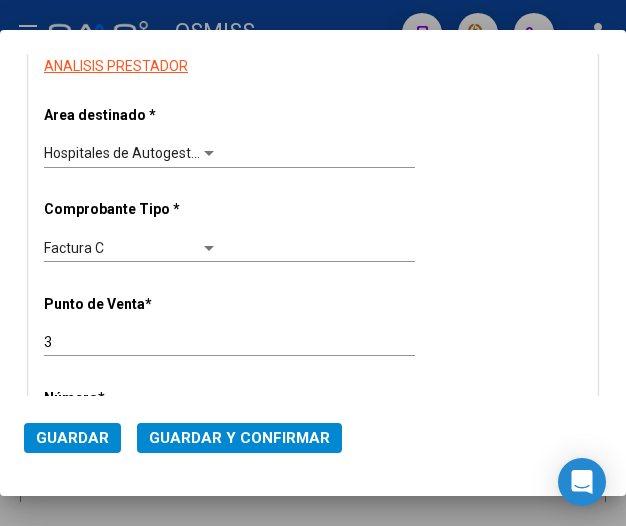 scroll, scrollTop: 362, scrollLeft: 0, axis: vertical 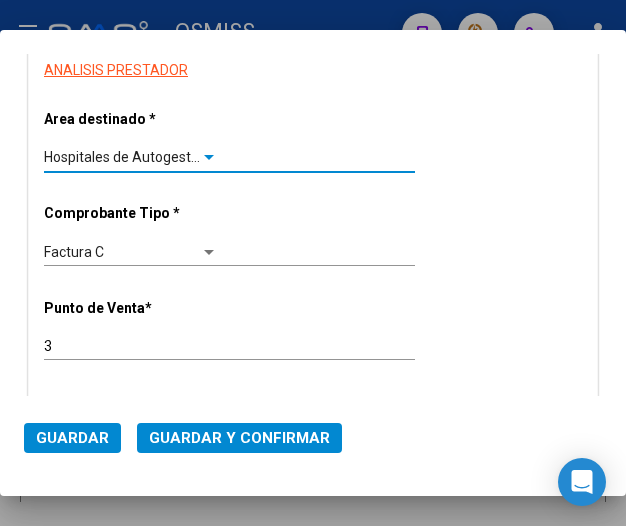 click at bounding box center [209, 158] 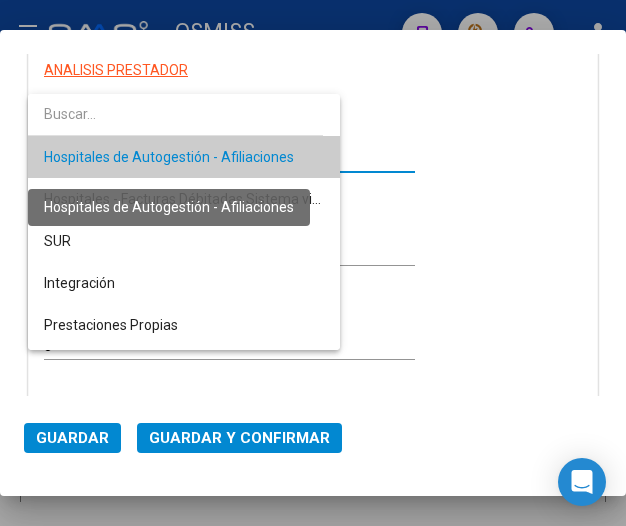 click on "Hospitales de Autogestión - Afiliaciones" at bounding box center [169, 157] 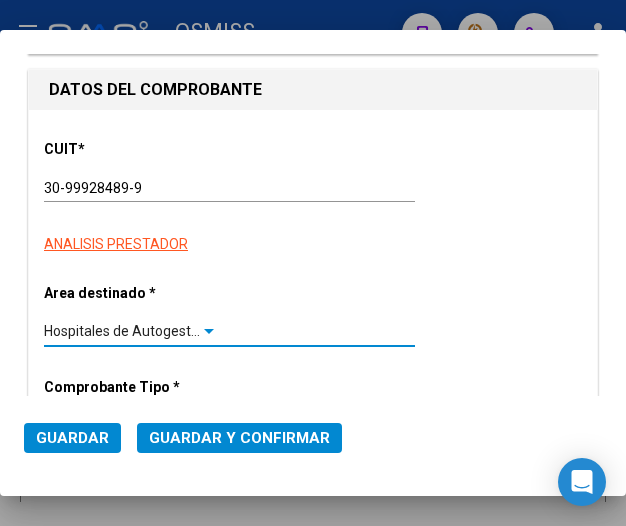 scroll, scrollTop: 162, scrollLeft: 0, axis: vertical 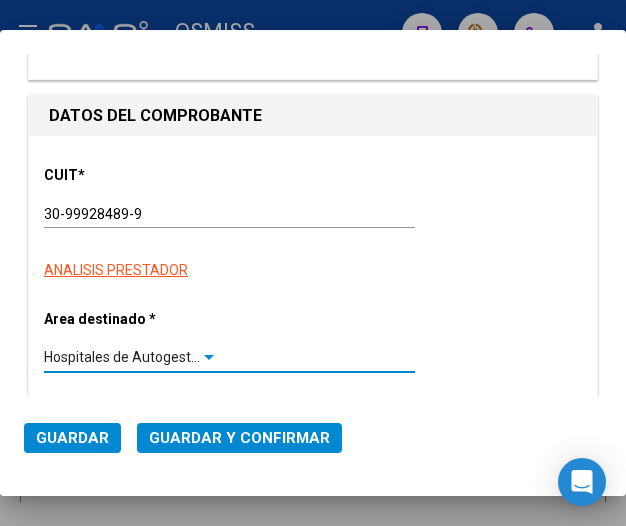 click at bounding box center [209, 357] 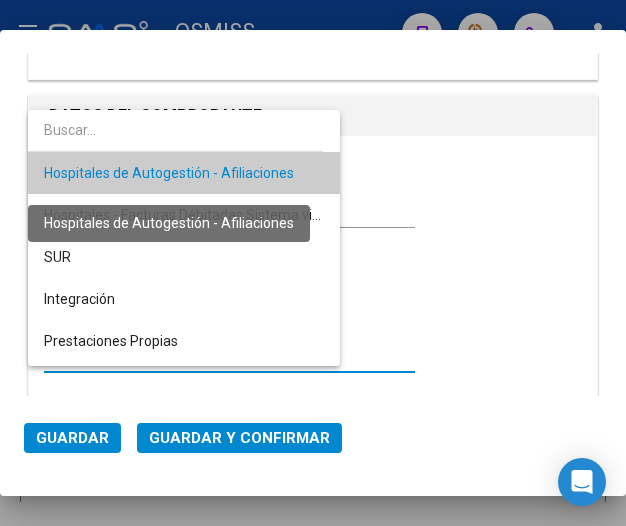 click on "Hospitales de Autogestión - Afiliaciones" at bounding box center [169, 173] 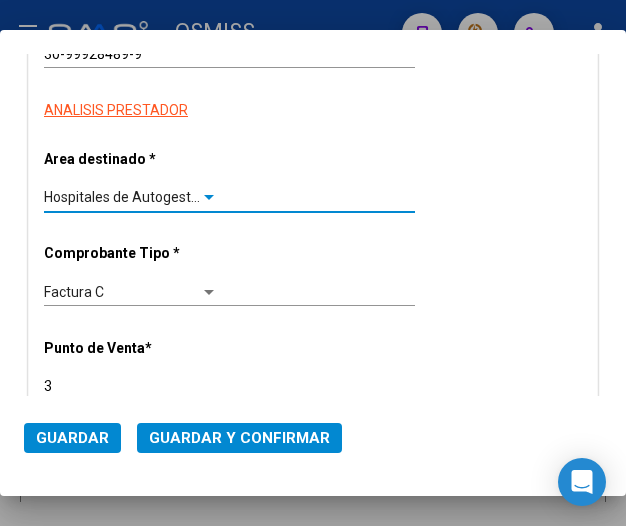 scroll, scrollTop: 362, scrollLeft: 0, axis: vertical 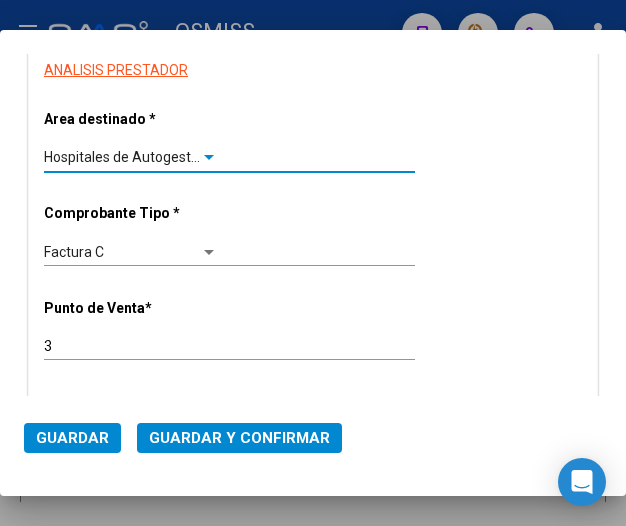 click at bounding box center [209, 157] 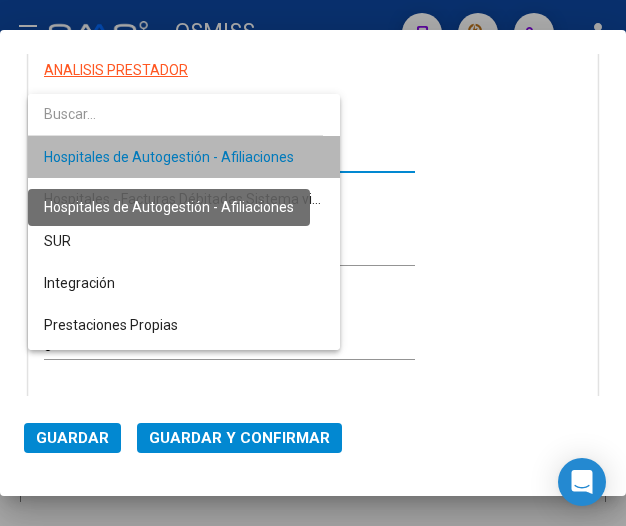 click on "Hospitales de Autogestión - Afiliaciones" at bounding box center [169, 157] 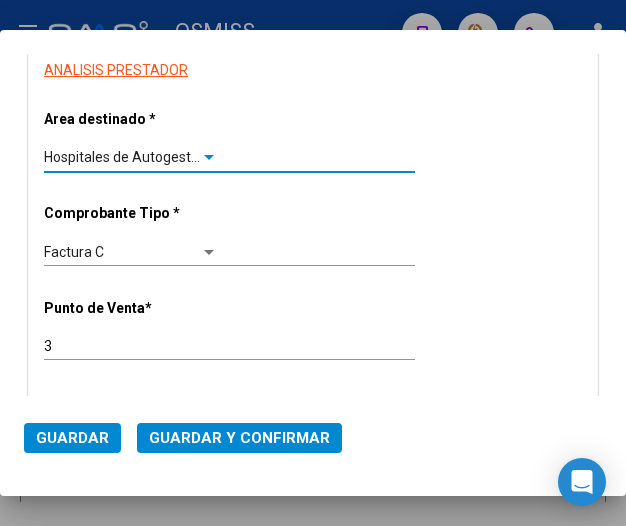 click at bounding box center [209, 157] 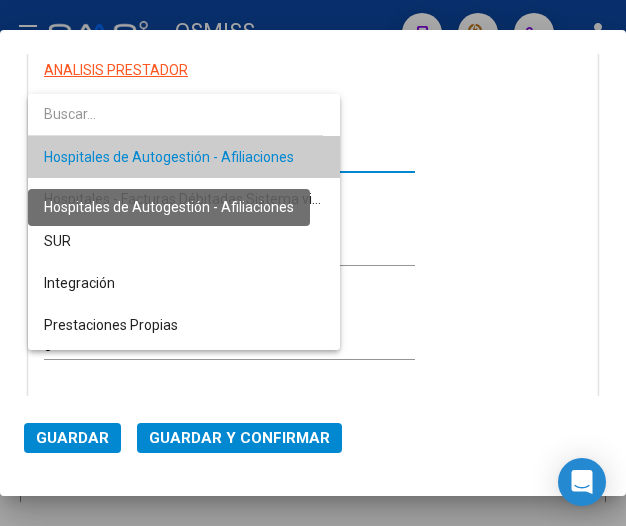 click on "Hospitales de Autogestión - Afiliaciones" at bounding box center (169, 157) 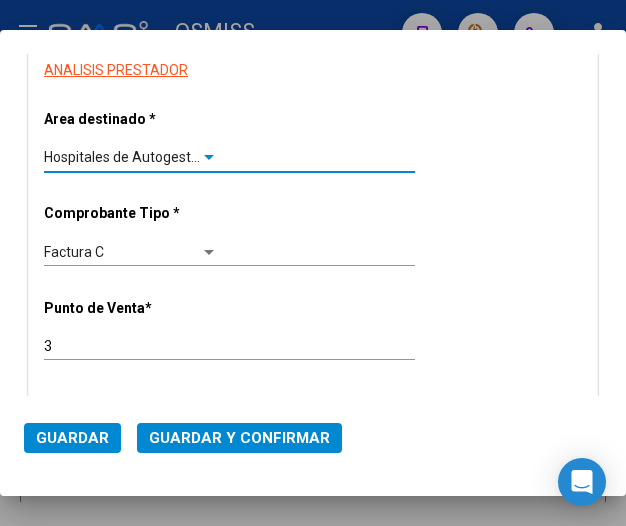 click at bounding box center [209, 157] 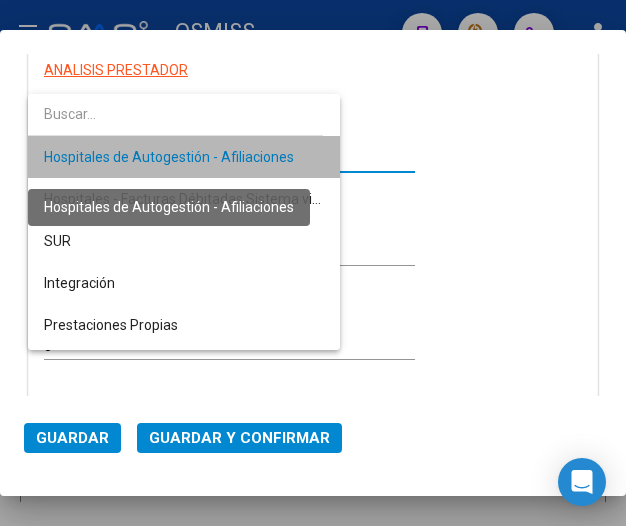 click on "Hospitales de Autogestión - Afiliaciones" at bounding box center [169, 157] 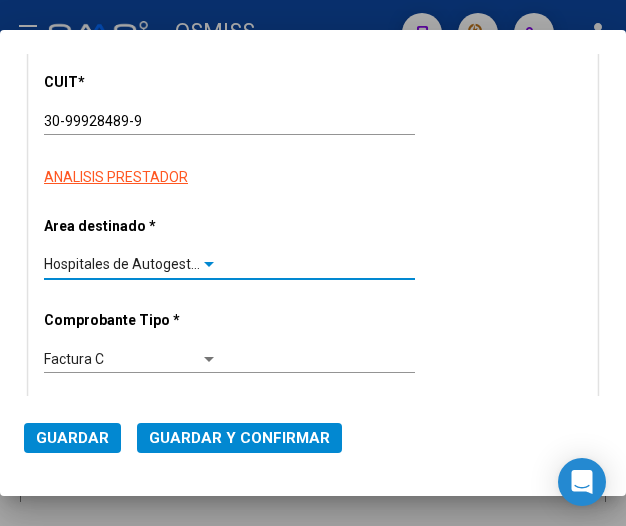 scroll, scrollTop: 300, scrollLeft: 0, axis: vertical 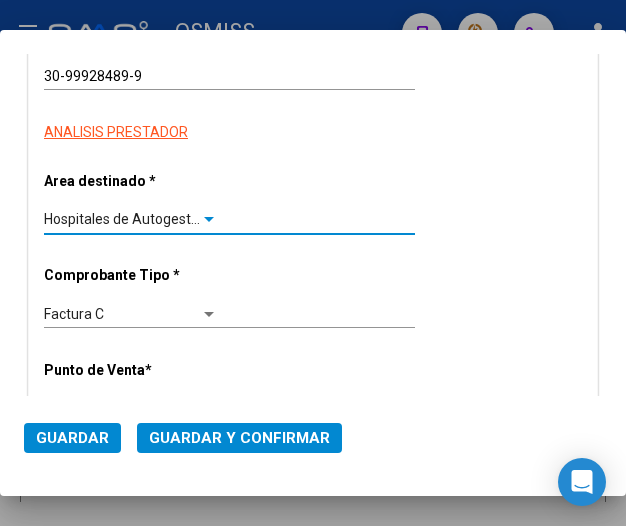 click at bounding box center (209, 220) 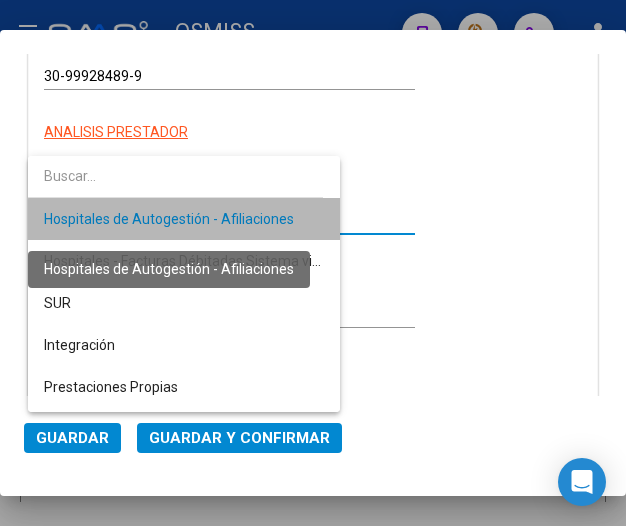 click on "Hospitales de Autogestión - Afiliaciones" at bounding box center (169, 219) 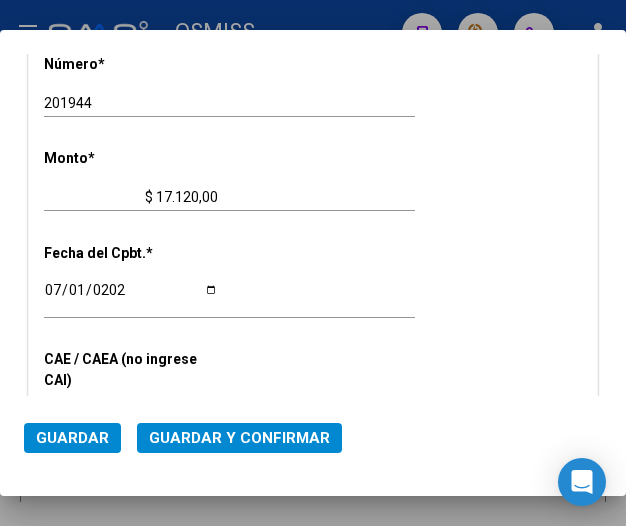 scroll, scrollTop: 800, scrollLeft: 0, axis: vertical 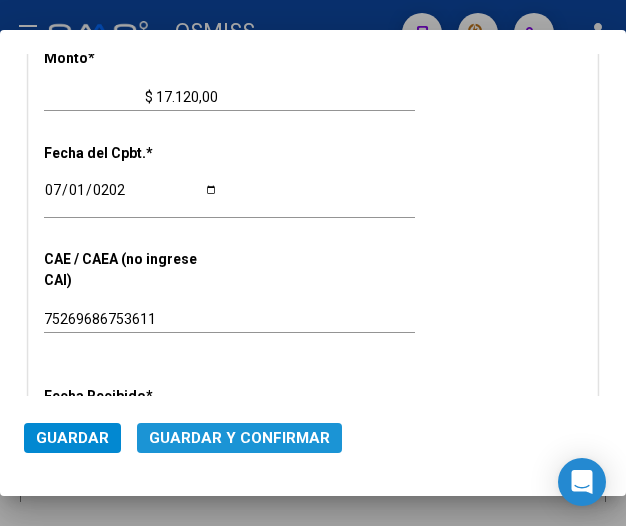 click on "Guardar y Confirmar" 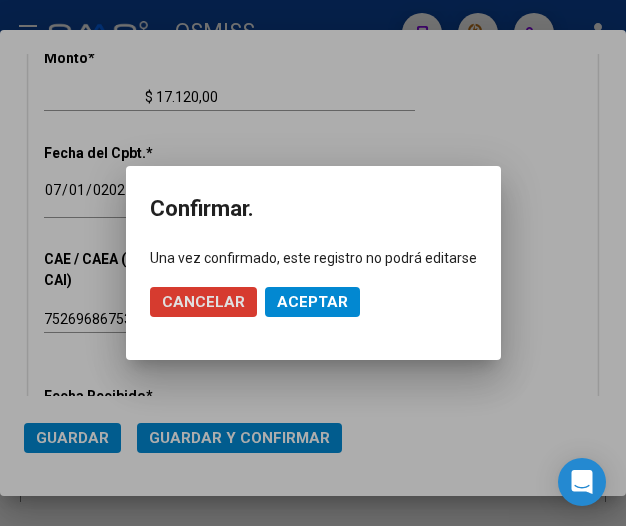 click on "Aceptar" 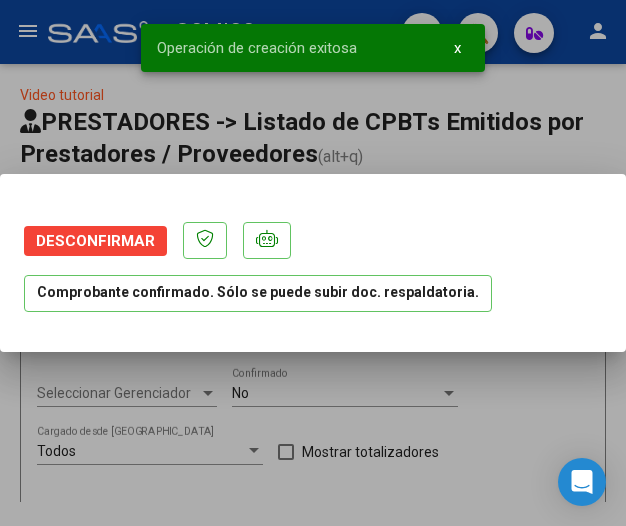 scroll, scrollTop: 0, scrollLeft: 0, axis: both 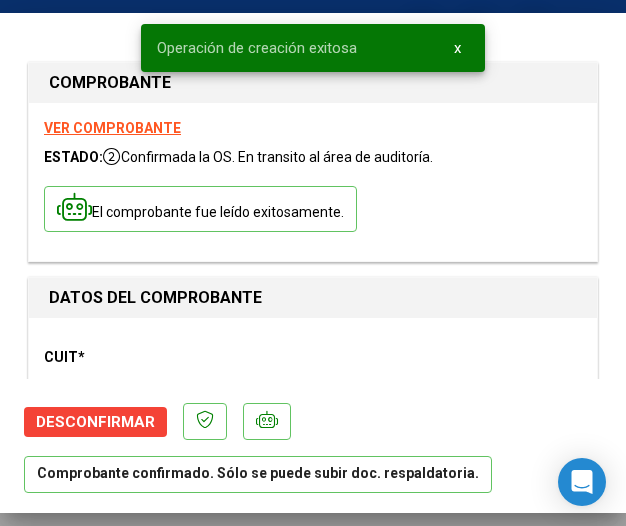 type on "2025-08-30" 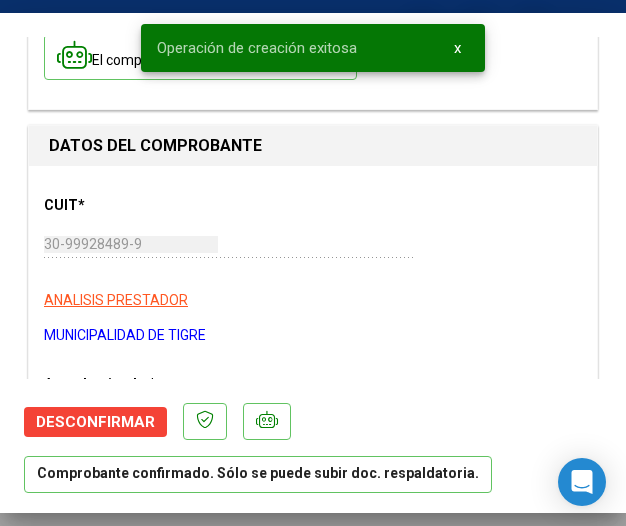scroll, scrollTop: 200, scrollLeft: 0, axis: vertical 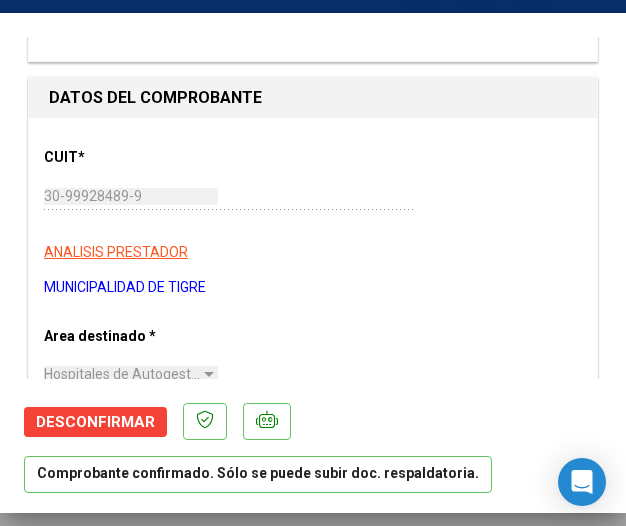 click on "30-99928489-9 Ingresar CUIT" at bounding box center [229, 204] 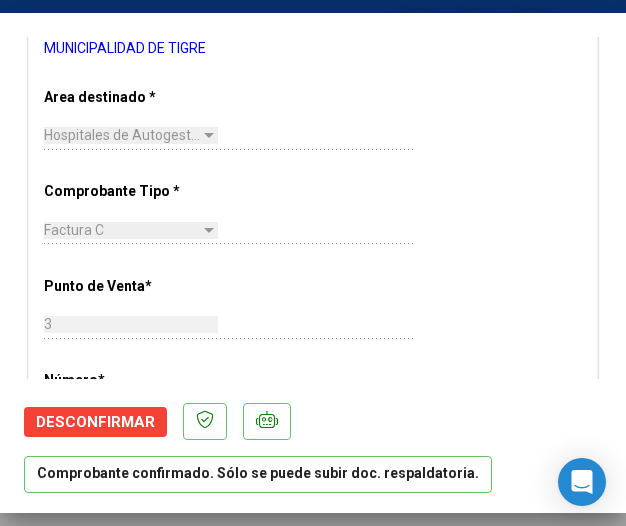 scroll, scrollTop: 500, scrollLeft: 0, axis: vertical 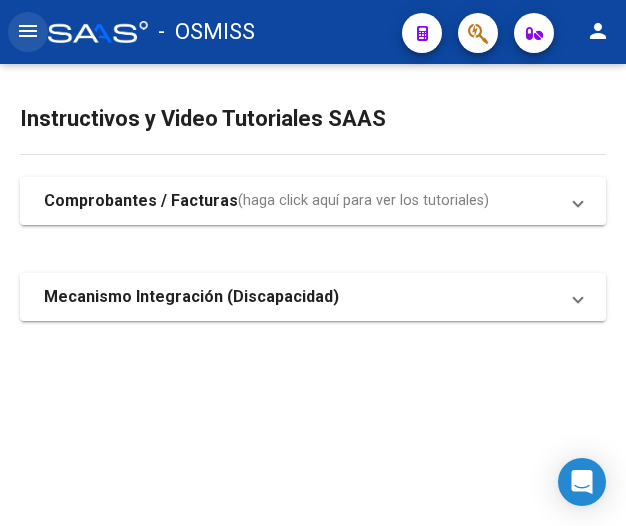 click on "menu" 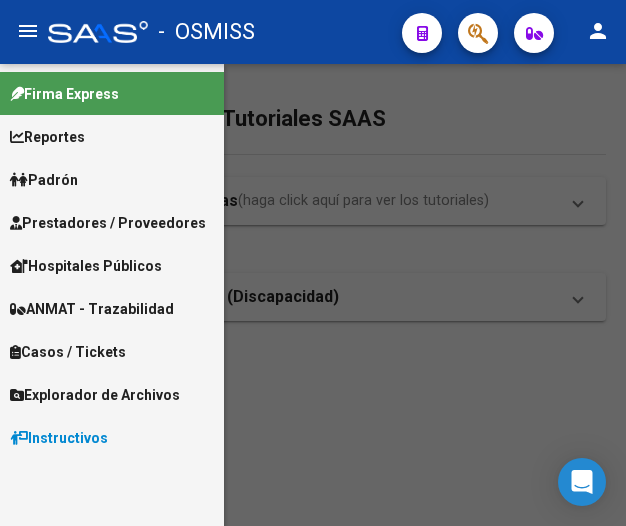 click on "Prestadores / Proveedores" at bounding box center (108, 223) 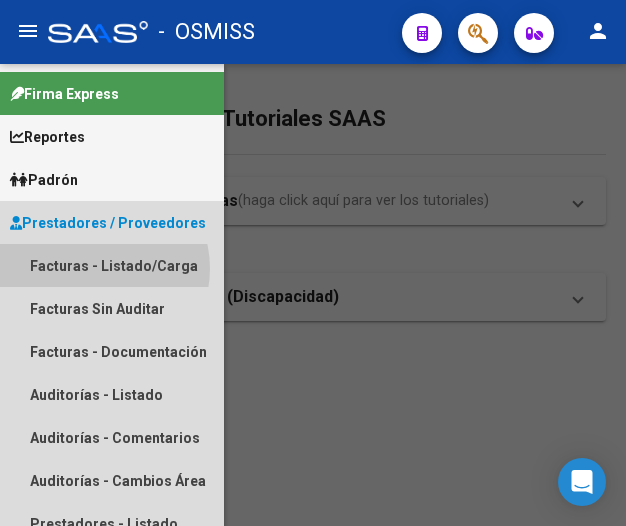 click on "Facturas - Listado/Carga" at bounding box center (112, 265) 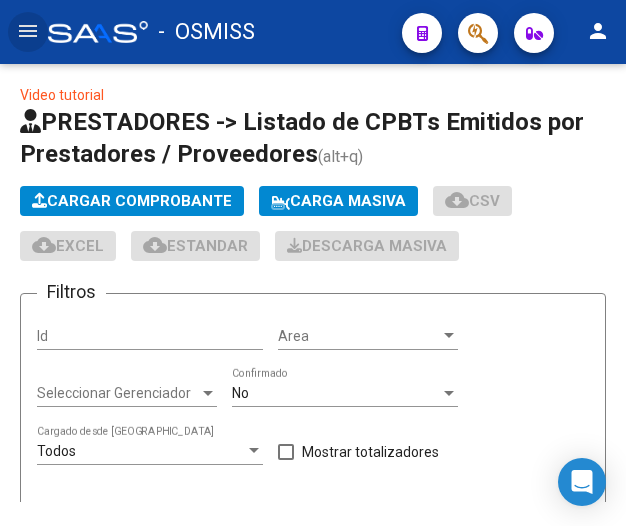 click on "Cargar Comprobante" 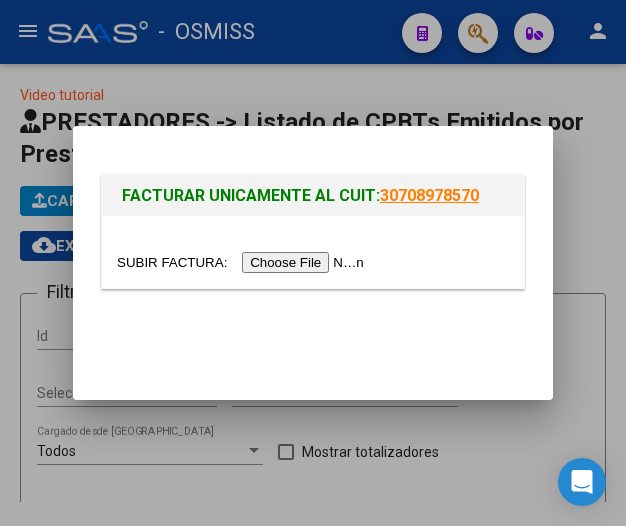 click at bounding box center (243, 262) 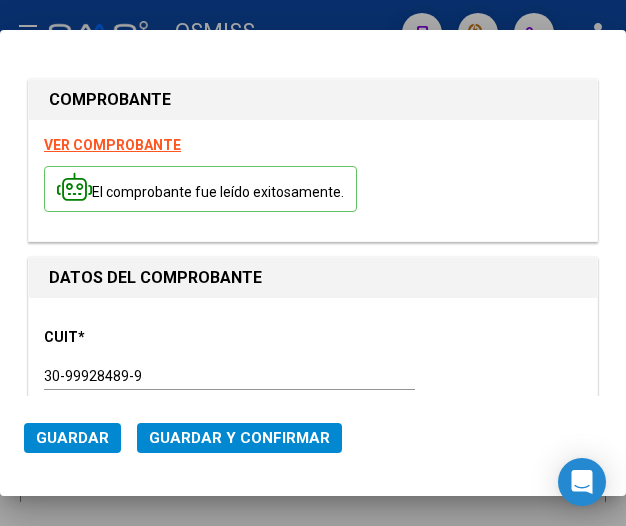 click on "CUIT  *   30-99928489-9 Ingresar CUIT  ANALISIS PRESTADOR" at bounding box center [313, 377] 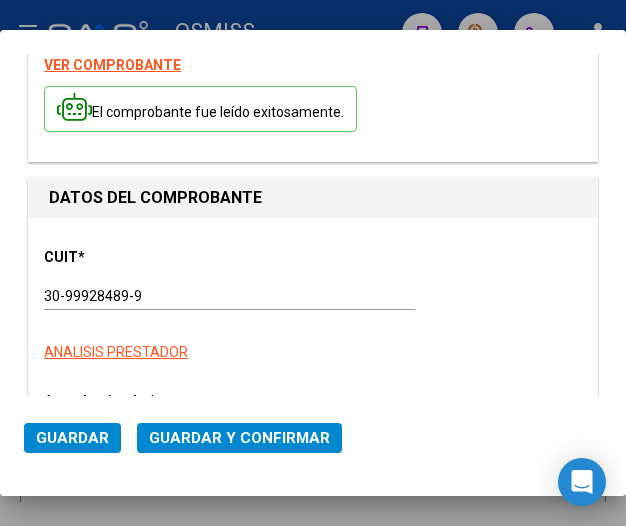 scroll, scrollTop: 200, scrollLeft: 0, axis: vertical 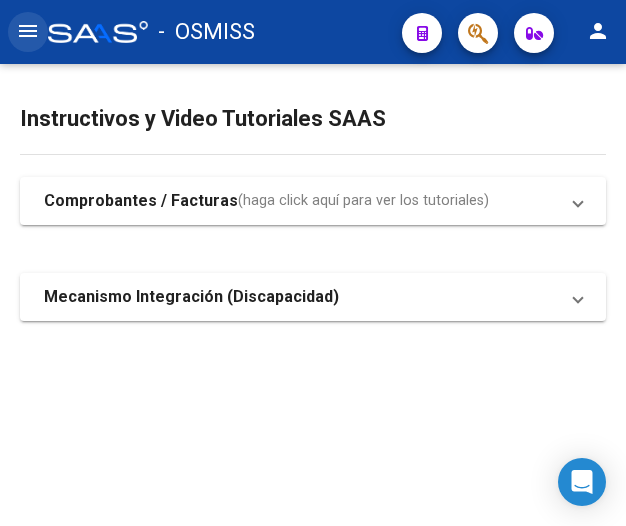 click on "menu" 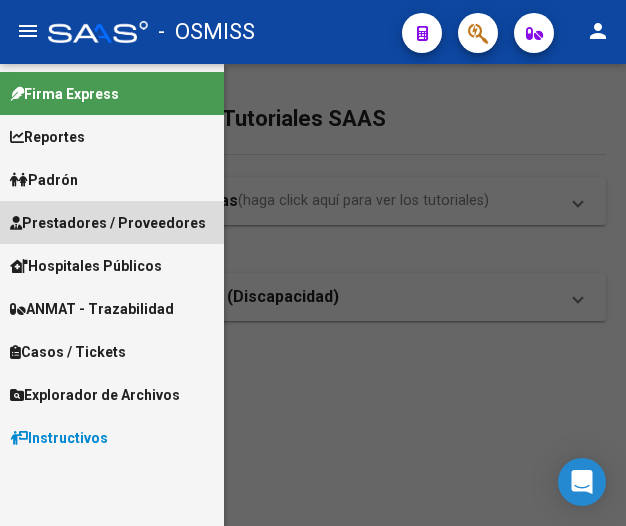 click on "Prestadores / Proveedores" at bounding box center (108, 223) 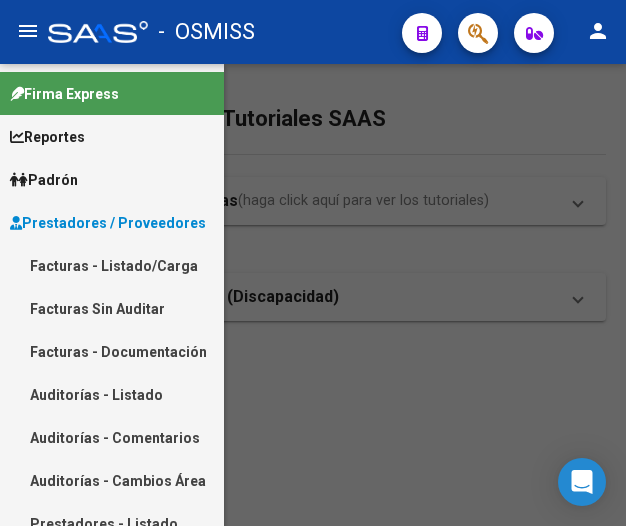 click on "Facturas - Listado/Carga" at bounding box center [112, 265] 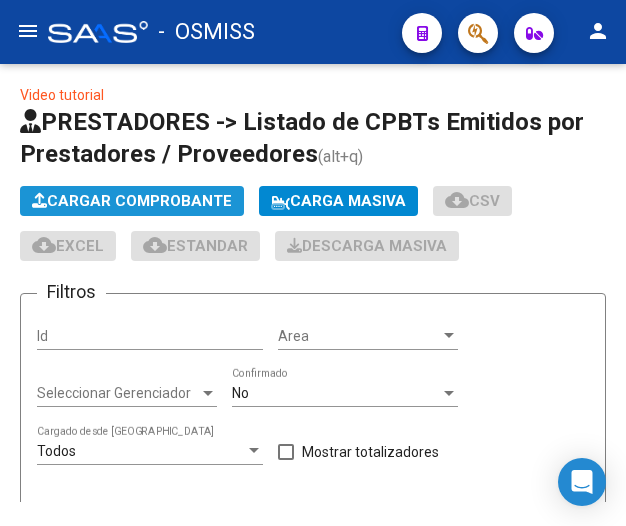 click on "Cargar Comprobante" 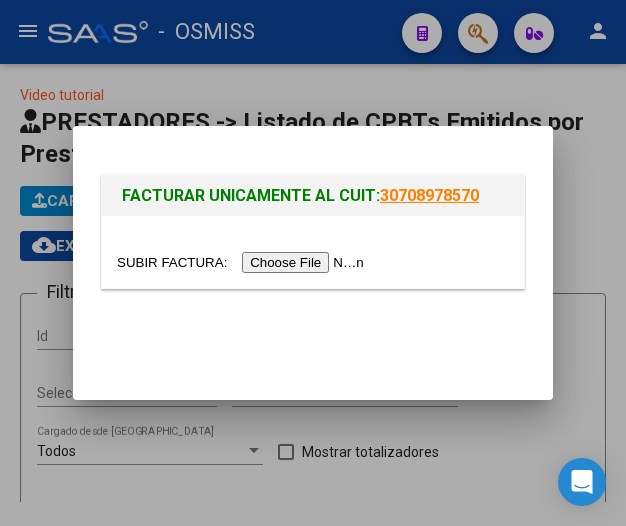 click at bounding box center (243, 262) 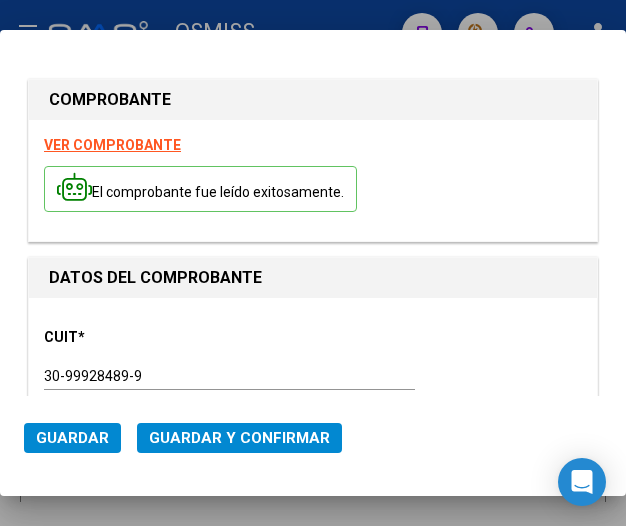 click on "30-99928489-9 Ingresar CUIT" at bounding box center [229, 376] 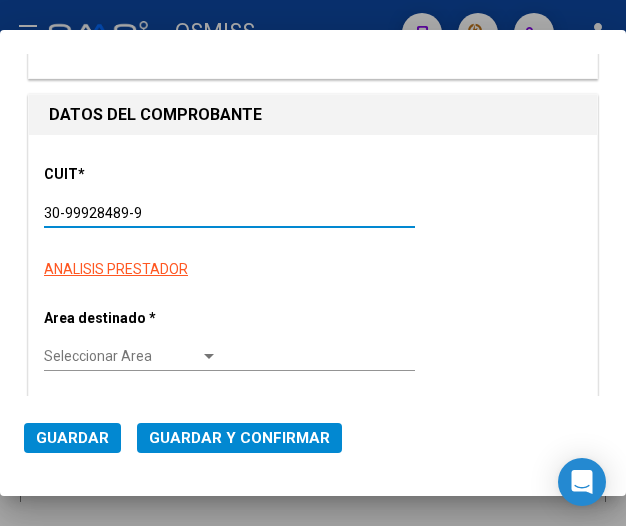 scroll, scrollTop: 200, scrollLeft: 0, axis: vertical 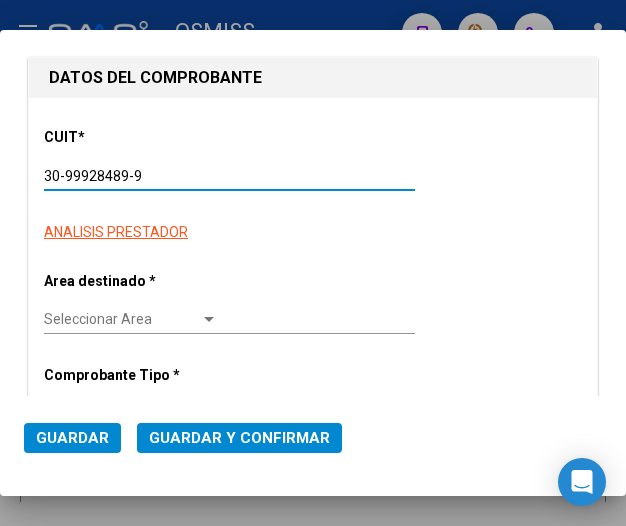 click on "Seleccionar Area" at bounding box center [122, 319] 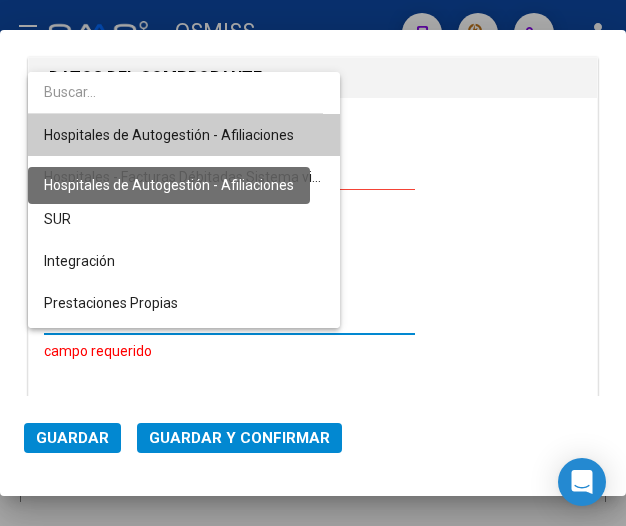 click on "Hospitales de Autogestión - Afiliaciones" at bounding box center (169, 135) 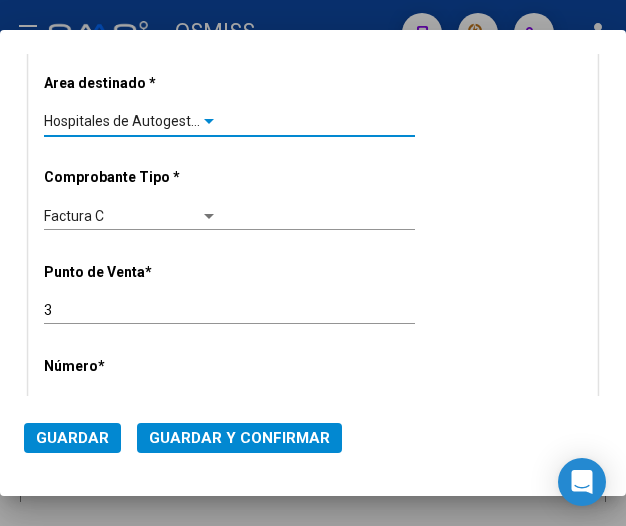 scroll, scrollTop: 400, scrollLeft: 0, axis: vertical 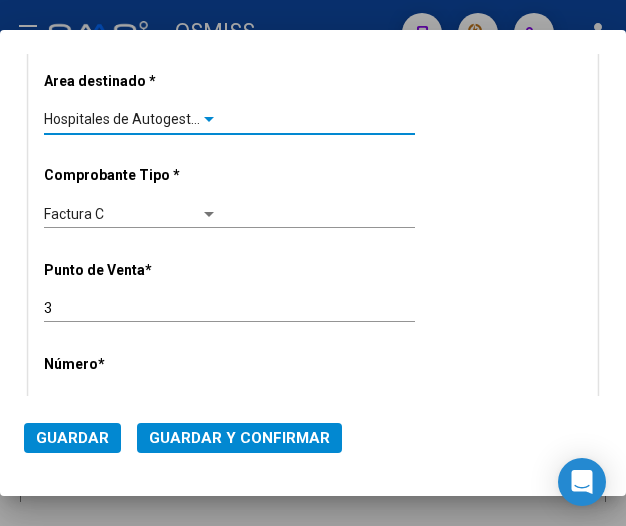 click at bounding box center [209, 120] 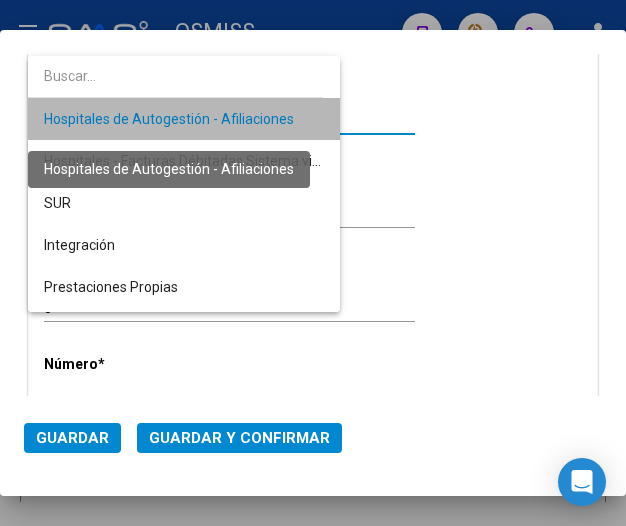 click on "Hospitales de Autogestión - Afiliaciones" at bounding box center [169, 119] 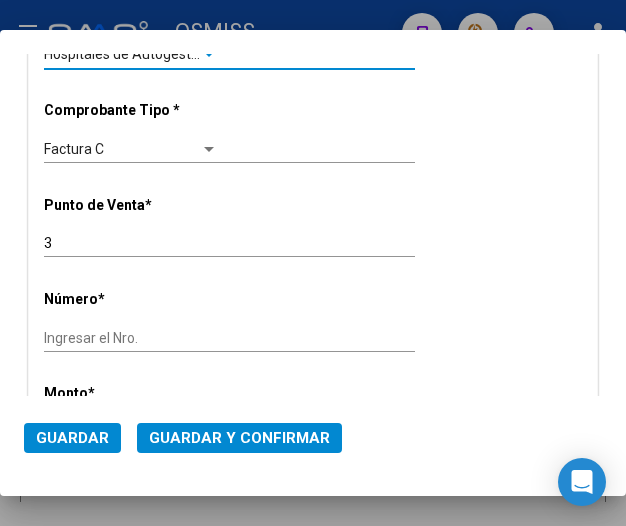 scroll, scrollTop: 500, scrollLeft: 0, axis: vertical 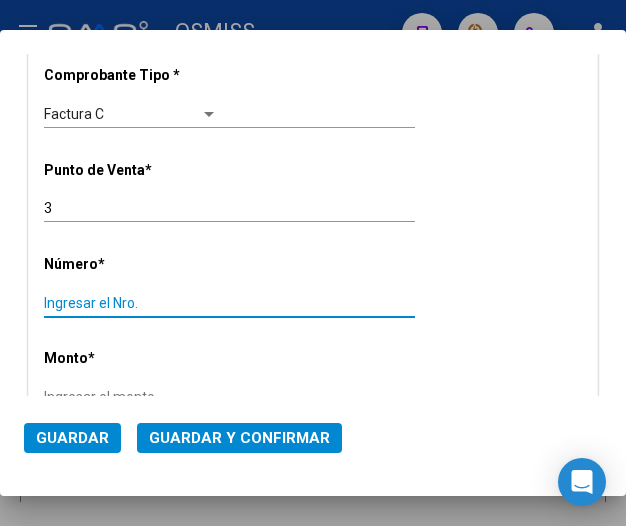 click on "Ingresar el Nro." at bounding box center (131, 303) 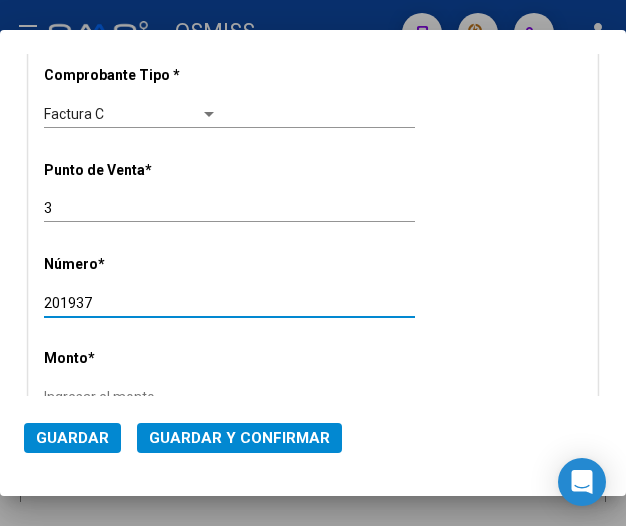 type on "201937" 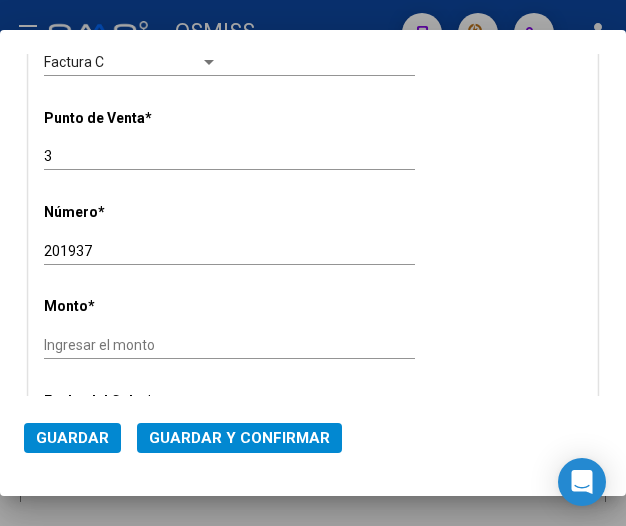 scroll, scrollTop: 600, scrollLeft: 0, axis: vertical 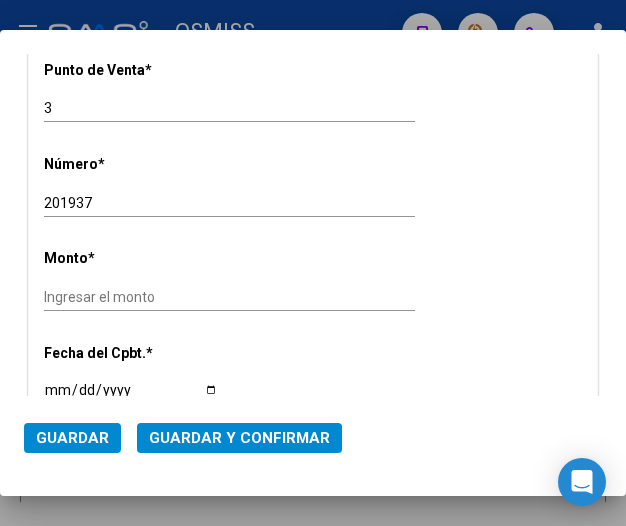 click on "Ingresar el monto" at bounding box center (131, 297) 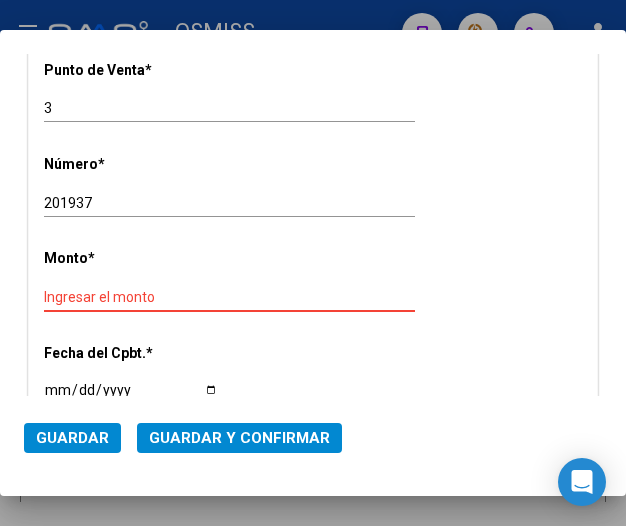 click on "Ingresar el monto" at bounding box center [131, 297] 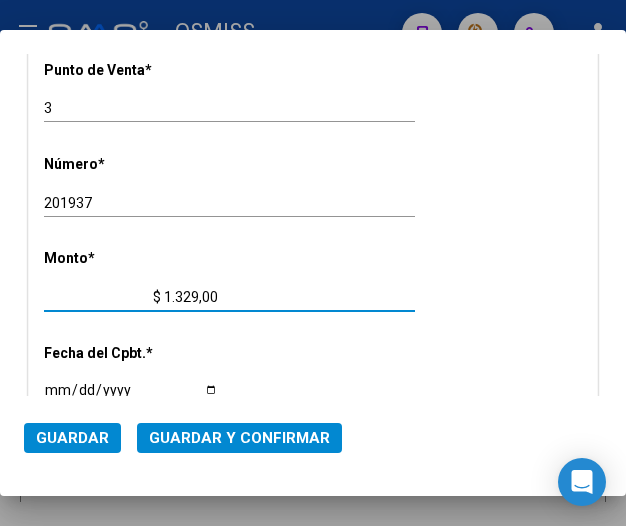 type on "$ 13.290,00" 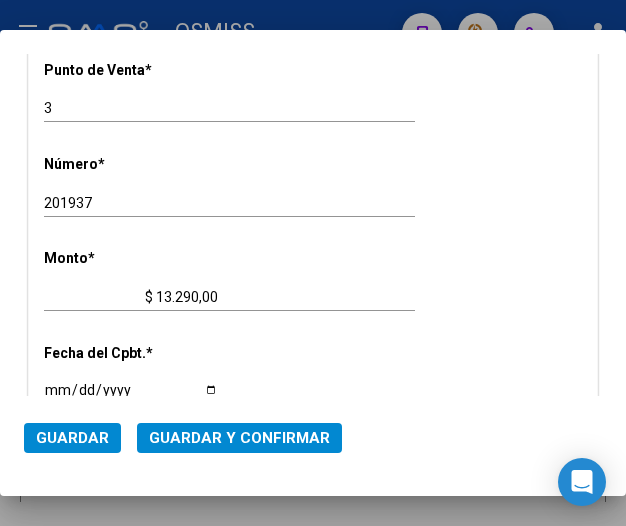 click on "Ingresar la fecha" at bounding box center [131, 397] 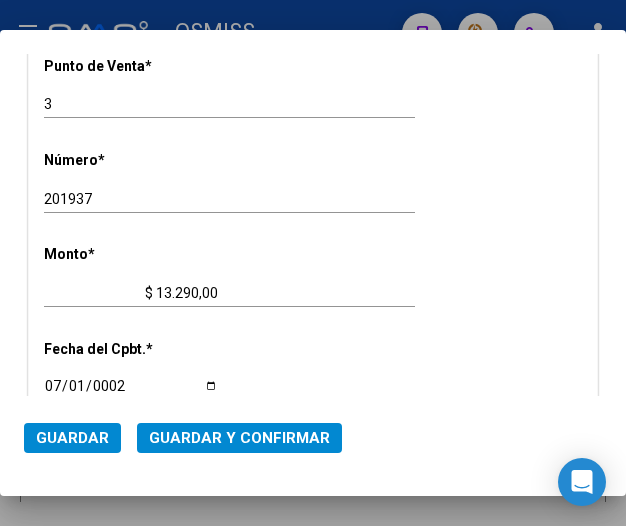 scroll, scrollTop: 762, scrollLeft: 0, axis: vertical 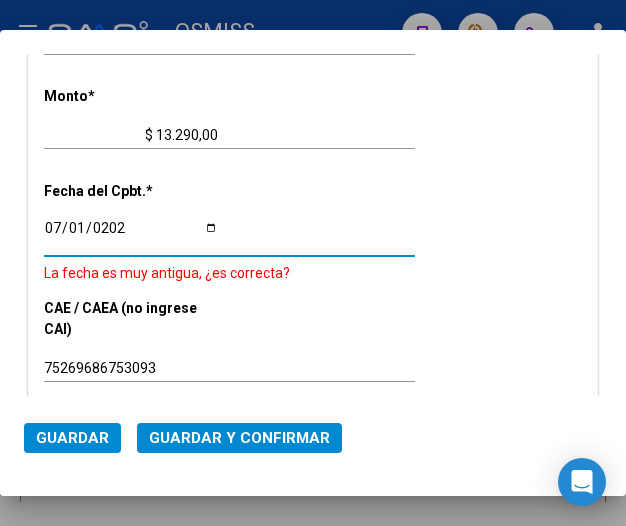type on "[DATE]" 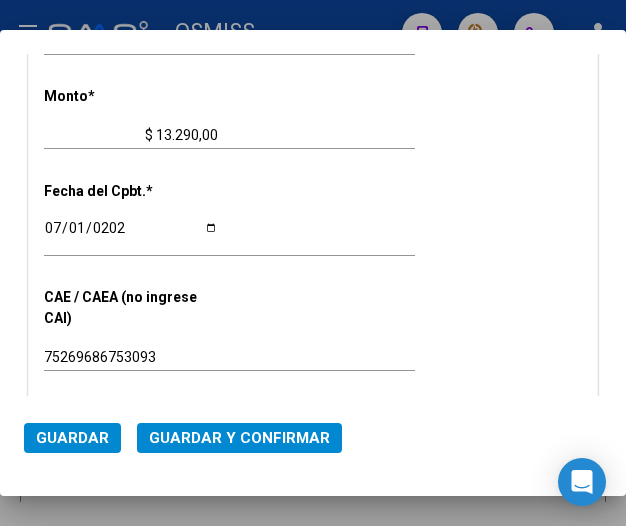 click on "CUIT  *   30-99928489-9 Ingresar CUIT  ANALISIS PRESTADOR  Area destinado * Hospitales de Autogestión - Afiliaciones Seleccionar Area  Comprobante Tipo * Factura C Seleccionar Tipo Punto de Venta  *   3 Ingresar el Nro.  Número  *   201937 Ingresar el Nro.  Monto  *   $ 13.290,00 Ingresar el [GEOGRAPHIC_DATA].  *   [DATE] Ingresar la fecha  CAE / CAEA (no ingrese CAI)    75269686753093 Ingresar el CAE o CAEA (no ingrese CAI)  Fecha Recibido  *   [DATE] Ingresar la fecha  Fecha de Vencimiento    Ingresar la fecha  Ref. Externa    Ingresar la ref.  N° Liquidación    Ingresar el N° Liquidación" at bounding box center [313, 191] 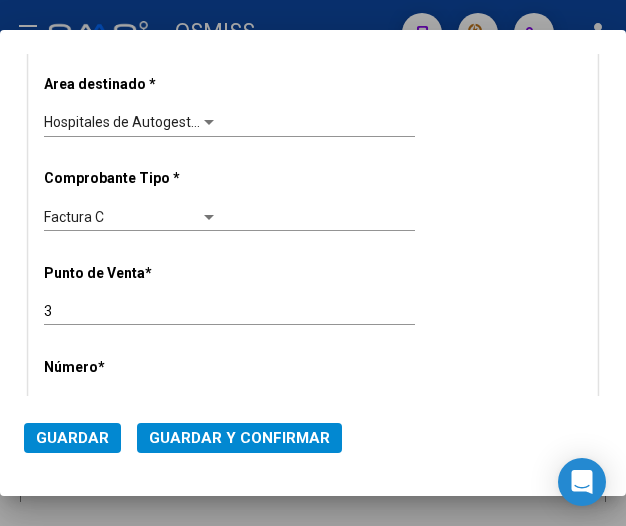 scroll, scrollTop: 362, scrollLeft: 0, axis: vertical 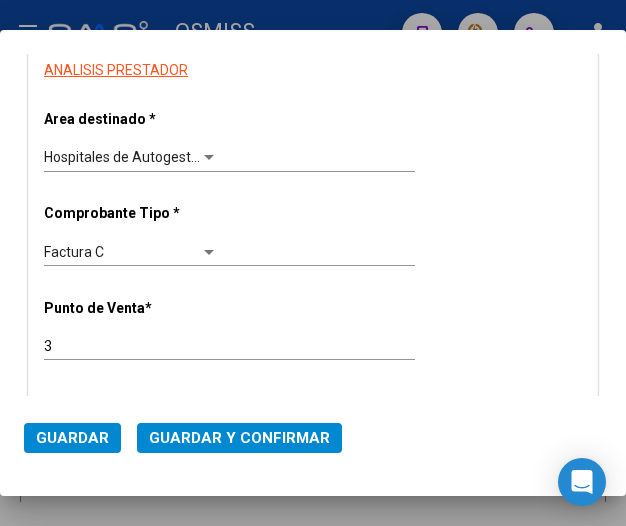 click at bounding box center (209, 157) 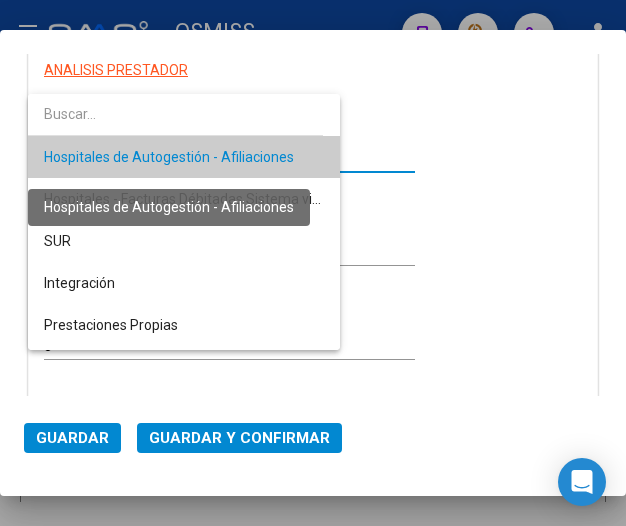 click on "Hospitales de Autogestión - Afiliaciones" at bounding box center [169, 157] 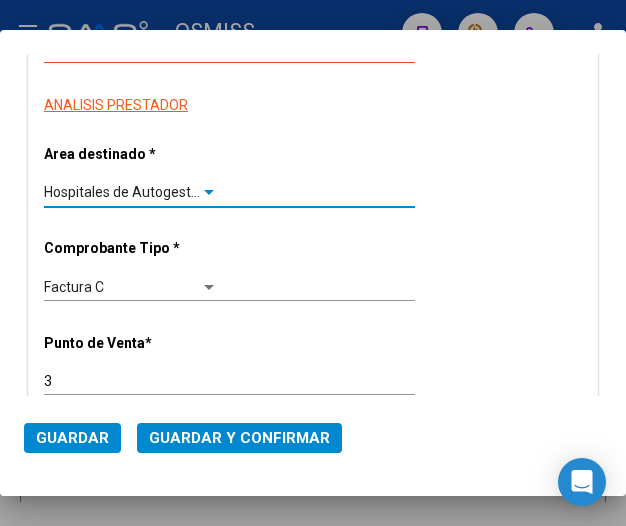 scroll, scrollTop: 362, scrollLeft: 0, axis: vertical 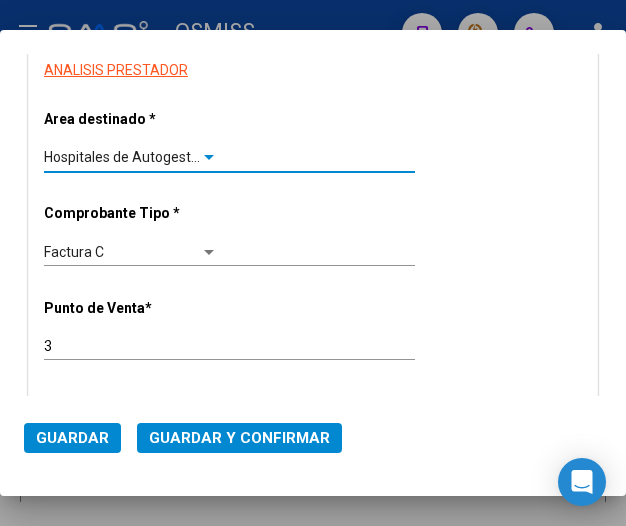 click at bounding box center [209, 158] 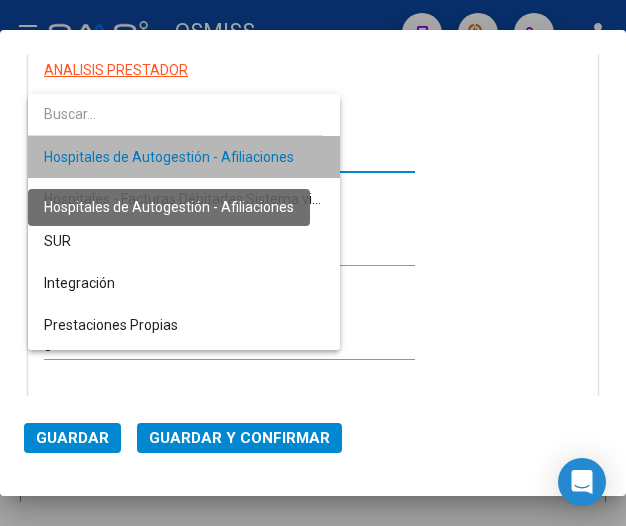 click on "Hospitales de Autogestión - Afiliaciones" at bounding box center (169, 157) 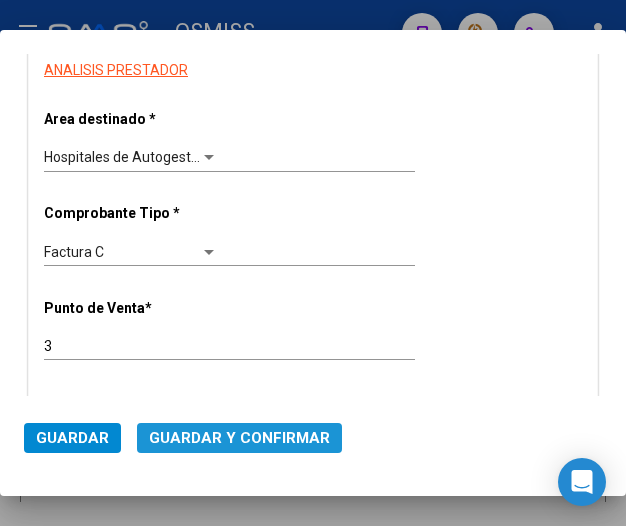 click on "Guardar y Confirmar" 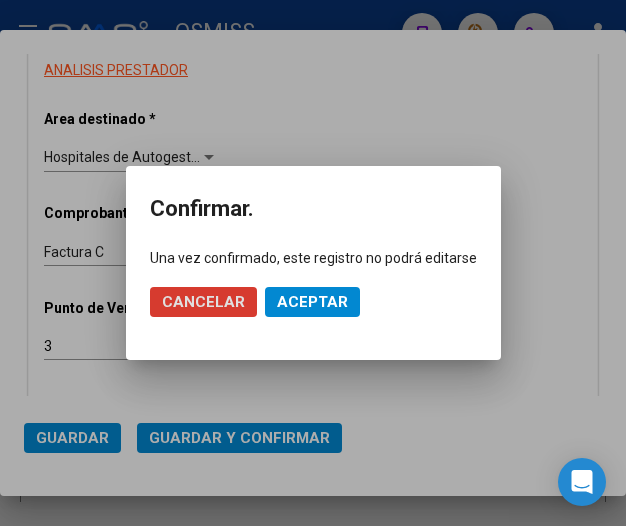 click on "Aceptar" 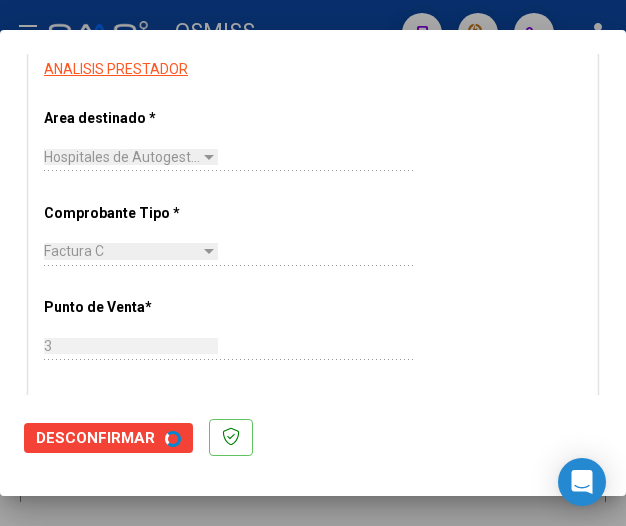 scroll, scrollTop: 0, scrollLeft: 0, axis: both 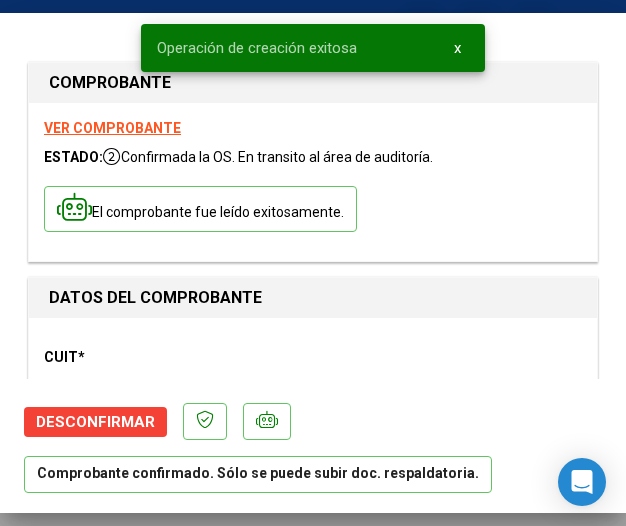 type on "2025-08-30" 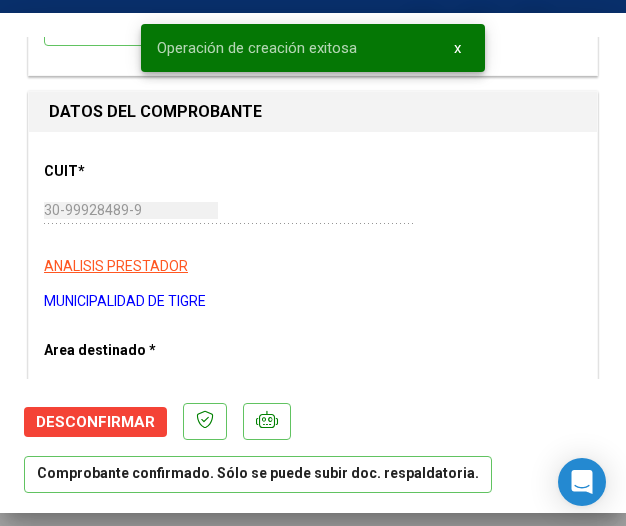 scroll, scrollTop: 200, scrollLeft: 0, axis: vertical 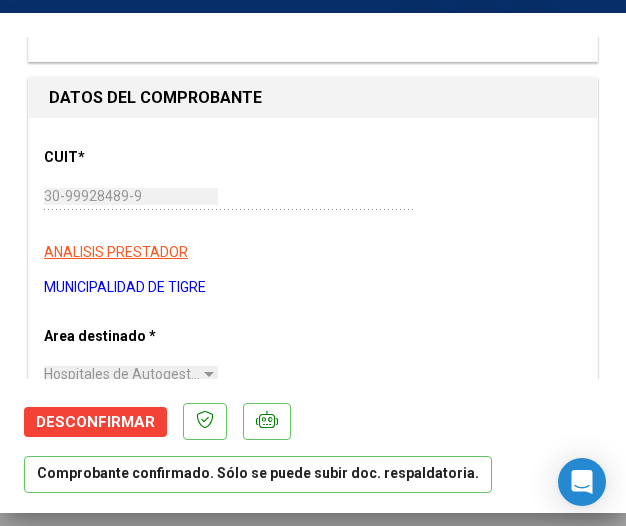 click on "CUIT  *   30-99928489-9 Ingresar CUIT  ANALISIS PRESTADOR  MUNICIPALIDAD DE TIGRE  ARCA Padrón  Area destinado * Hospitales de Autogestión - Afiliaciones Seleccionar Area  Comprobante Tipo * Factura C Seleccionar Tipo Punto de Venta  *   3 Ingresar el Nro.  Número  *   201937 Ingresar el Nro.  Monto  *   $ 13.290,00 Ingresar el monto  Fecha del Cpbt.  *   2025-07-01 Ingresar la fecha  CAE / CAEA (no ingrese CAI)    75269686753093 Ingresar el CAE o CAEA (no ingrese CAI)  Fecha Recibido  *   2025-07-07 Ingresar la fecha  Fecha de Vencimiento    2025-08-30 Ingresar la fecha  Ref. Externa    Ingresar la ref.  N° Liquidación    Ingresar el N° Liquidación" at bounding box center (313, 791) 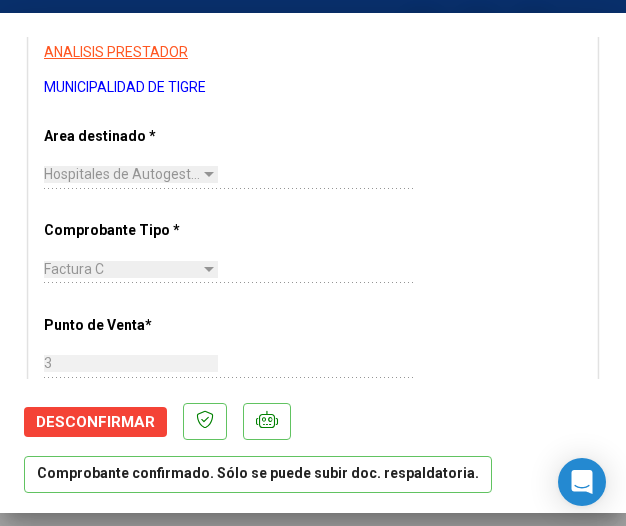 scroll, scrollTop: 500, scrollLeft: 0, axis: vertical 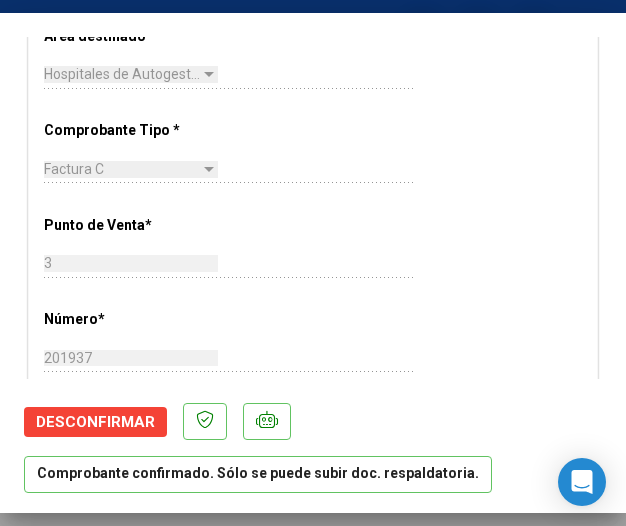 click on "CUIT  *   30-99928489-9 Ingresar CUIT  ANALISIS PRESTADOR  MUNICIPALIDAD DE TIGRE  ARCA Padrón  Area destinado * Hospitales de Autogestión - Afiliaciones Seleccionar Area  Comprobante Tipo * Factura C Seleccionar Tipo Punto de Venta  *   3 Ingresar el Nro.  Número  *   201937 Ingresar el Nro.  Monto  *   $ 13.290,00 Ingresar el monto  Fecha del Cpbt.  *   2025-07-01 Ingresar la fecha  CAE / CAEA (no ingrese CAI)    75269686753093 Ingresar el CAE o CAEA (no ingrese CAI)  Fecha Recibido  *   2025-07-07 Ingresar la fecha  Fecha de Vencimiento    2025-08-30 Ingresar la fecha  Ref. Externa    Ingresar la ref.  N° Liquidación    Ingresar el N° Liquidación" at bounding box center [313, 491] 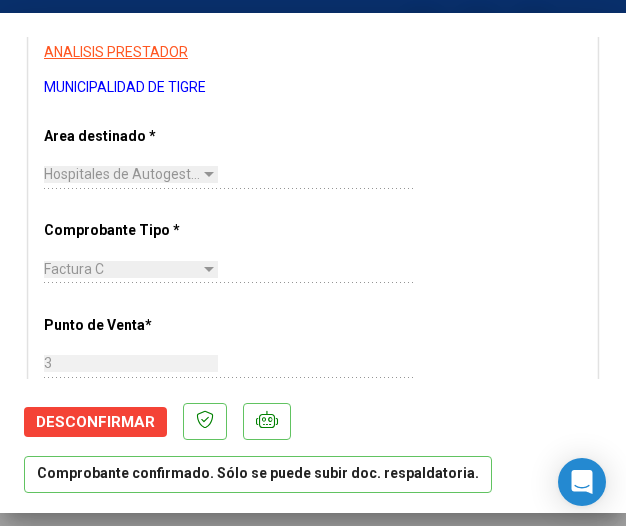 scroll, scrollTop: 600, scrollLeft: 0, axis: vertical 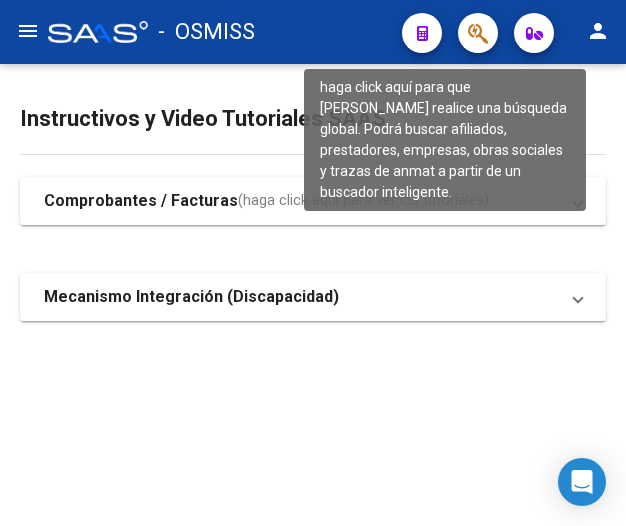 click 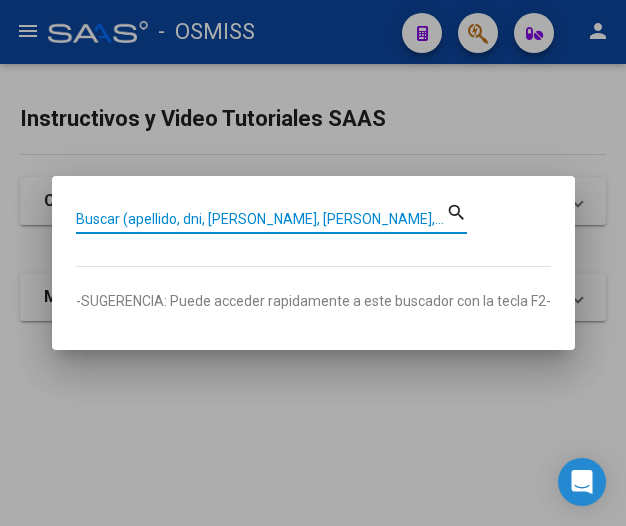 click on "Buscar (apellido, dni, [PERSON_NAME], [PERSON_NAME], cuit, obra social)" at bounding box center (261, 219) 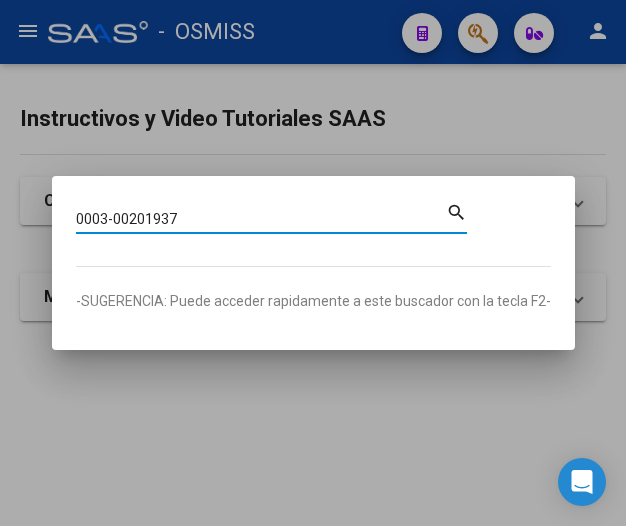 click on "search" at bounding box center [456, 212] 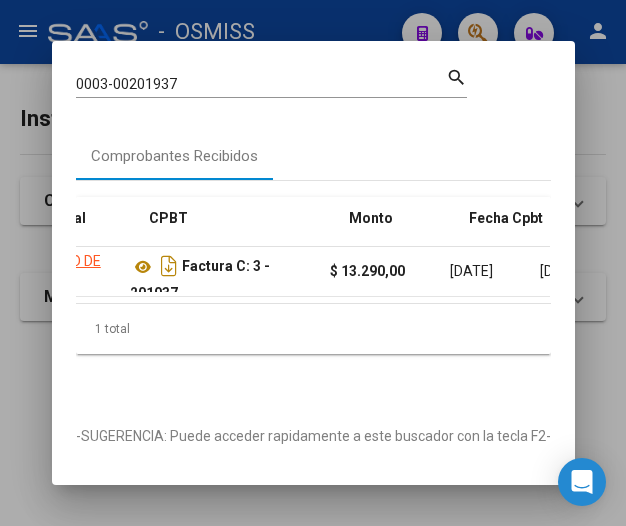 scroll, scrollTop: 0, scrollLeft: 563, axis: horizontal 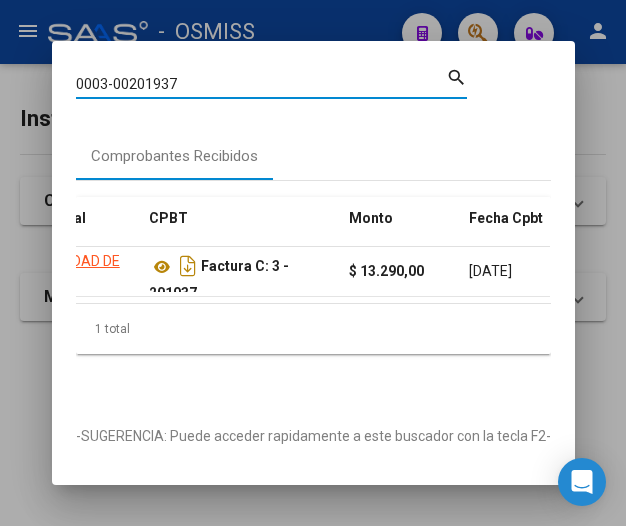 click on "0003-00201937" at bounding box center (261, 84) 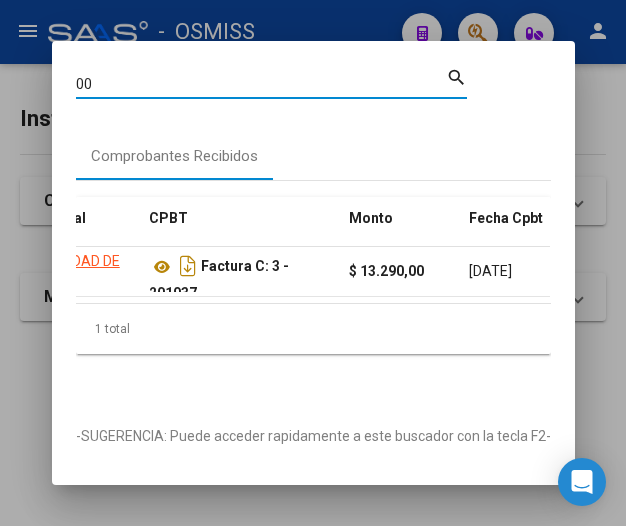 type on "0" 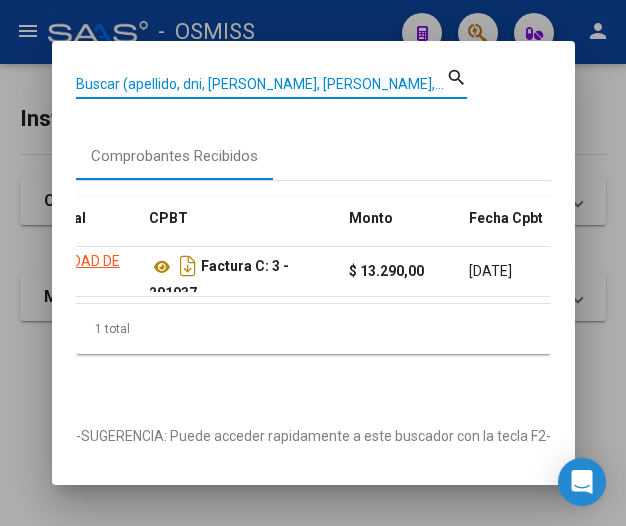 type 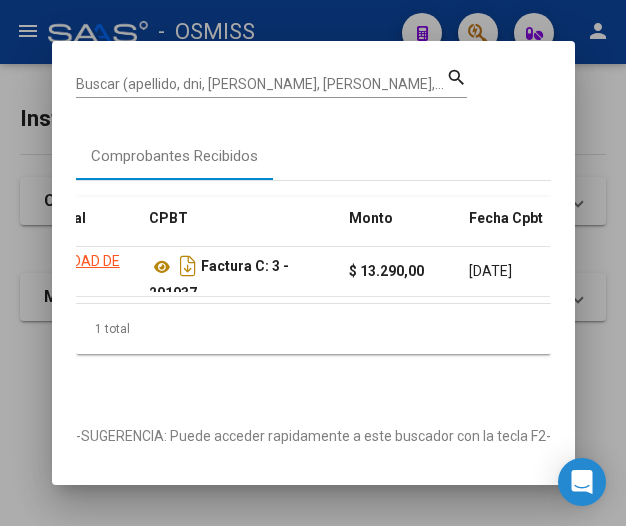 click at bounding box center [313, 263] 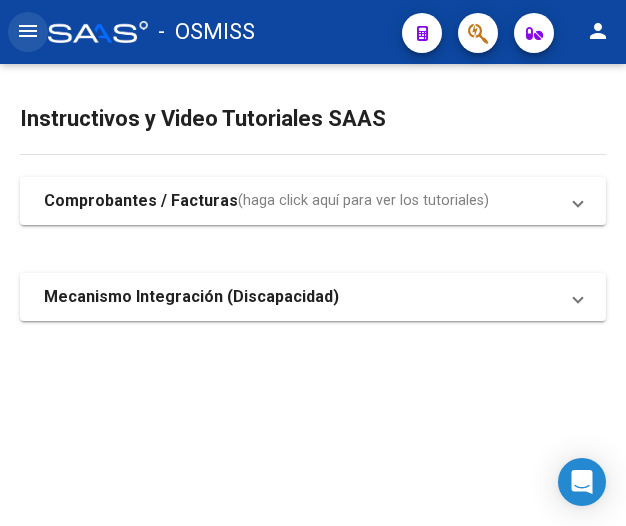 click on "menu" 